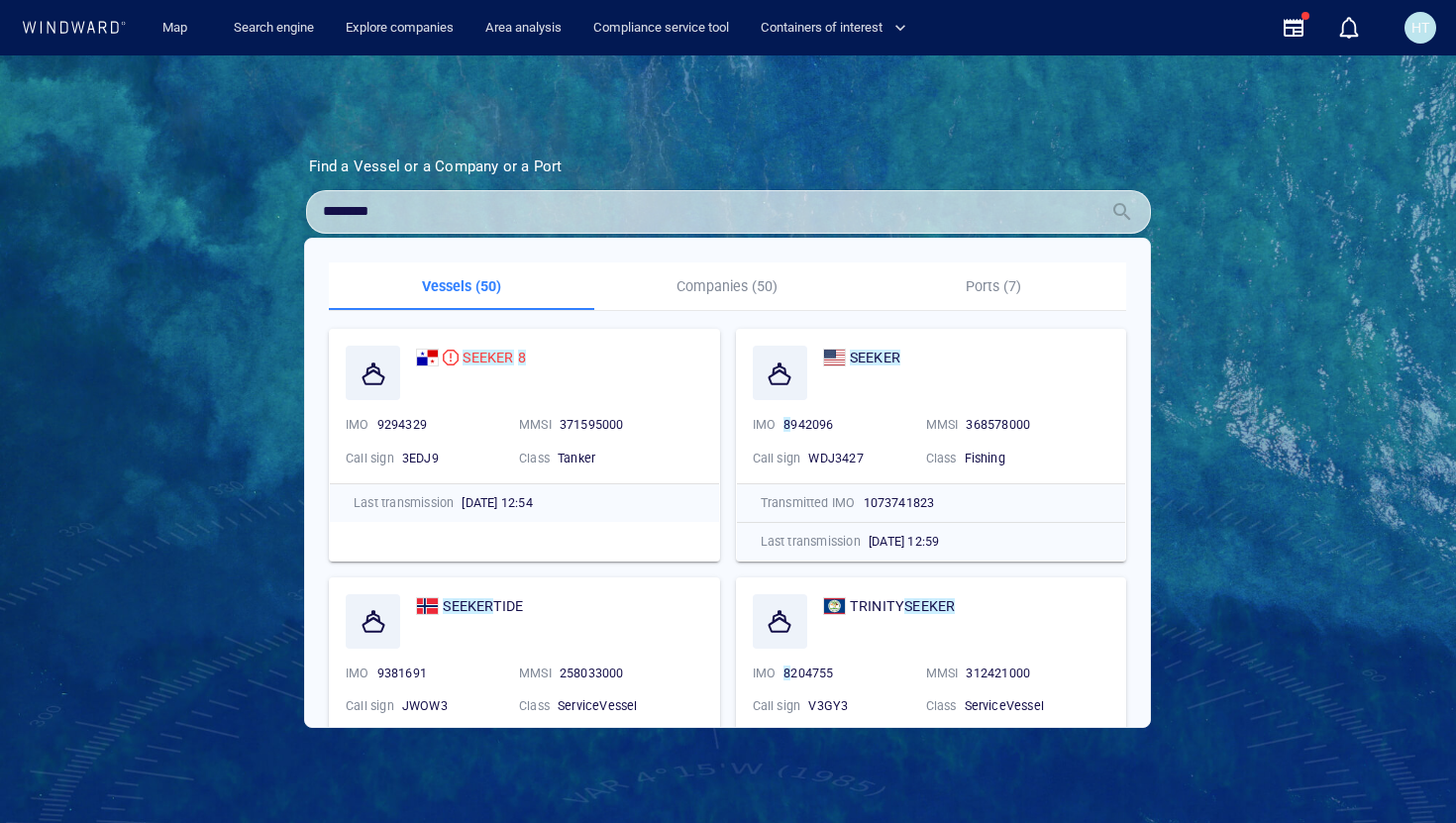 scroll, scrollTop: 0, scrollLeft: 0, axis: both 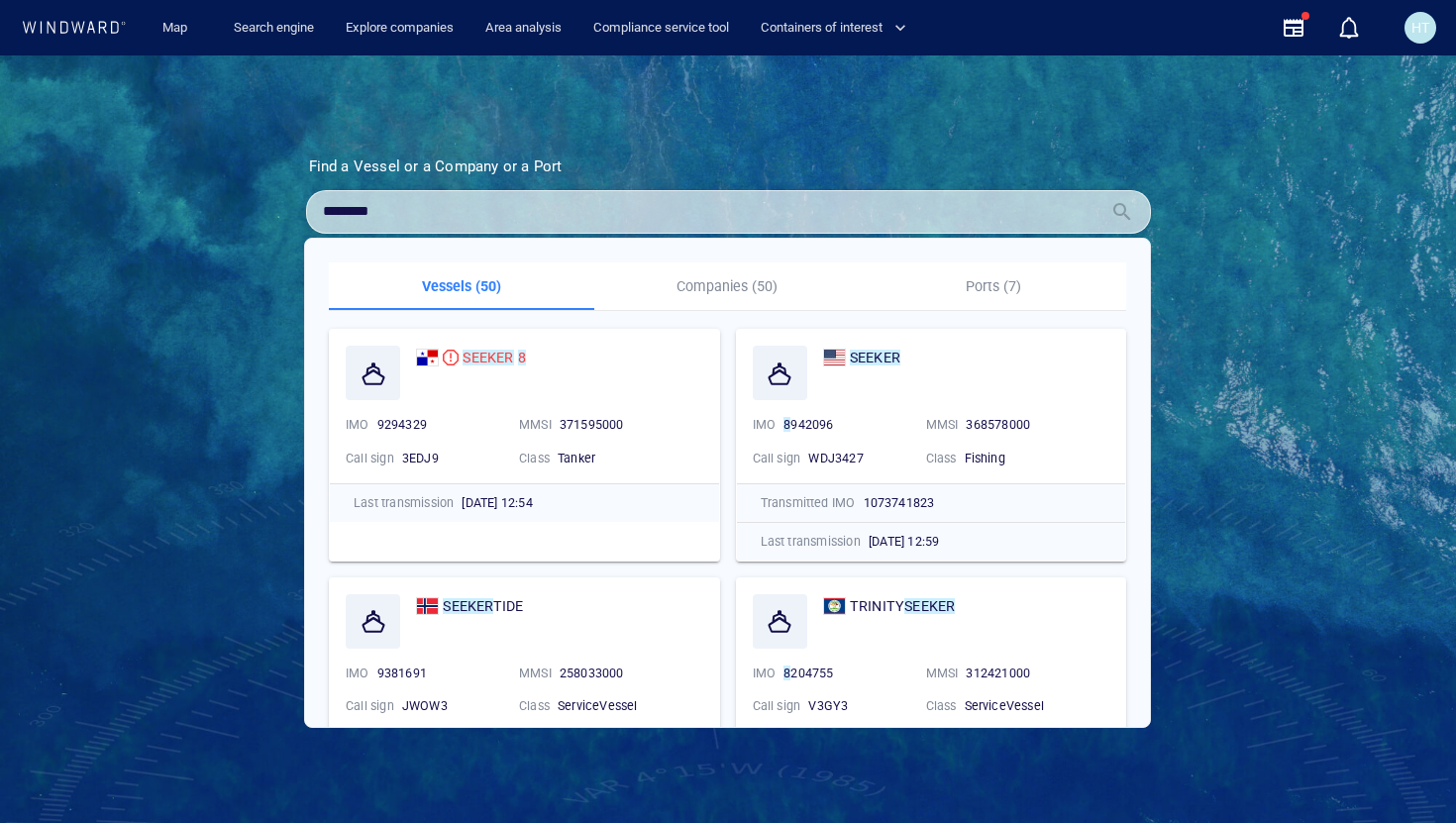 click on "********" at bounding box center [712, 212] 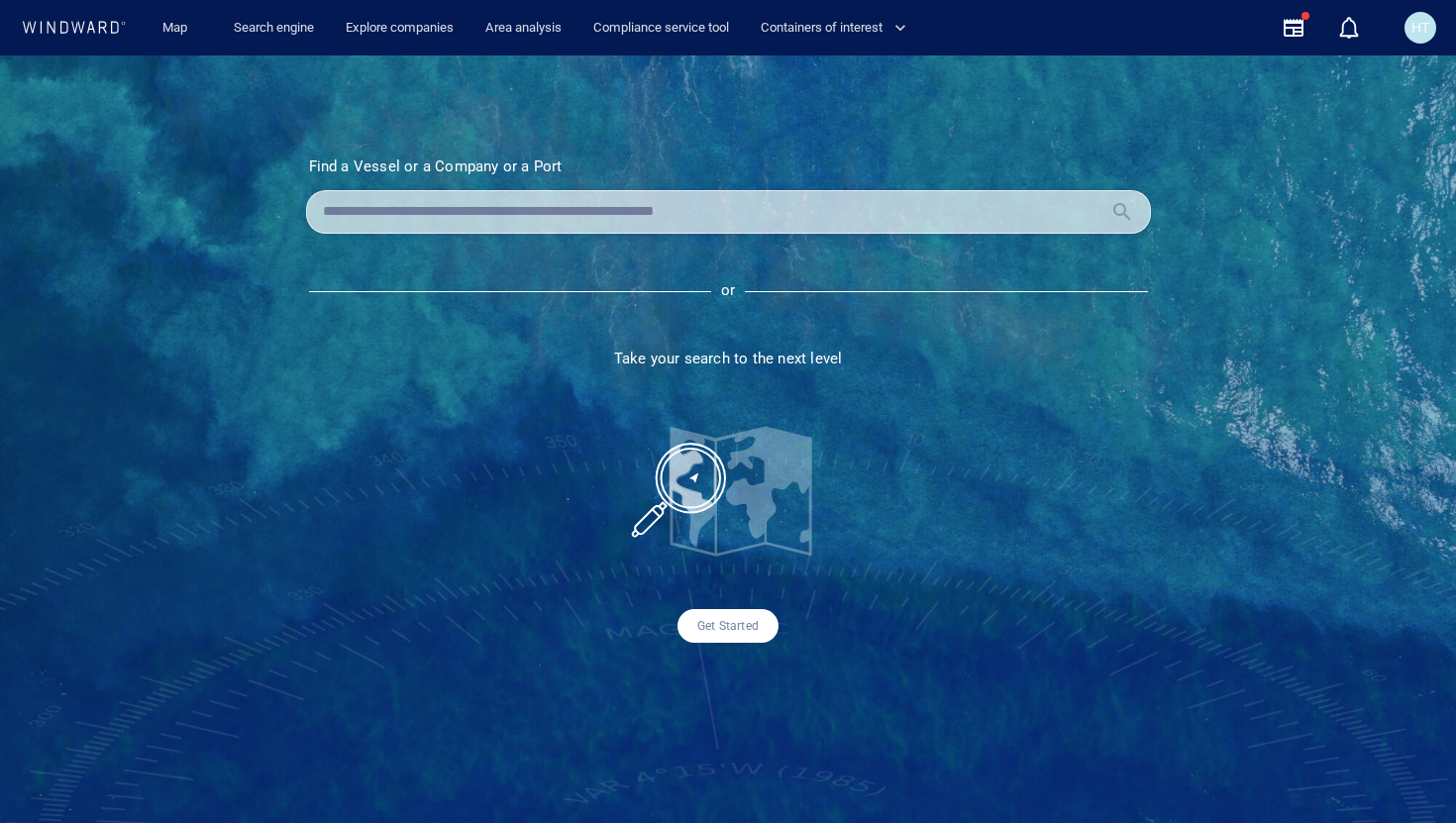 click on "Find a Vessel  or a Company  or a Port Name N/A IMO MMSI Call sign N/A Class N/A No positional data or Take your search to the next level Get Started" at bounding box center (728, 400) 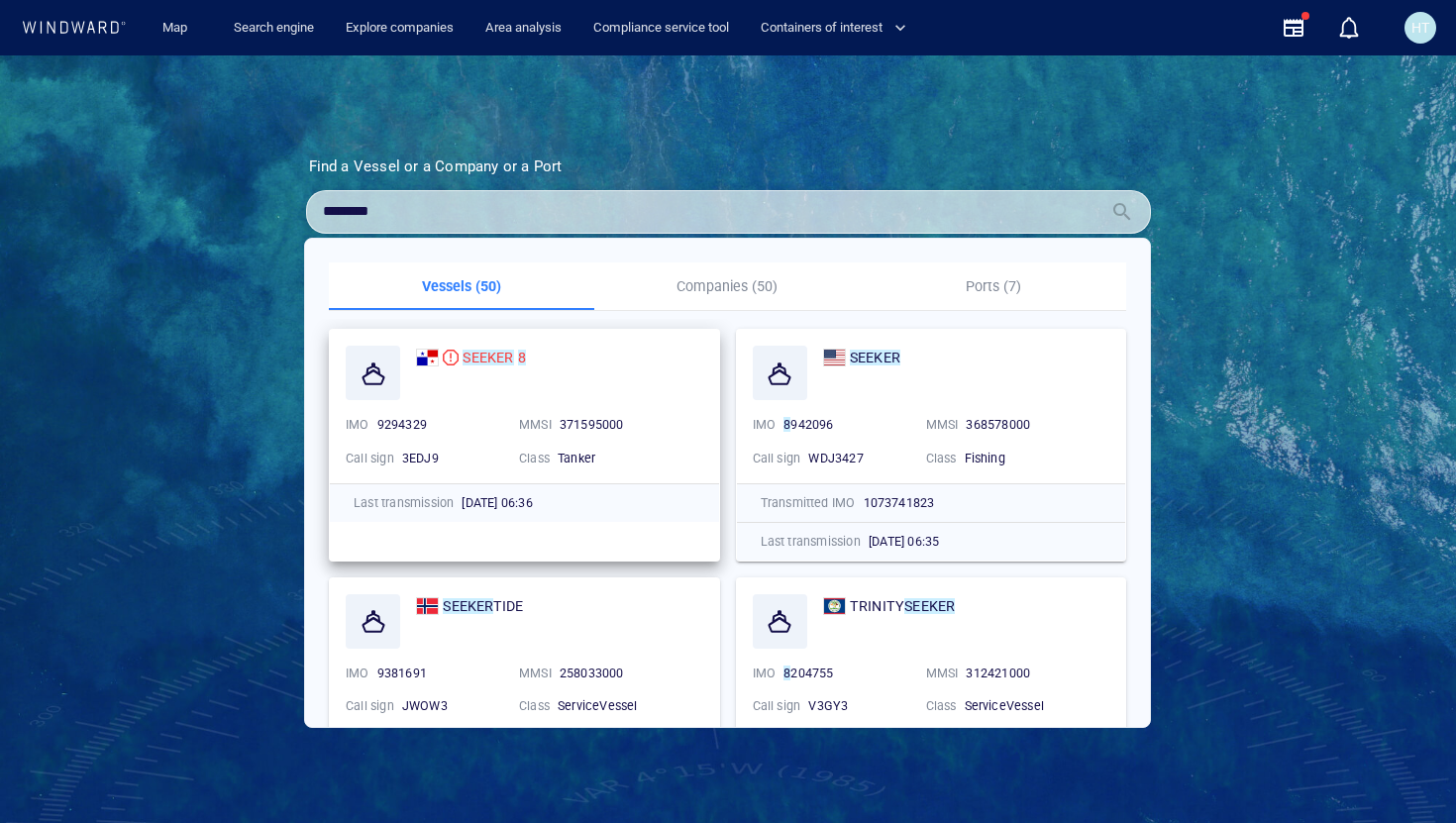 click on "9294329" at bounding box center [402, 424] 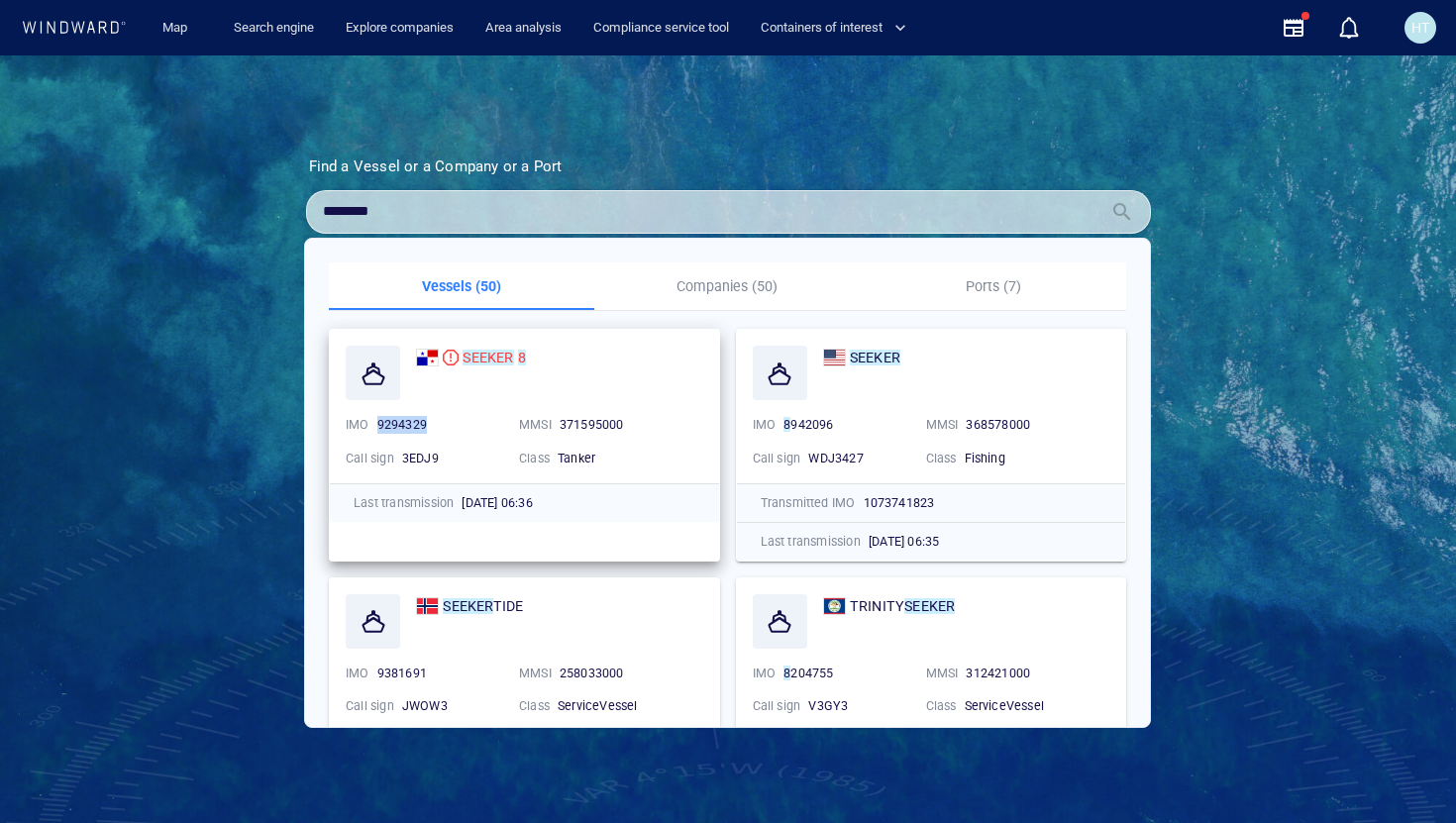 click on "9294329" at bounding box center (402, 424) 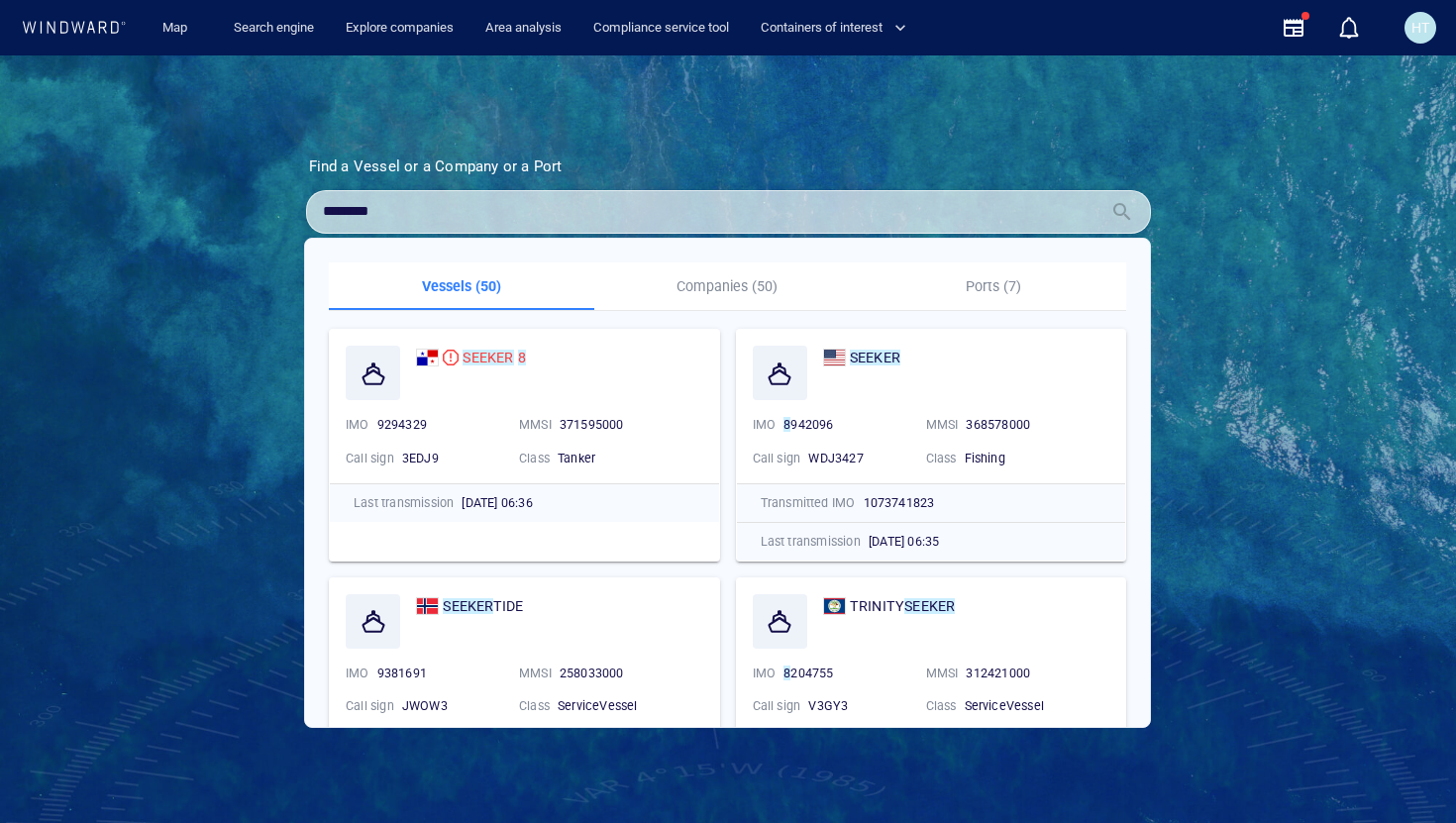 click on "********" at bounding box center [712, 212] 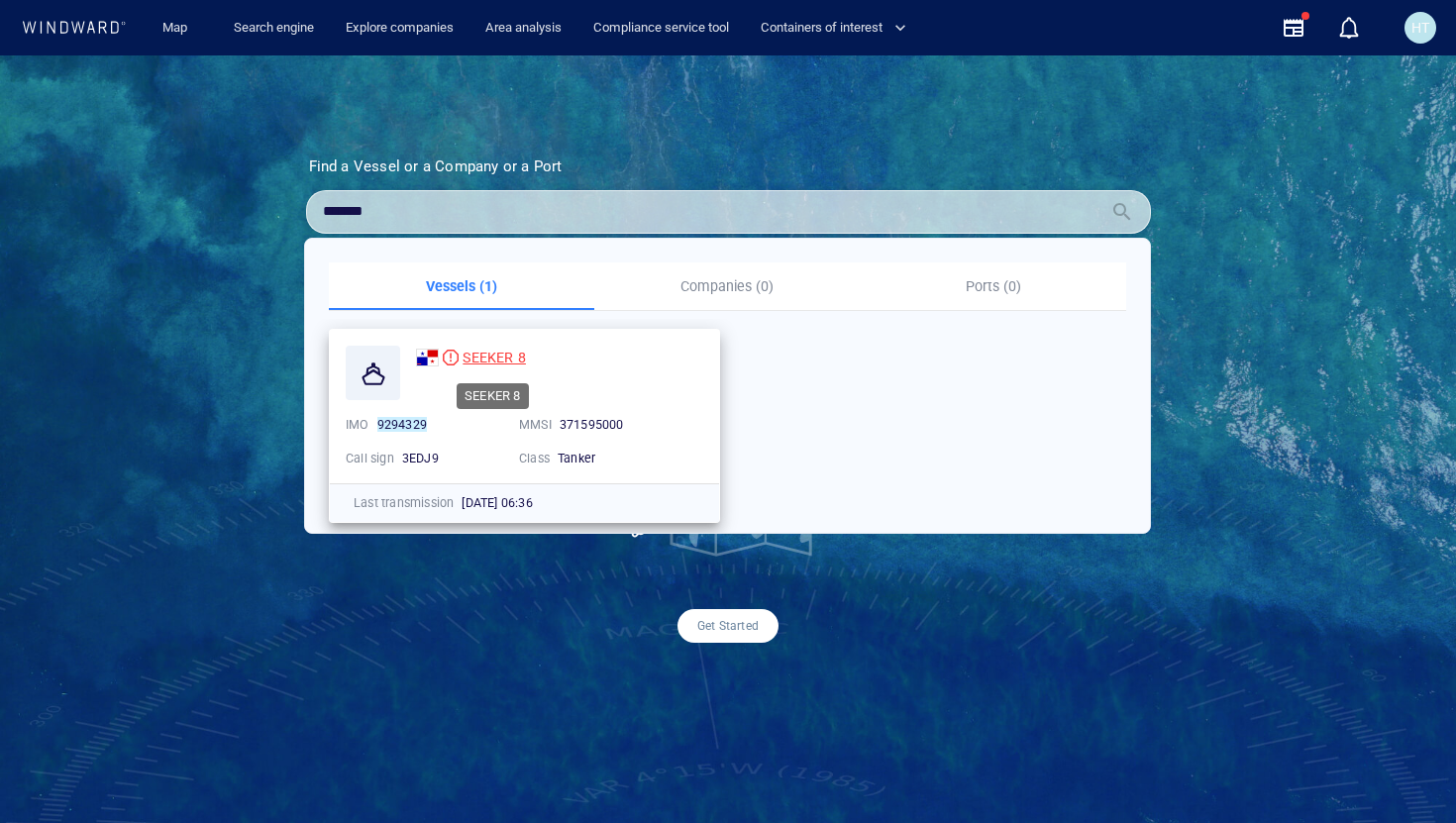 type on "*******" 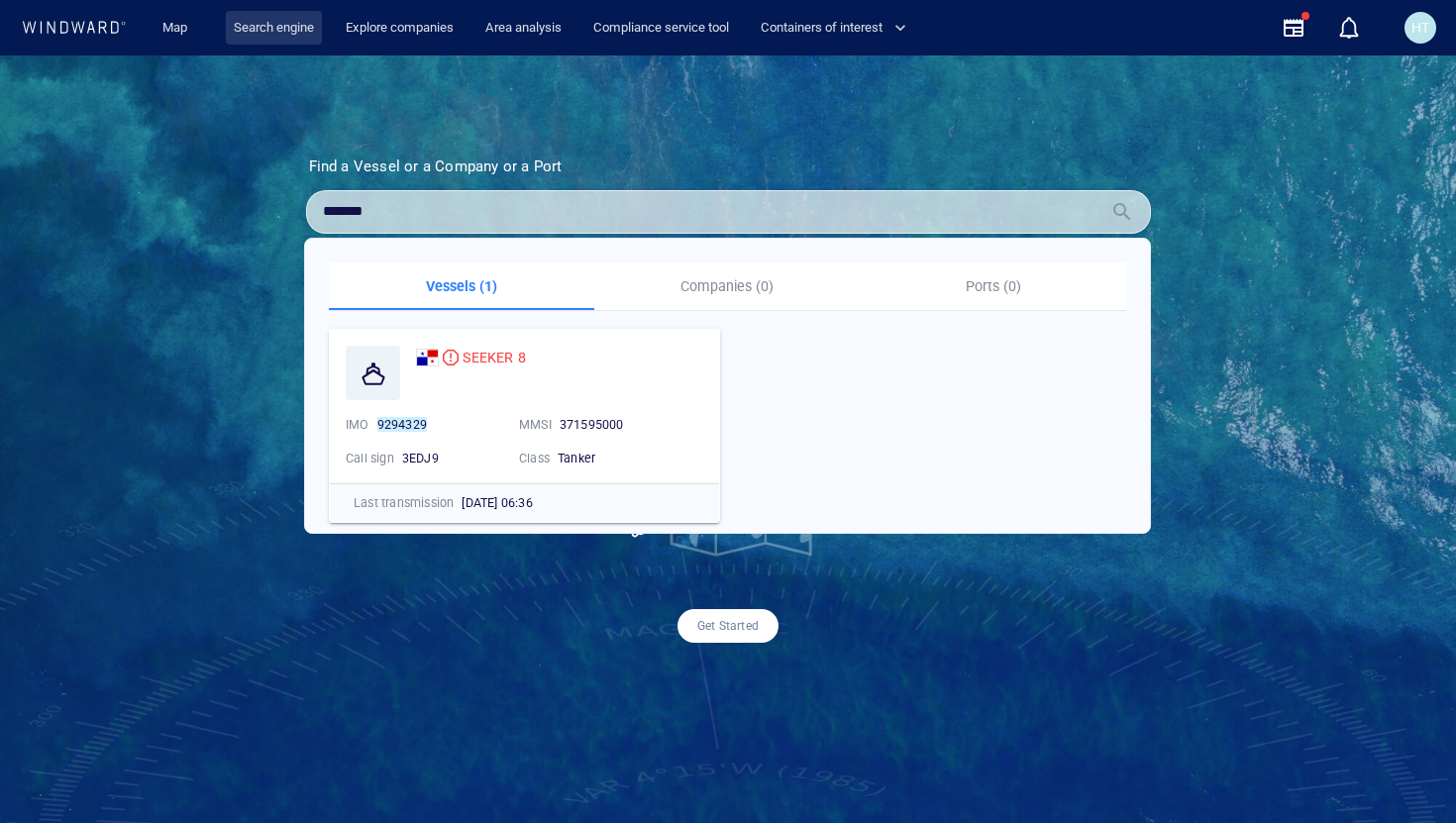 click on "Search engine" at bounding box center [273, 28] 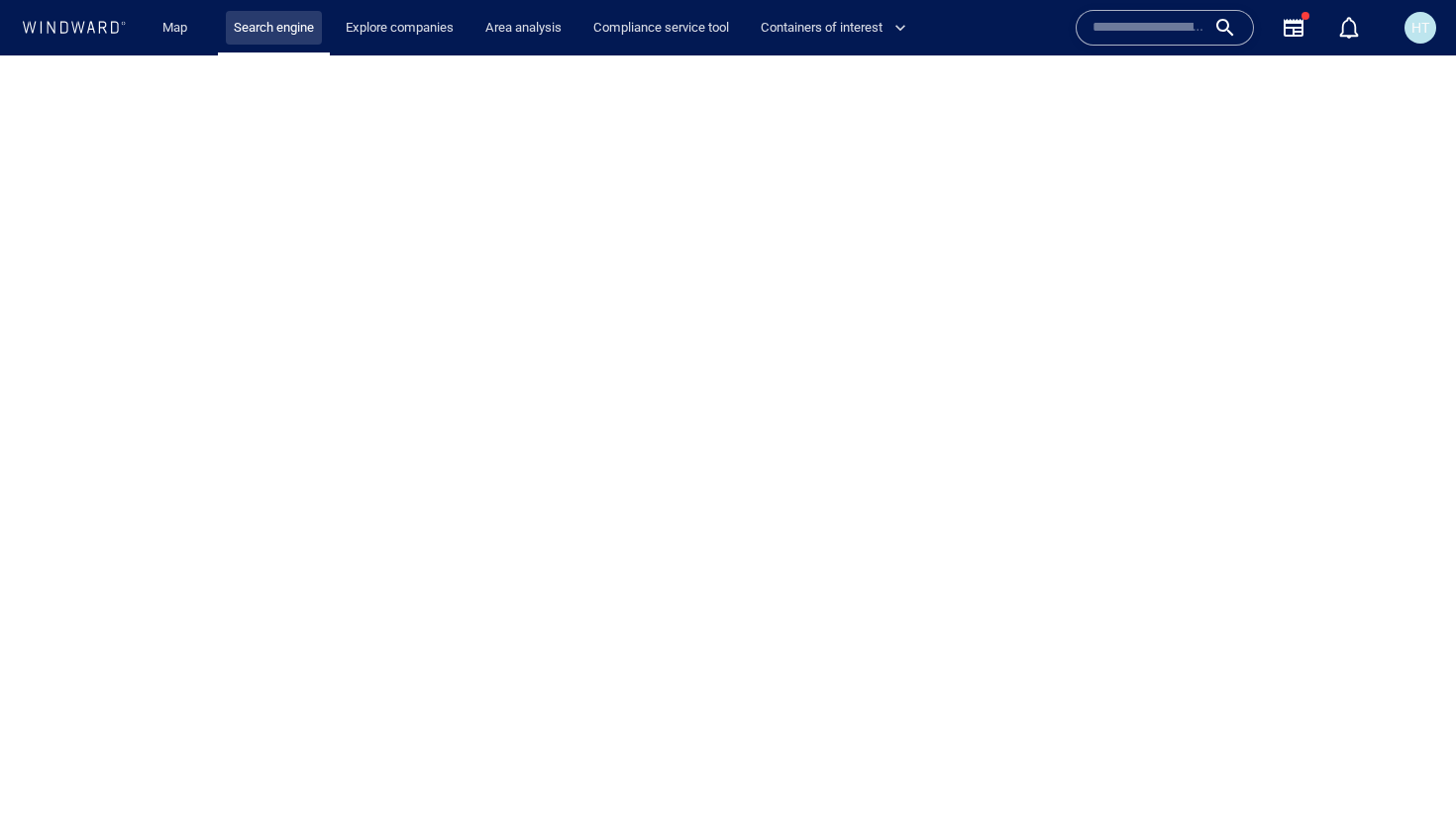 scroll, scrollTop: 0, scrollLeft: 0, axis: both 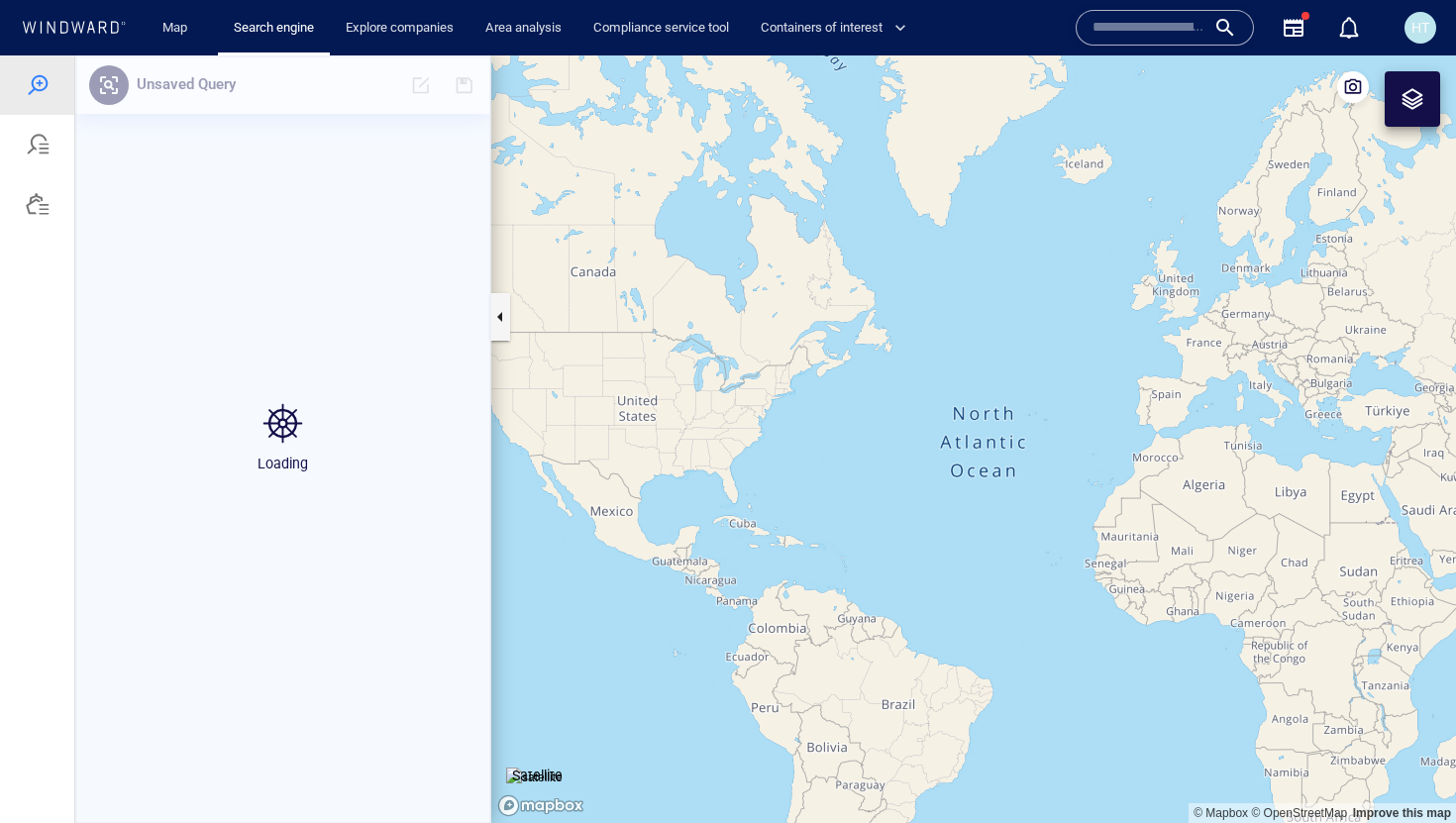drag, startPoint x: 974, startPoint y: 433, endPoint x: 765, endPoint y: 402, distance: 211.28654 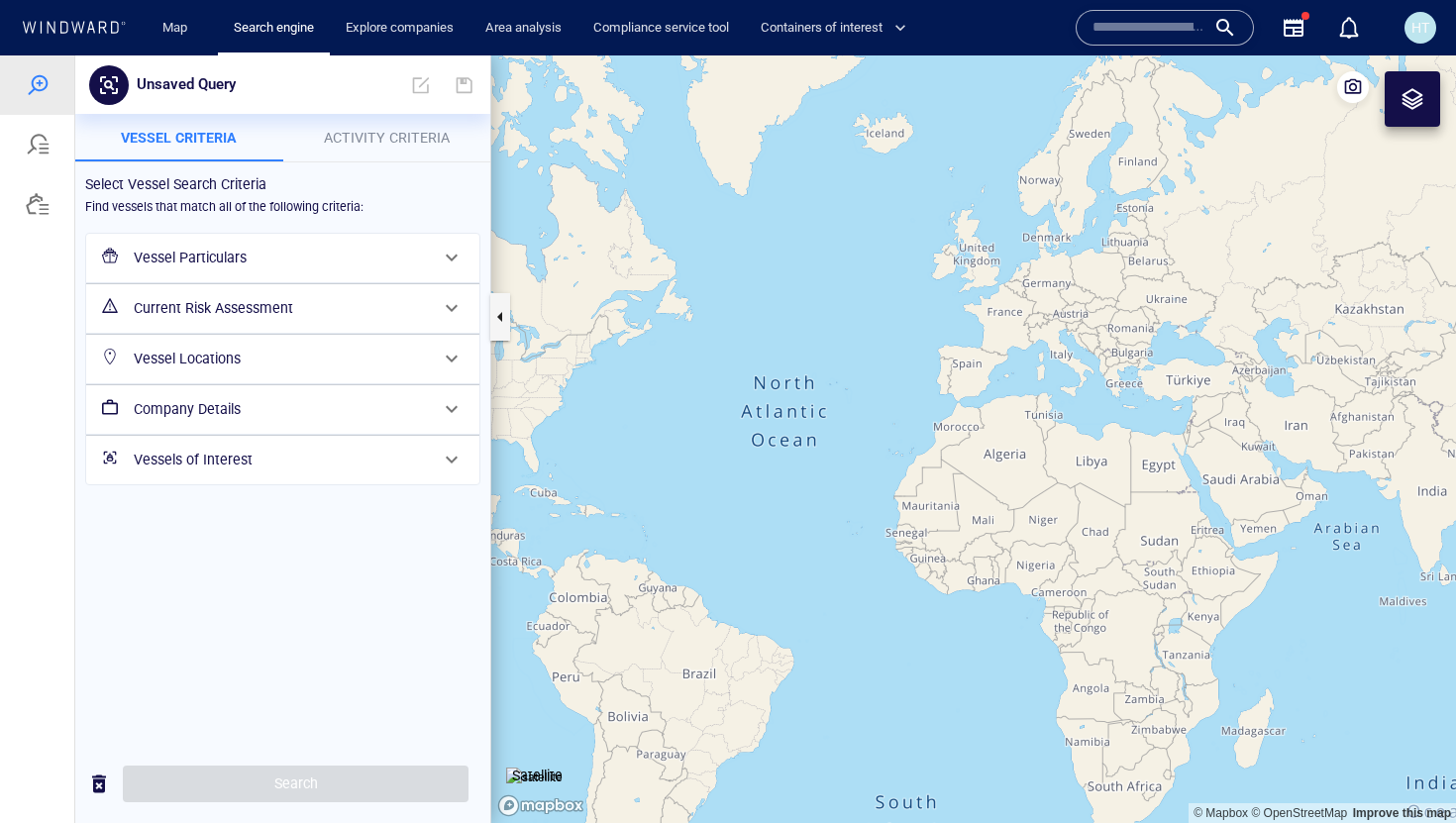 click on "Vessel Particulars" at bounding box center [280, 257] 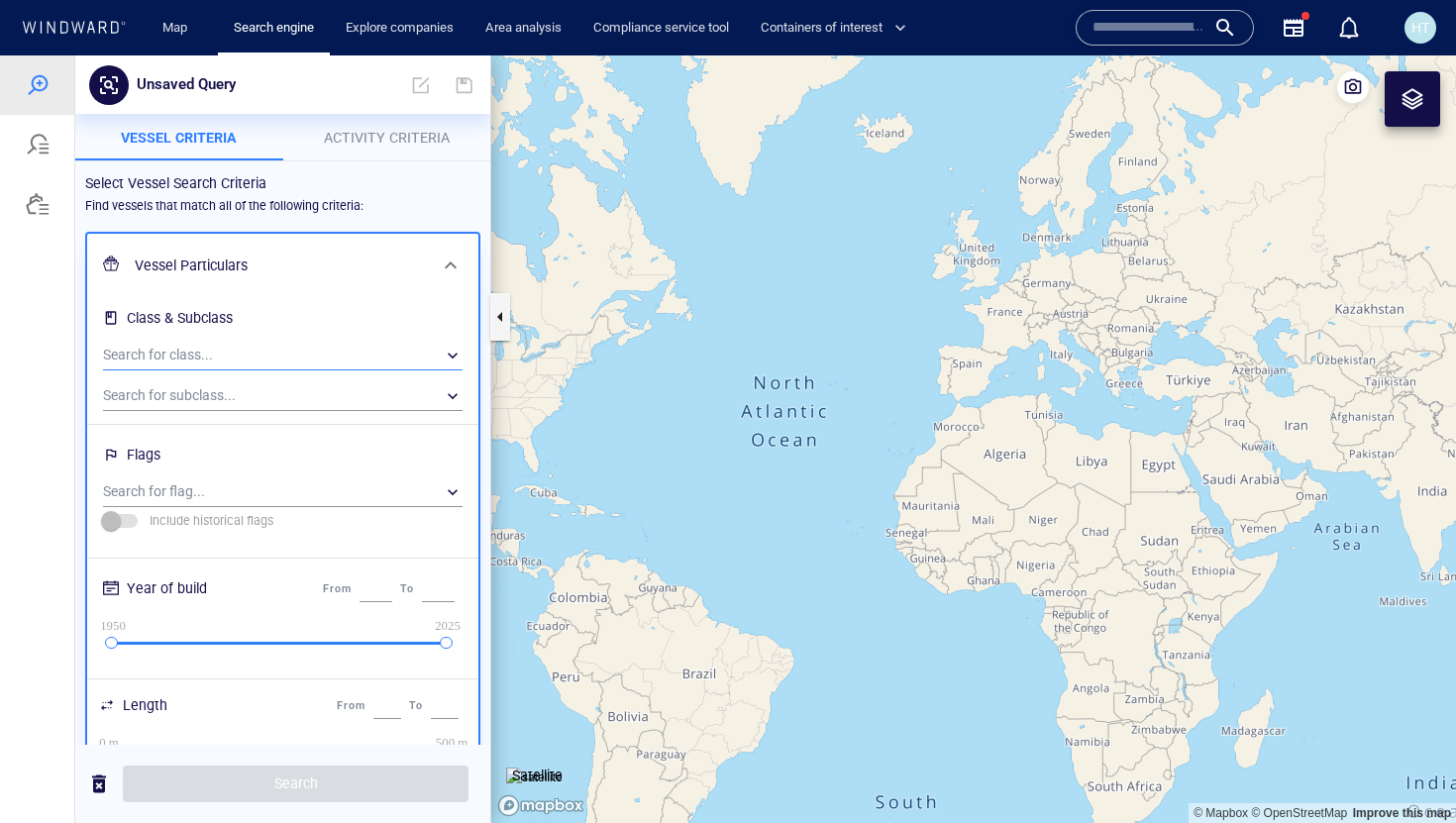 click on "​" at bounding box center [282, 356] 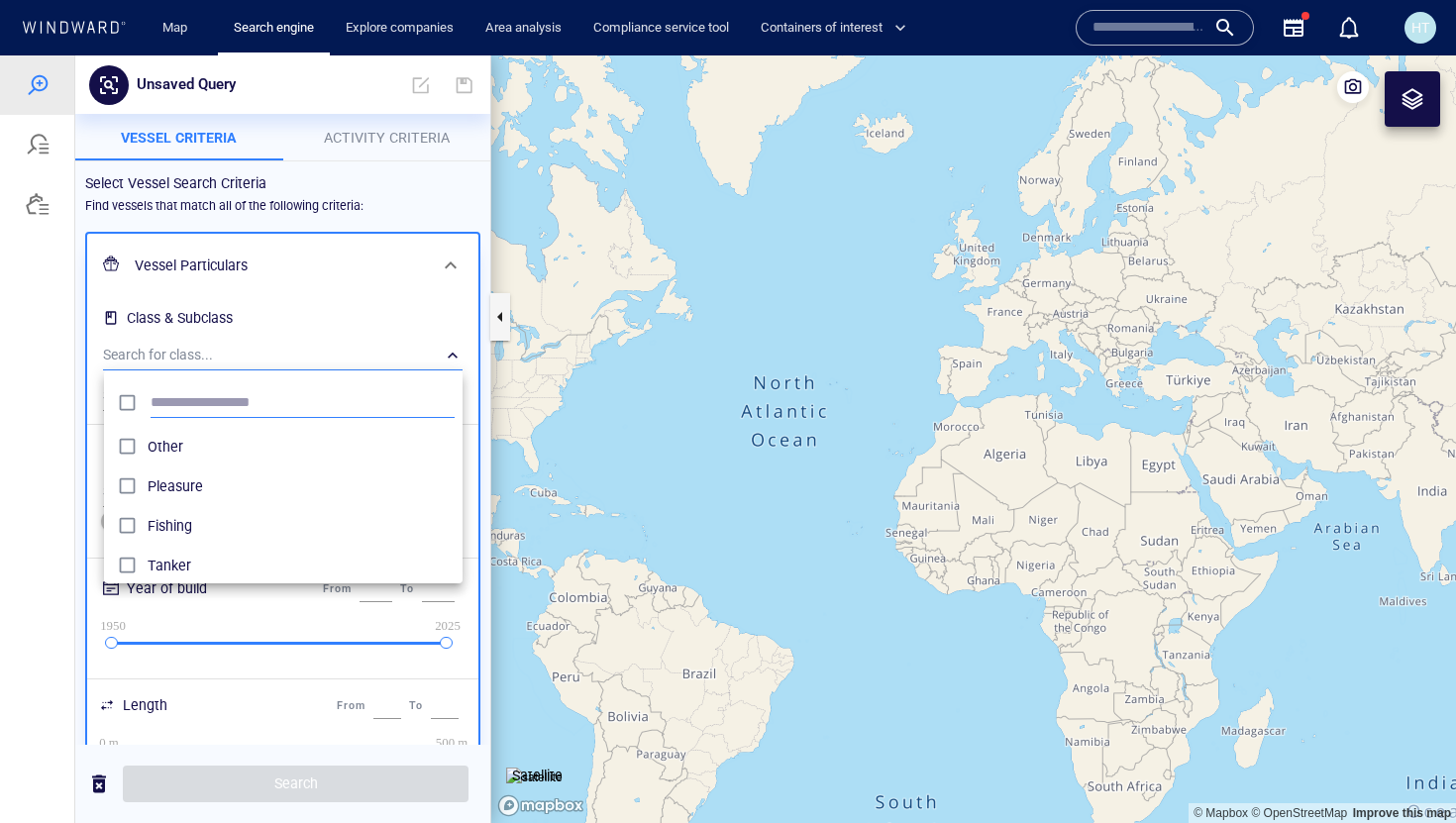scroll, scrollTop: 0, scrollLeft: 1, axis: horizontal 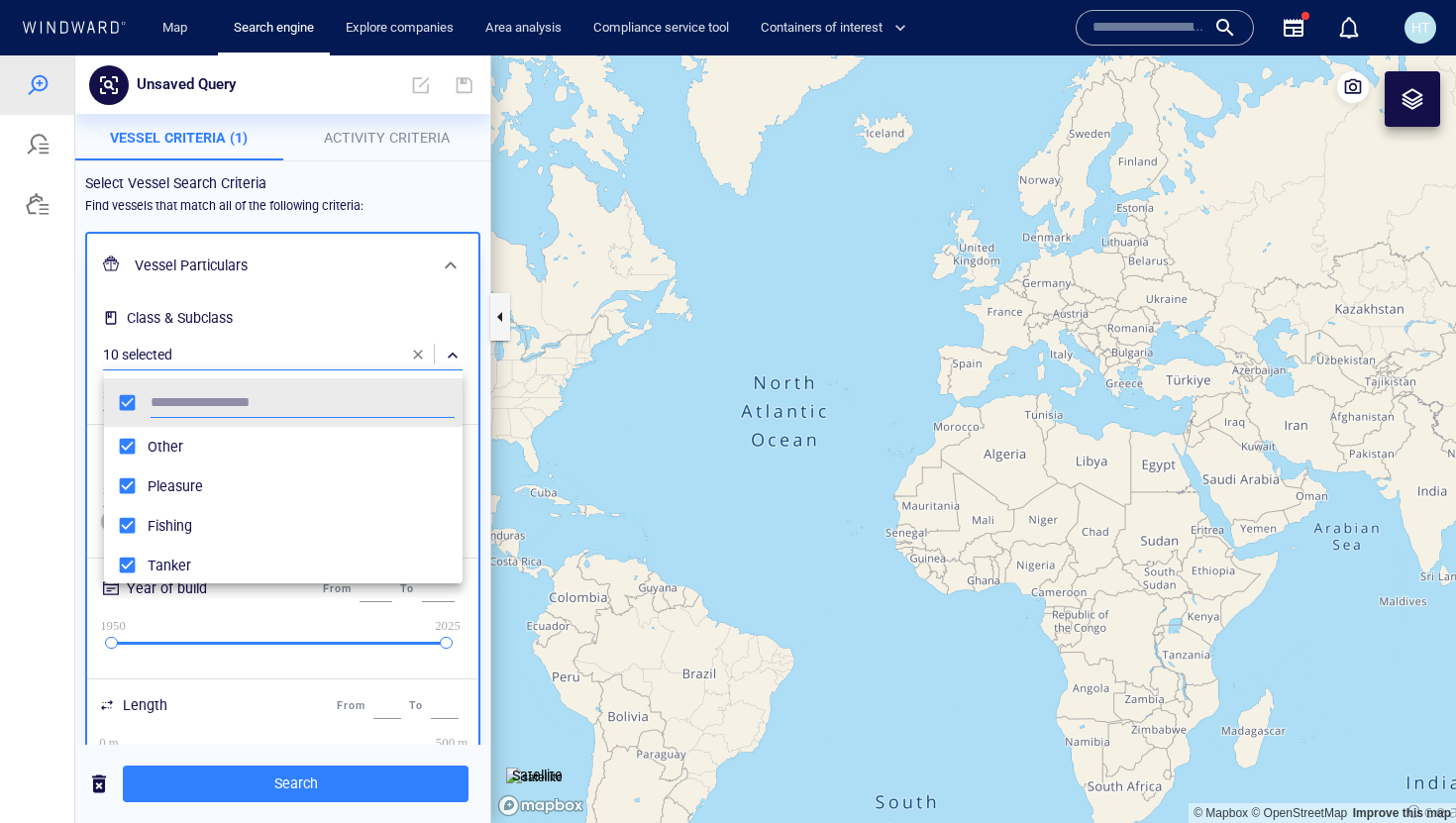 click at bounding box center [728, 439] 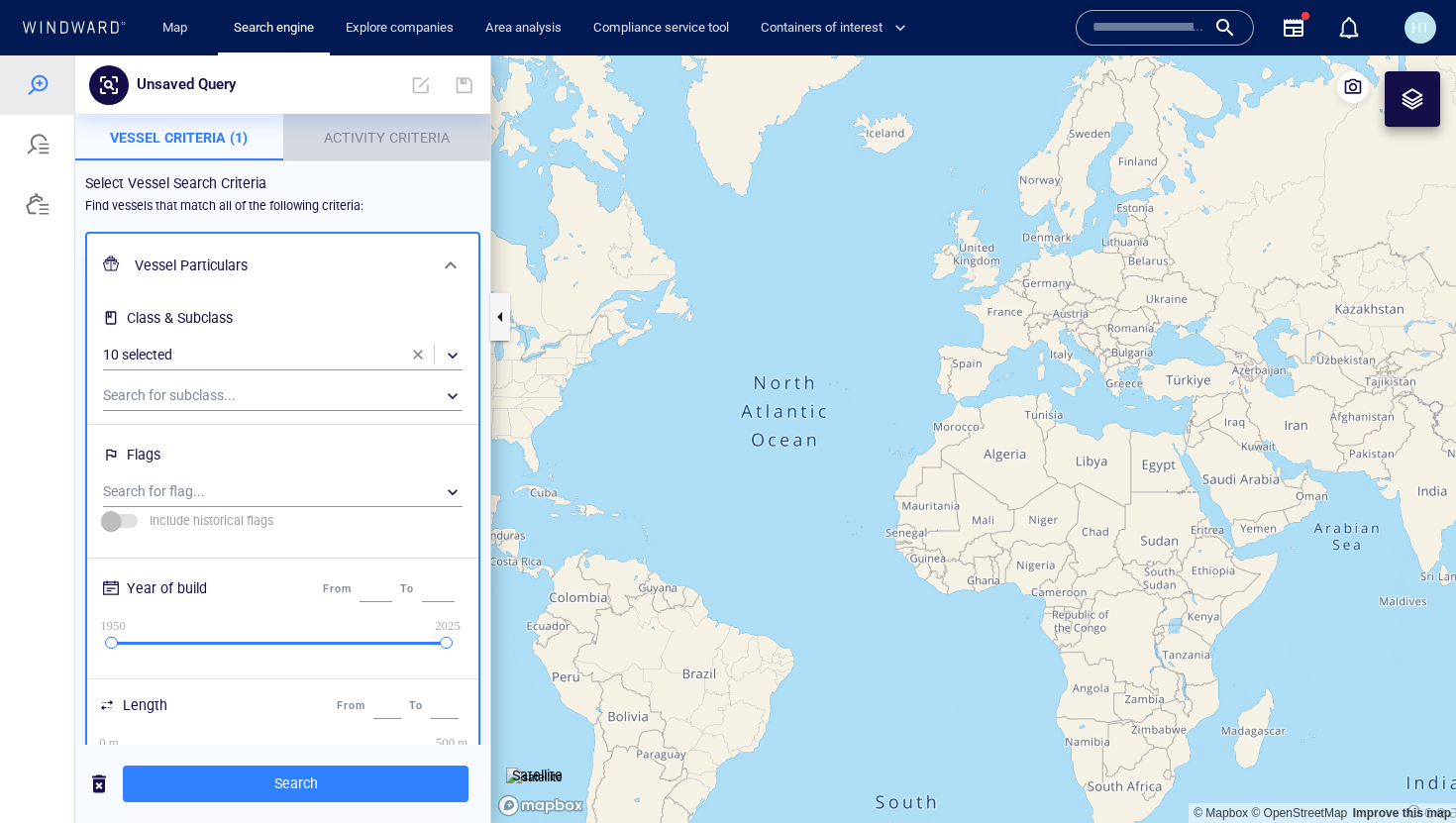 click on "Activity Criteria" at bounding box center [386, 138] 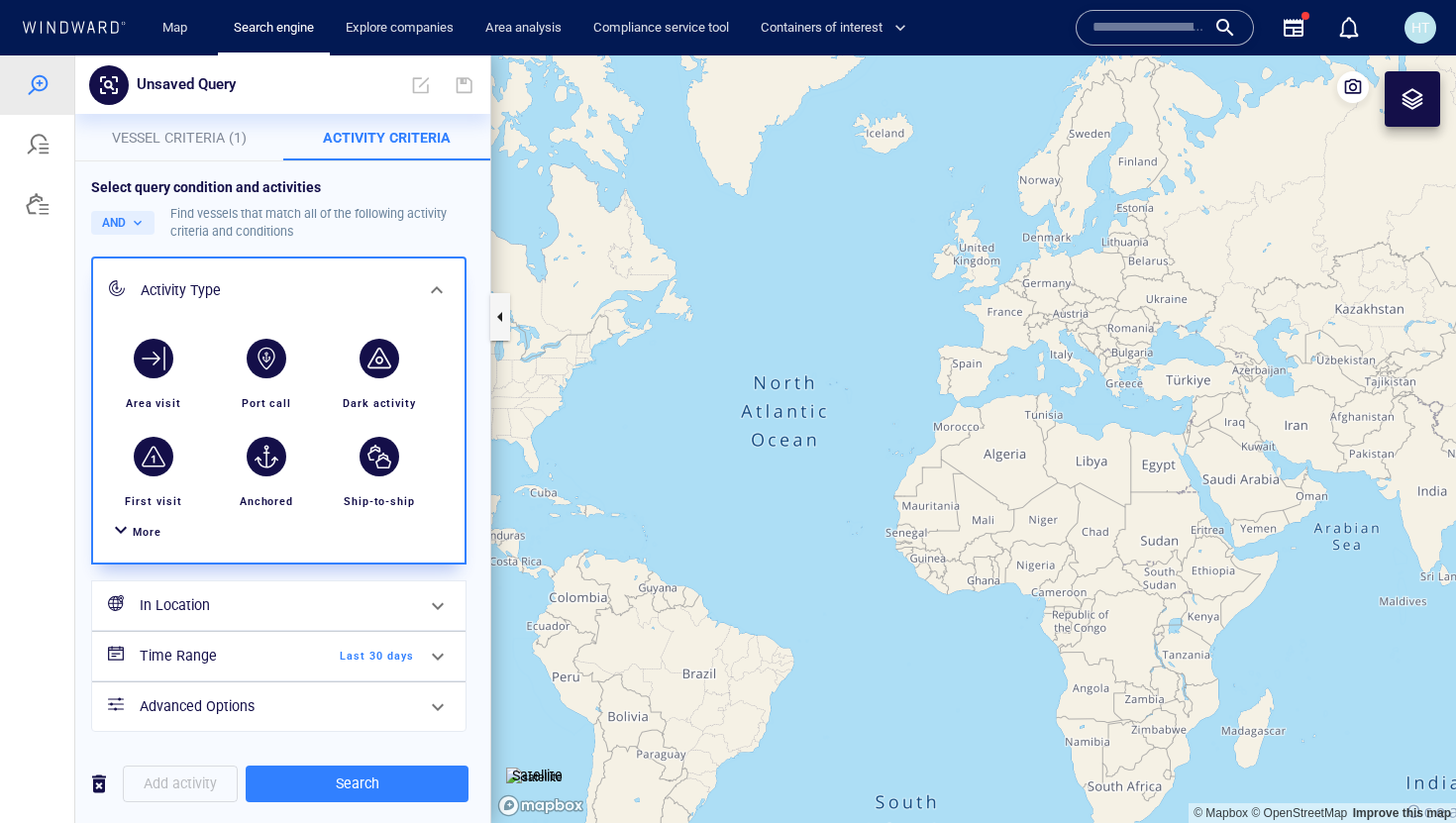 click on "More" at bounding box center (147, 532) 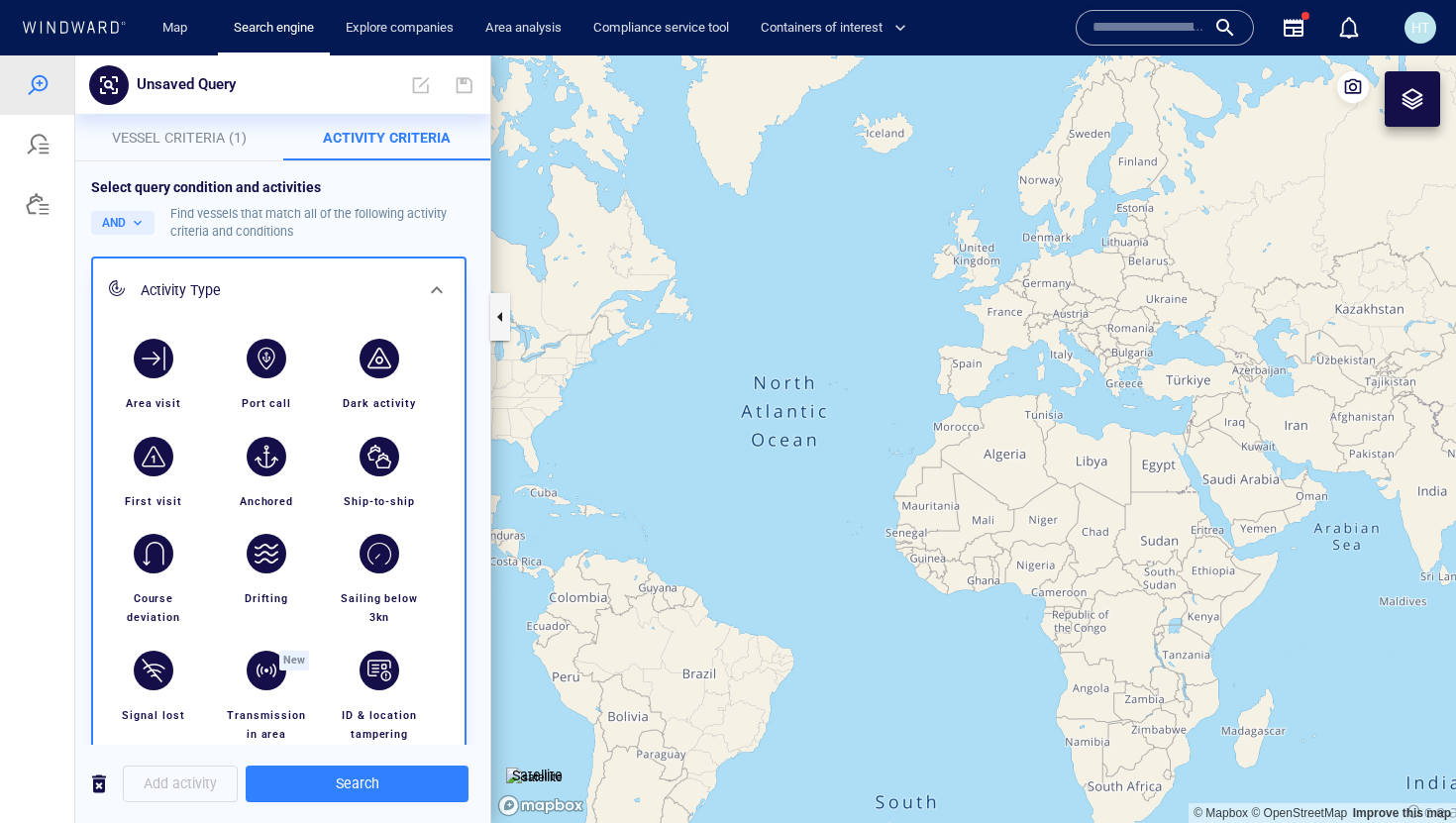 scroll, scrollTop: 232, scrollLeft: 0, axis: vertical 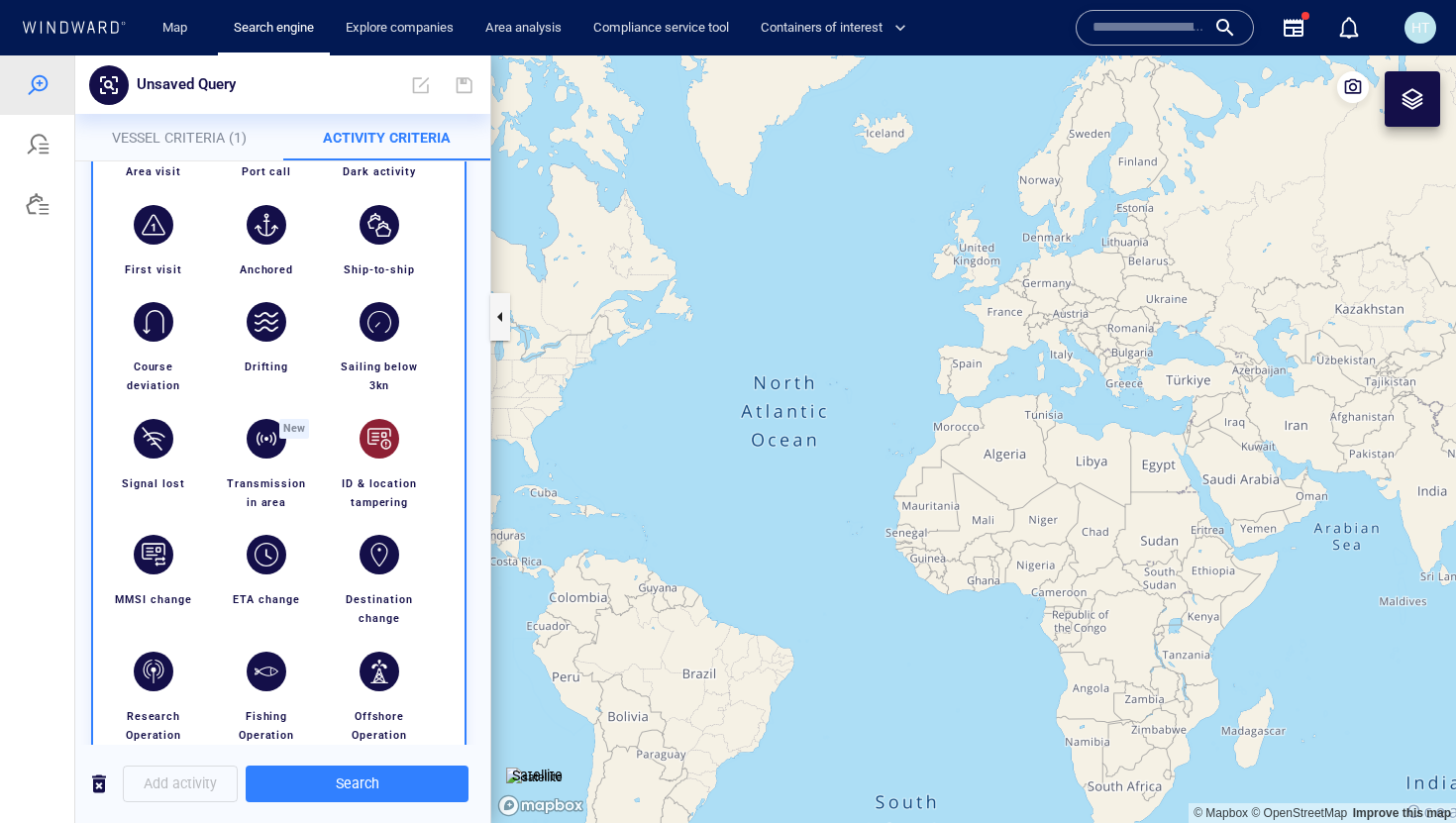 click at bounding box center [379, 439] 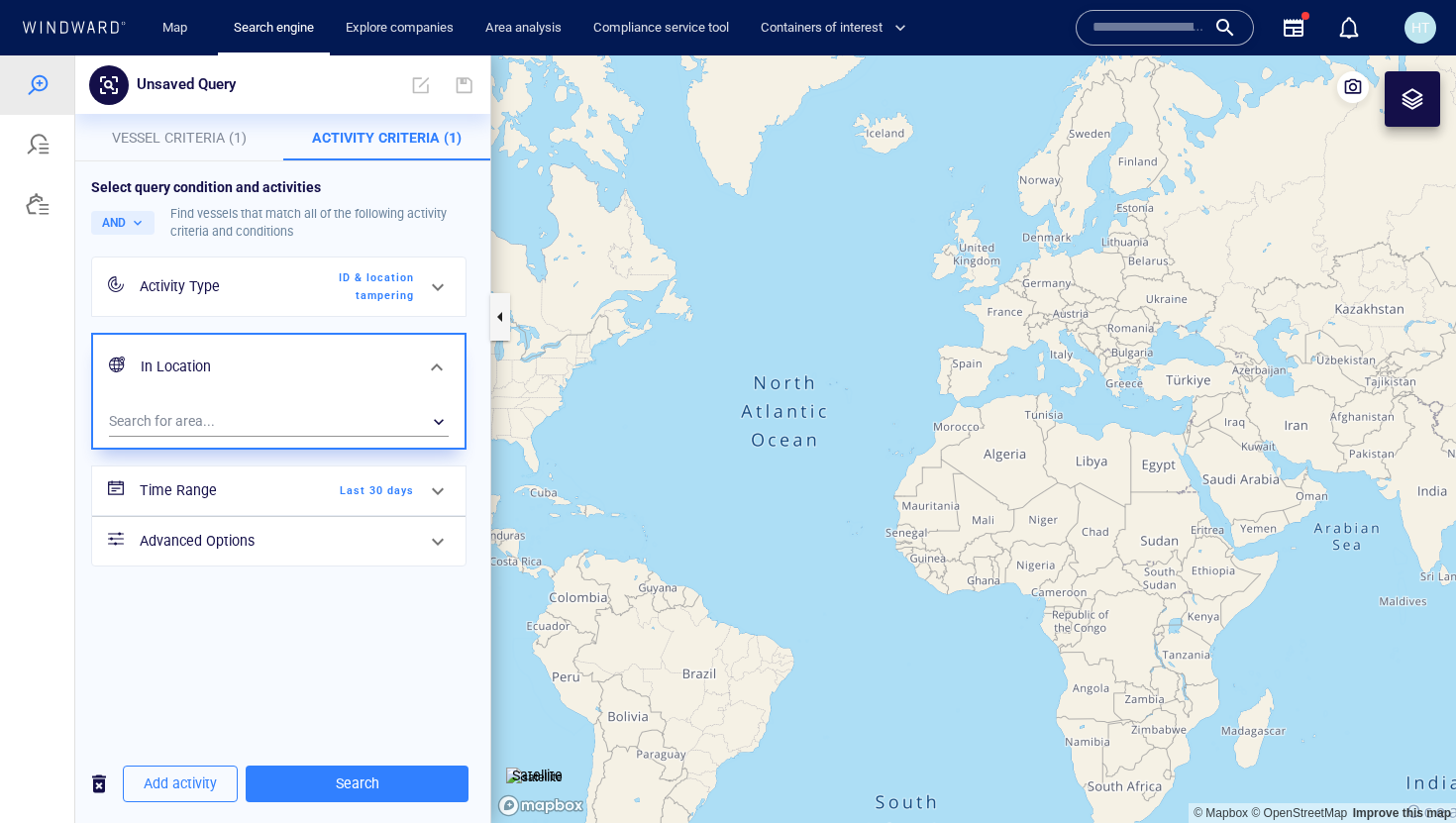 scroll, scrollTop: 0, scrollLeft: 0, axis: both 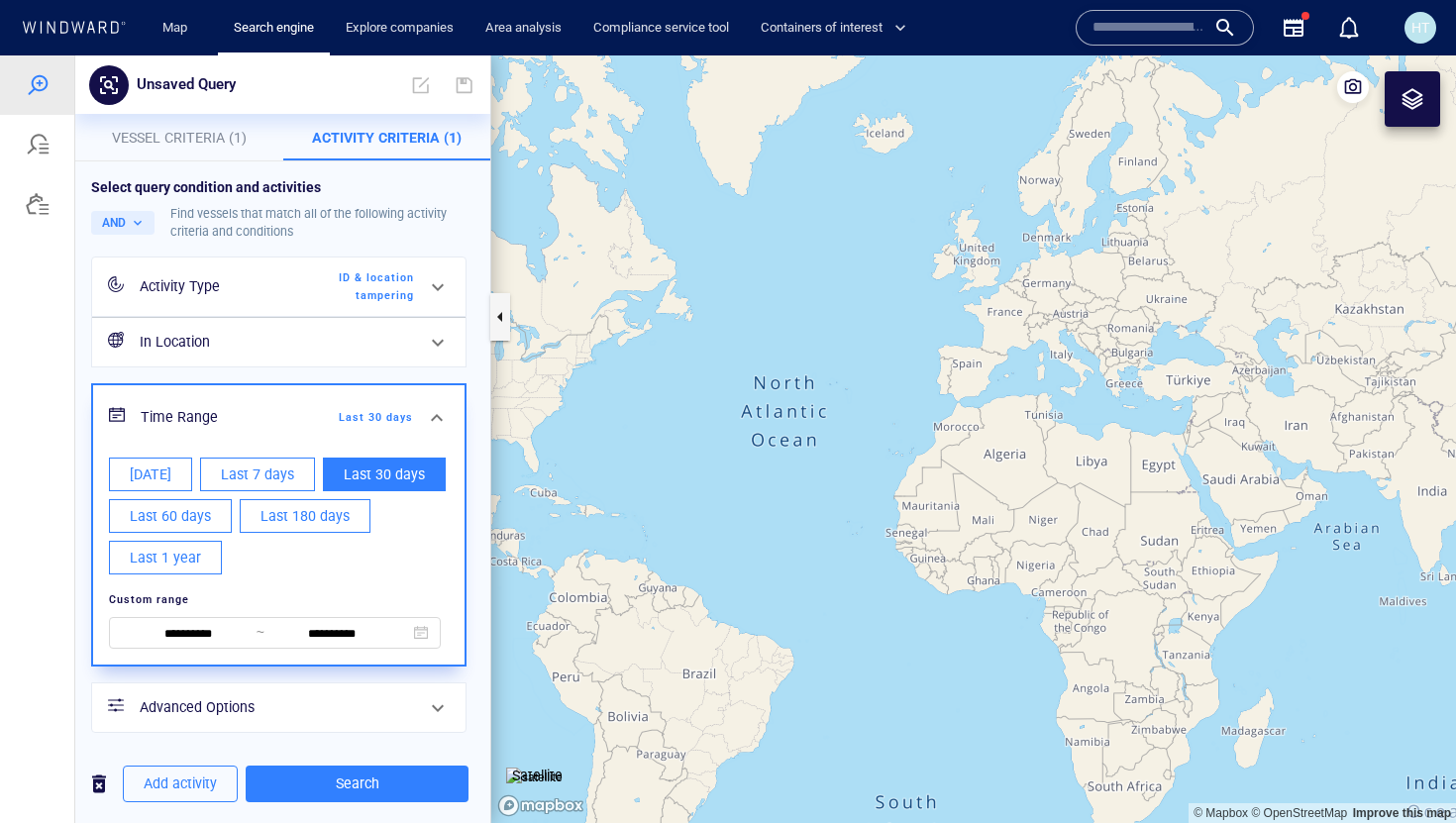 click on "Last 1 year" at bounding box center [165, 558] 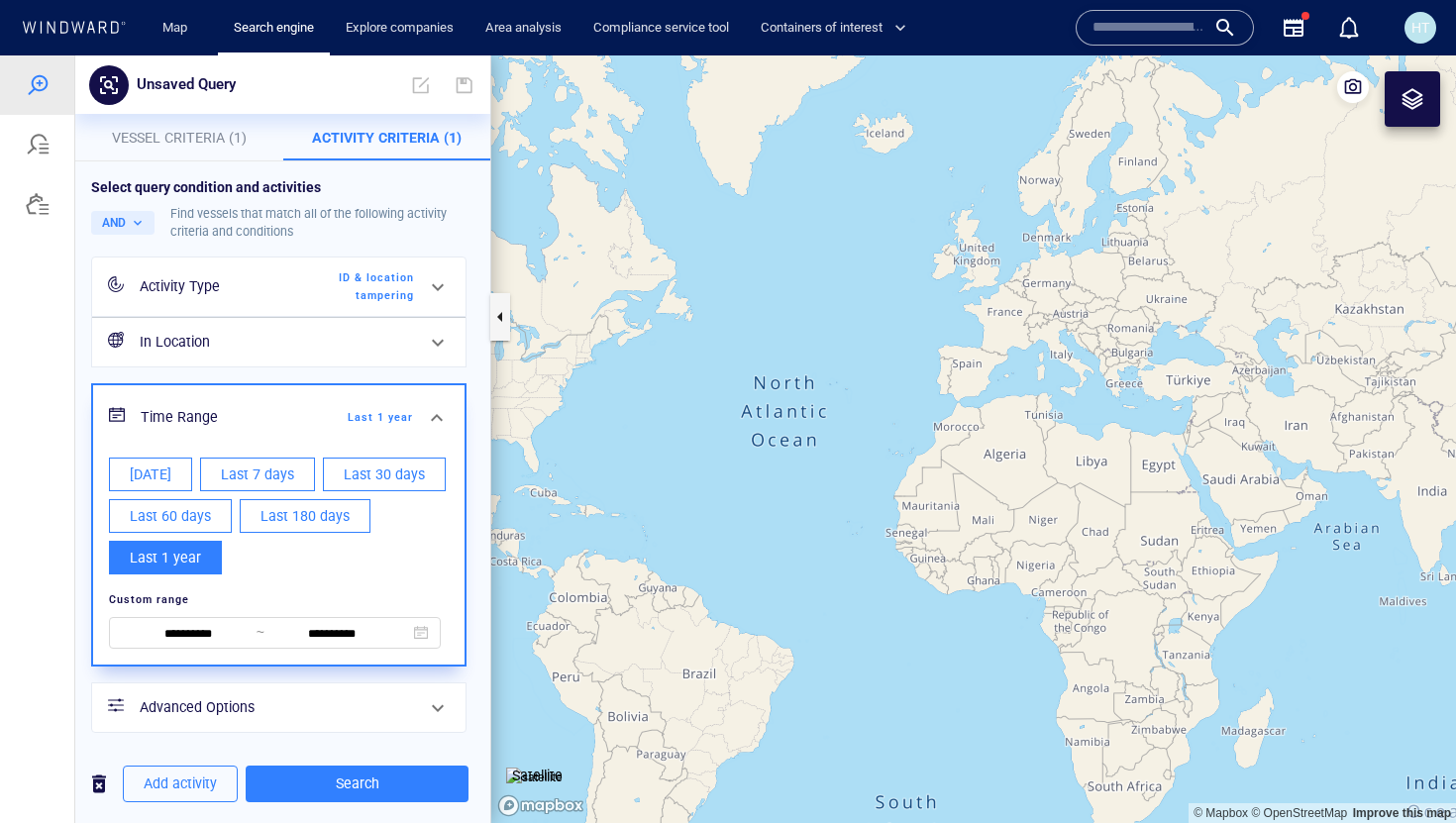 click on "Vessel Criteria (1)" at bounding box center [179, 138] 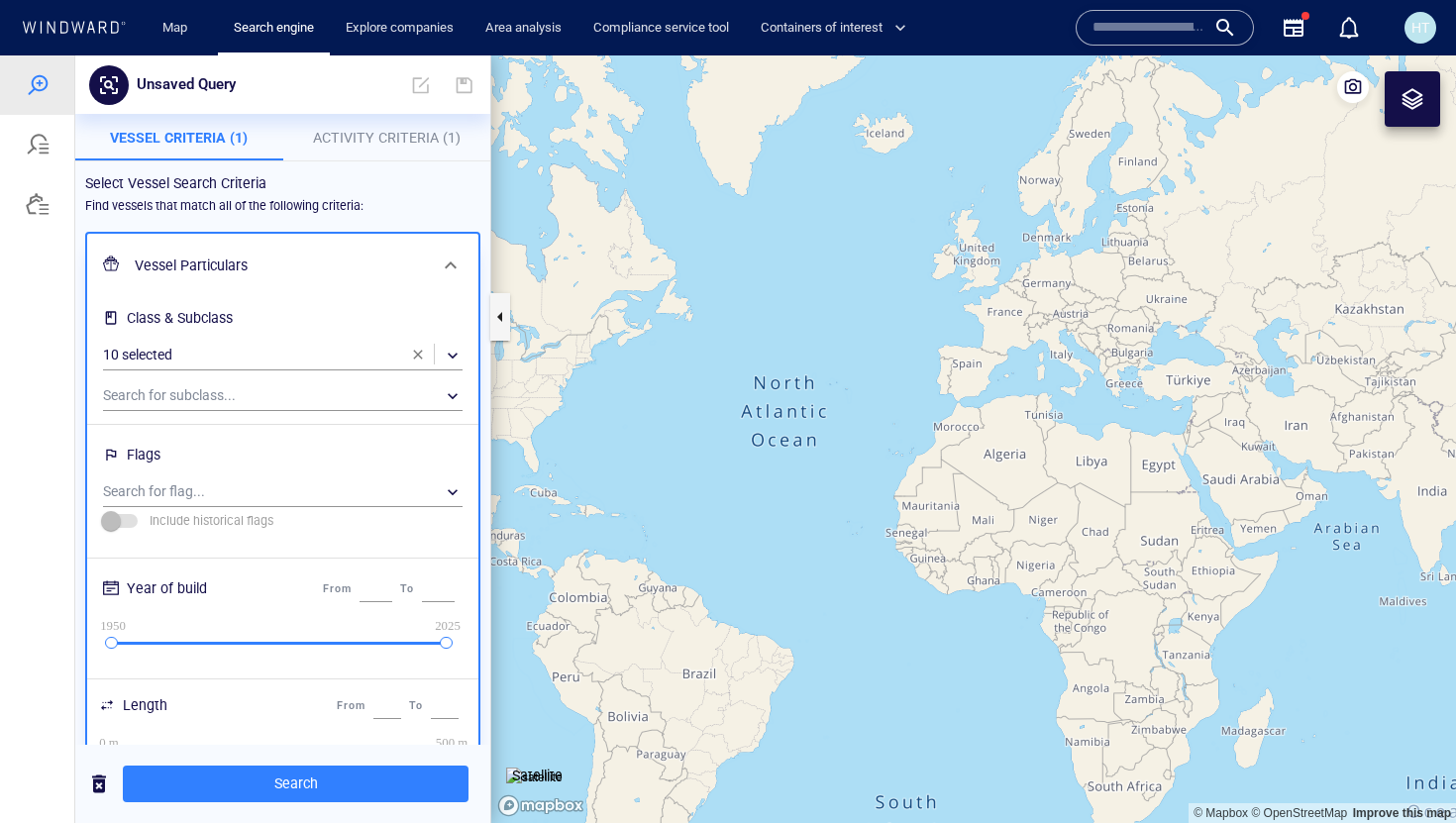 click on "Activity Criteria (1)" at bounding box center (386, 138) 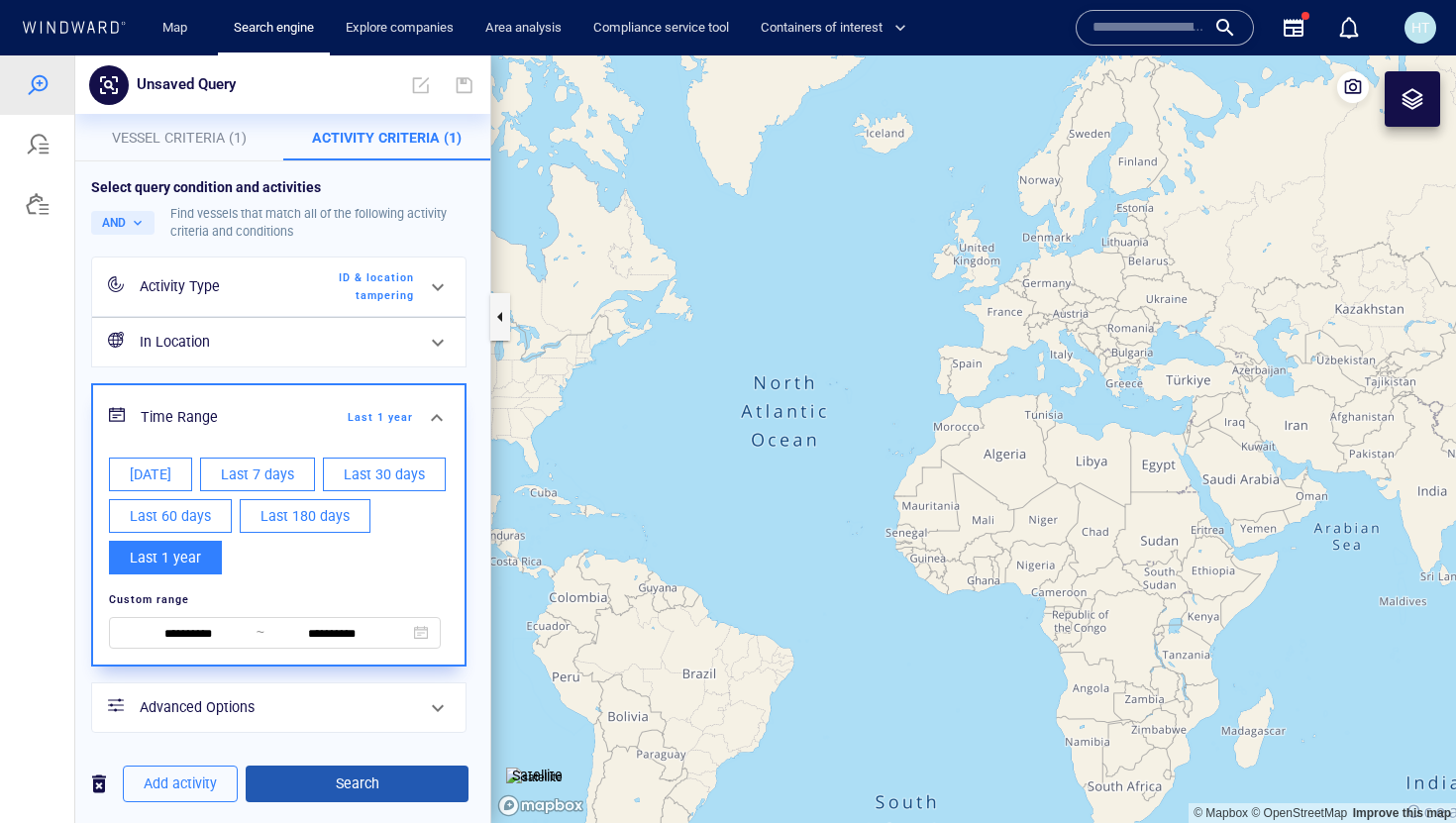 click on "Search" at bounding box center [357, 783] 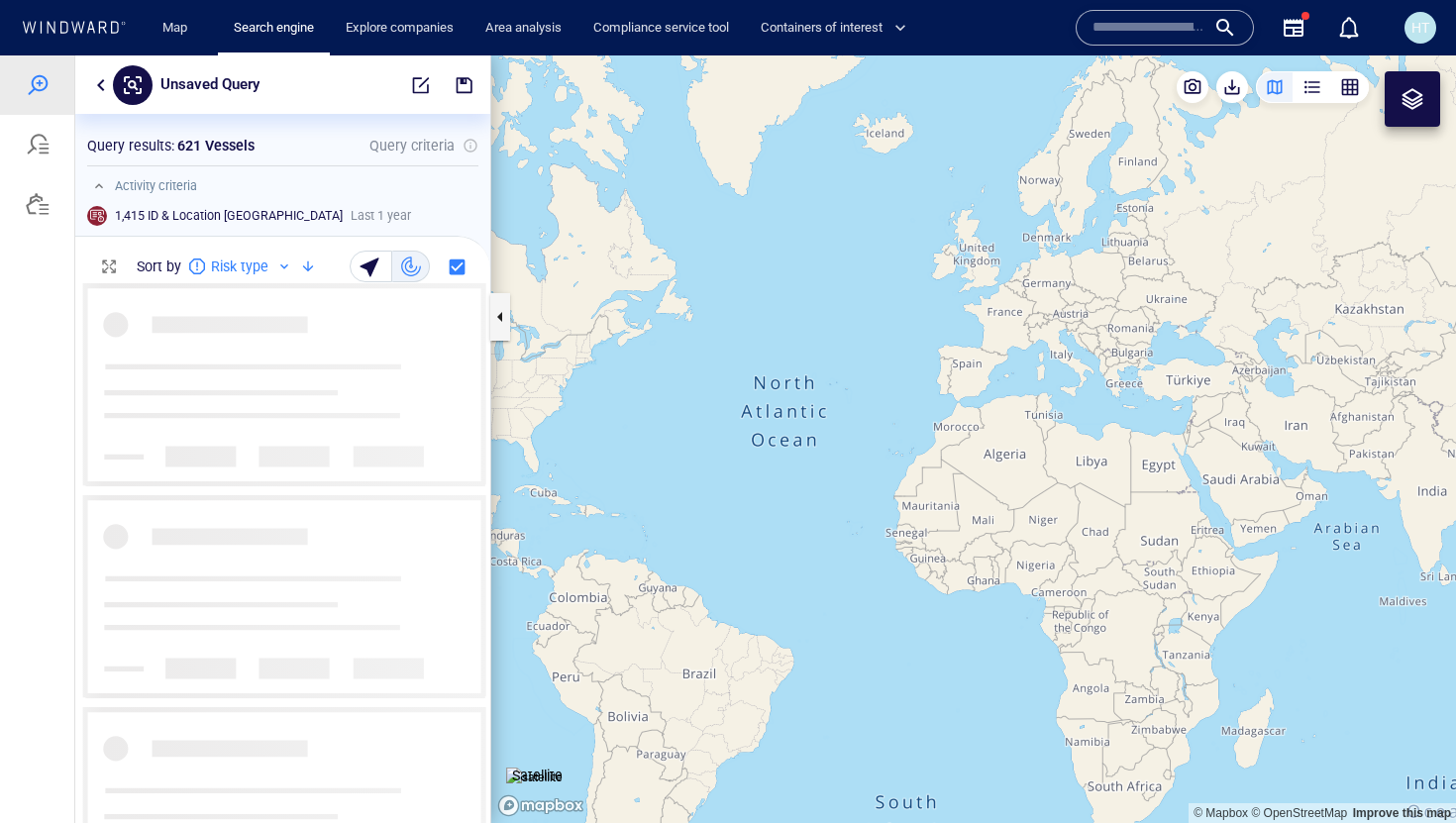 scroll, scrollTop: 1, scrollLeft: 1, axis: both 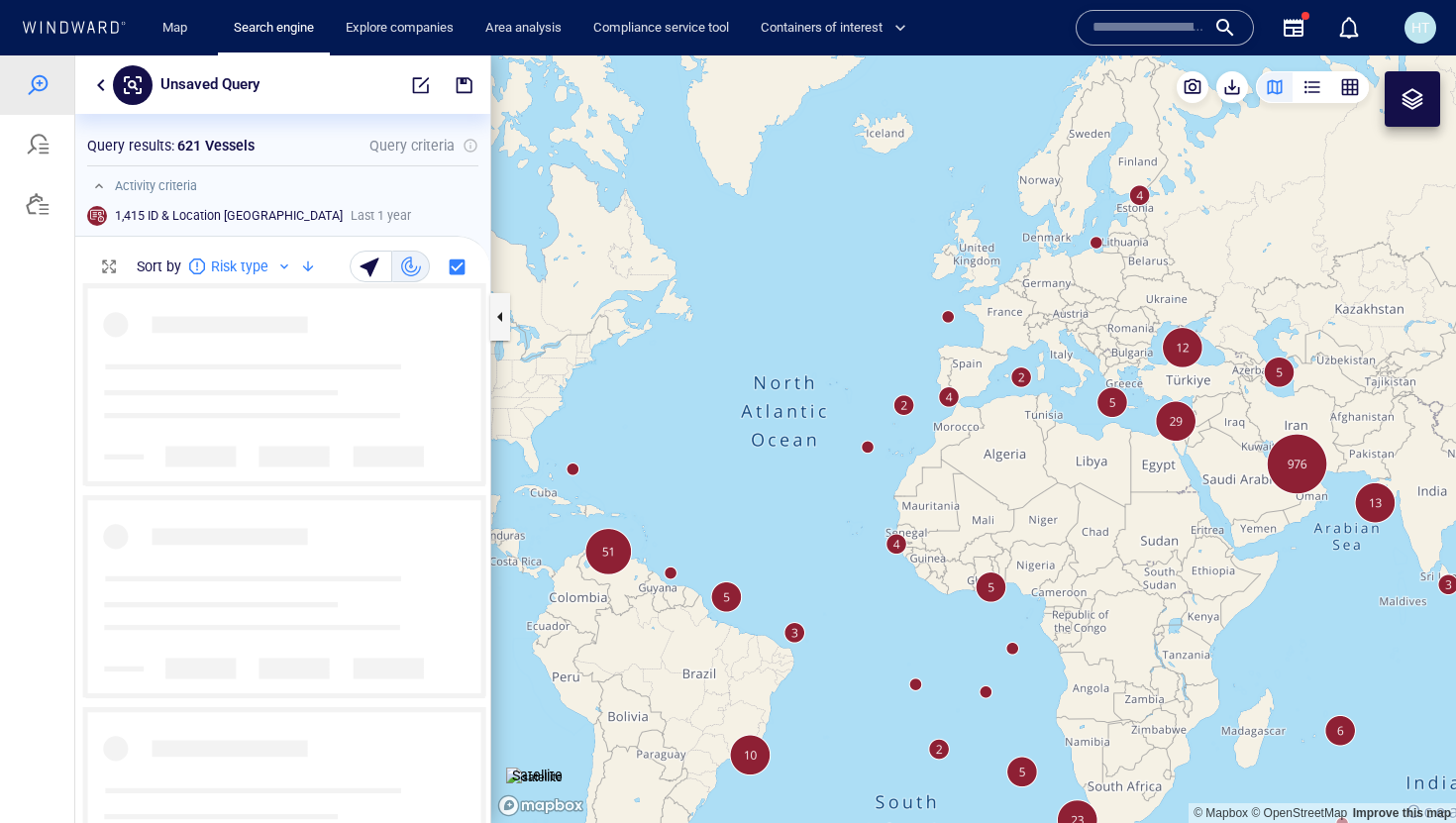 drag, startPoint x: 928, startPoint y: 691, endPoint x: 825, endPoint y: 469, distance: 244.73046 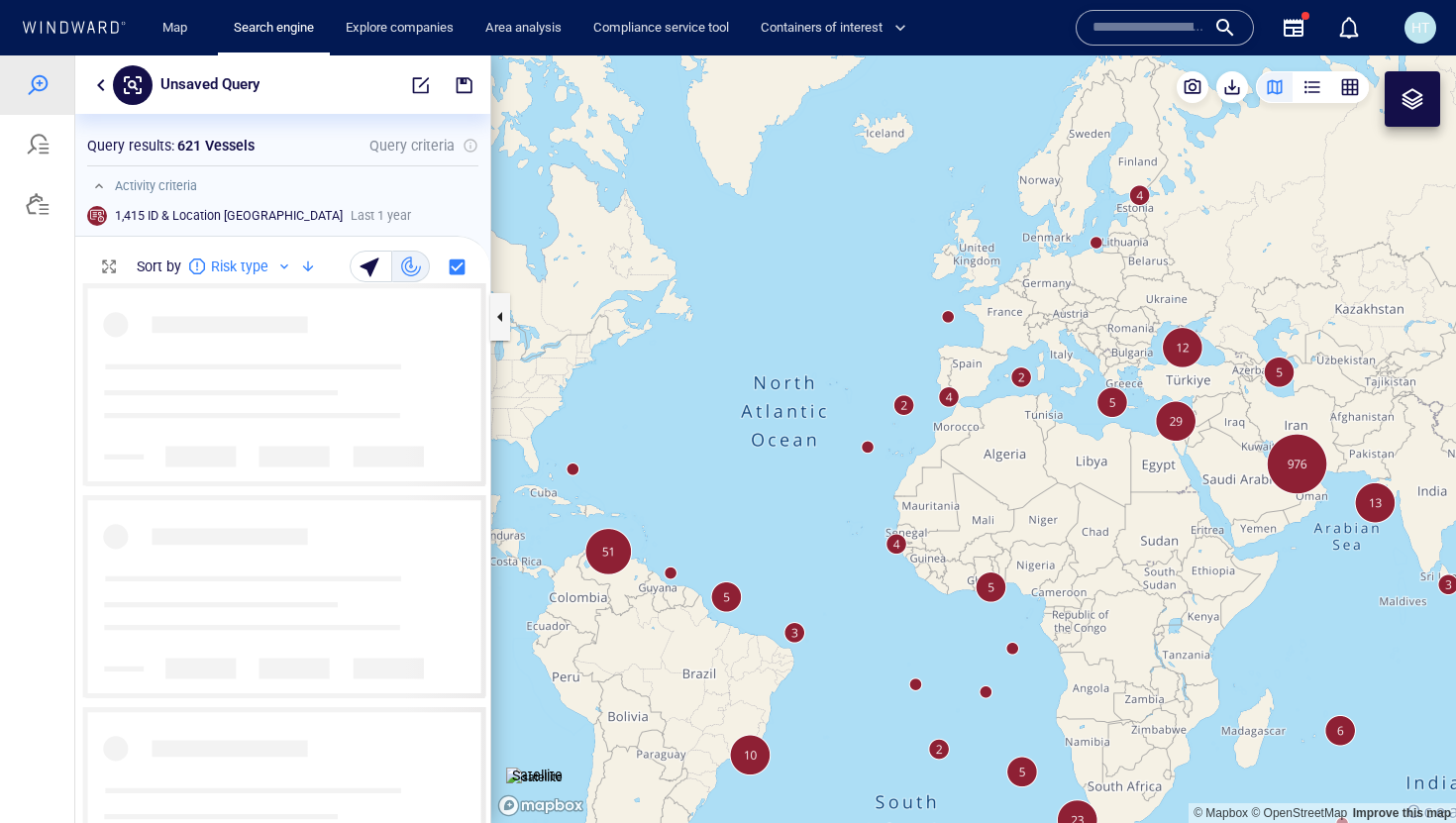 click at bounding box center (974, 439) 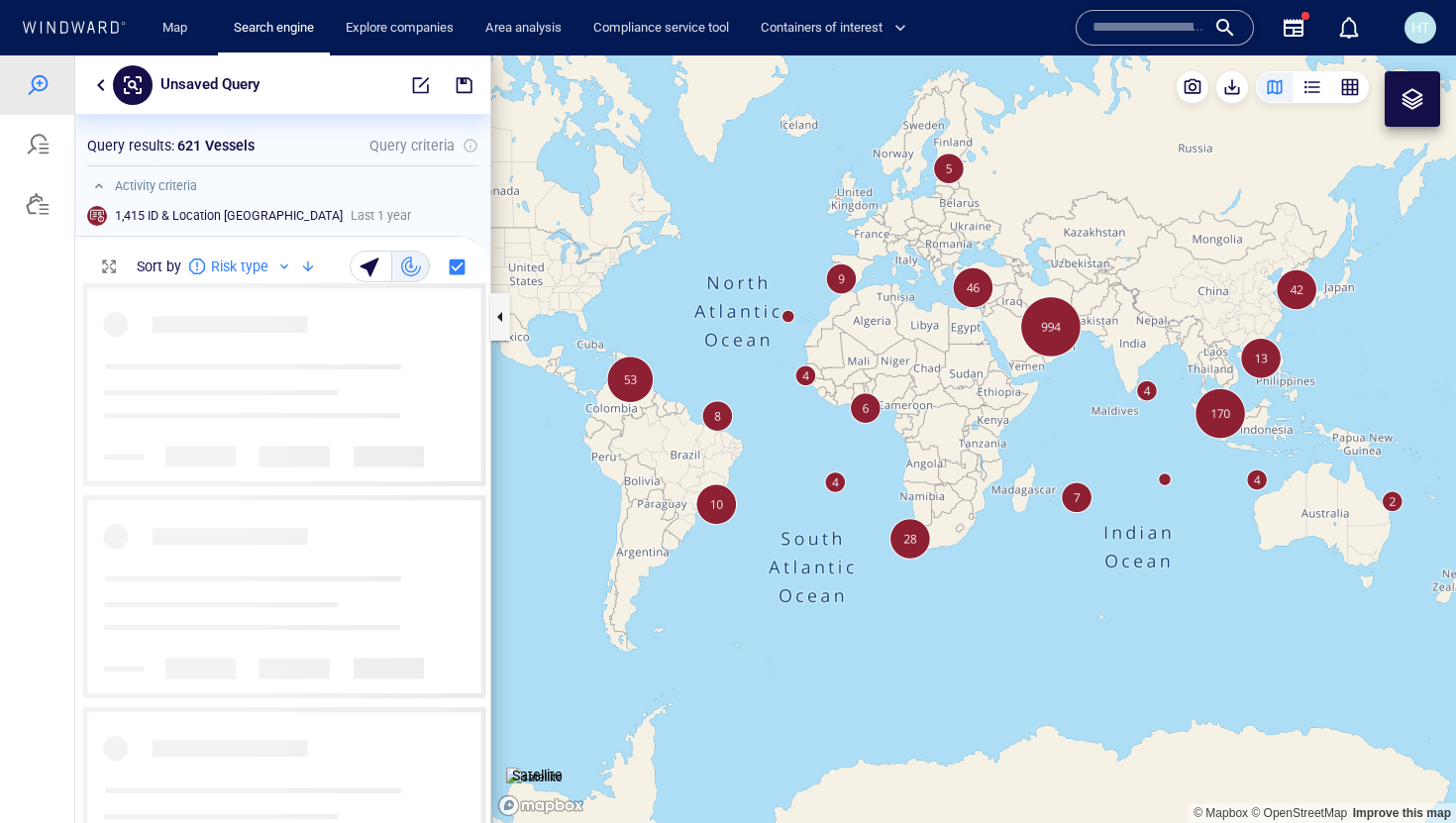 drag, startPoint x: 798, startPoint y: 387, endPoint x: 796, endPoint y: 443, distance: 56.0357 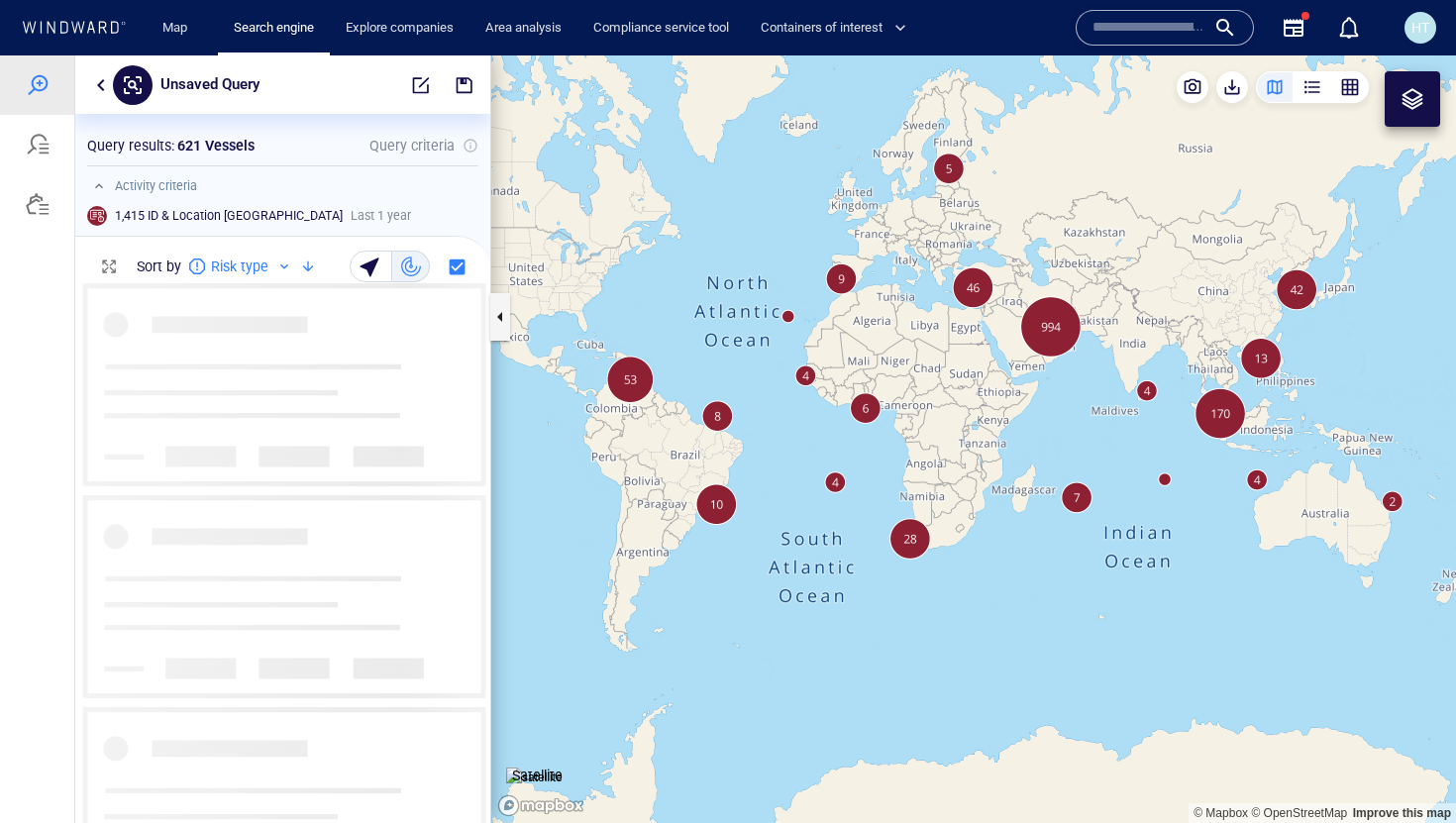 click at bounding box center (974, 439) 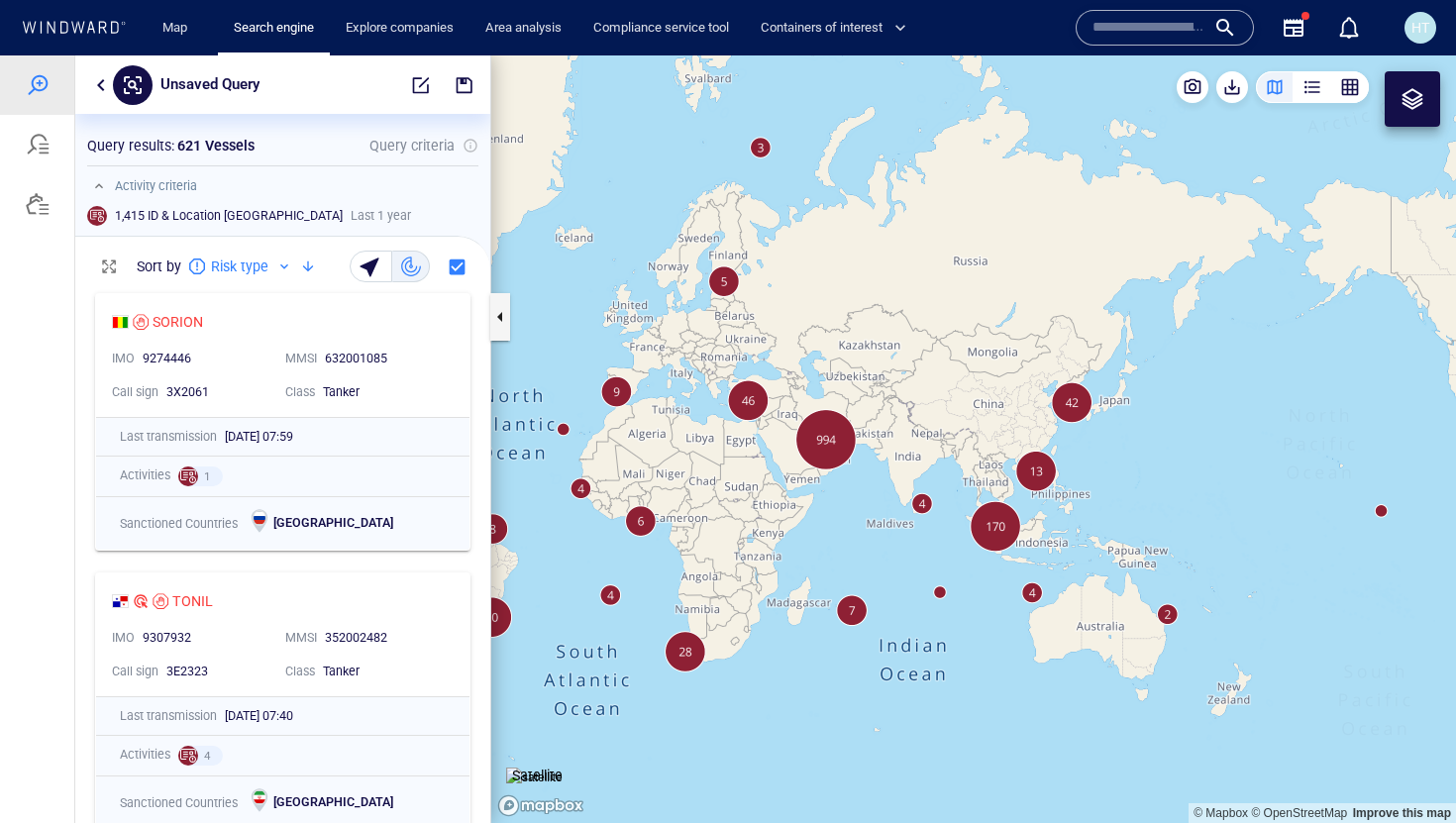 drag, startPoint x: 1045, startPoint y: 589, endPoint x: 820, endPoint y: 648, distance: 232.60696 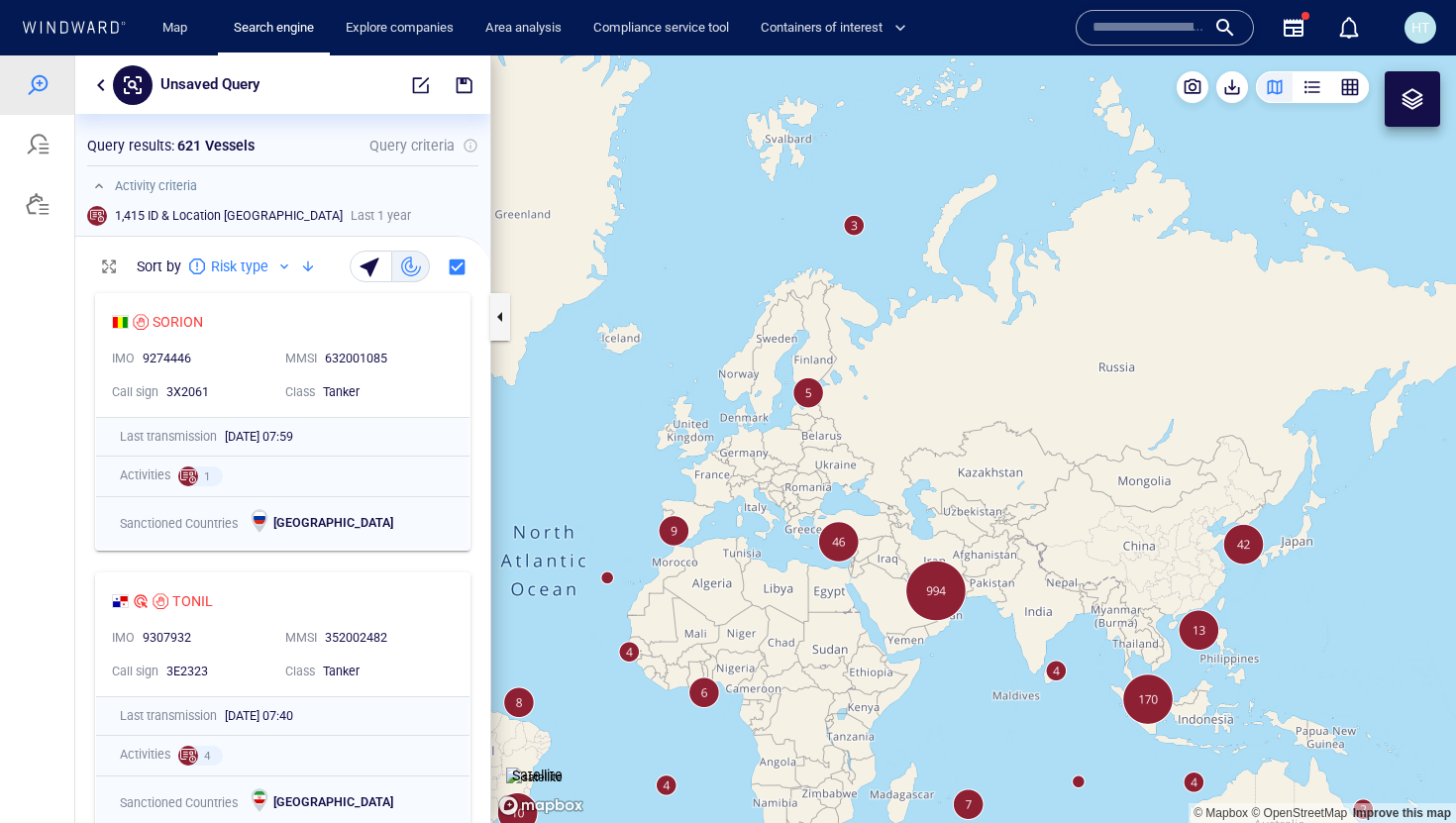 drag, startPoint x: 1099, startPoint y: 589, endPoint x: 936, endPoint y: 537, distance: 171.0935 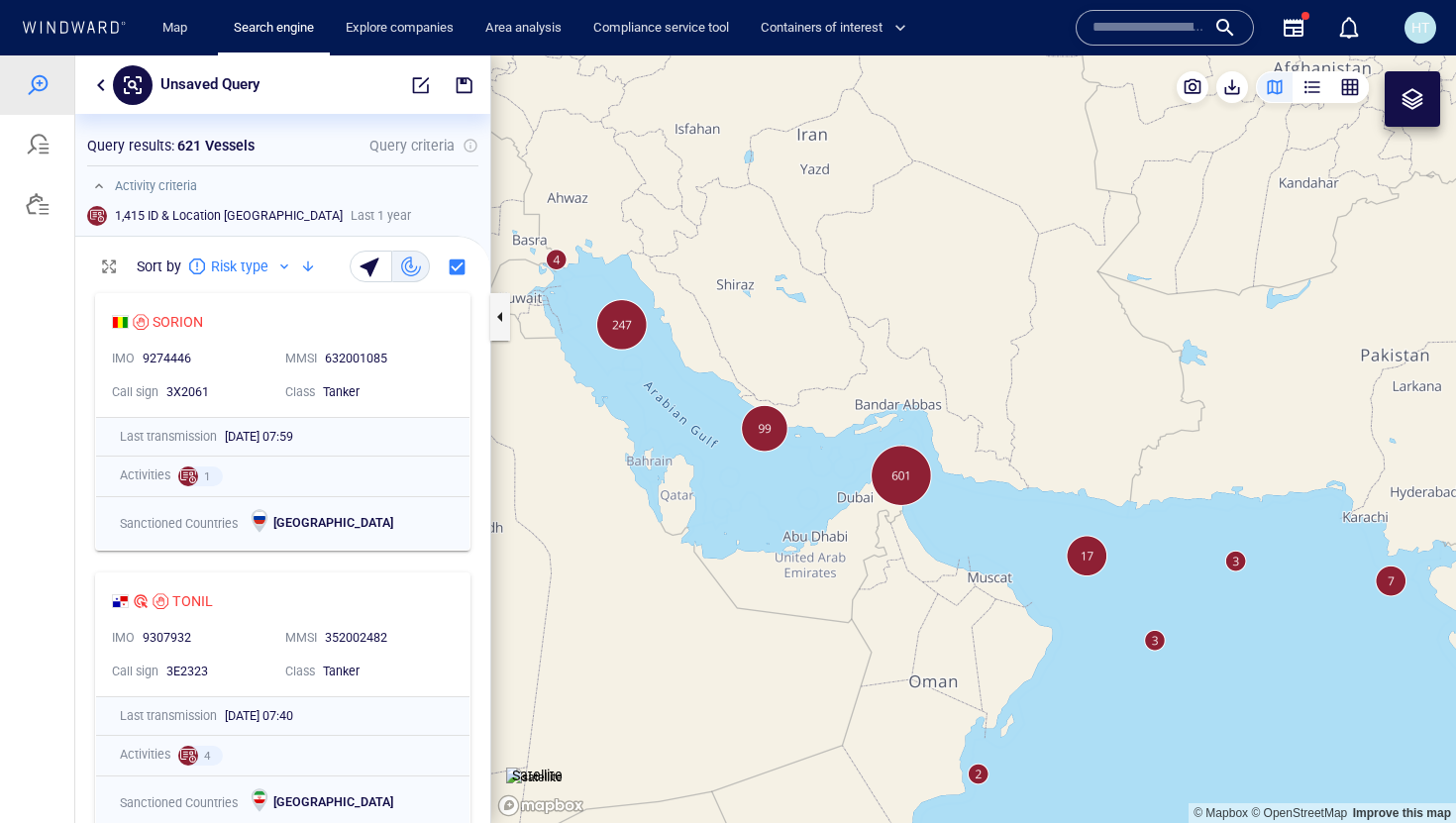 drag, startPoint x: 661, startPoint y: 476, endPoint x: 677, endPoint y: 495, distance: 24.839485 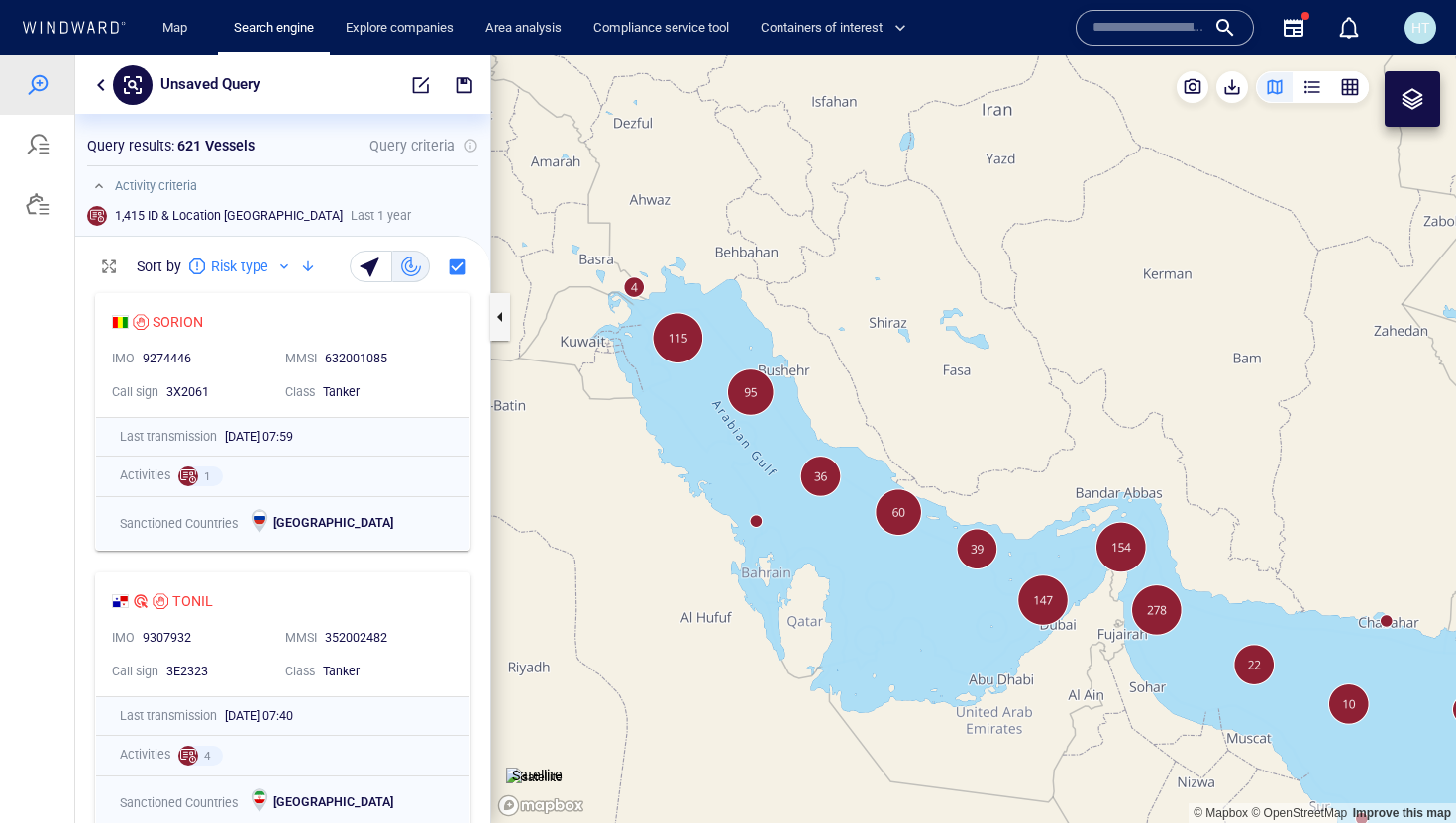 drag, startPoint x: 606, startPoint y: 367, endPoint x: 696, endPoint y: 419, distance: 103.94229 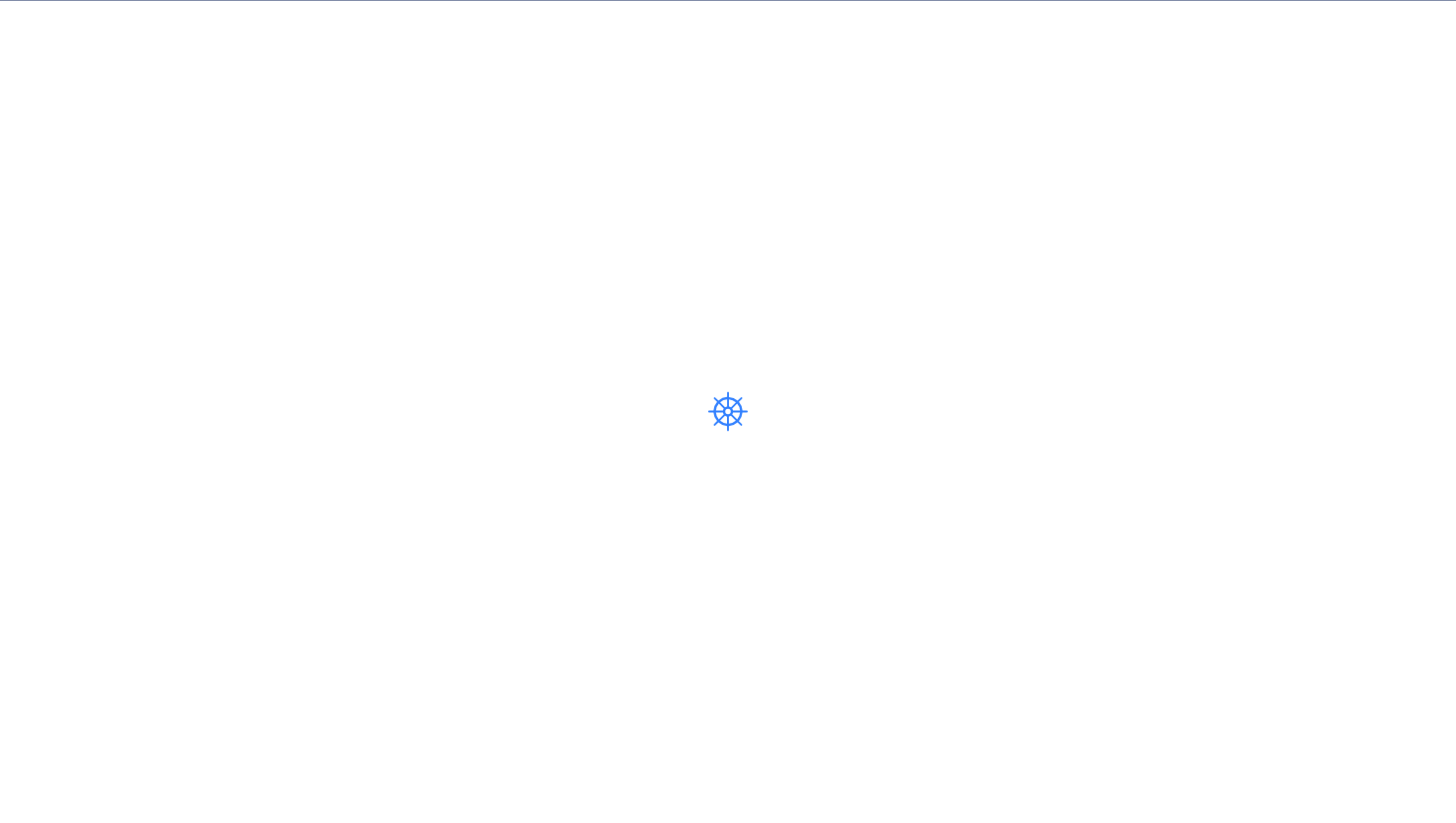 scroll, scrollTop: 0, scrollLeft: 0, axis: both 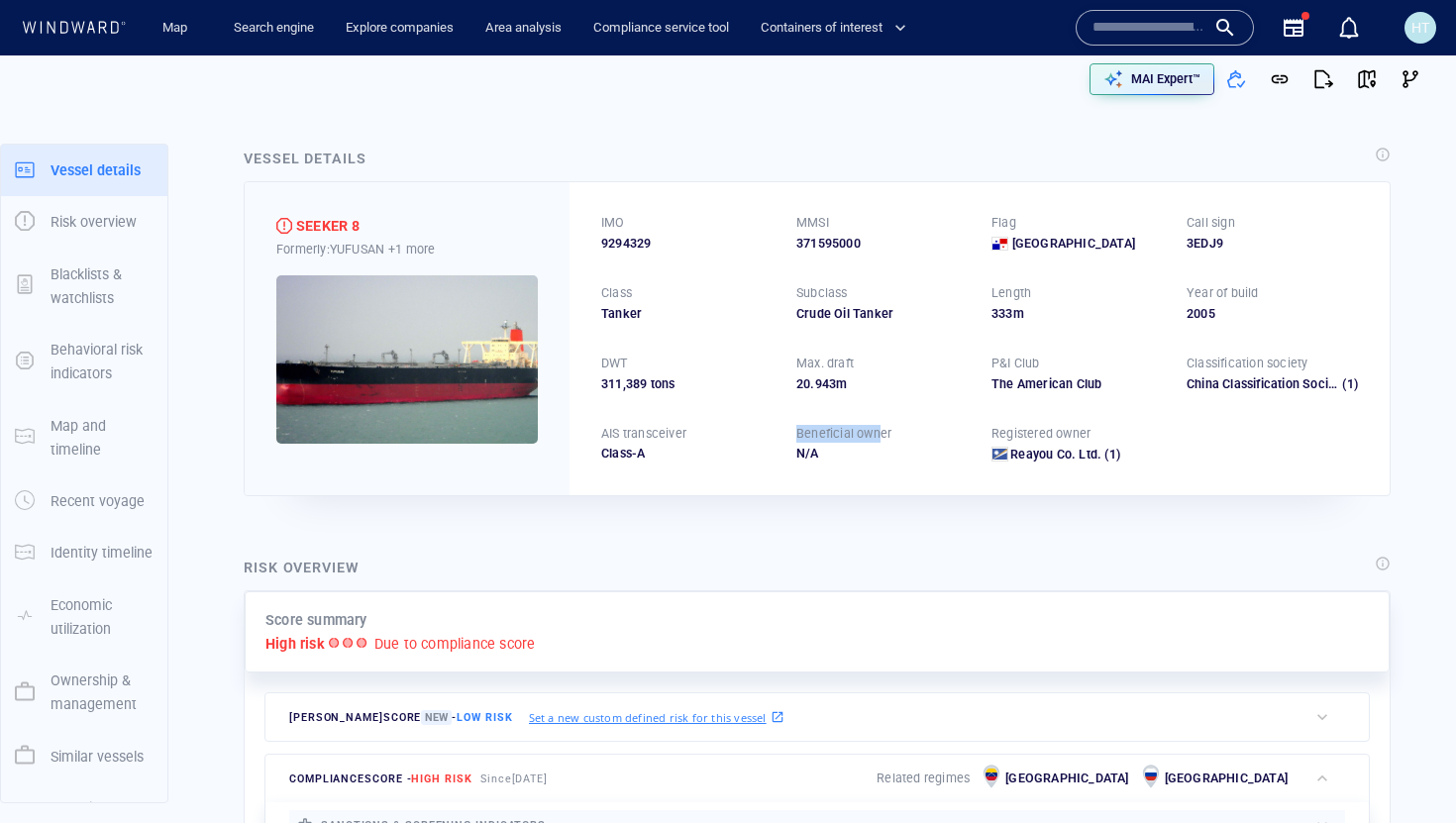 drag, startPoint x: 785, startPoint y: 437, endPoint x: 883, endPoint y: 438, distance: 98.005102 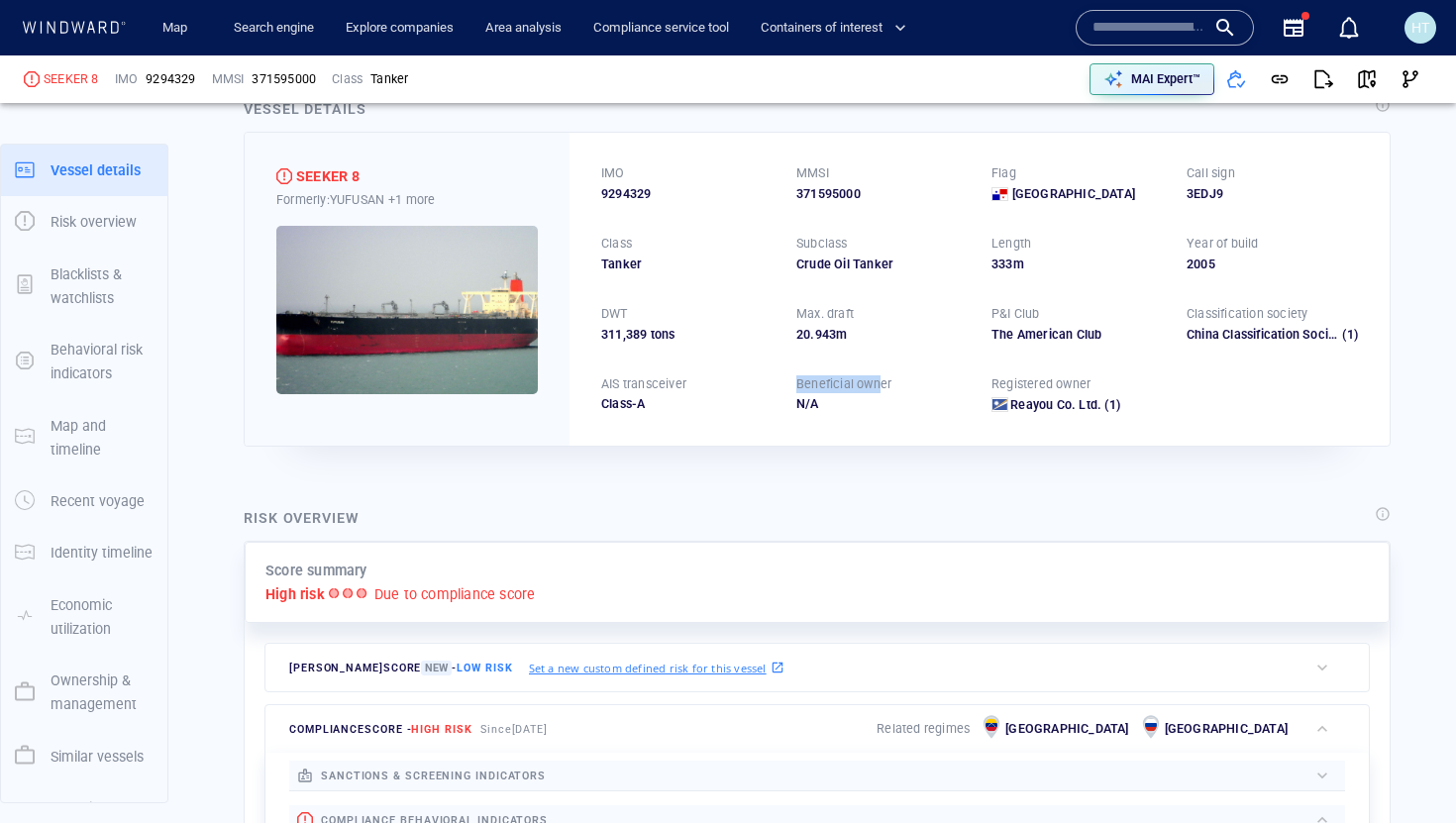 scroll, scrollTop: 51, scrollLeft: 0, axis: vertical 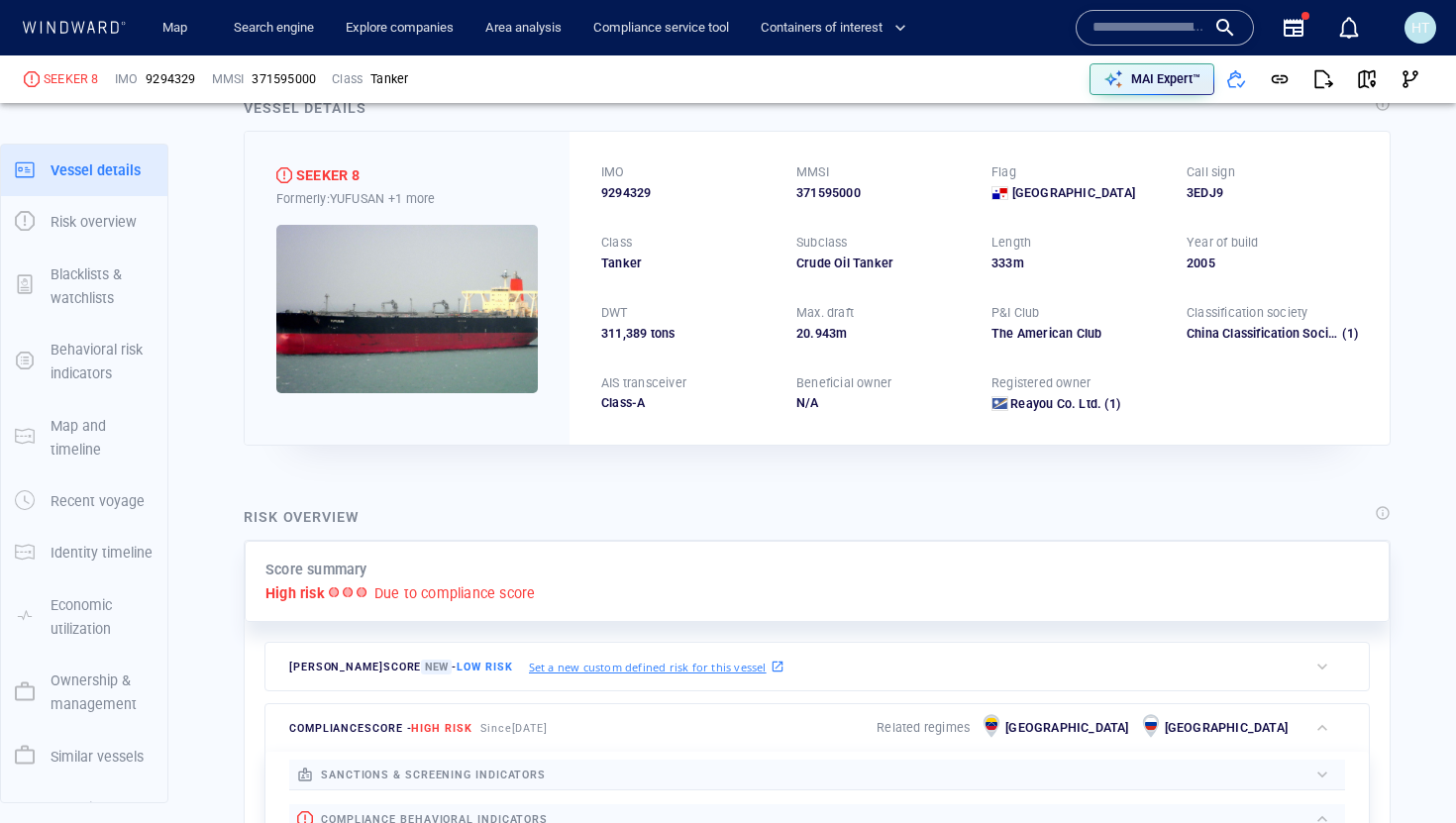 click on "IMO 9294329 MMSI 371595000 Flag     Panama Call sign 3EDJ9 Class     Tanker Subclass Crude Oil Tanker Length 333  m Year of build 2005 DWT 311,389 tons Max. draft 20 . 943  m P&I Club The American Club Classification society China Classification Society   (1) AIS transceiver Class-A Beneficial owner N/A Registered owner Reayou Co. Ltd.   (1)" at bounding box center (980, 287) 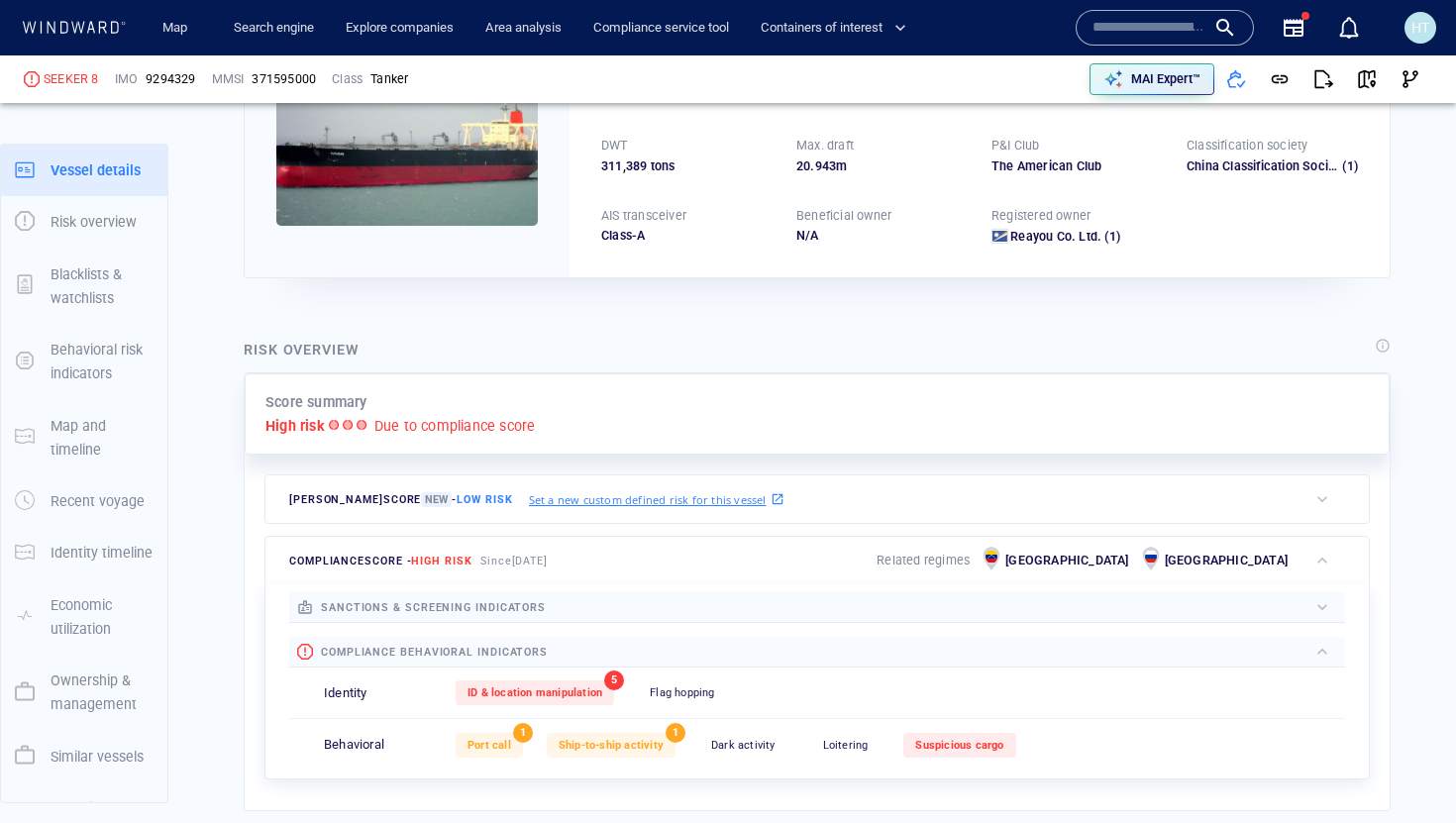 scroll, scrollTop: 51, scrollLeft: 0, axis: vertical 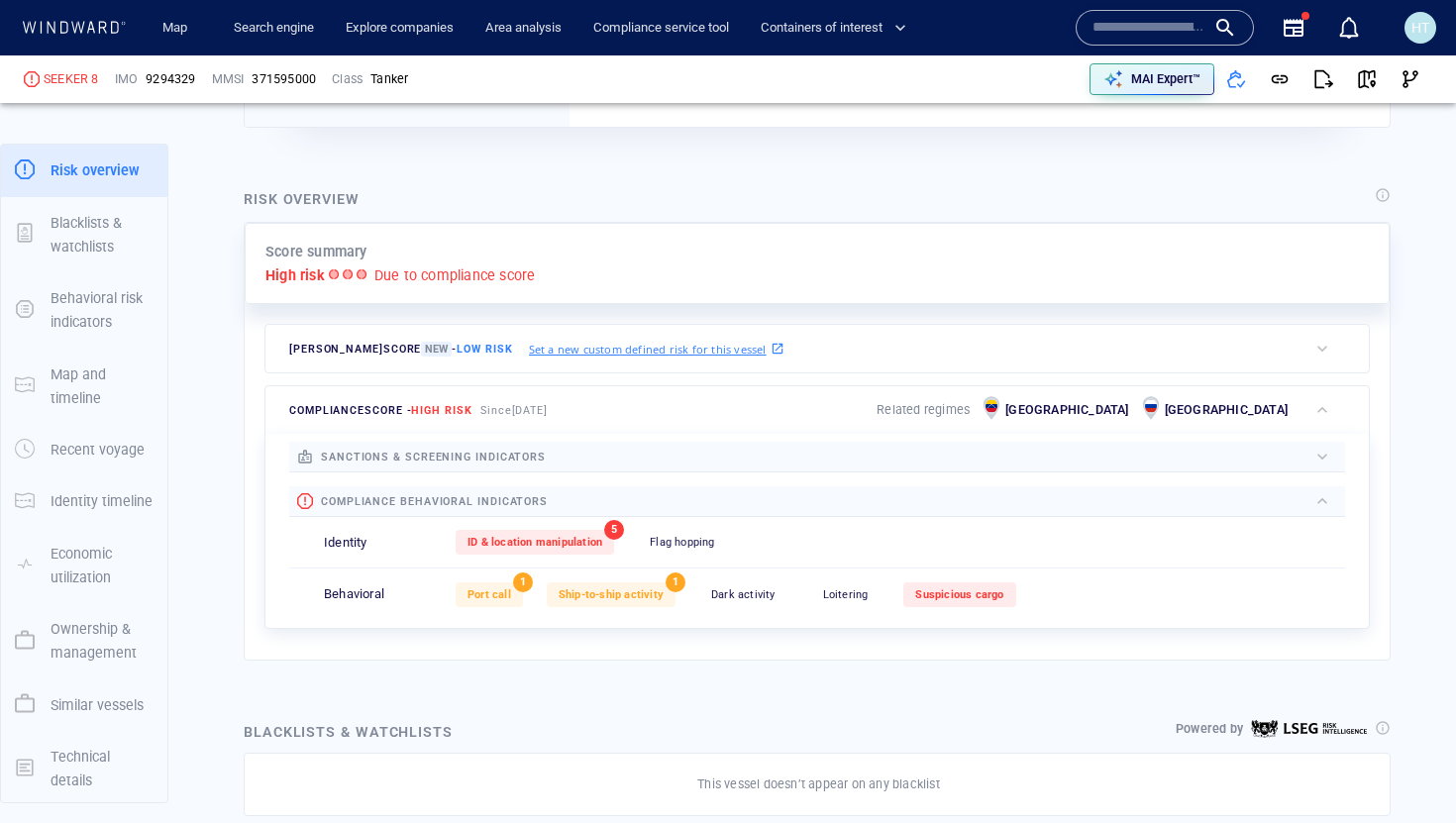 click at bounding box center [927, 501] 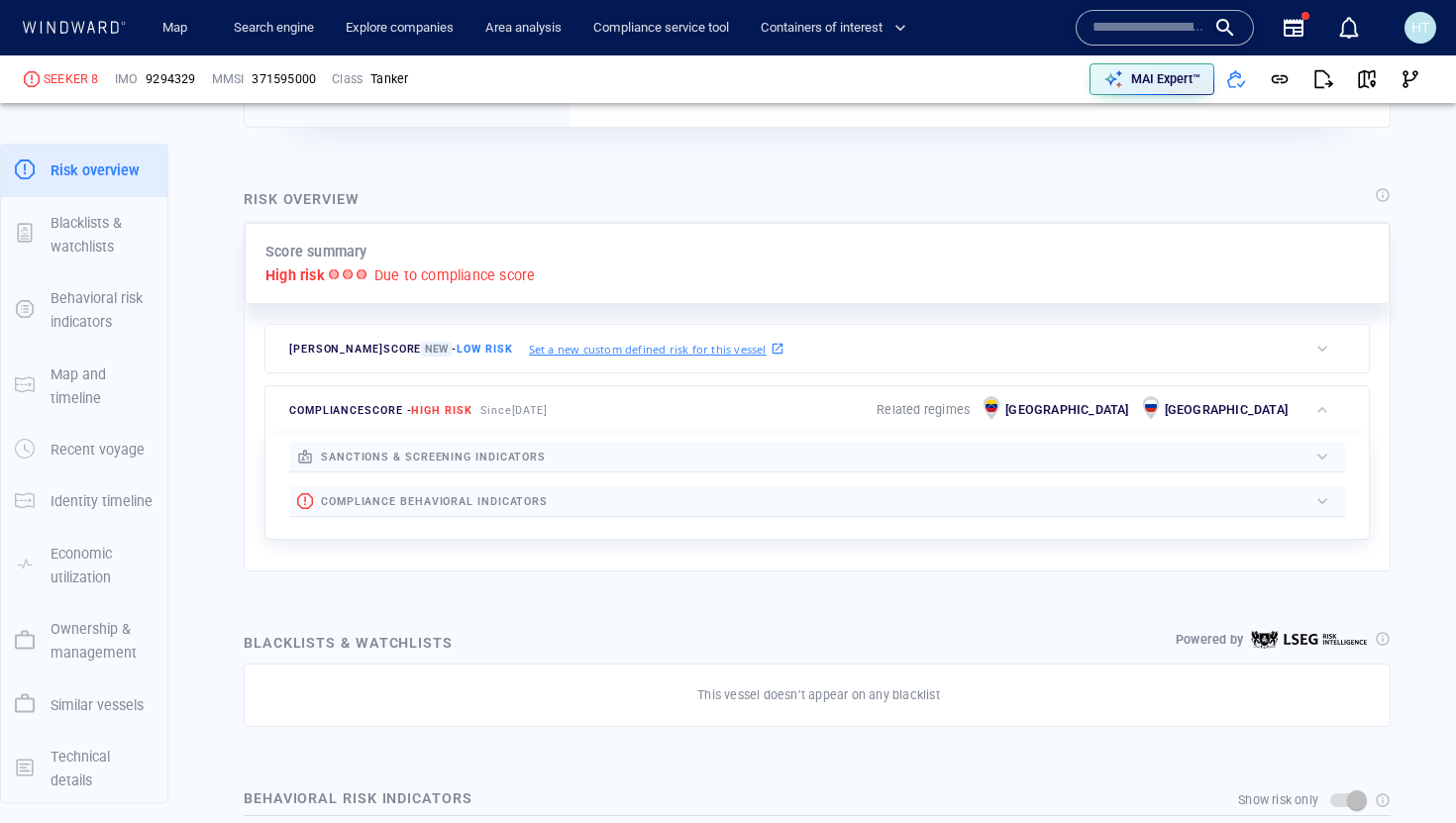 drag, startPoint x: 288, startPoint y: 407, endPoint x: 621, endPoint y: 422, distance: 333.33767 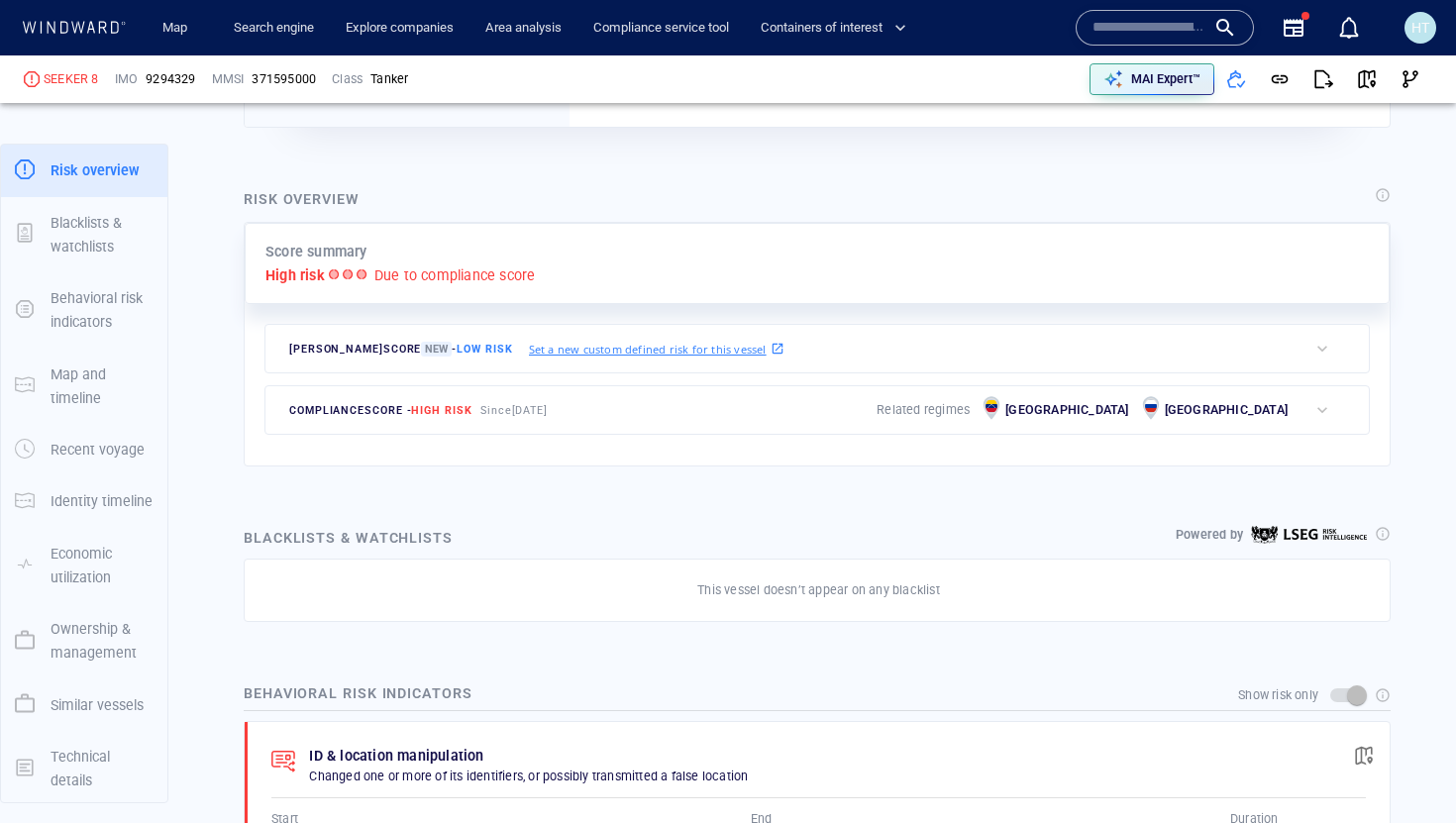 click on "compliance  score  -  High risk Since  14 Oct 2023 Related regimes Venezuela Russia" at bounding box center (786, 410) 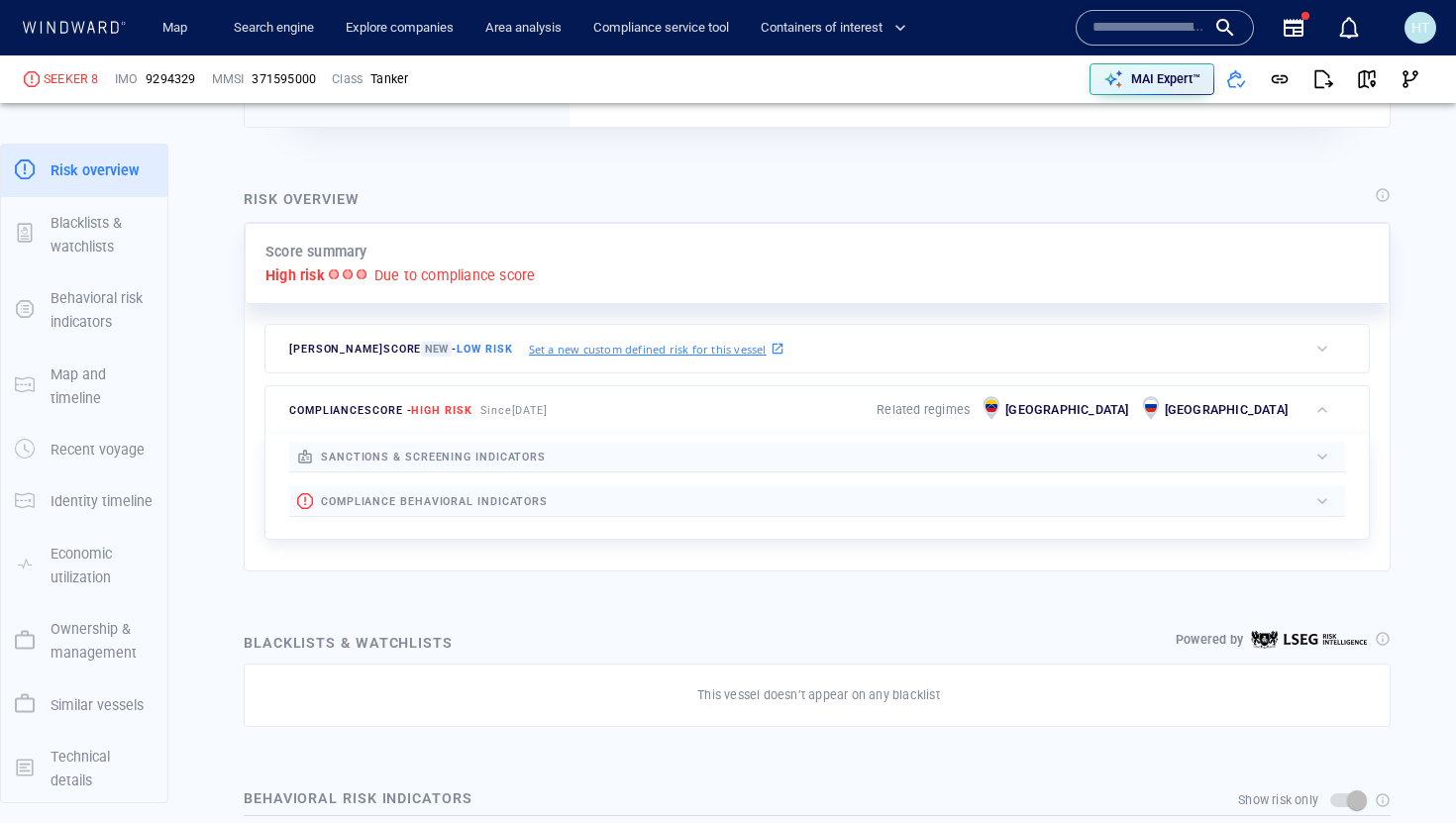 click on "sanctions & screening indicators" at bounding box center (433, 457) 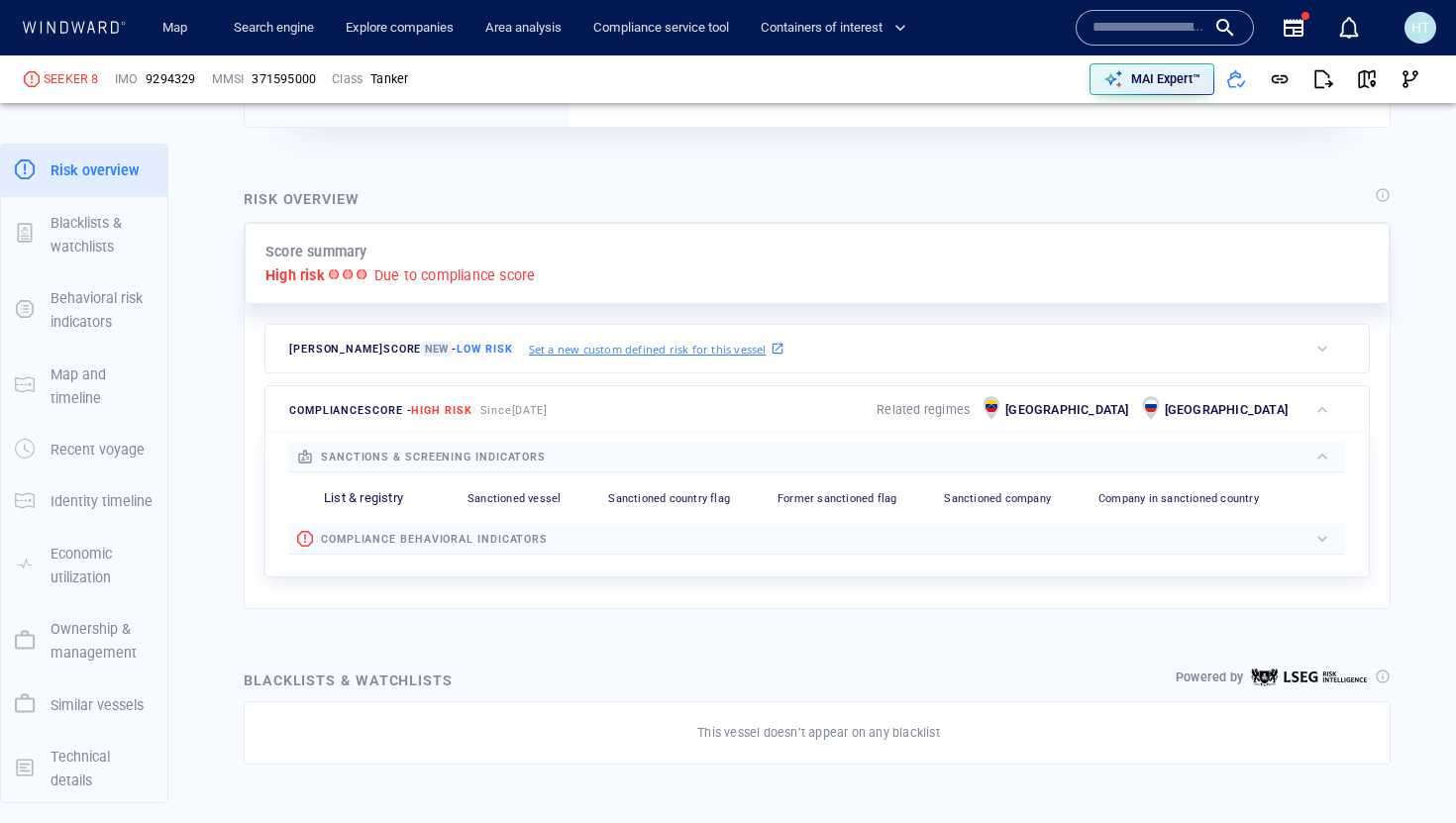 click at bounding box center [1149, 28] 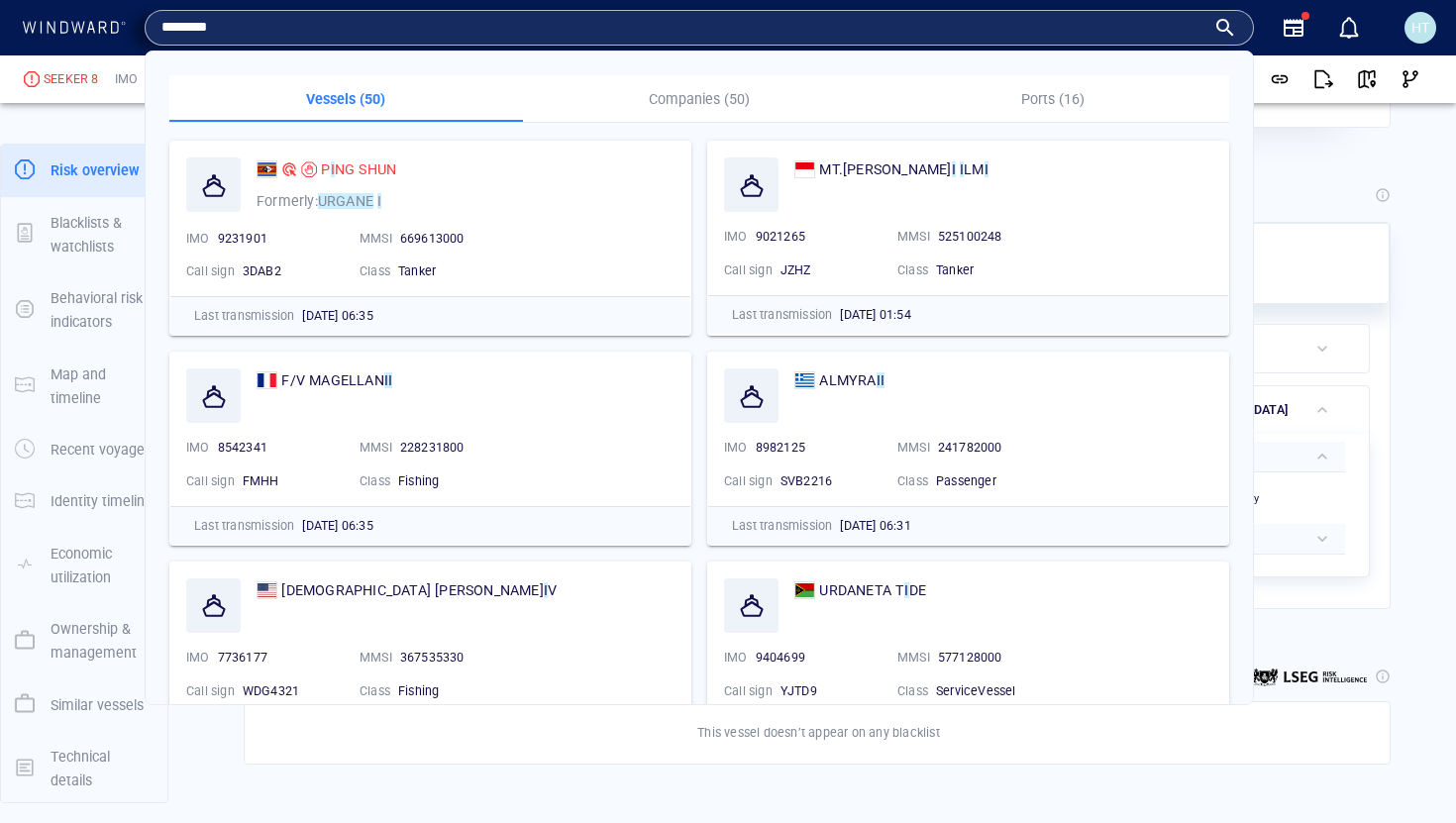 click on "P I NG SHUN Formerly:  URGANE   I IMO 9231901 MMSI 669613000 Call sign 3DAB2 Class Tanker Last transmission 01/07/2025   06:35 MT.NAURA HAYAT I   I LM I IMO 9021265 MMSI 525100248 Call sign JZHZ Class Tanker Last transmission 05/04/2025   01:54 F/V MAGELLAN  II IMO 8542341 MMSI 228231800 Call sign FMHH Class Fishing Last transmission 01/07/2025   06:35 ALMYRA  II IMO 8982125 MMSI 241782000 Call sign SVB2216 Class Passenger Last transmission 01/07/2025   06:31 LADY MARGARET  I V IMO 7736177 MMSI 367535330 Call sign WDG4321 Class Fishing Last transmission 24/06/2025   09:44 URDANETA T I DE IMO 9404699 MMSI 577128000 Call sign YJTD9 Class ServiceVessel Last transmission 01/07/2025   06:34 K I ARA M IMO 9285823 MMSI 352002348 Call sign 3E2278 Class Tanker Last transmission 01/07/2025   06:29 BRAZATRECO IMO 7510456 MMSI 710000000 Call sign PS3269 Class ServiceVessel Last transmission 24/01/2016   11:43 BURRARD CH I NOOK IMO 9834959 MMSI 316042365 Call sign CFA3218 Class Passenger Last transmission 01/07/2025   IMO" at bounding box center (699, 2785) 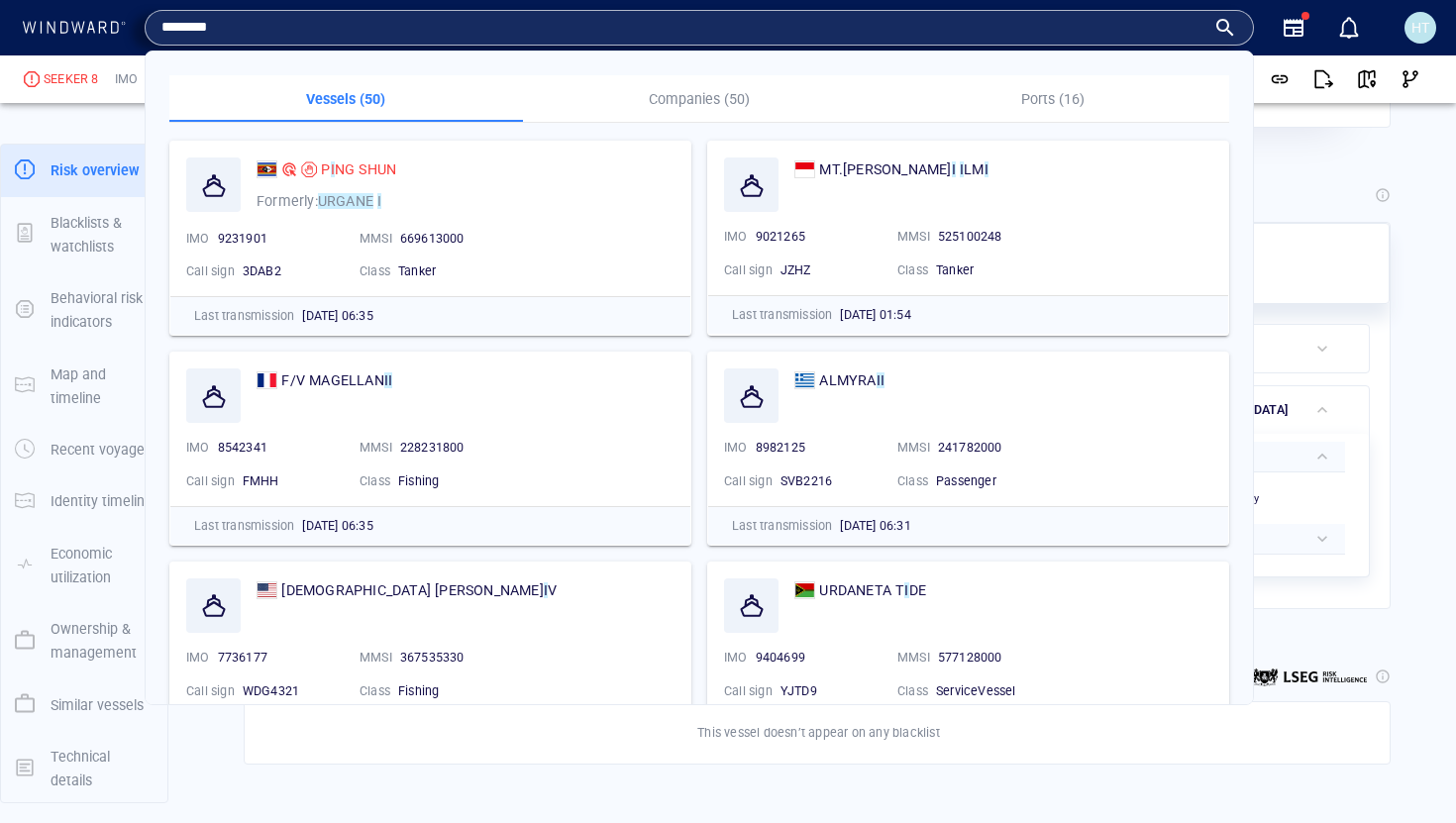 click on "********" at bounding box center (683, 28) 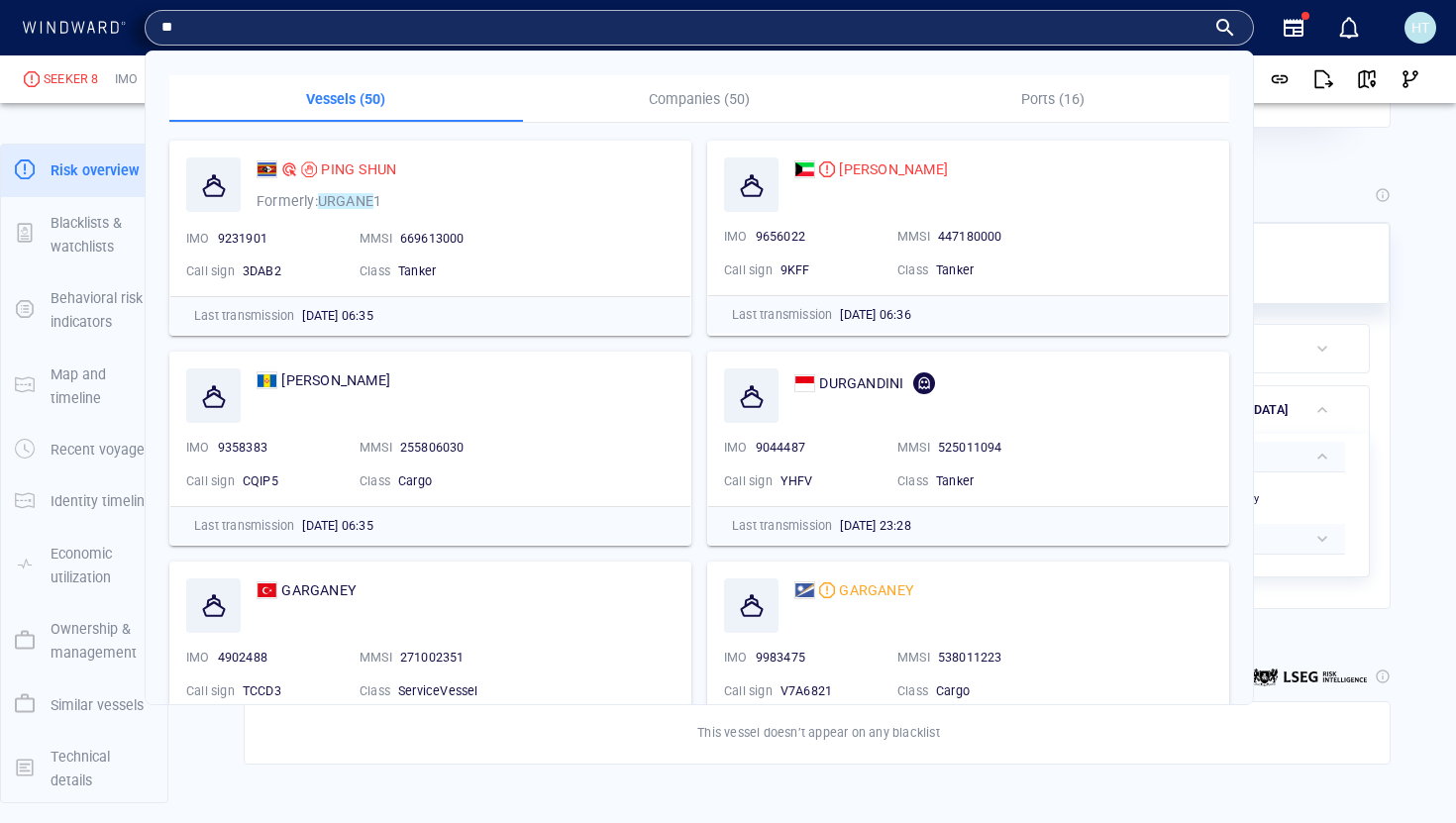 type on "*" 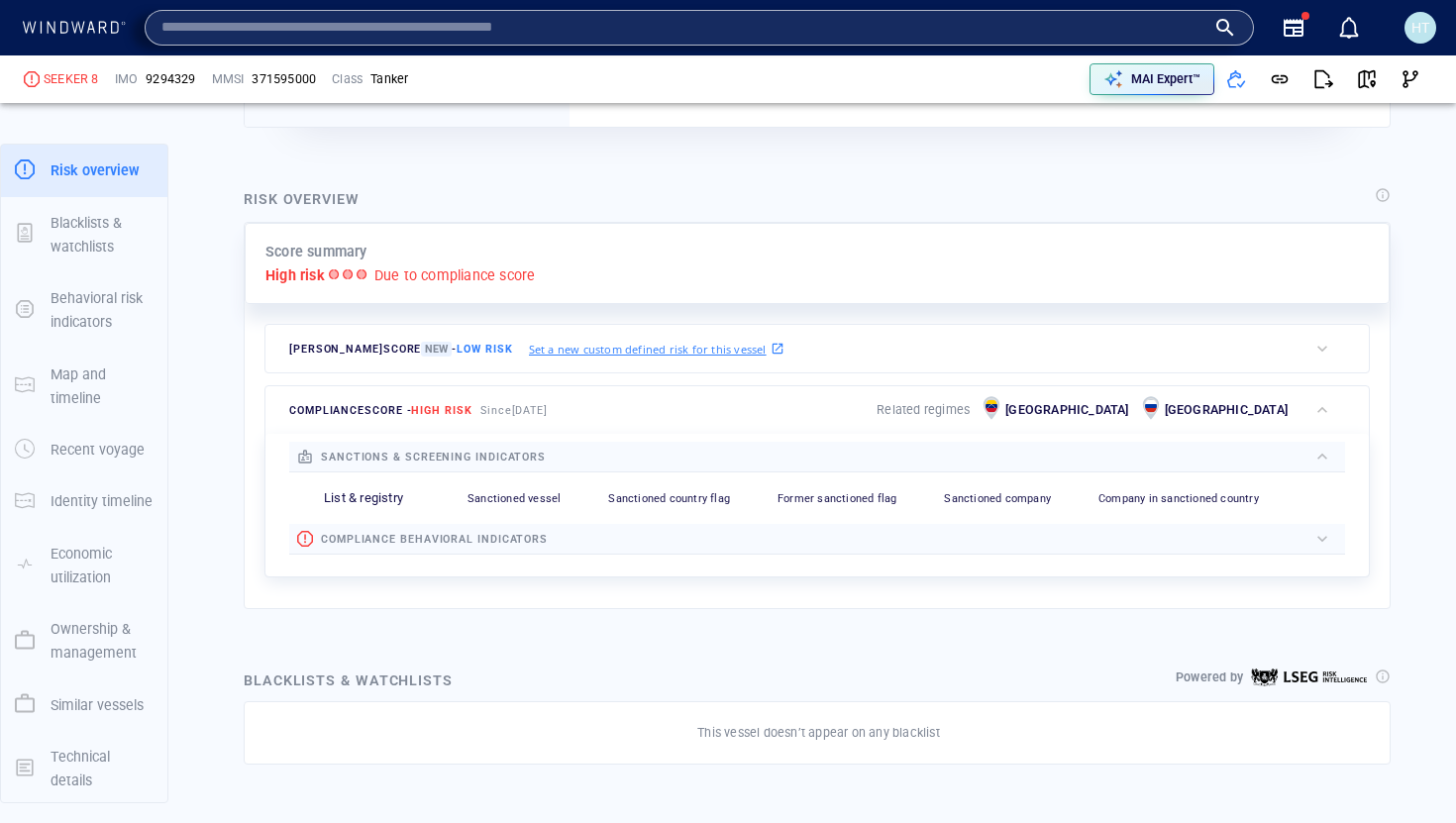 click on "Risk overview" at bounding box center [817, 200] 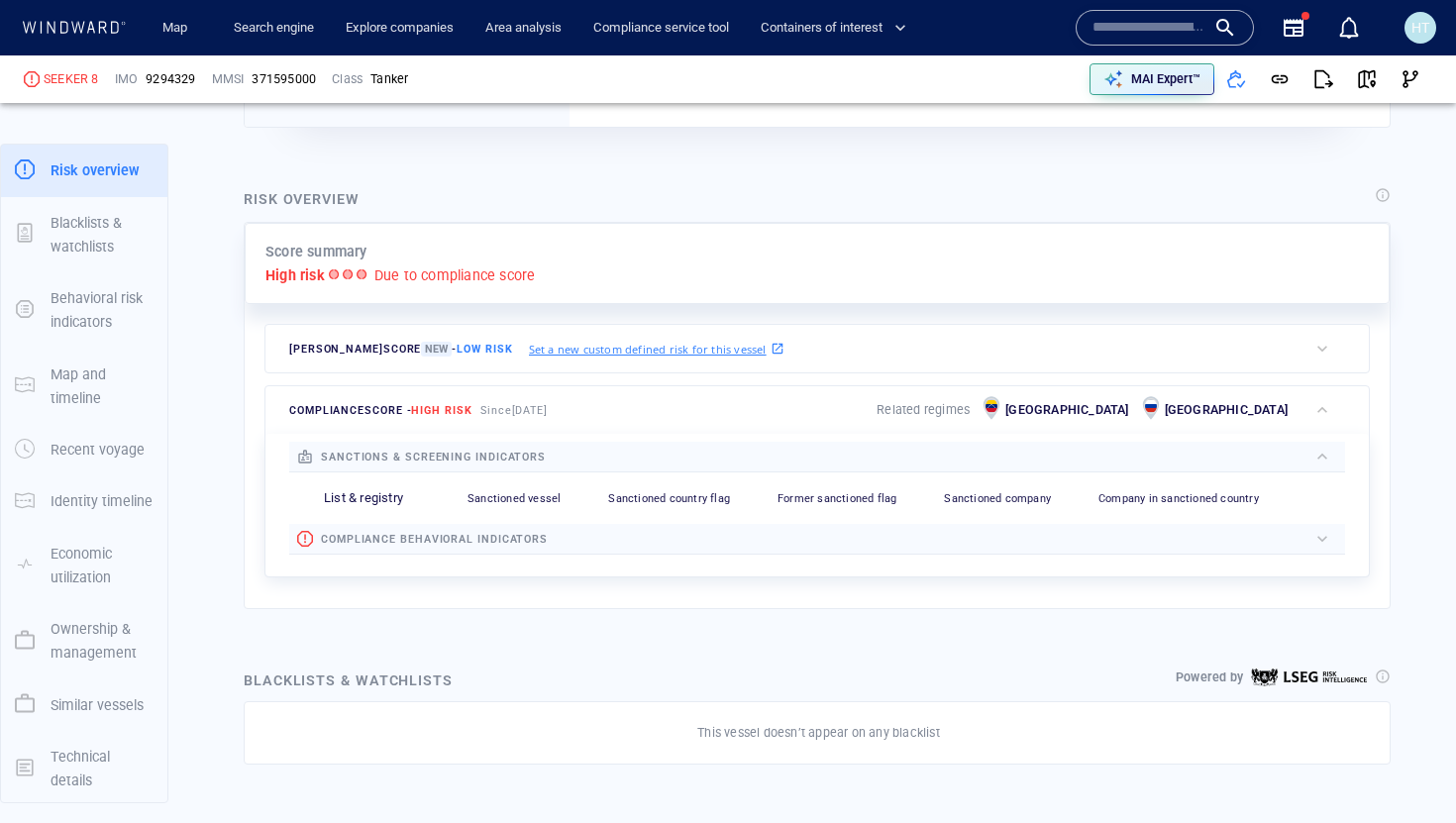 click at bounding box center (926, 457) 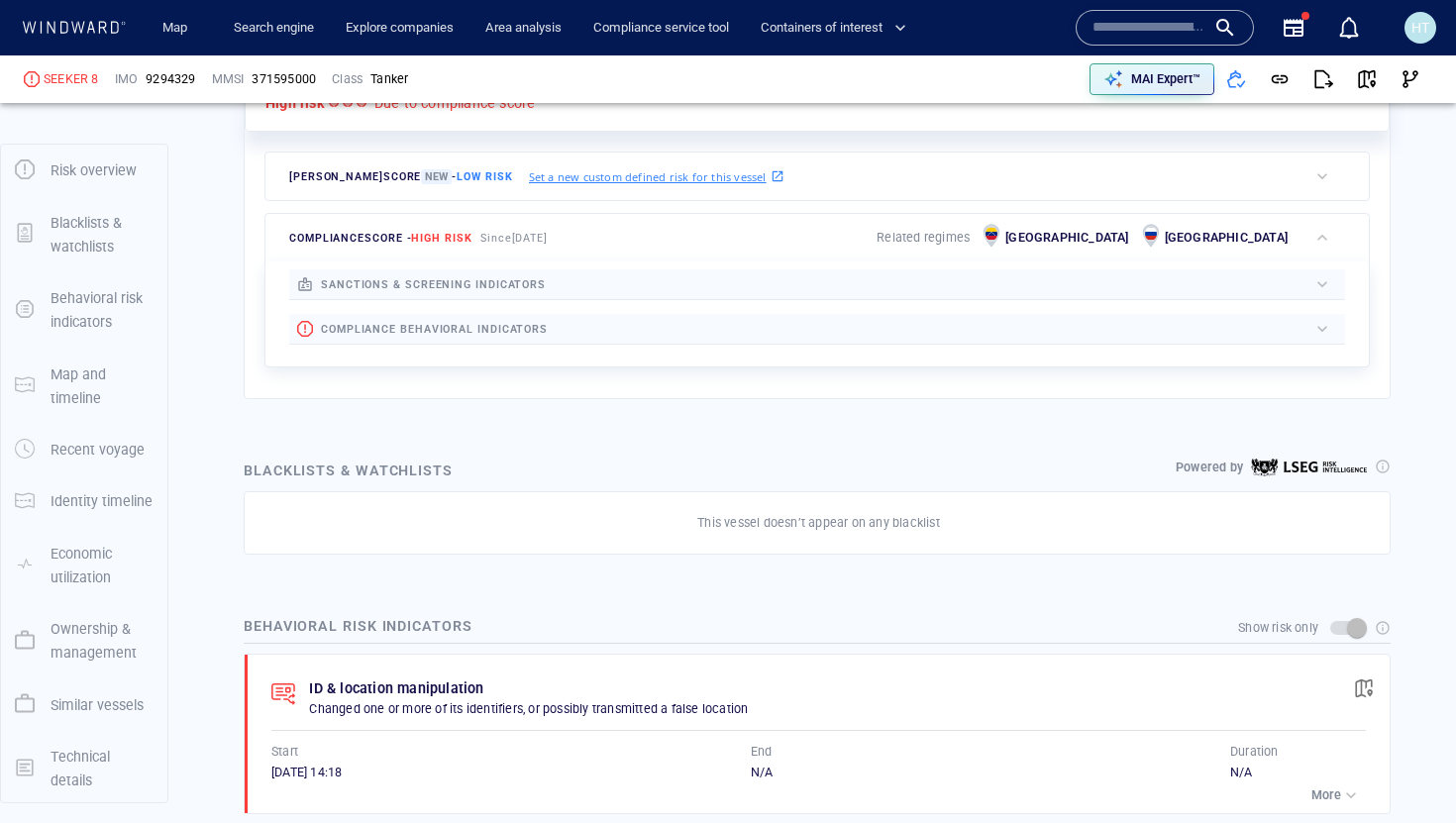 scroll, scrollTop: 560, scrollLeft: 0, axis: vertical 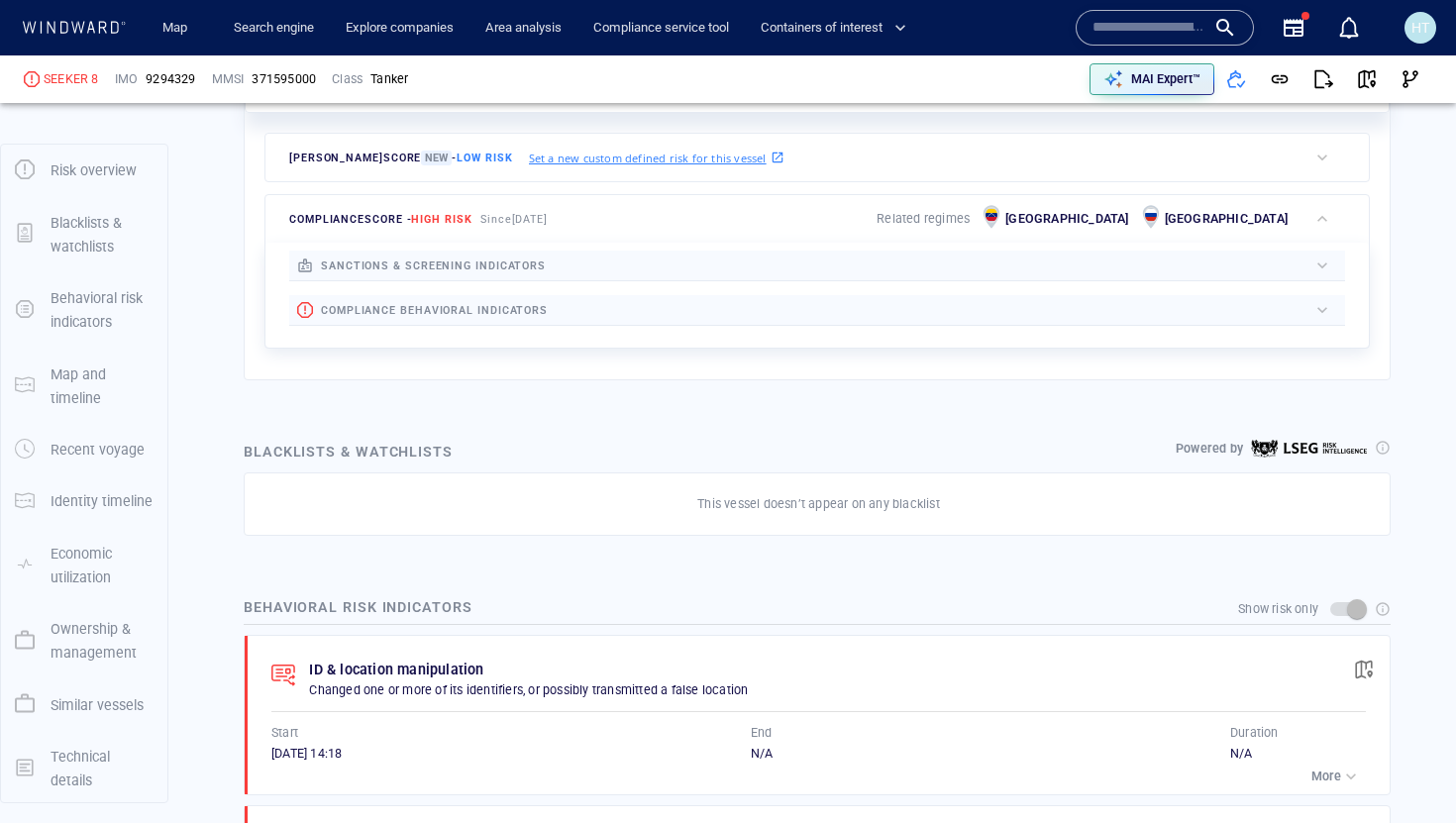 click at bounding box center (927, 310) 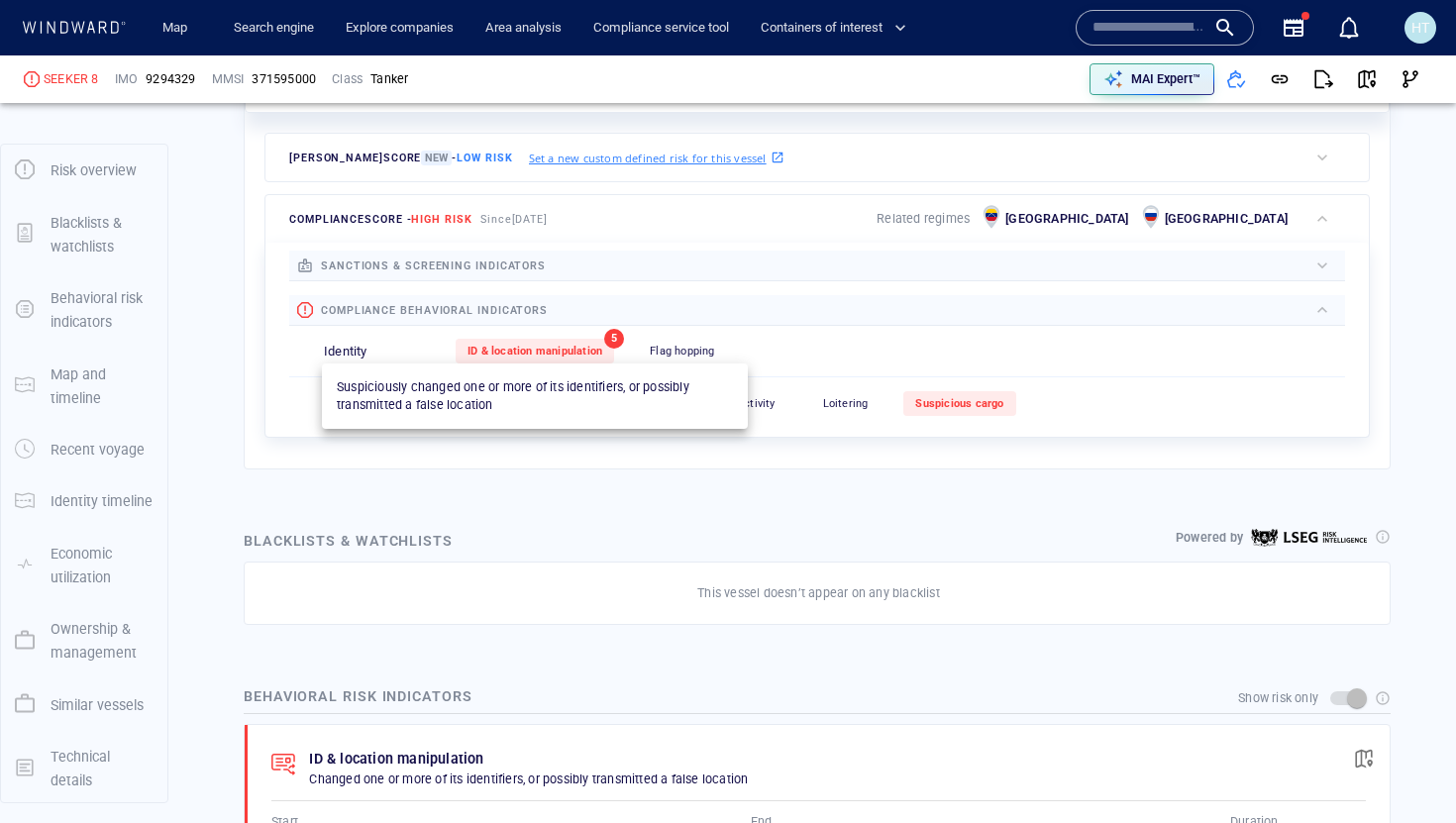 click on "ID & location manipulation" at bounding box center (535, 351) 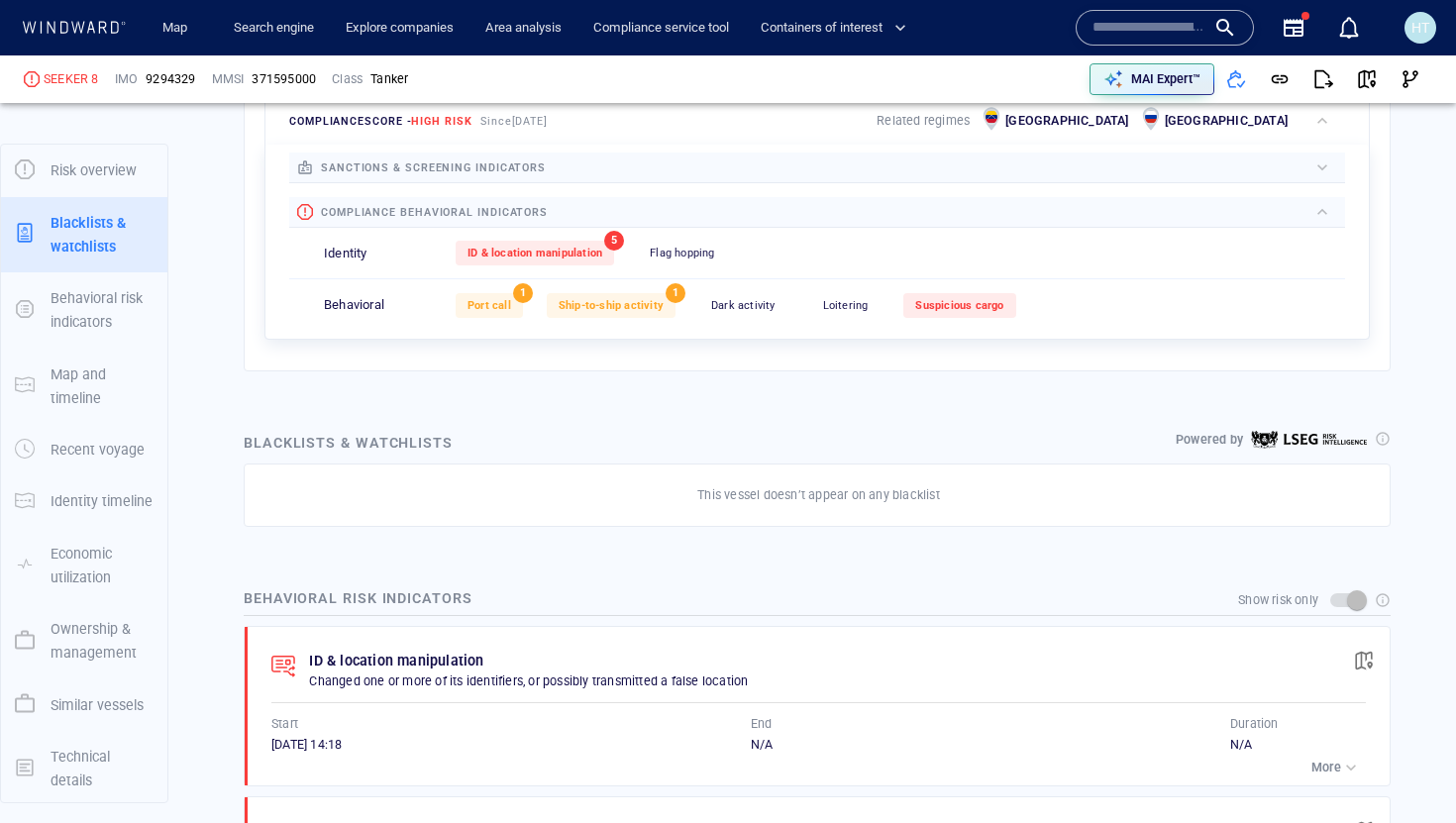 scroll, scrollTop: 820, scrollLeft: 0, axis: vertical 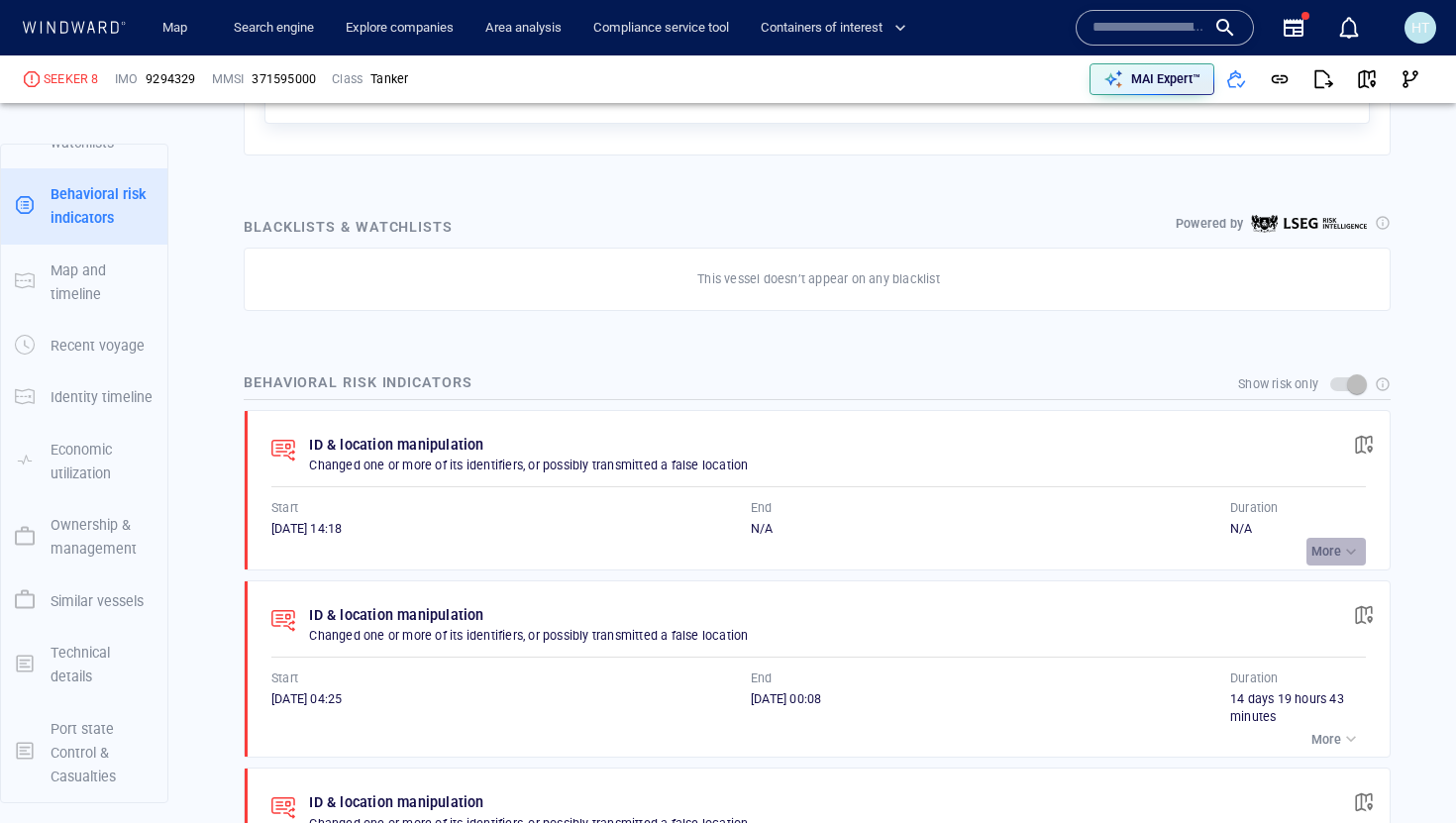 click at bounding box center (1351, 552) 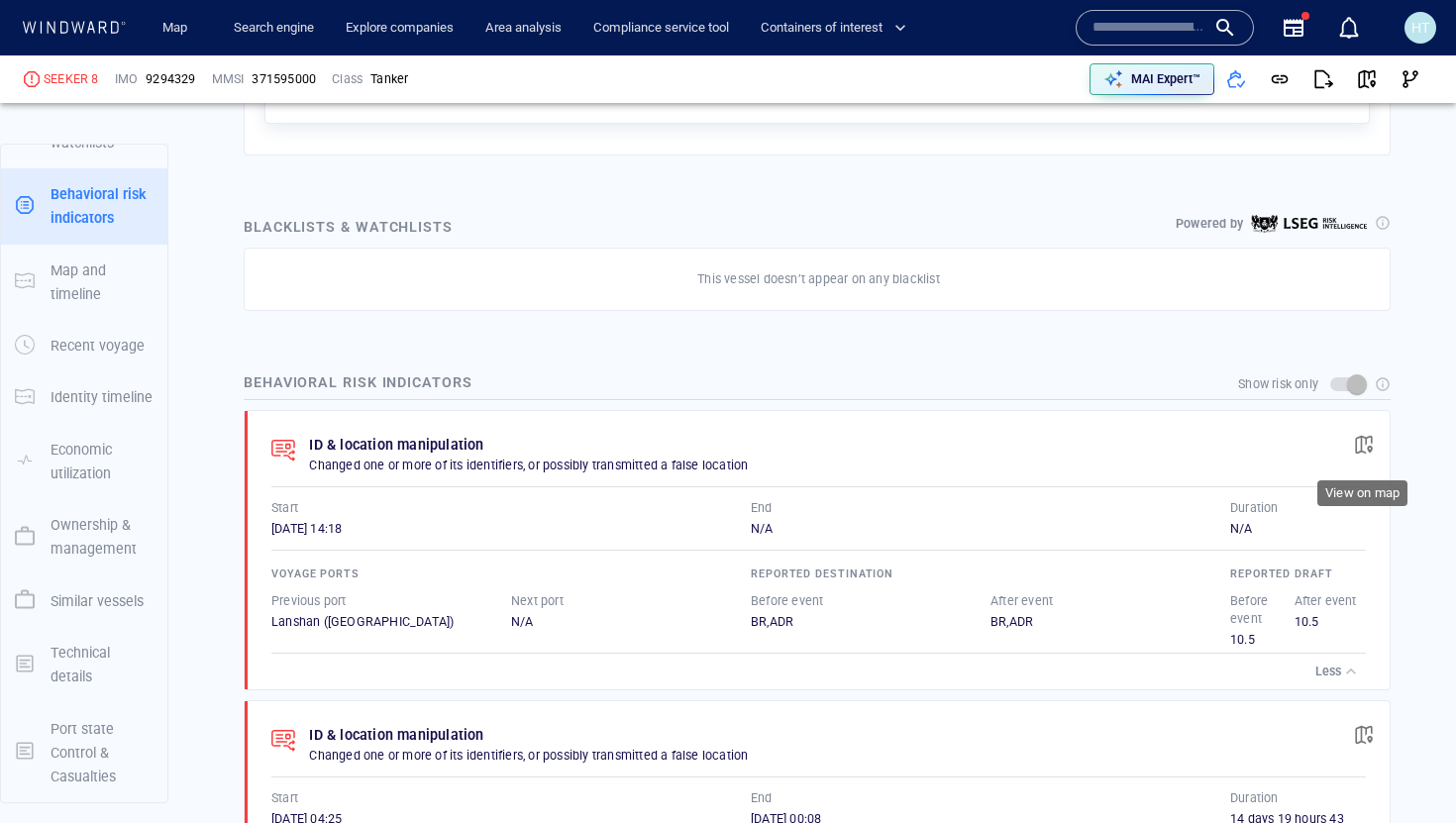 click at bounding box center (1364, 445) 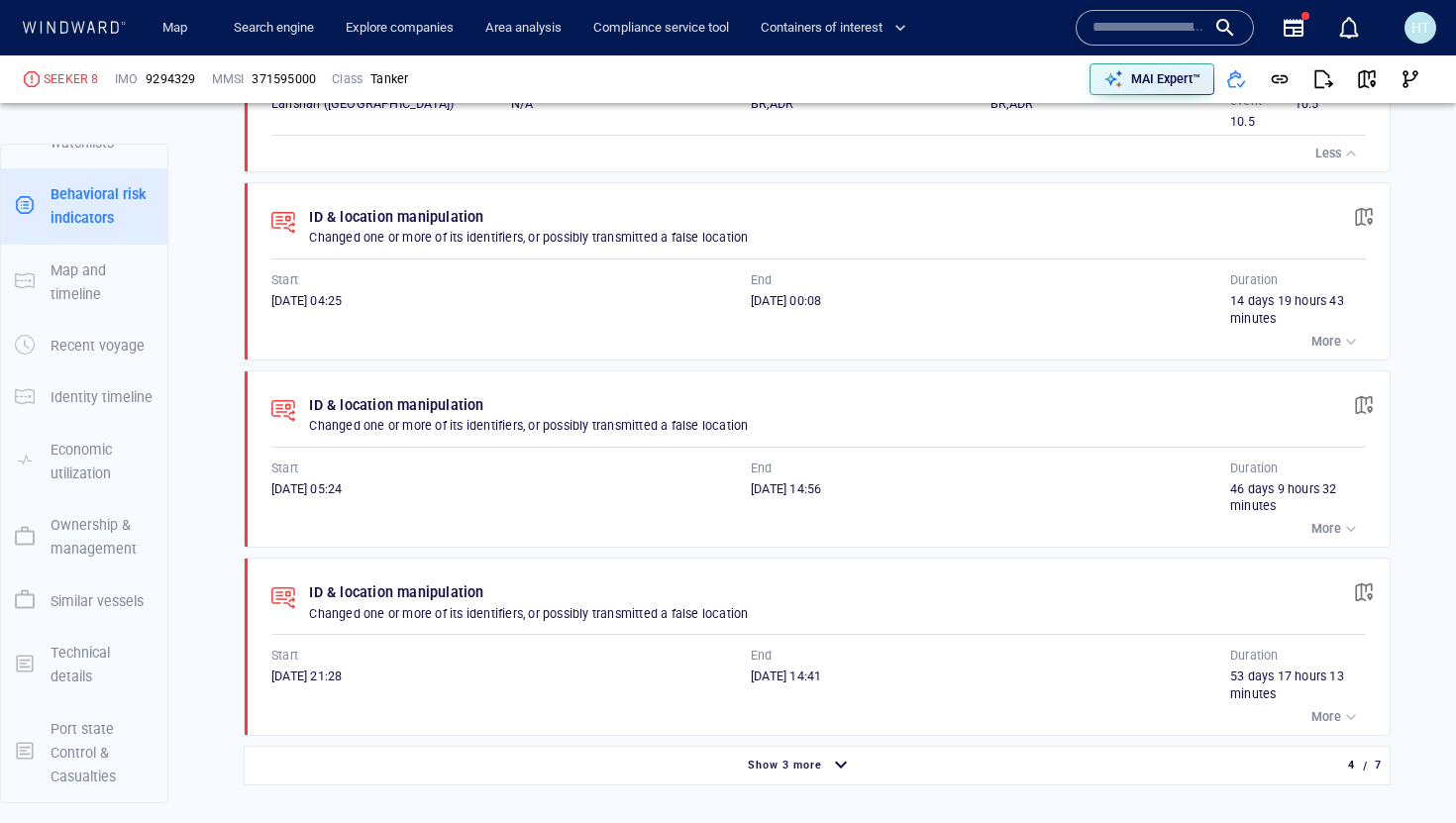 scroll, scrollTop: 0, scrollLeft: 0, axis: both 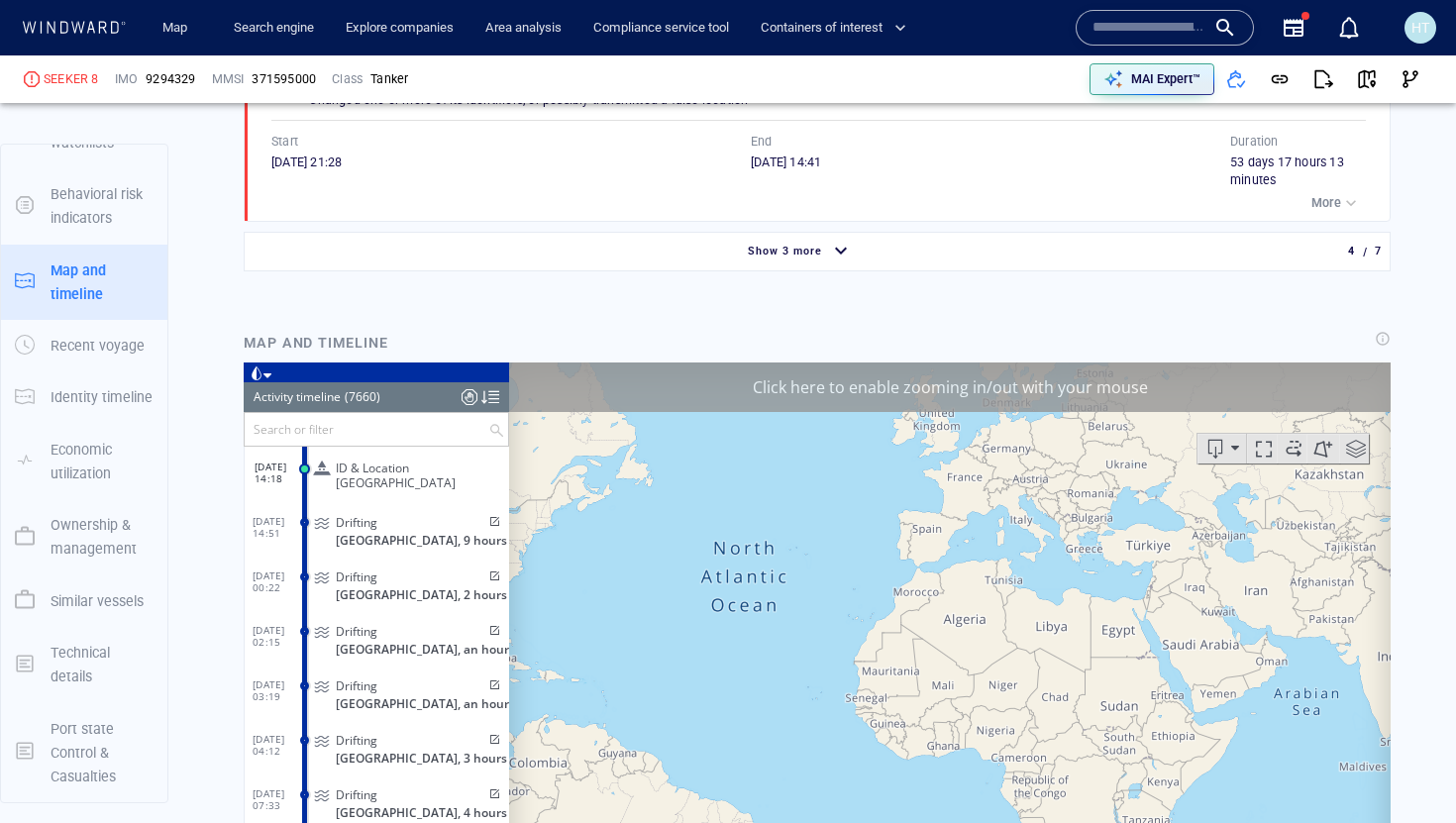click on "Click here to enable zooming in/out with your mouse" at bounding box center (950, 387) 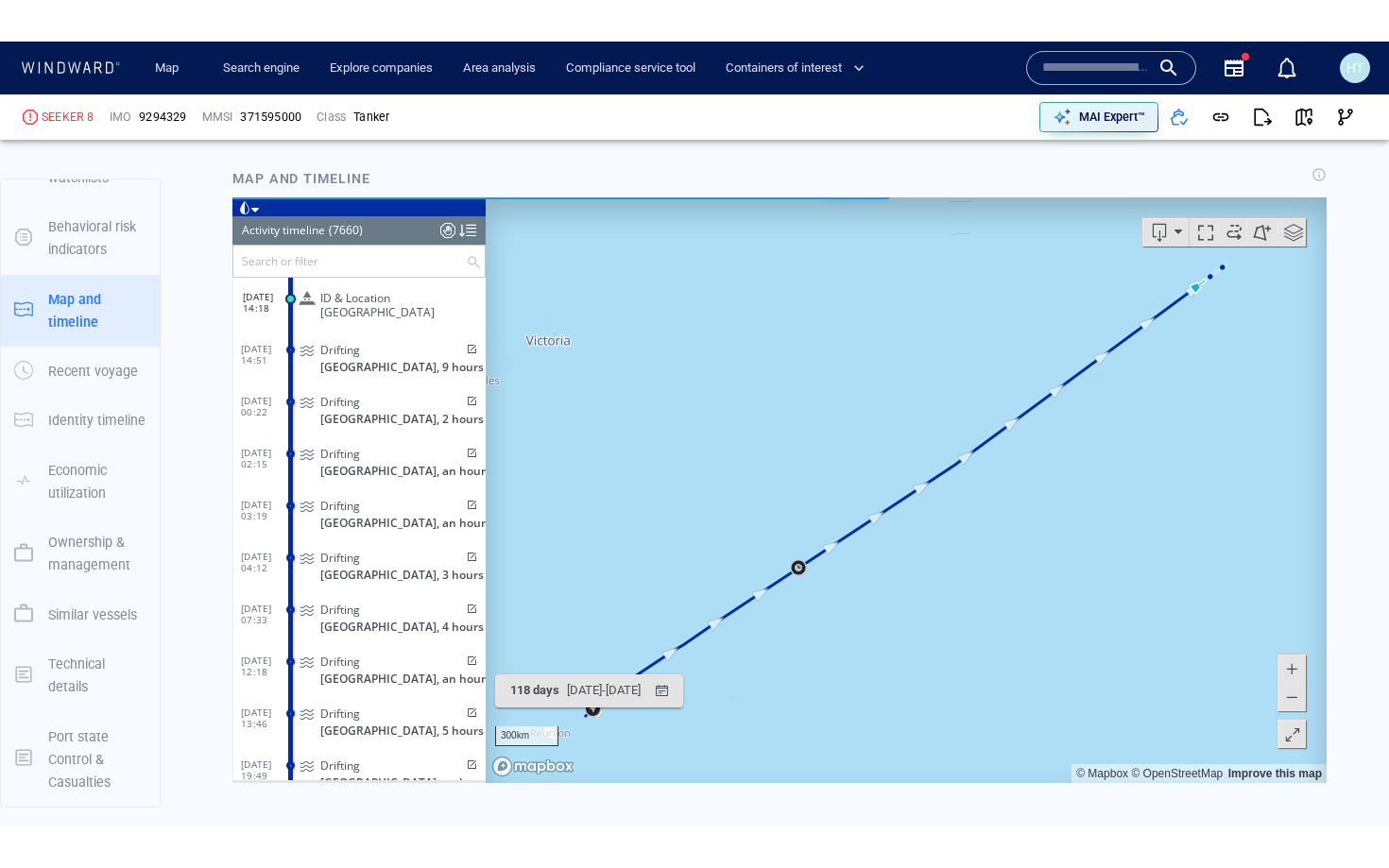 scroll, scrollTop: 2008, scrollLeft: 0, axis: vertical 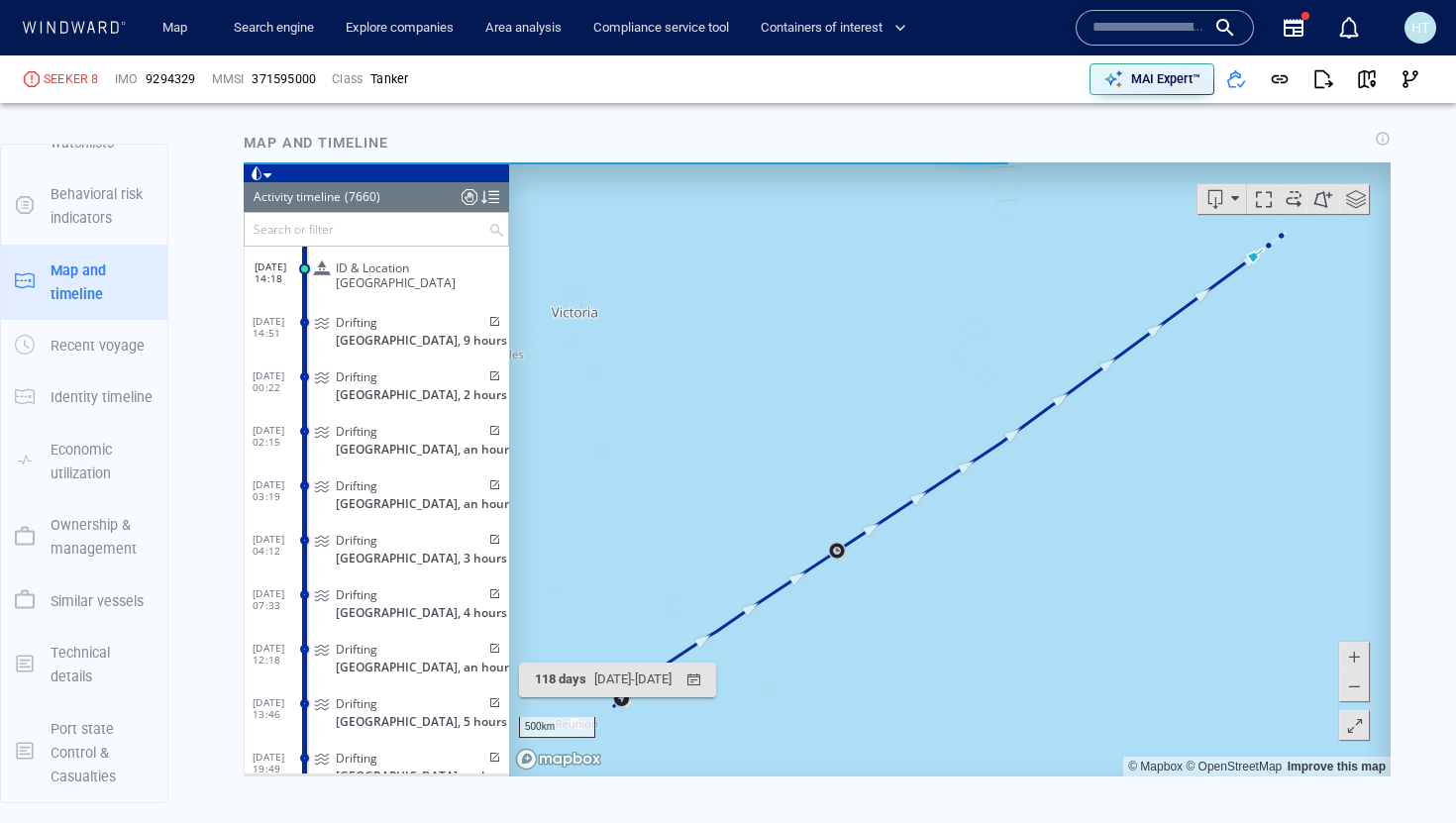 click at bounding box center (1355, 726) 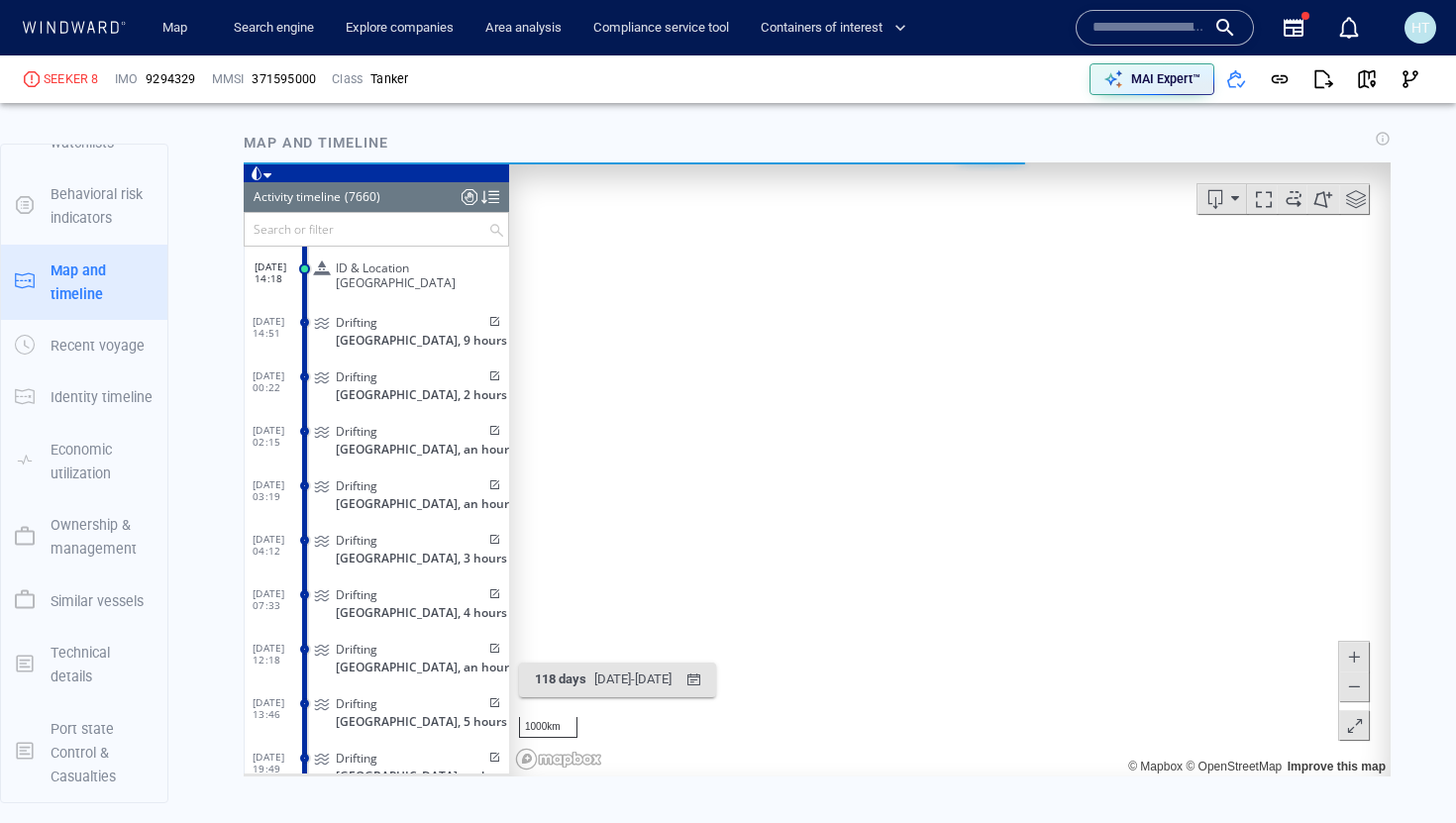 scroll, scrollTop: 69, scrollLeft: 0, axis: vertical 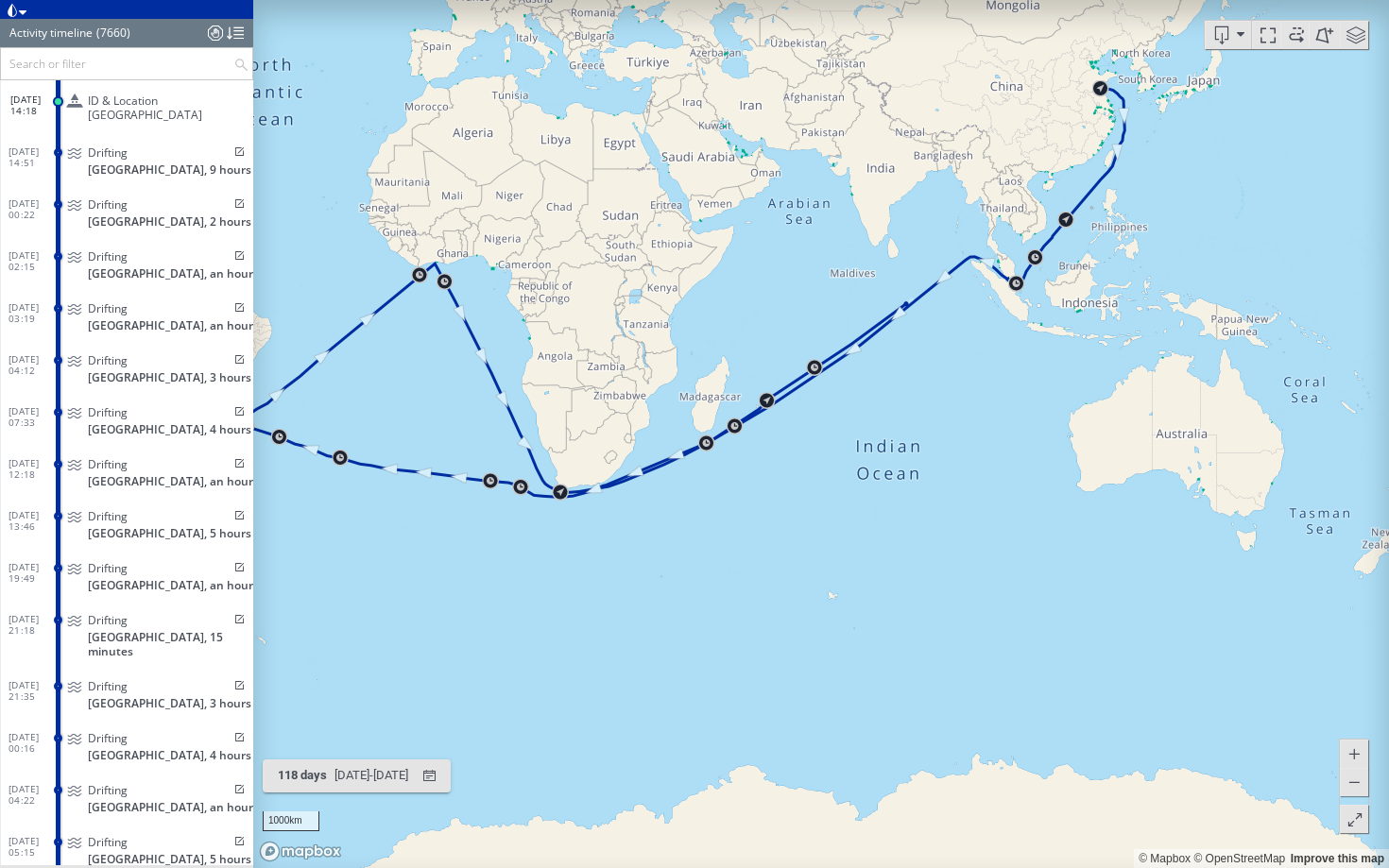 drag, startPoint x: 588, startPoint y: 357, endPoint x: 1059, endPoint y: 325, distance: 472.0858 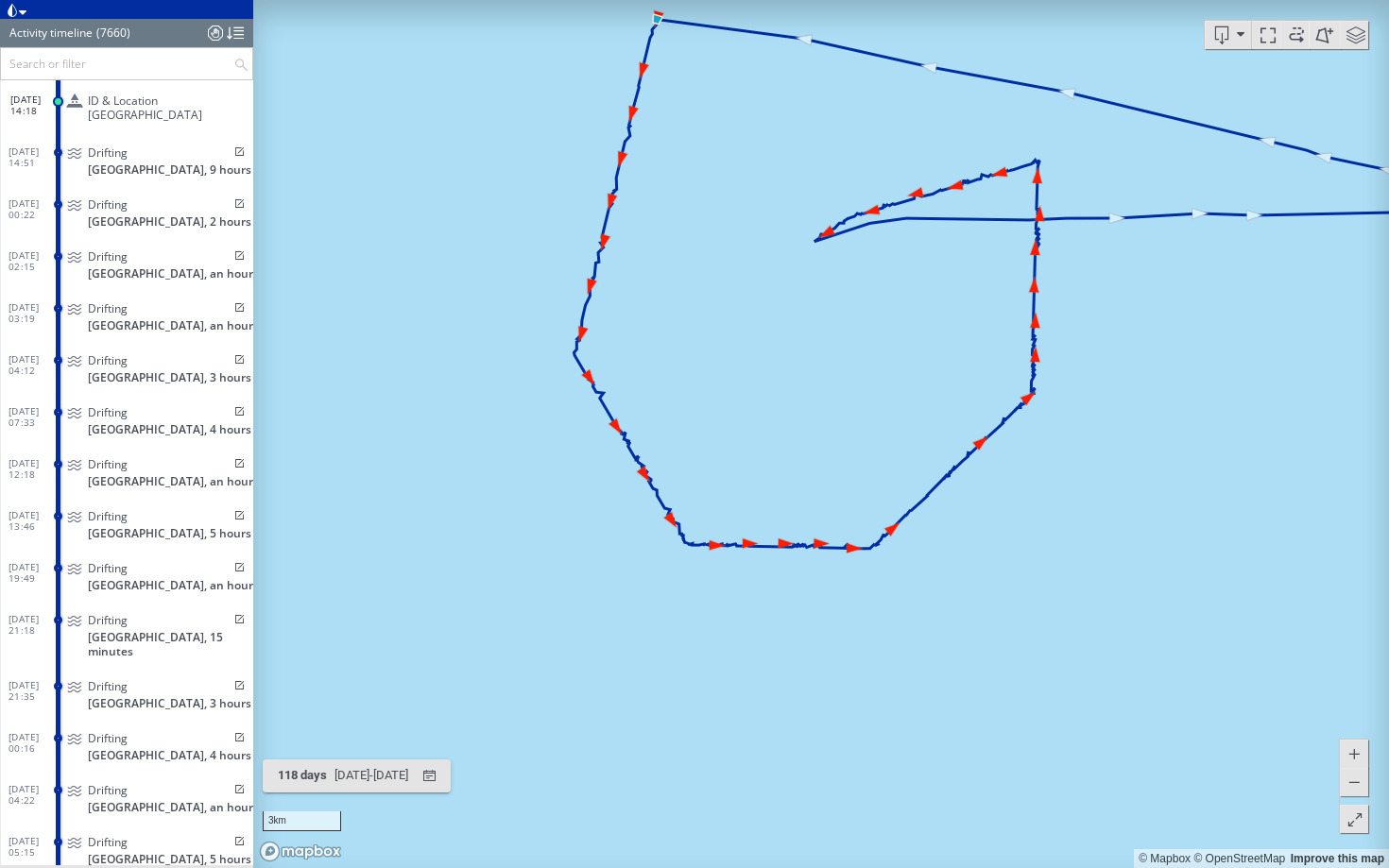 drag, startPoint x: 708, startPoint y: 256, endPoint x: 619, endPoint y: 376, distance: 149.40214 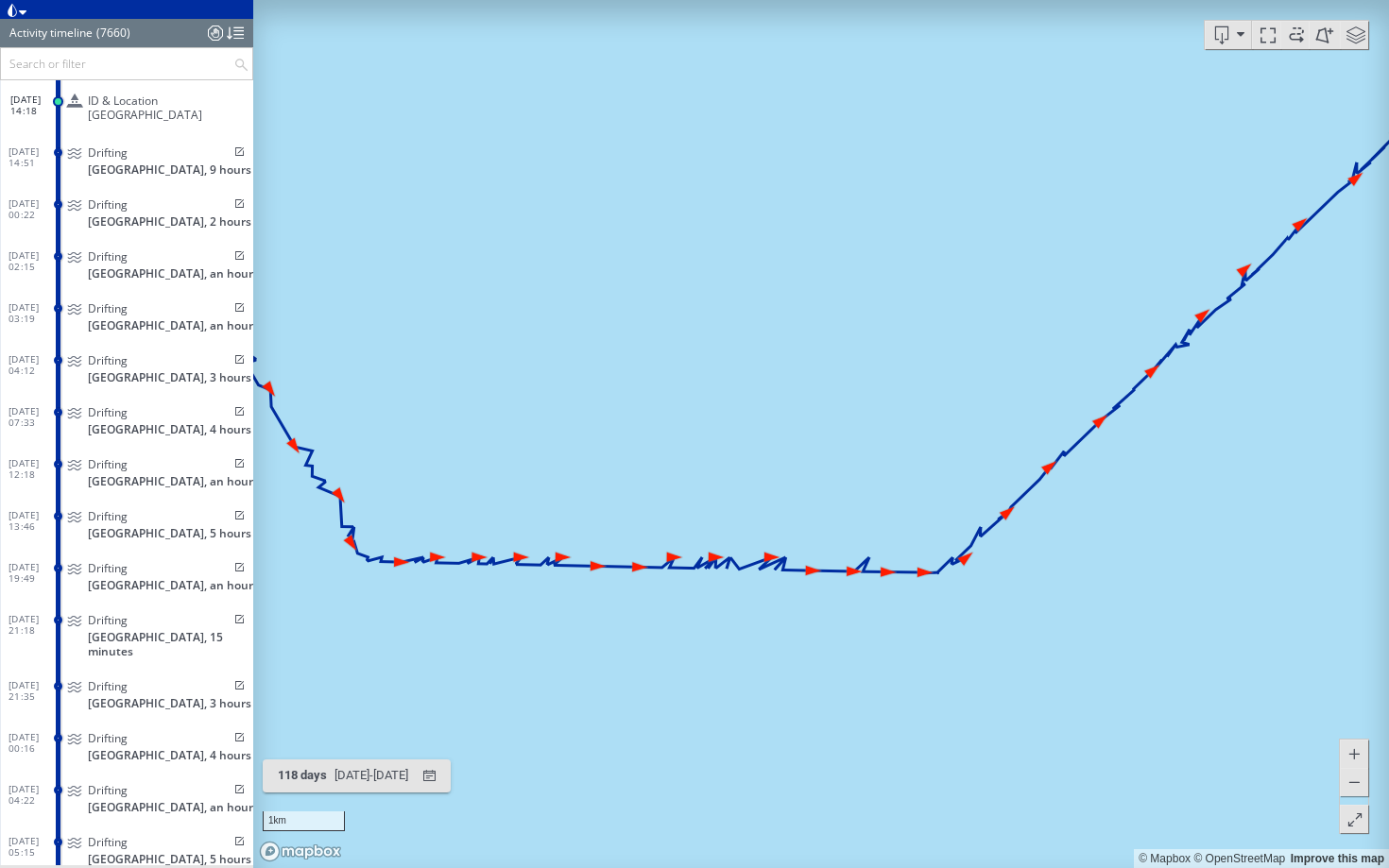 drag, startPoint x: 762, startPoint y: 157, endPoint x: 736, endPoint y: 523, distance: 366.9223 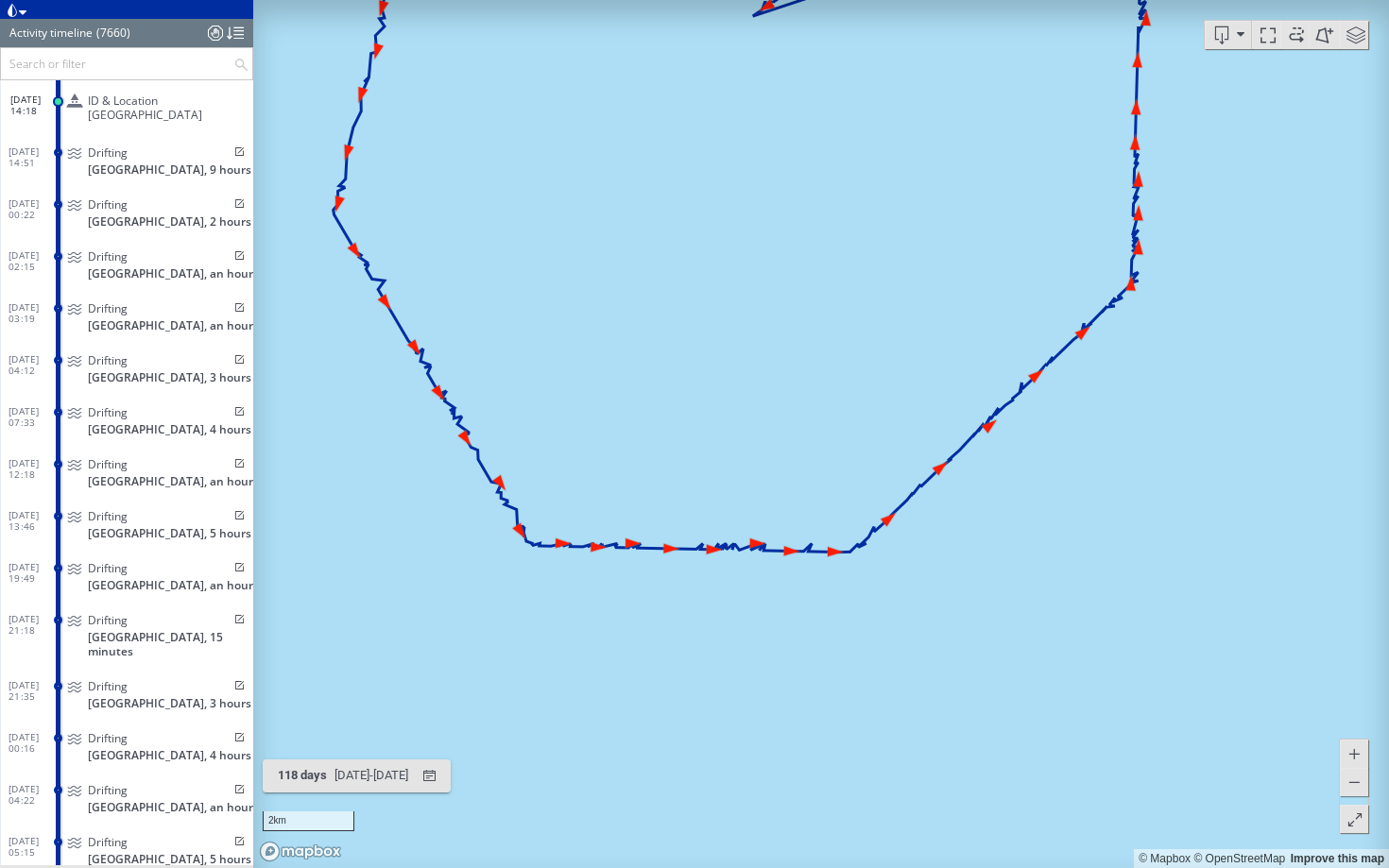 drag, startPoint x: 767, startPoint y: 432, endPoint x: 766, endPoint y: 648, distance: 216.00231 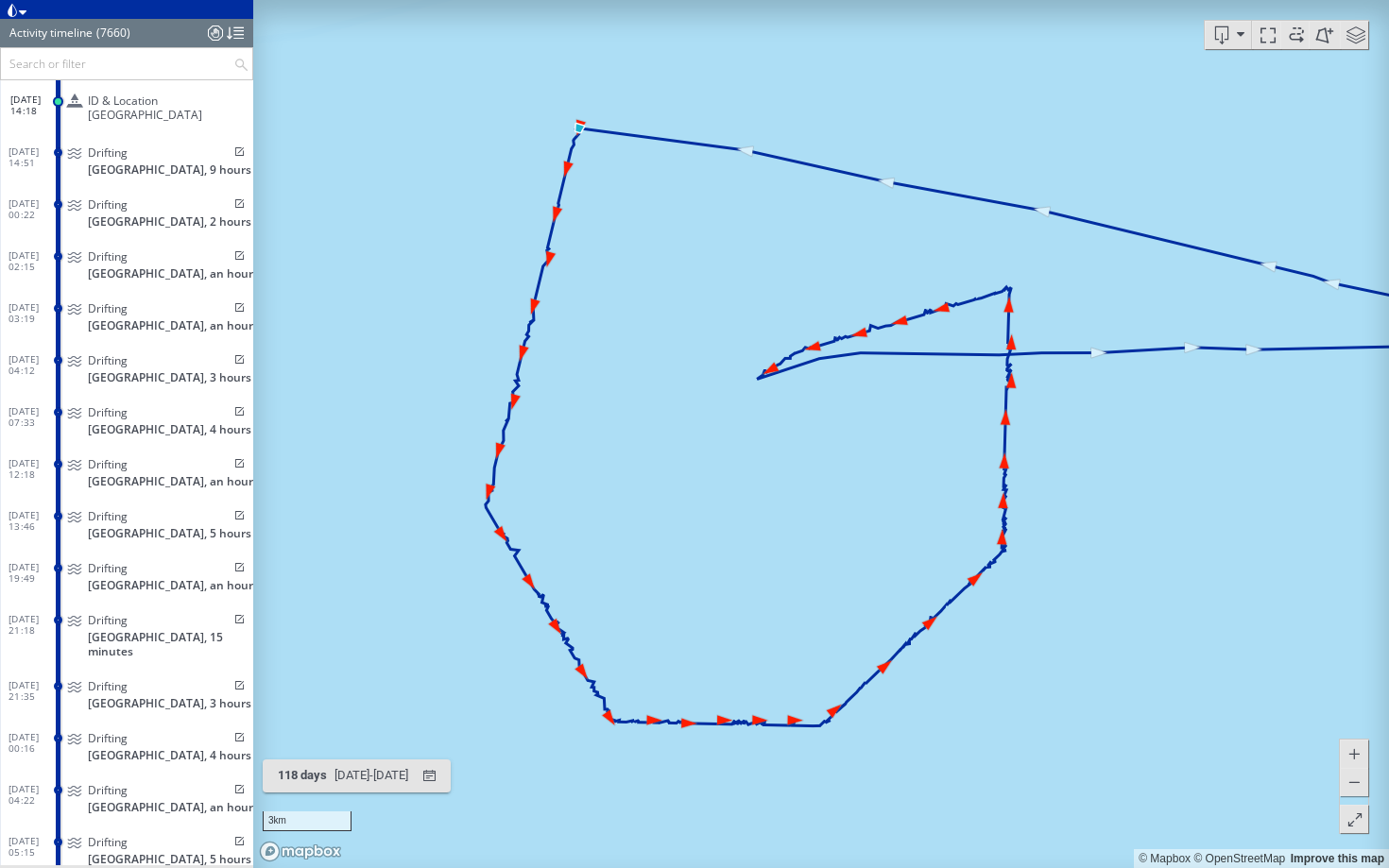 drag, startPoint x: 715, startPoint y: 535, endPoint x: 738, endPoint y: 535, distance: 23 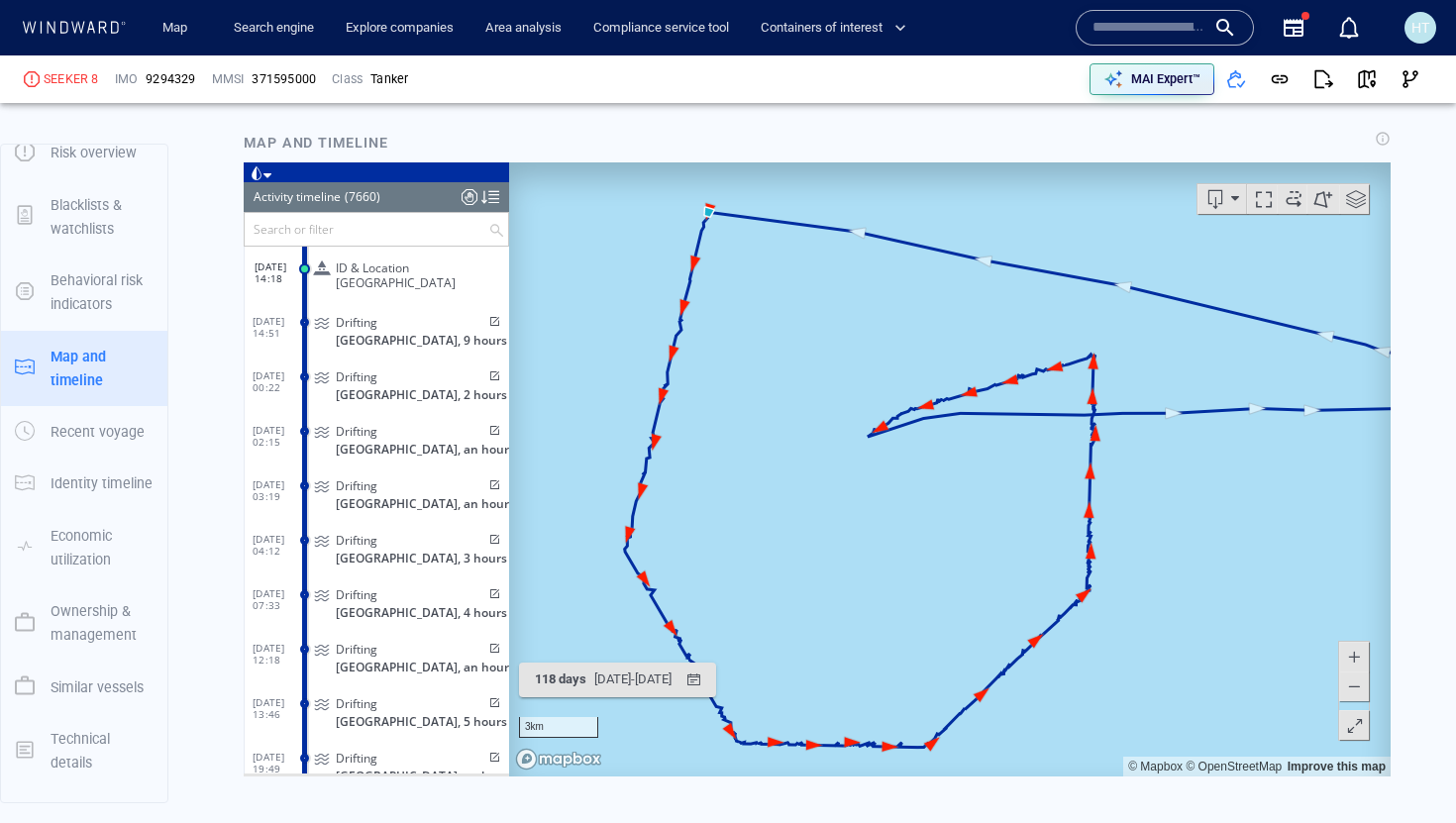drag, startPoint x: 861, startPoint y: 393, endPoint x: 807, endPoint y: 381, distance: 55.31727 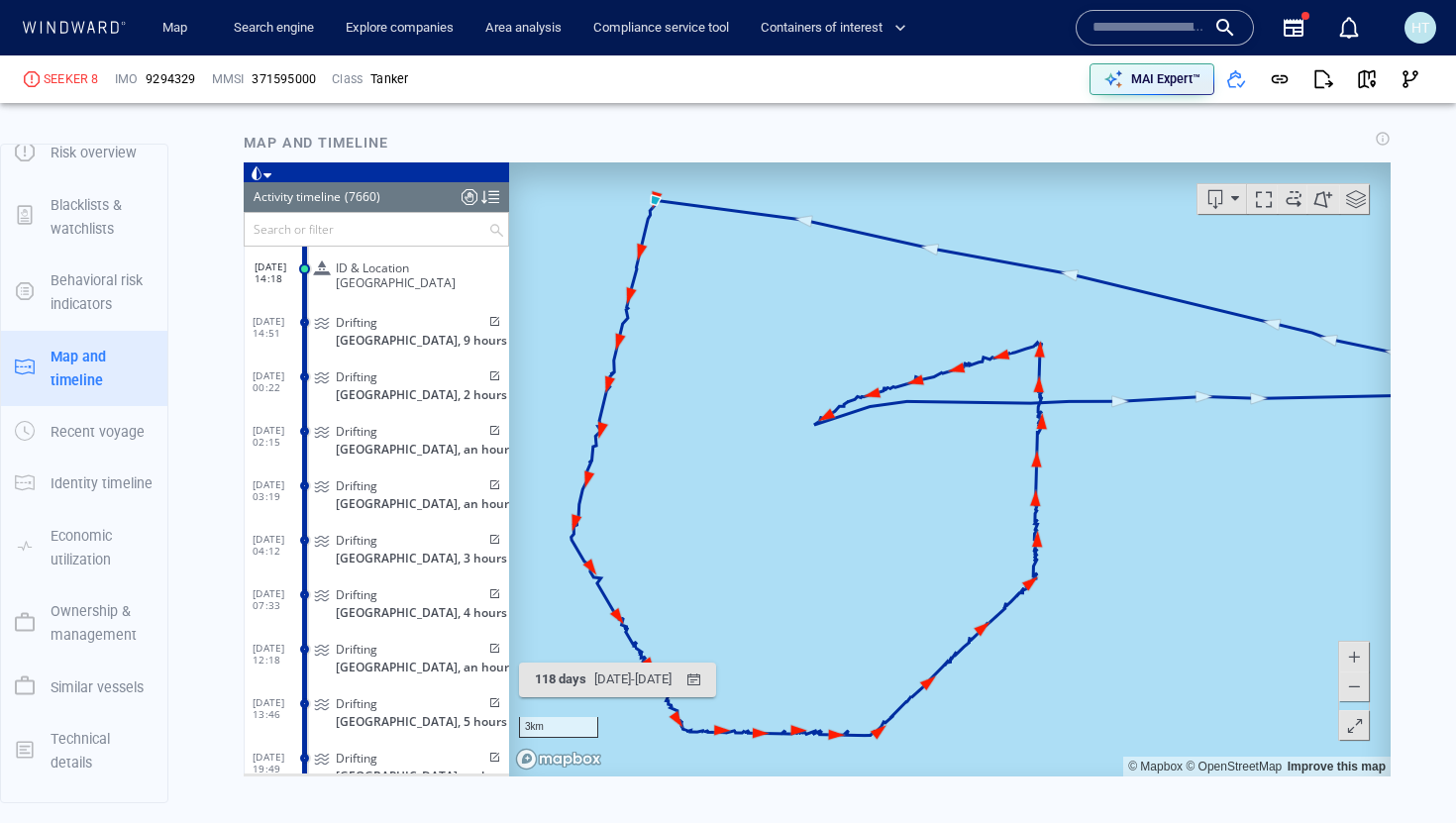 click at bounding box center [1355, 726] 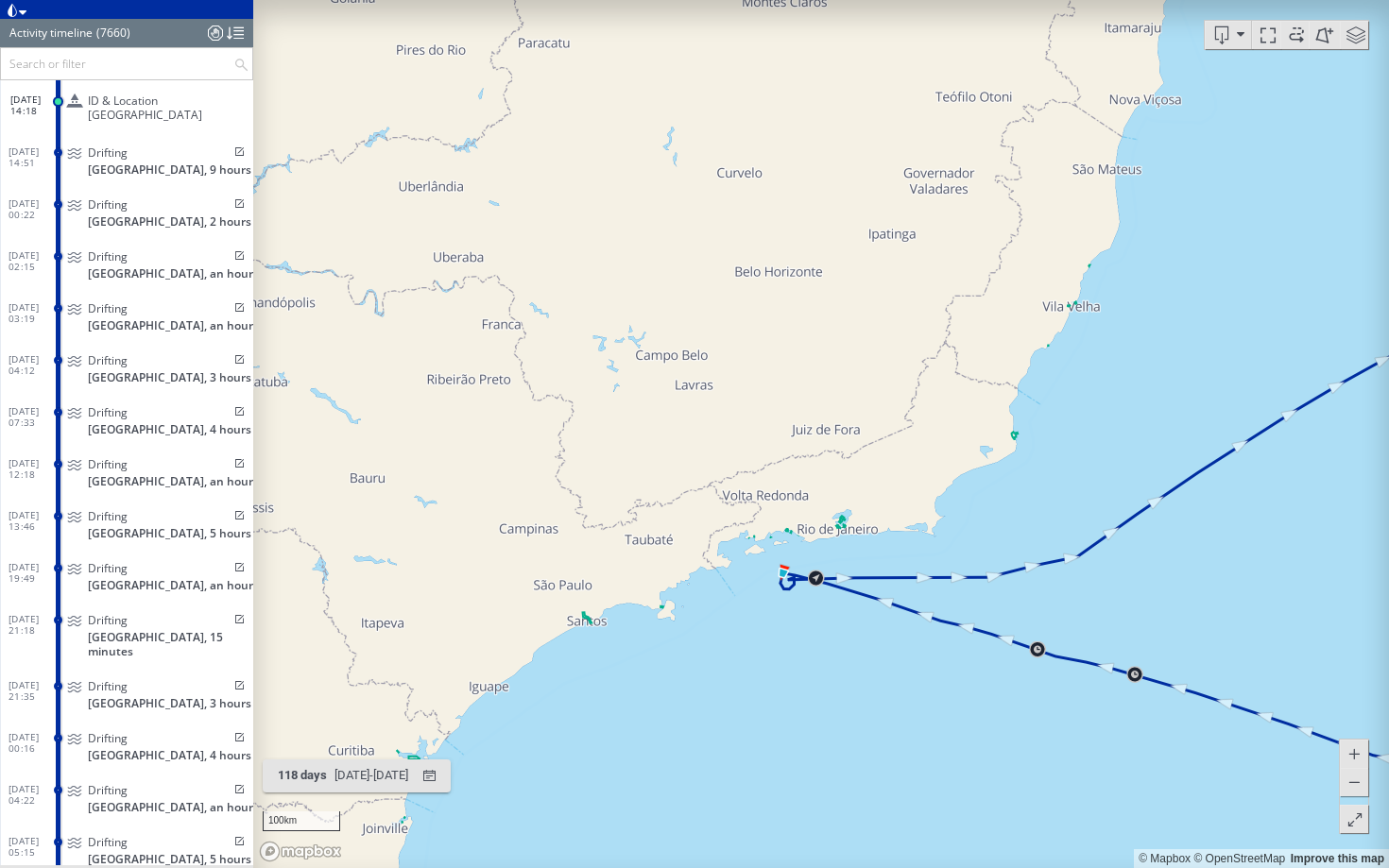 drag, startPoint x: 1003, startPoint y: 749, endPoint x: 696, endPoint y: 723, distance: 308.099 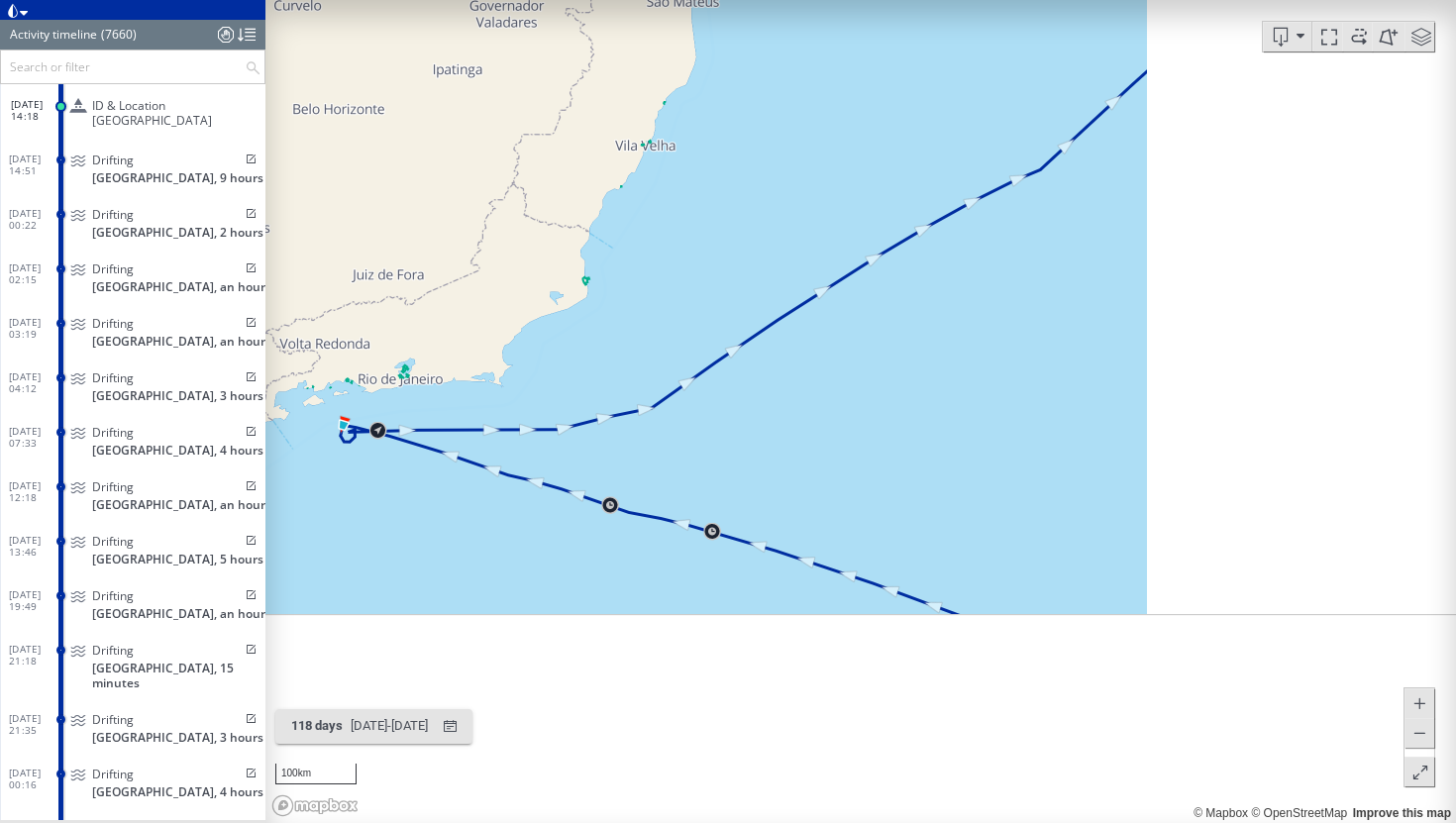 scroll, scrollTop: 2009, scrollLeft: 0, axis: vertical 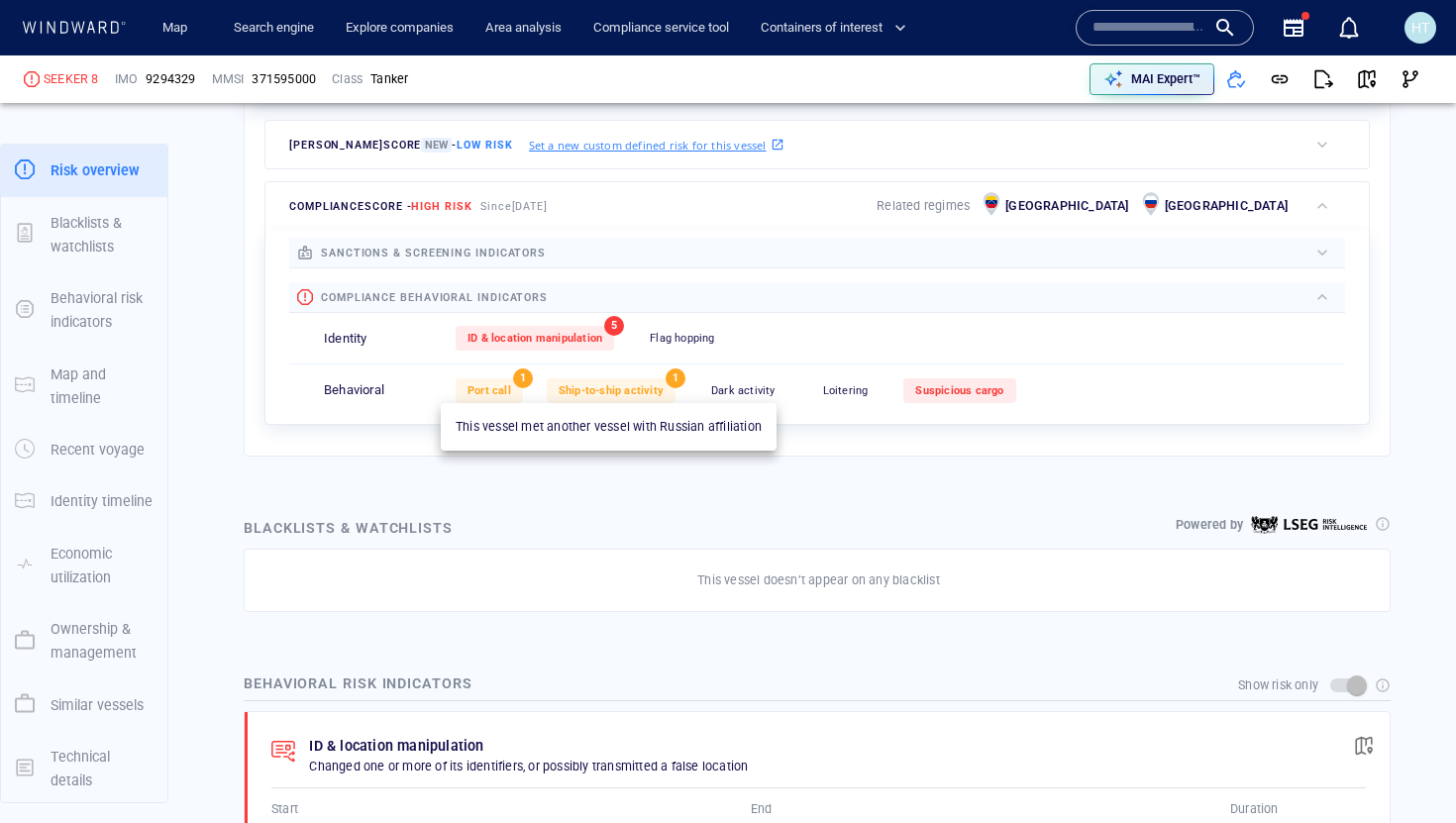click on "Ship-to-ship activity" at bounding box center (611, 390) 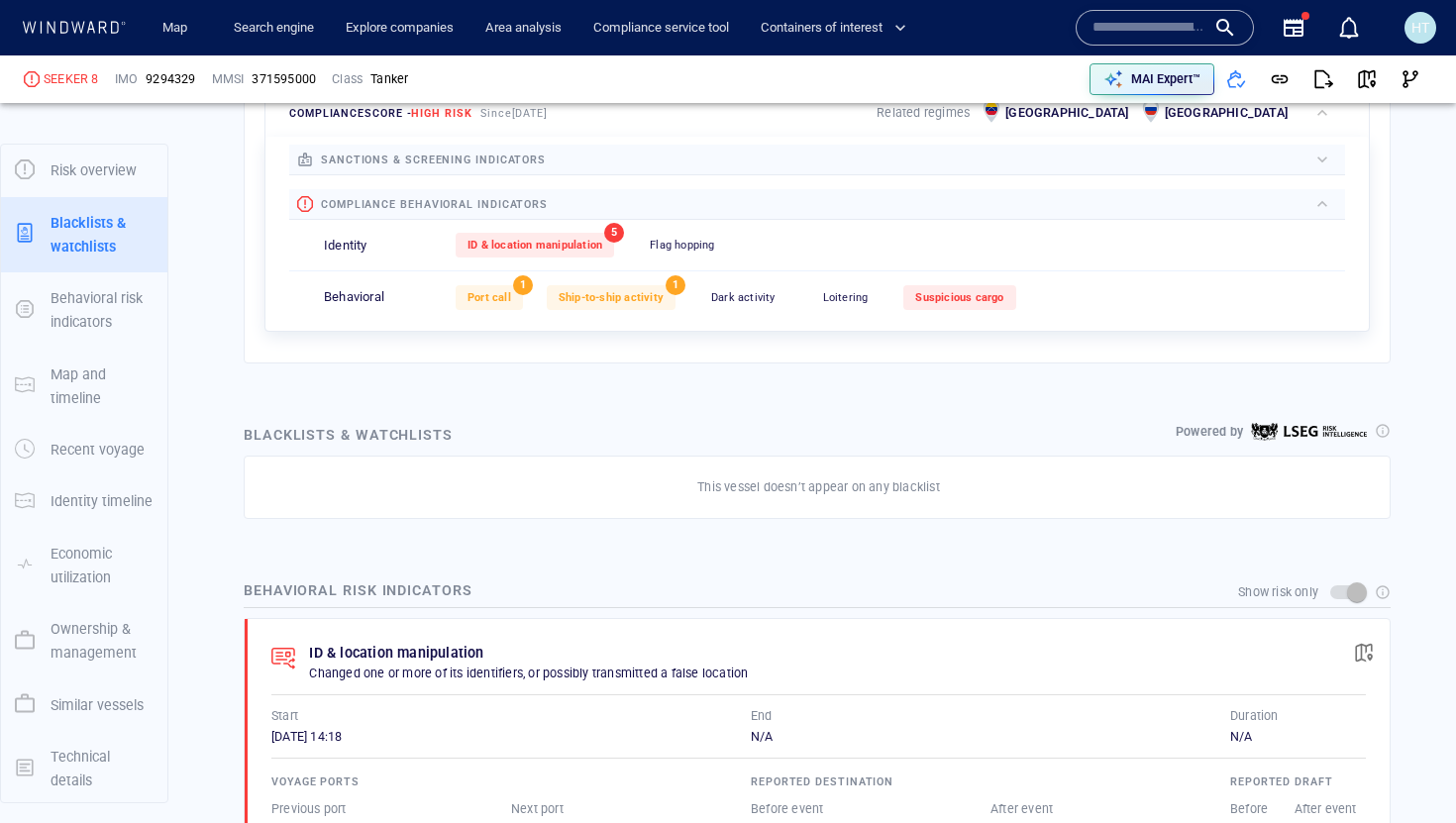scroll, scrollTop: 769, scrollLeft: 0, axis: vertical 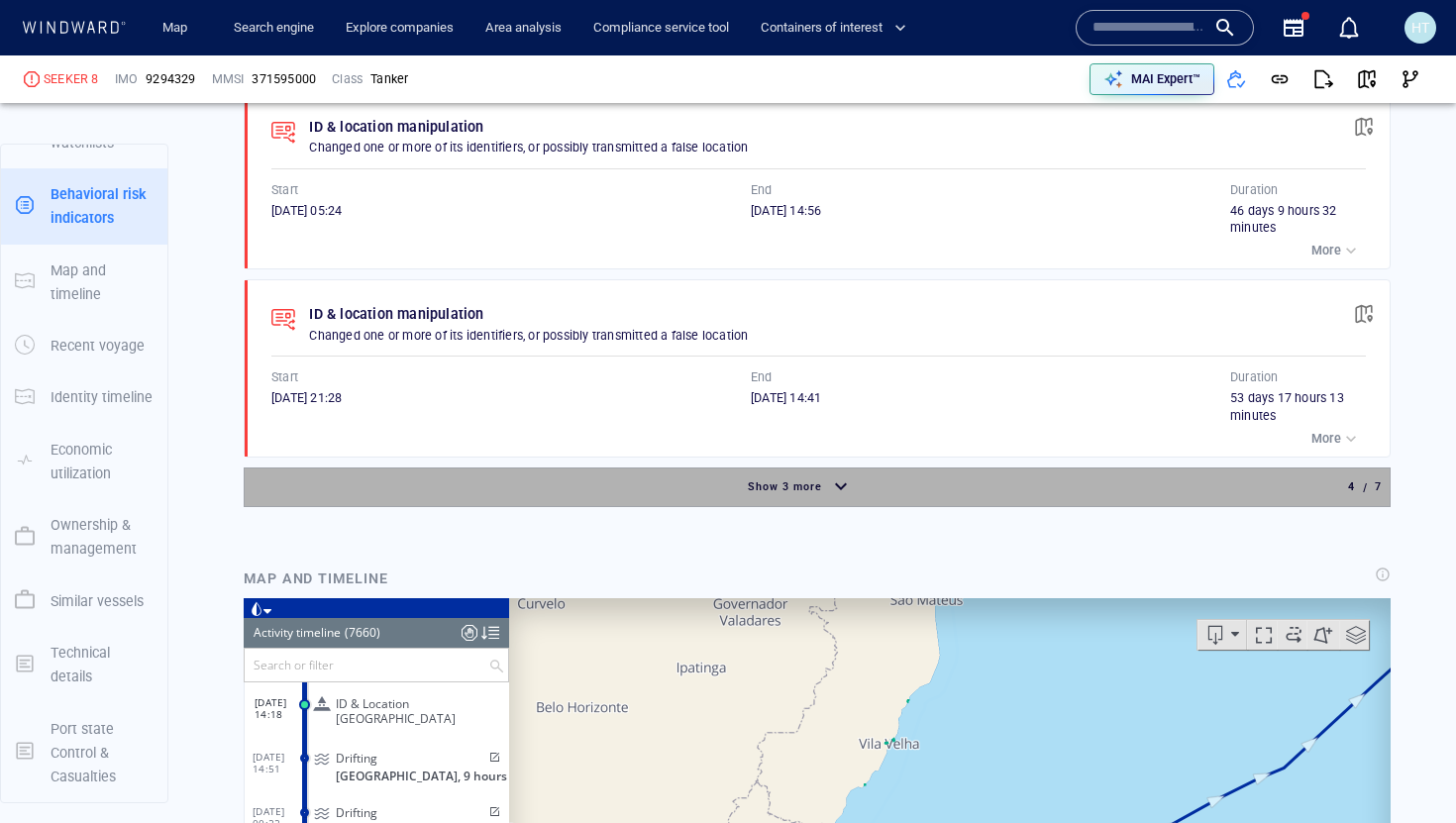 click on "Show 3 more" at bounding box center (784, 487) 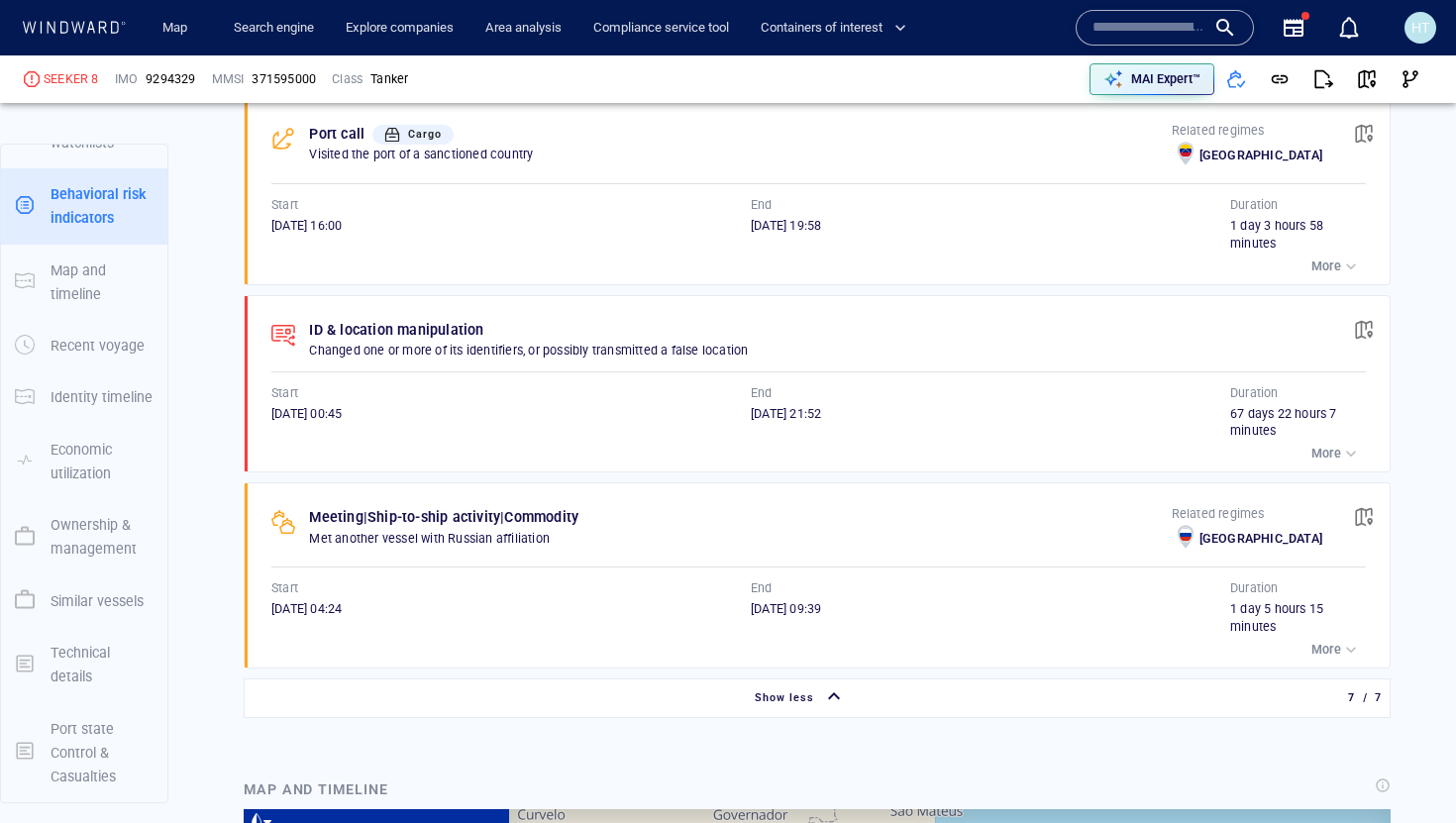 scroll, scrollTop: 2101, scrollLeft: 0, axis: vertical 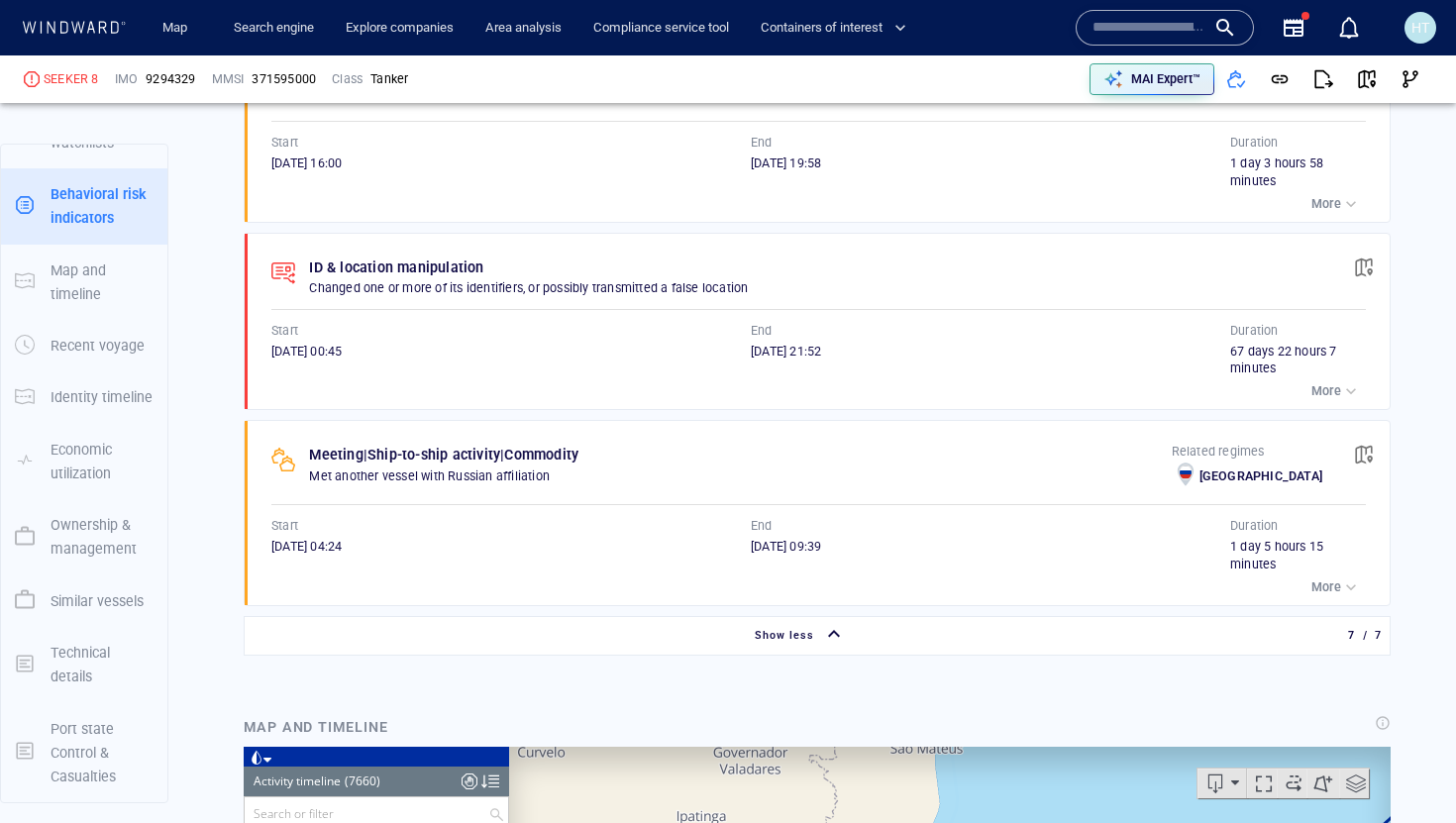 click on "More" at bounding box center (1326, 587) 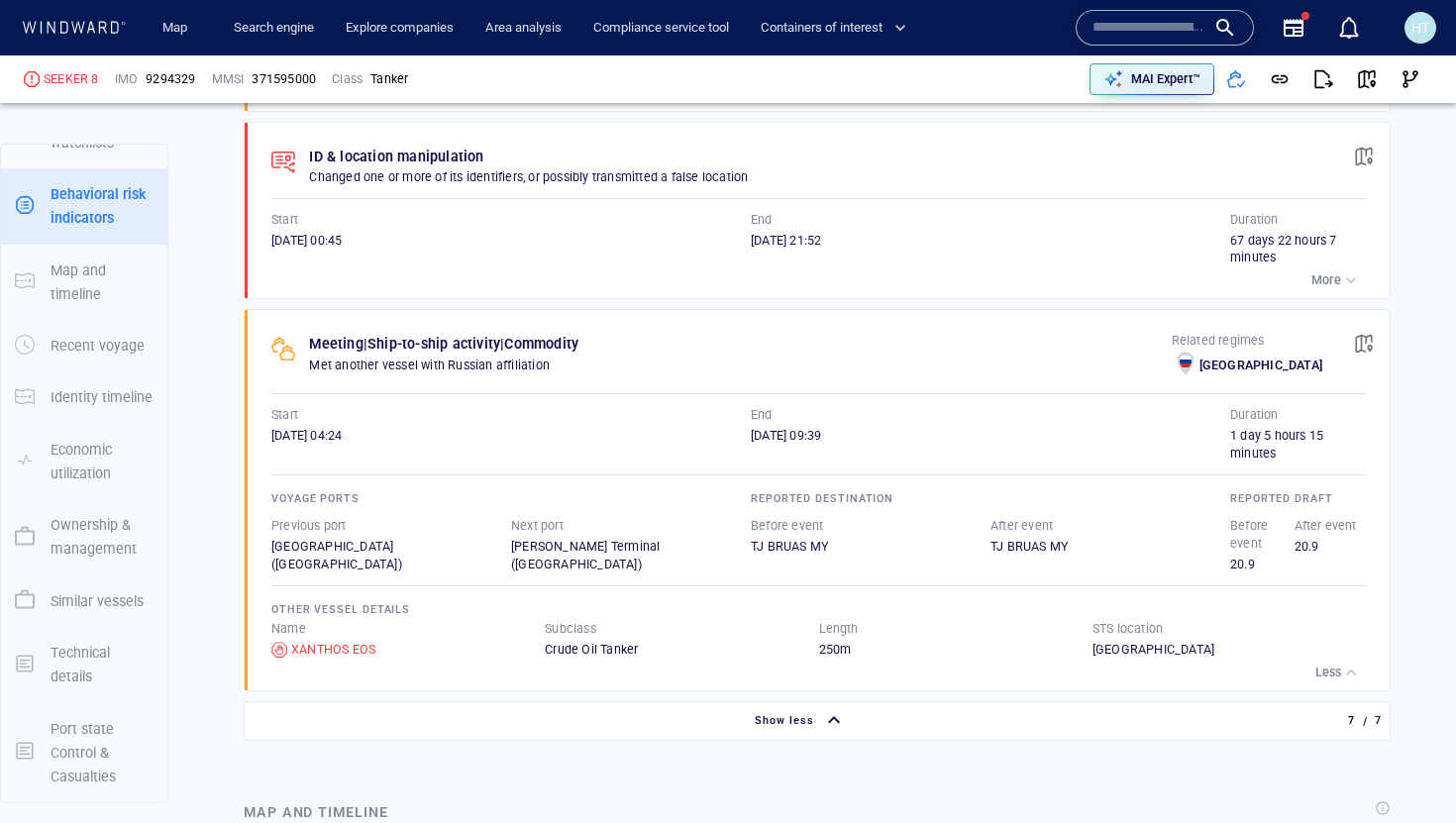scroll, scrollTop: 2221, scrollLeft: 0, axis: vertical 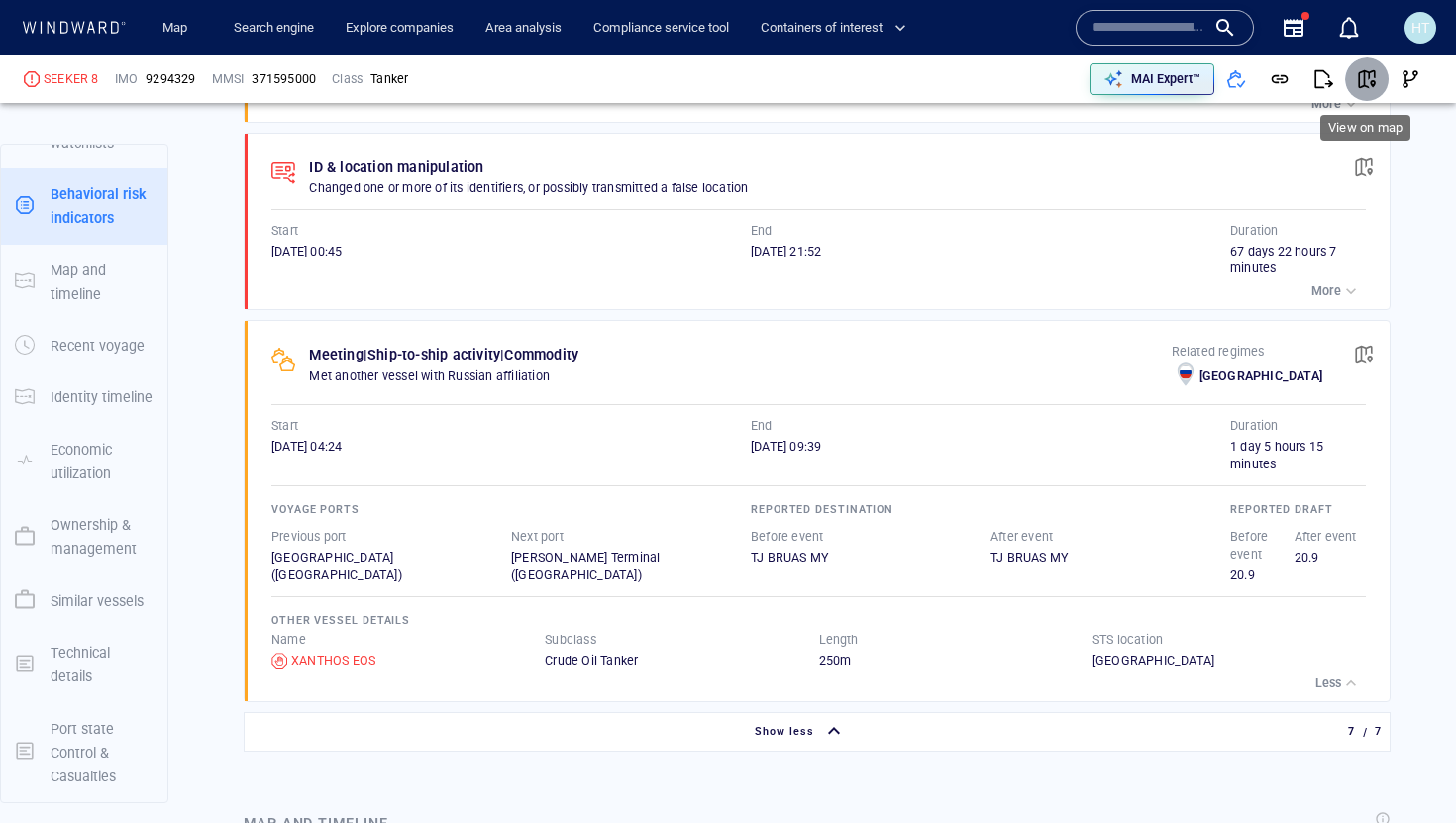 click at bounding box center (1367, 79) 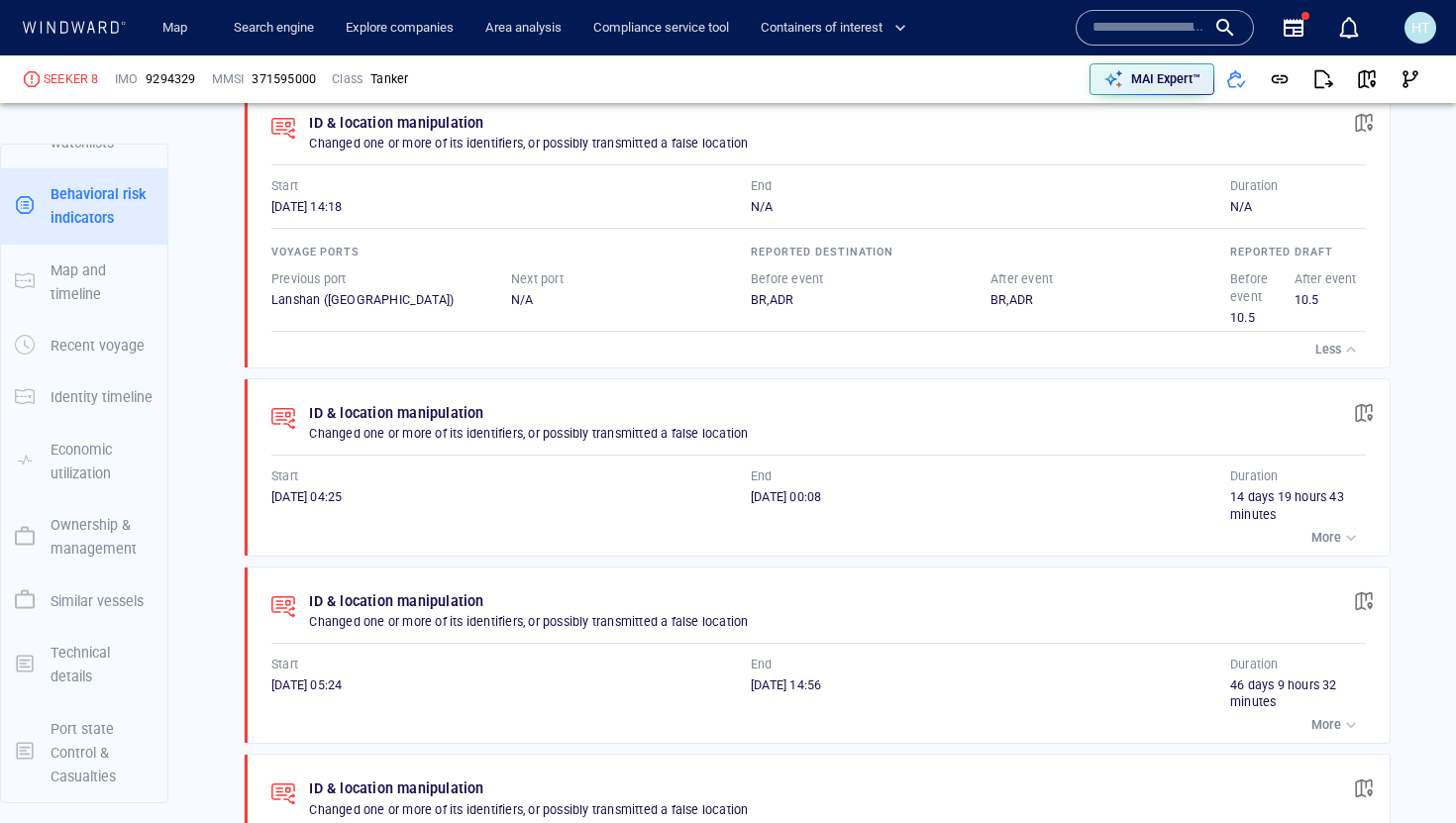 scroll, scrollTop: 741, scrollLeft: 0, axis: vertical 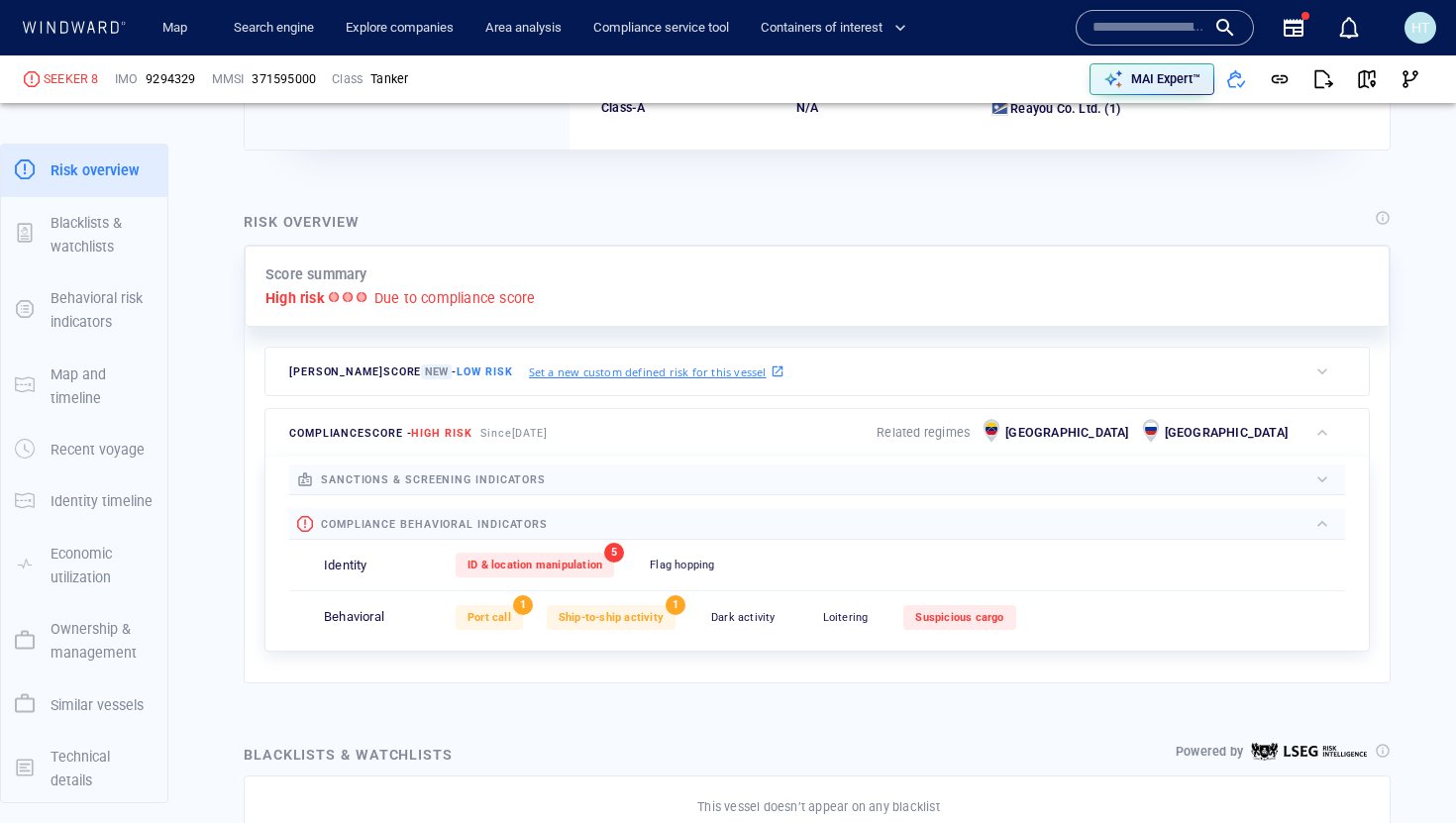 click at bounding box center [1149, 28] 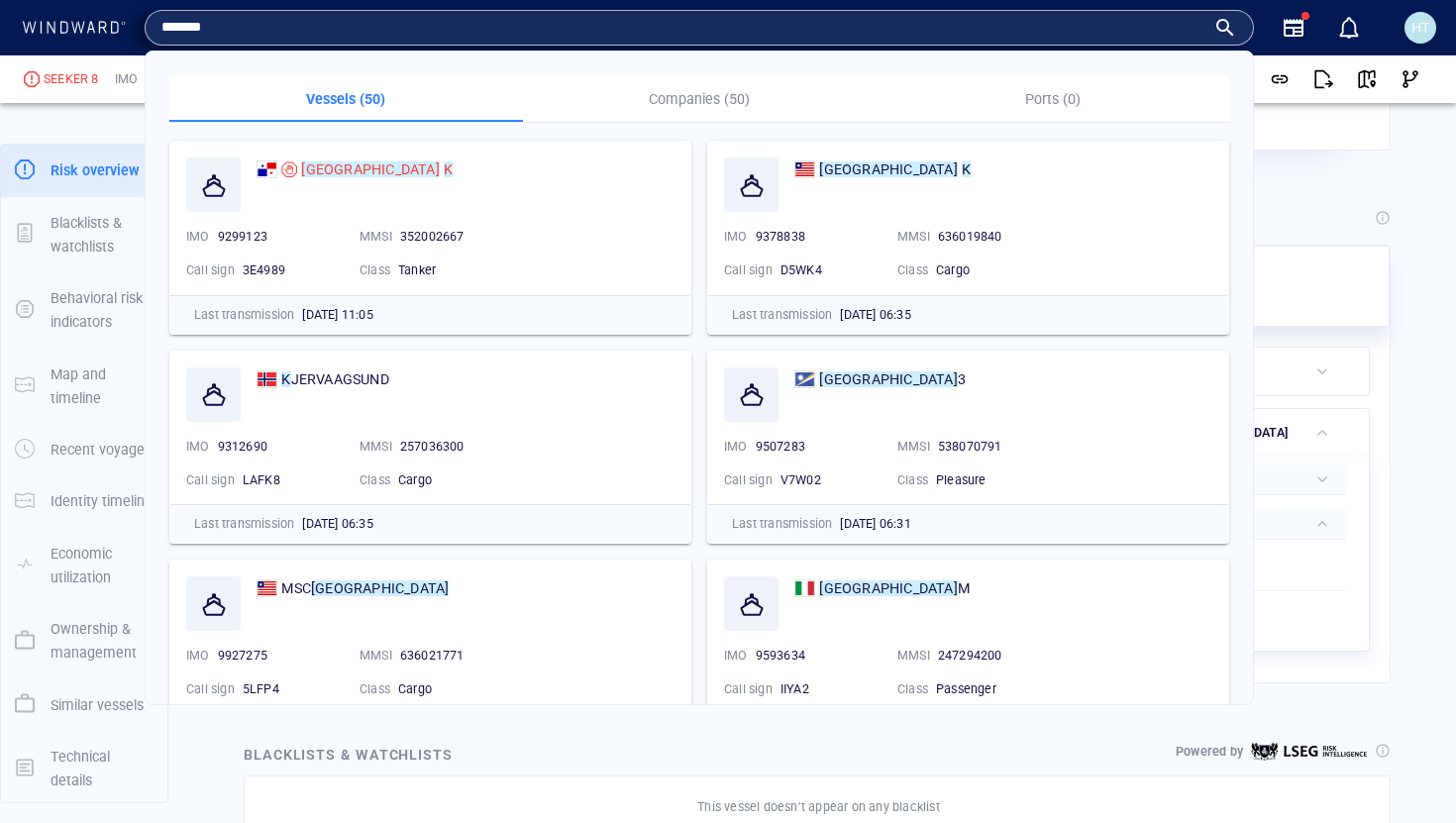type on "*******" 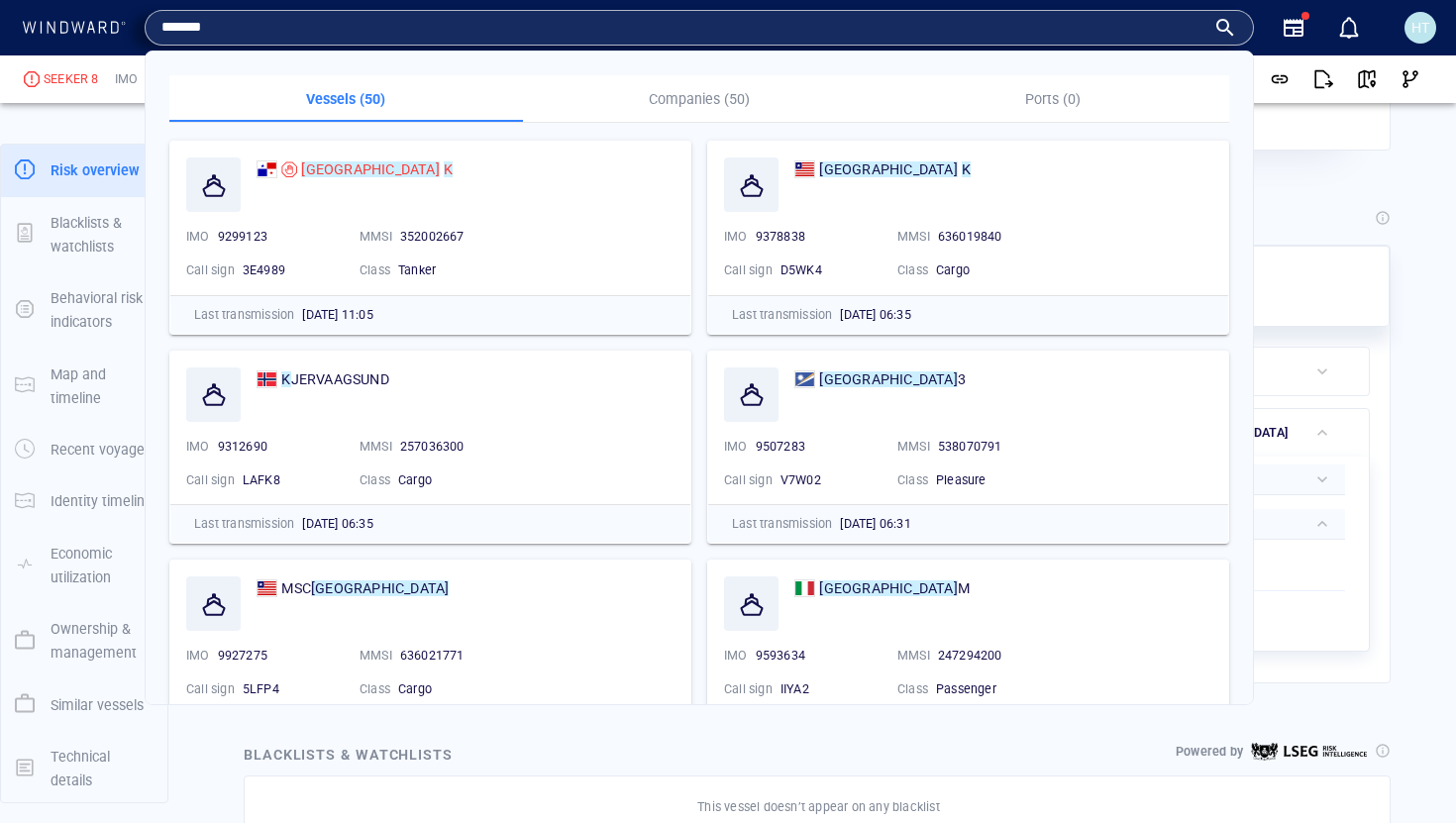 click on "Vessel details SEEKER 8 Formerly:  YUFUSAN +1 more IMO 9294329 MMSI 371595000 Flag     Panama Call sign 3EDJ9 Class     Tanker Subclass Crude Oil Tanker Length 333  m Year of build 2005 DWT 311,389 tons Max. draft 20 . 943  m P&I Club The American Club Classification society China Classification Society   (1) AIS transceiver Class-A Beneficial owner N/A Registered owner Reayou Co. Ltd.   (1) Risk overview Score summary High risk Due to compliance score Henry risk  score  New  -  Low risk Set a new custom defined risk for this vessel Henry defined risk indicators This vessel doesn’t answer to the criteria of any saved query with a custom defined risk Set a new custom defined risk compliance  score  -  High risk Since  14 Oct 2023 Related regimes Venezuela Russia sanctions & screening indicators List & registry Sanctioned vessel 0 Sanctioned country flag 0 Former sanctioned flag 0 Sanctioned company 0 Company in sanctioned country 0 compliance behavioral indicators Identity ID & location manipulation 5 0 1" at bounding box center [817, 3330] 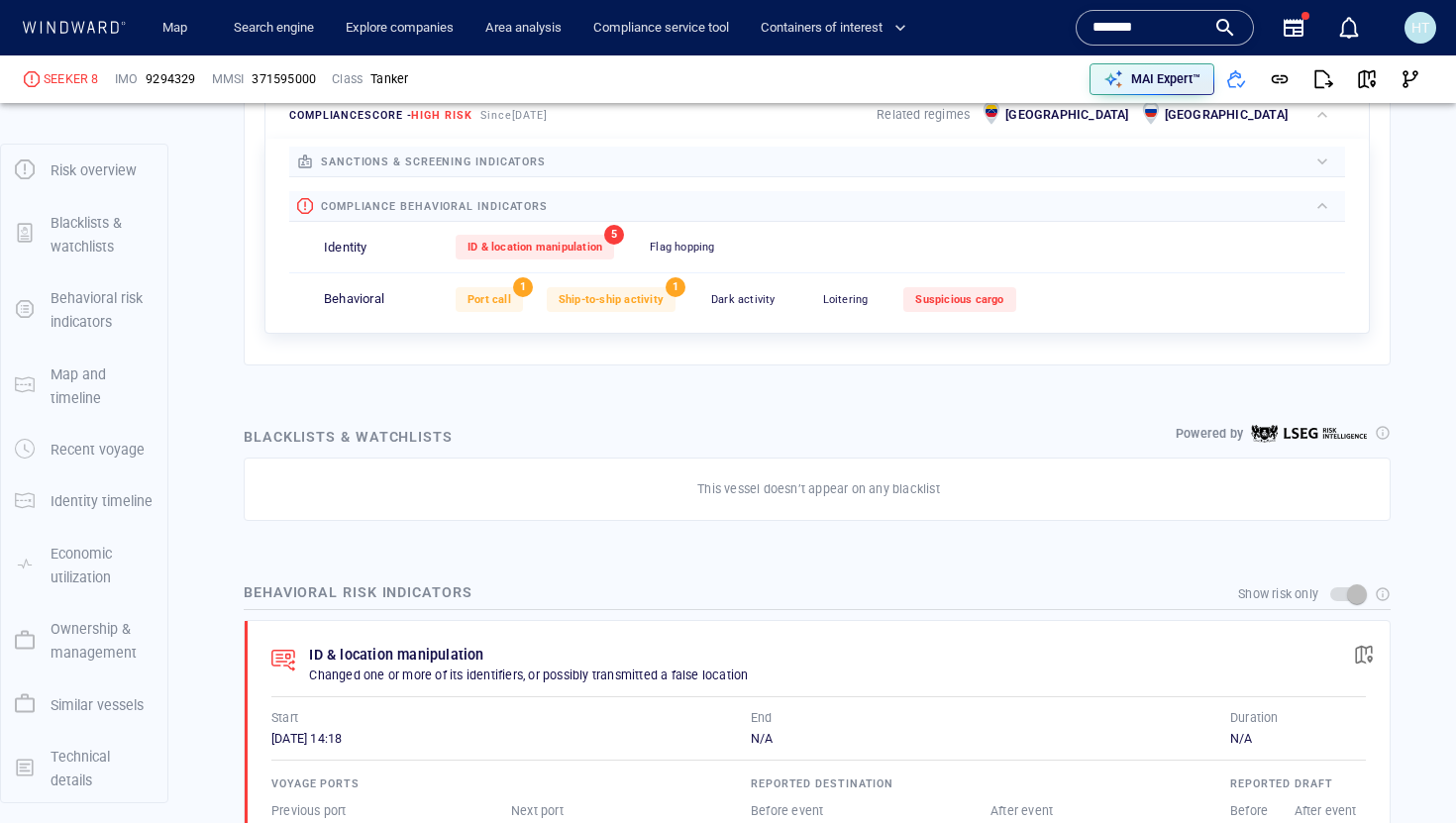 scroll, scrollTop: 1026, scrollLeft: 0, axis: vertical 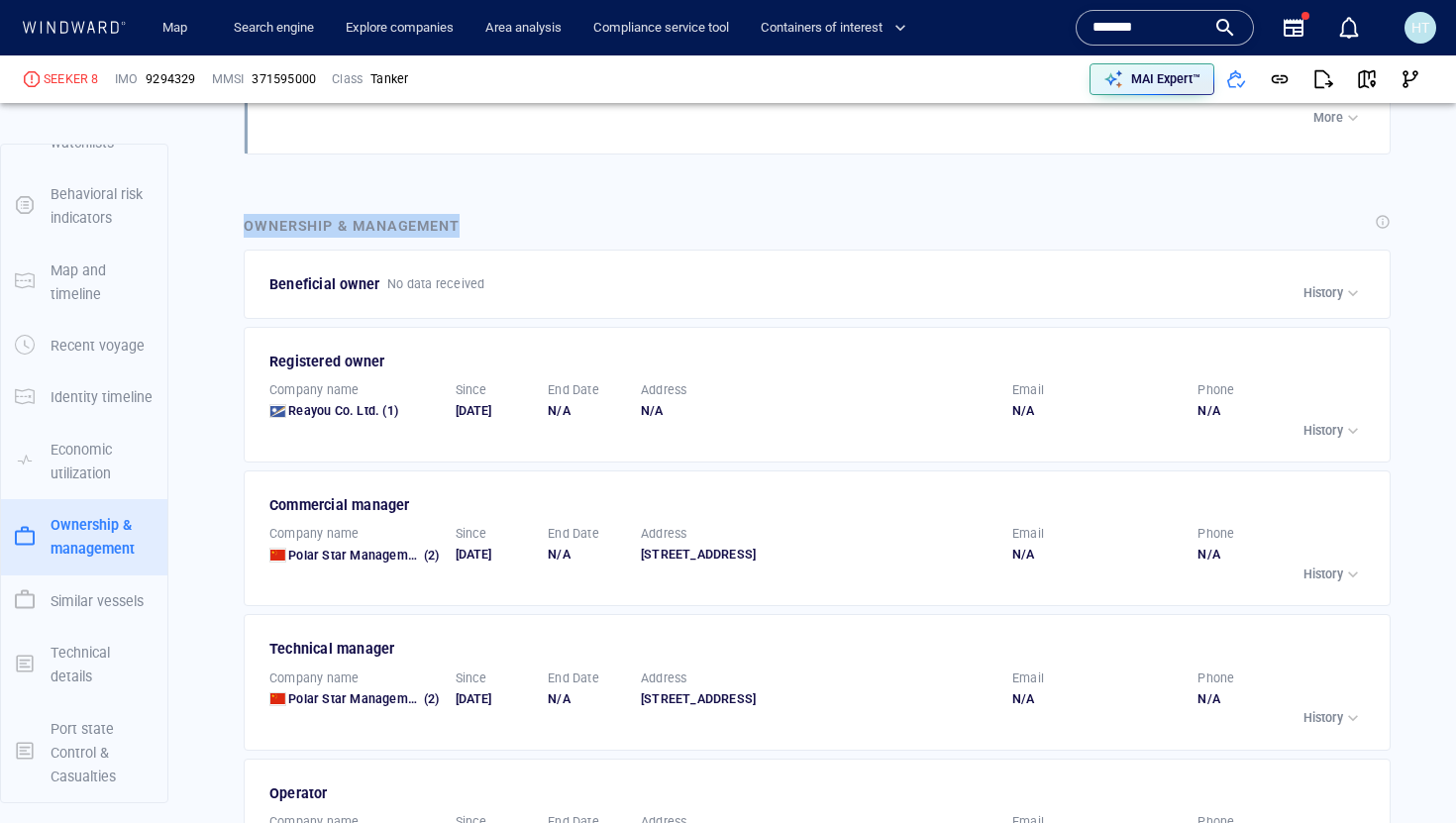 drag, startPoint x: 234, startPoint y: 234, endPoint x: 520, endPoint y: 219, distance: 286.393 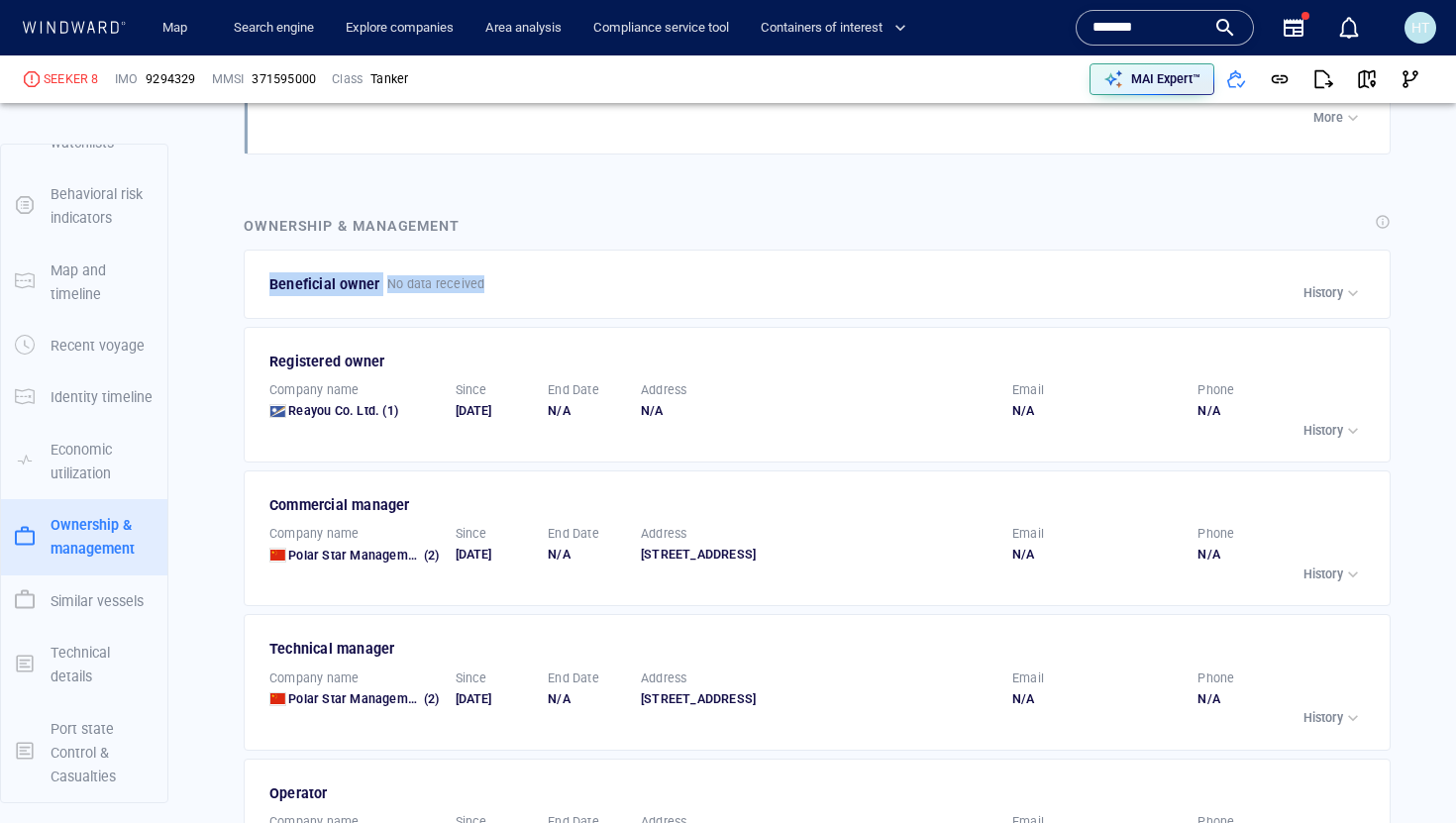 drag, startPoint x: 264, startPoint y: 279, endPoint x: 500, endPoint y: 283, distance: 236.0339 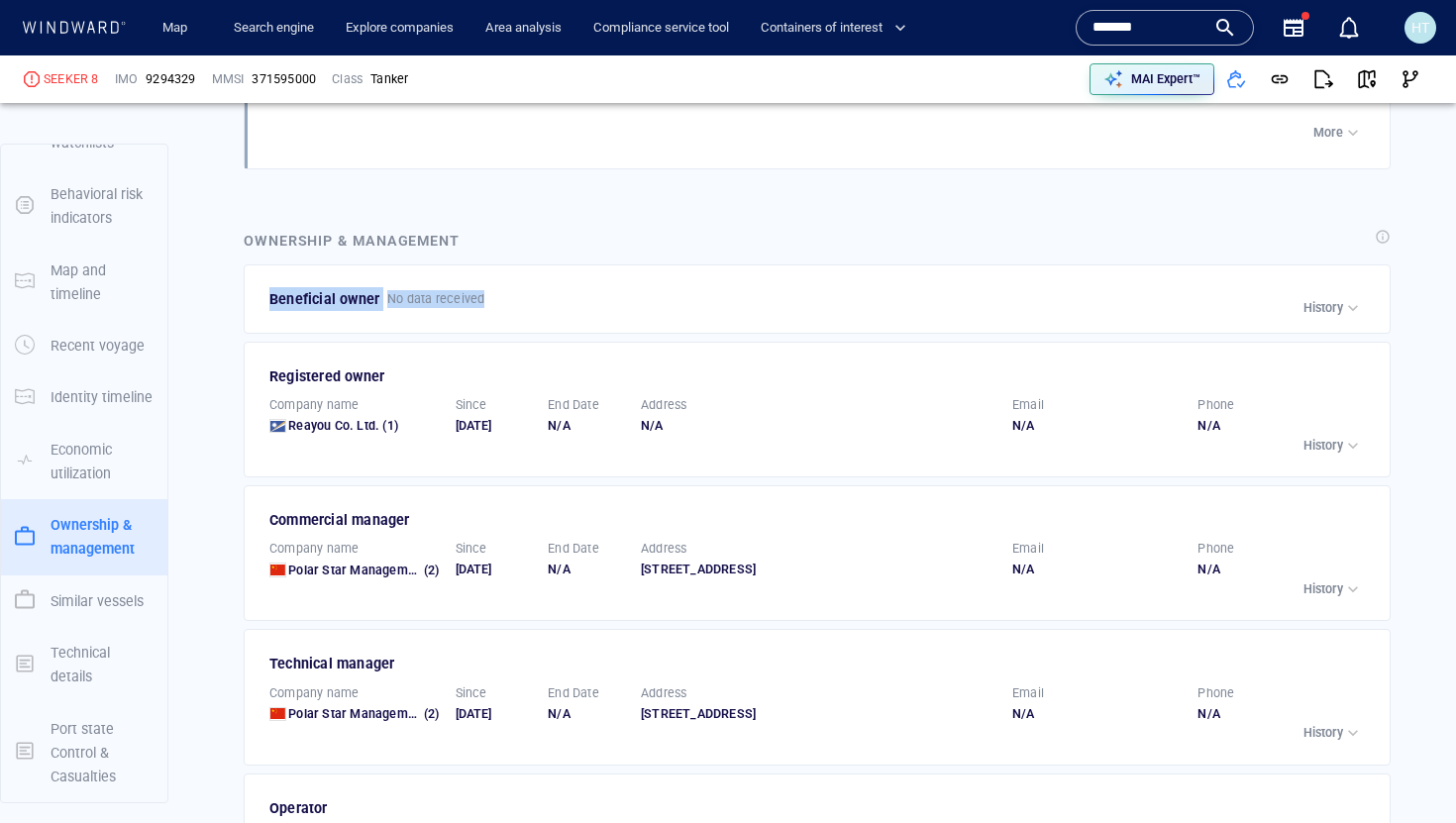 scroll, scrollTop: 4382, scrollLeft: 0, axis: vertical 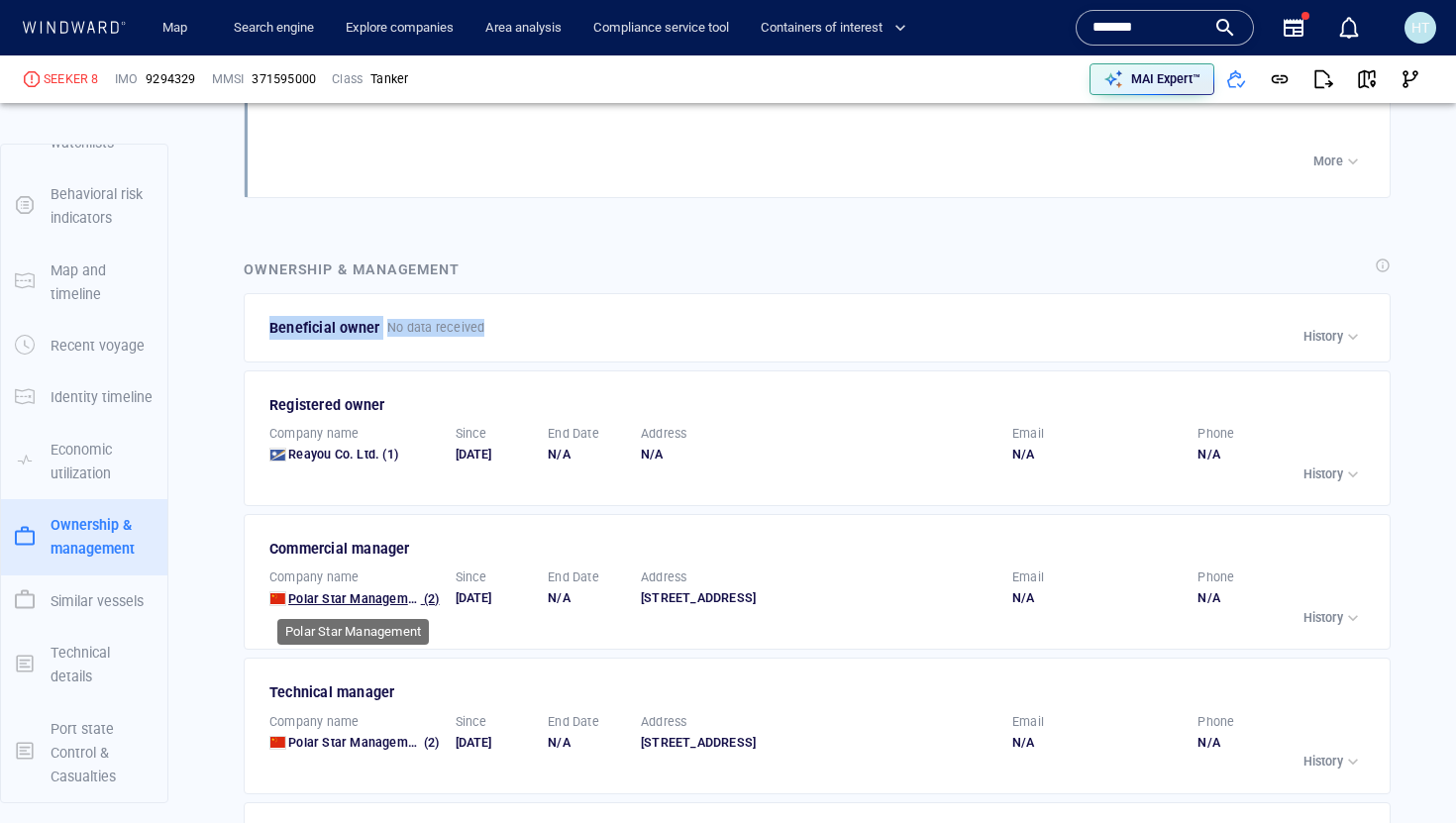 click on "Polar Star Management" at bounding box center [357, 598] 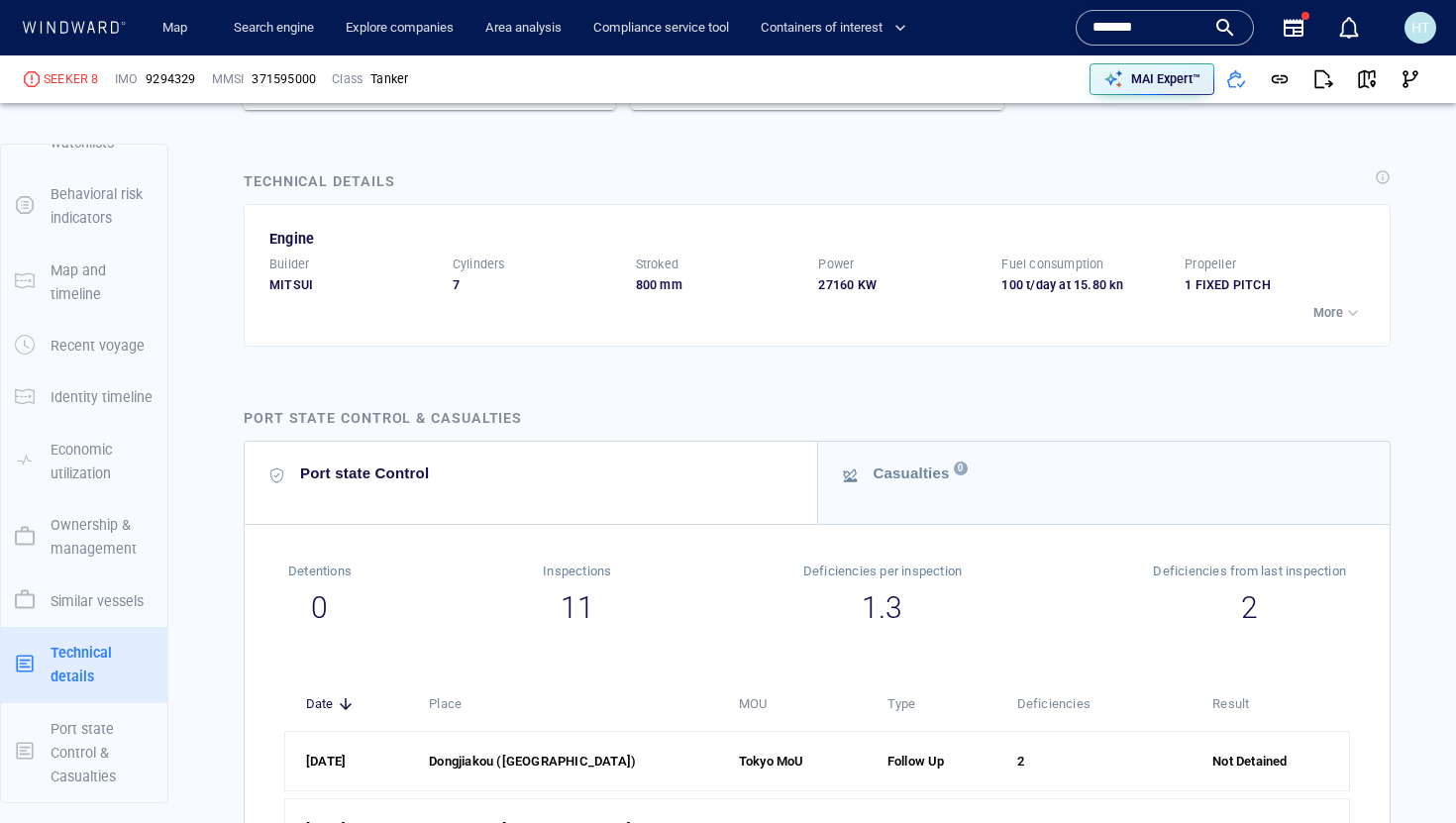 scroll, scrollTop: 5709, scrollLeft: 0, axis: vertical 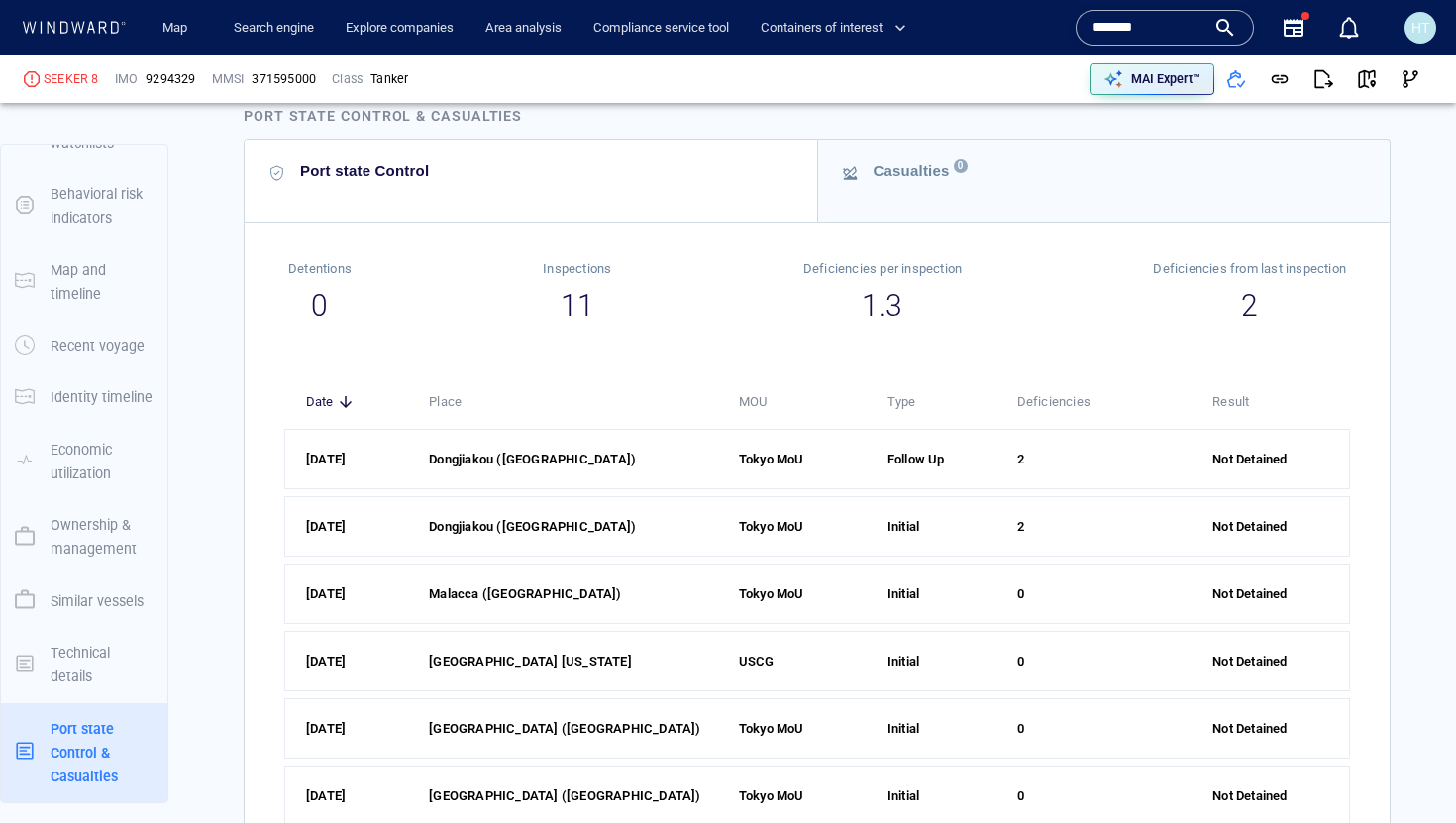 drag, startPoint x: 312, startPoint y: 530, endPoint x: 419, endPoint y: 533, distance: 107.04205 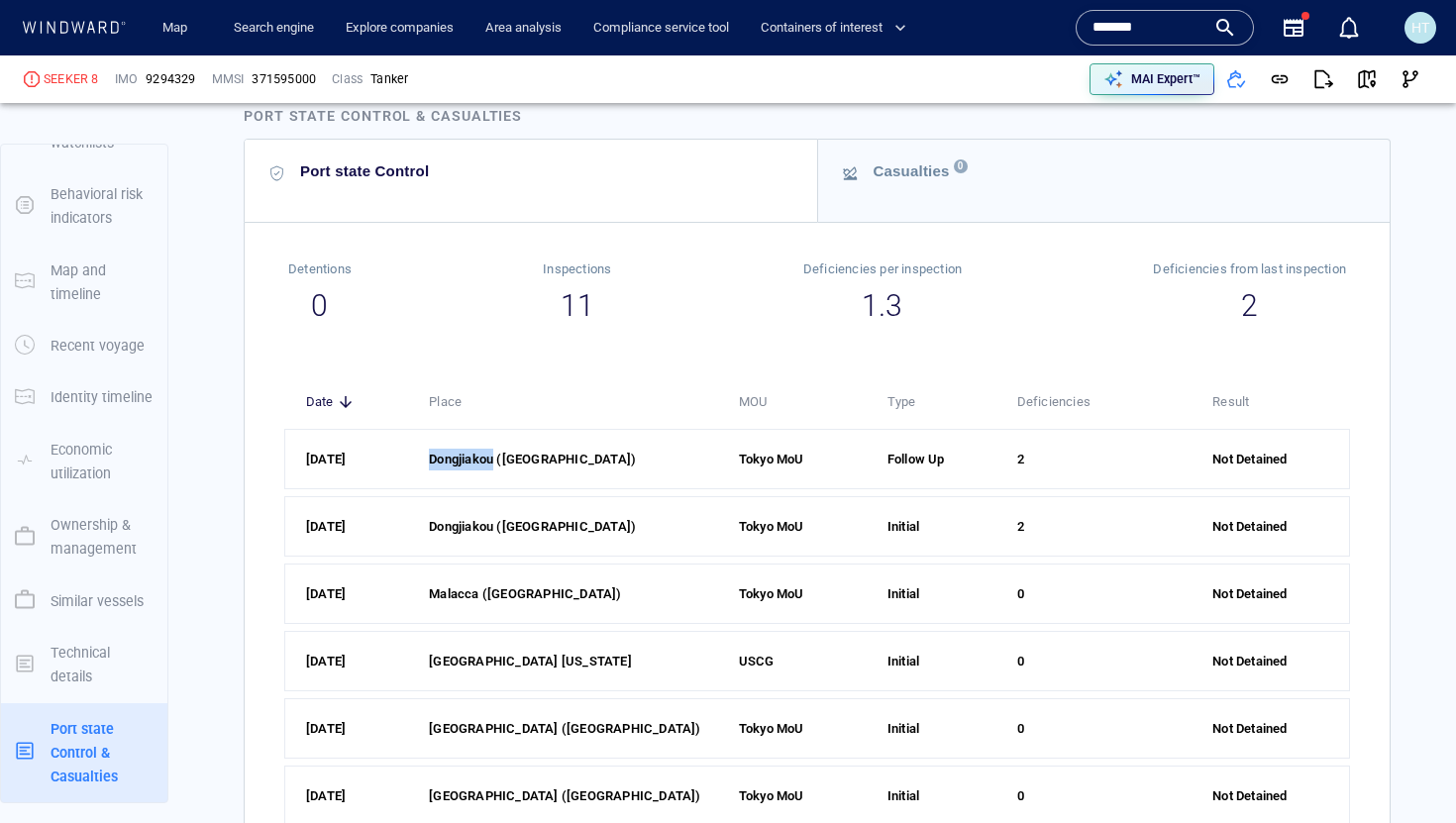 click on "Dongjiakou (china)" at bounding box center [532, 460] 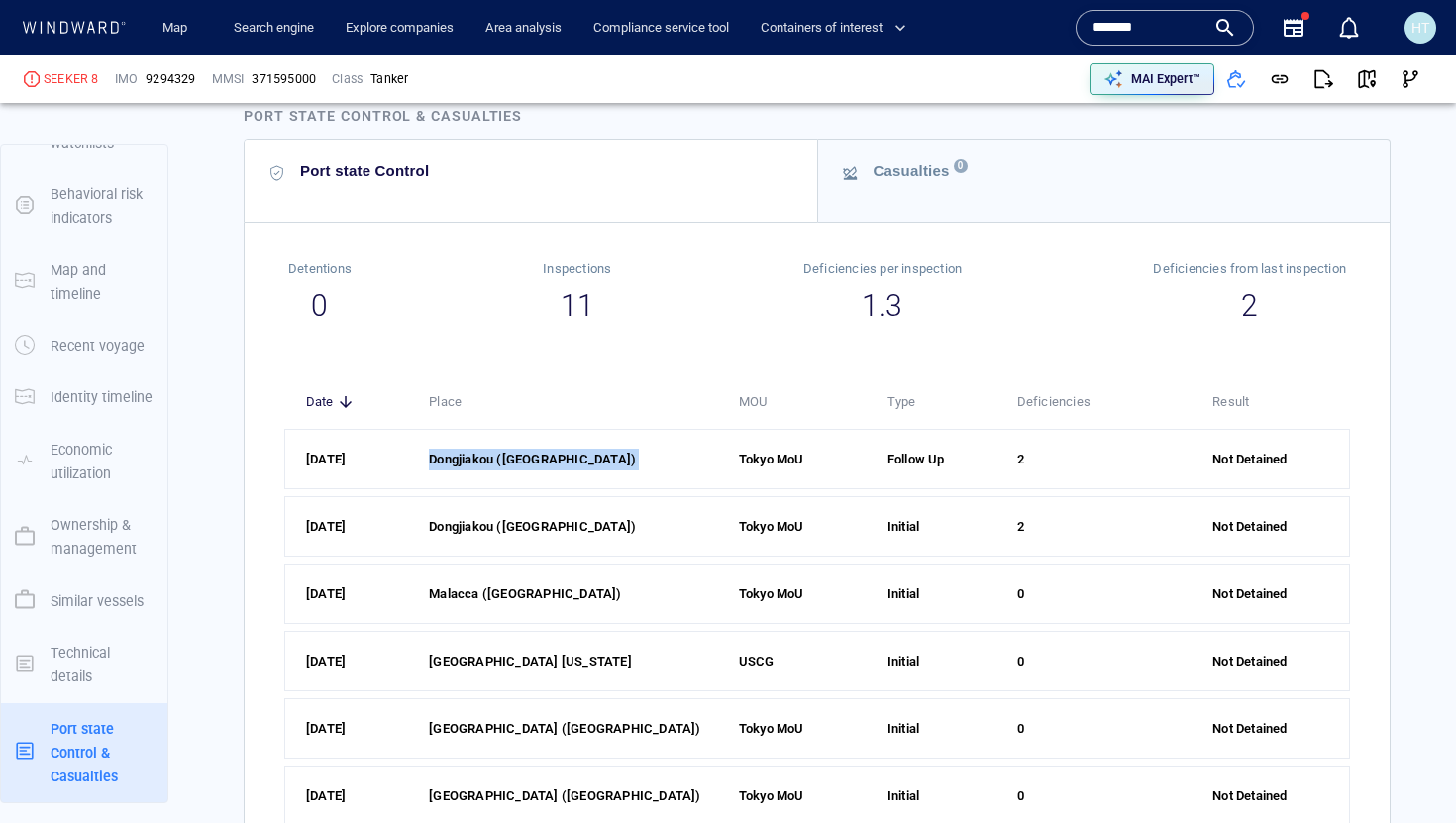 click on "Dongjiakou (china)" at bounding box center [532, 460] 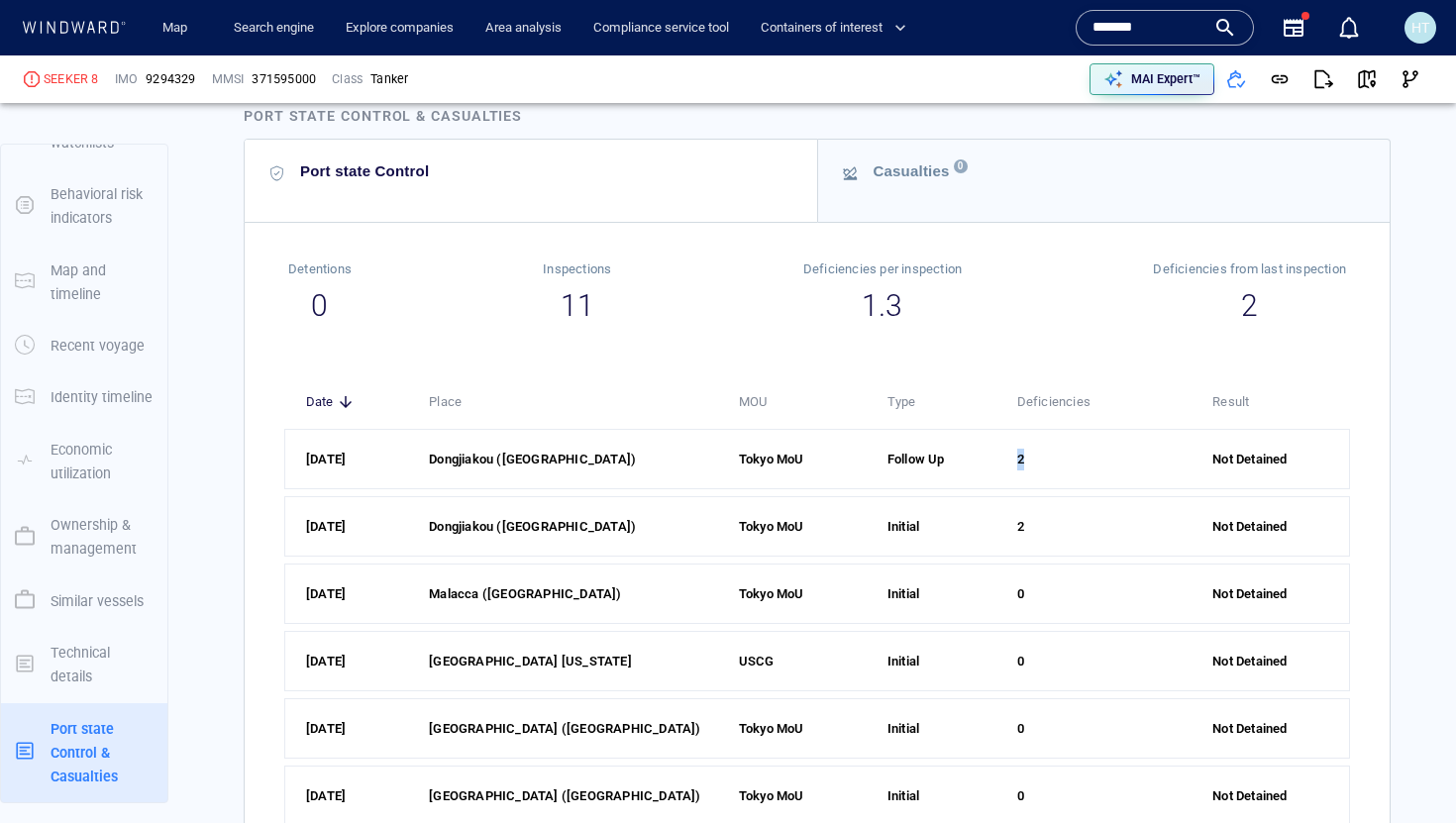 drag, startPoint x: 1037, startPoint y: 527, endPoint x: 999, endPoint y: 523, distance: 38.209946 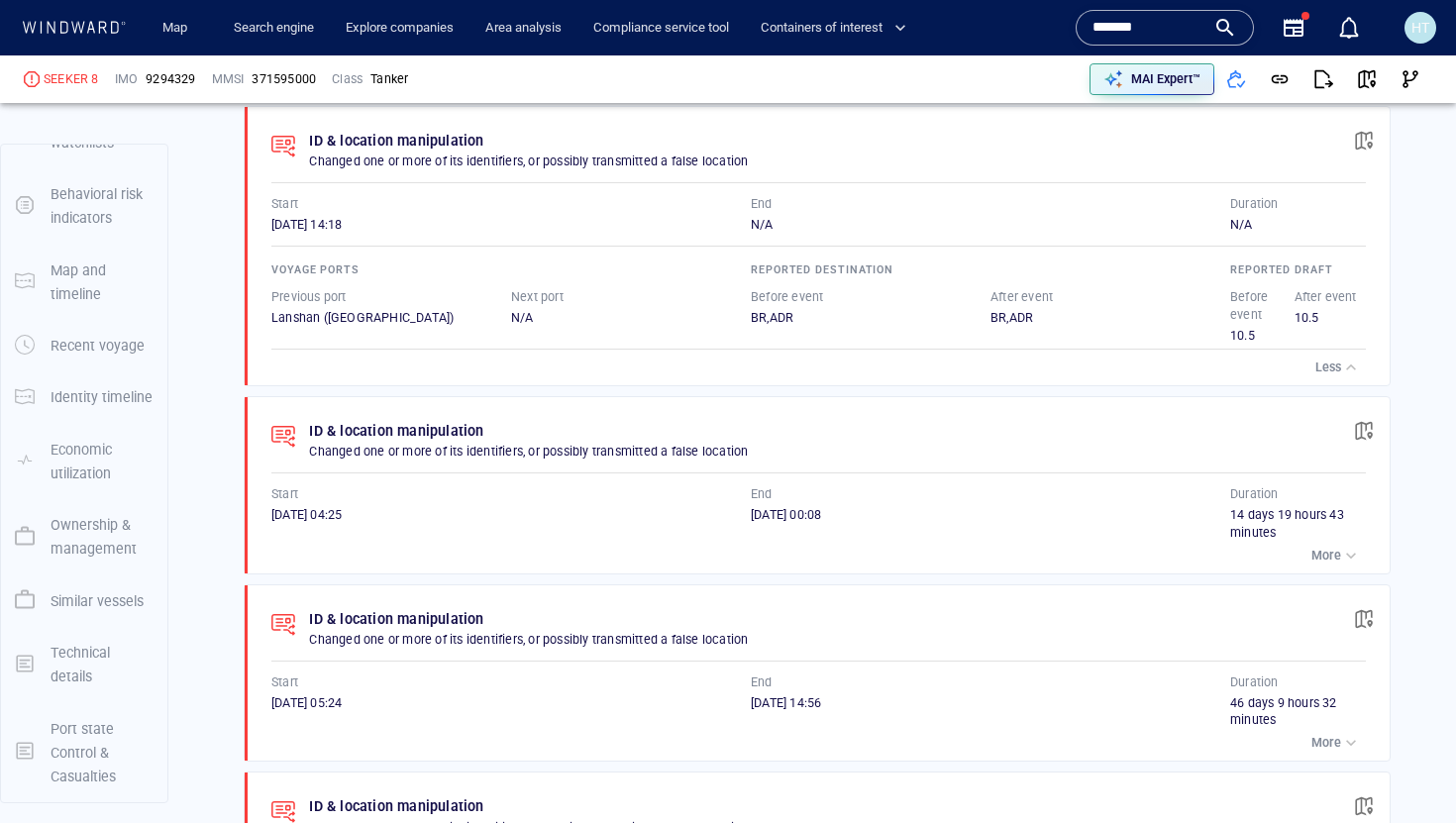 scroll, scrollTop: 0, scrollLeft: 0, axis: both 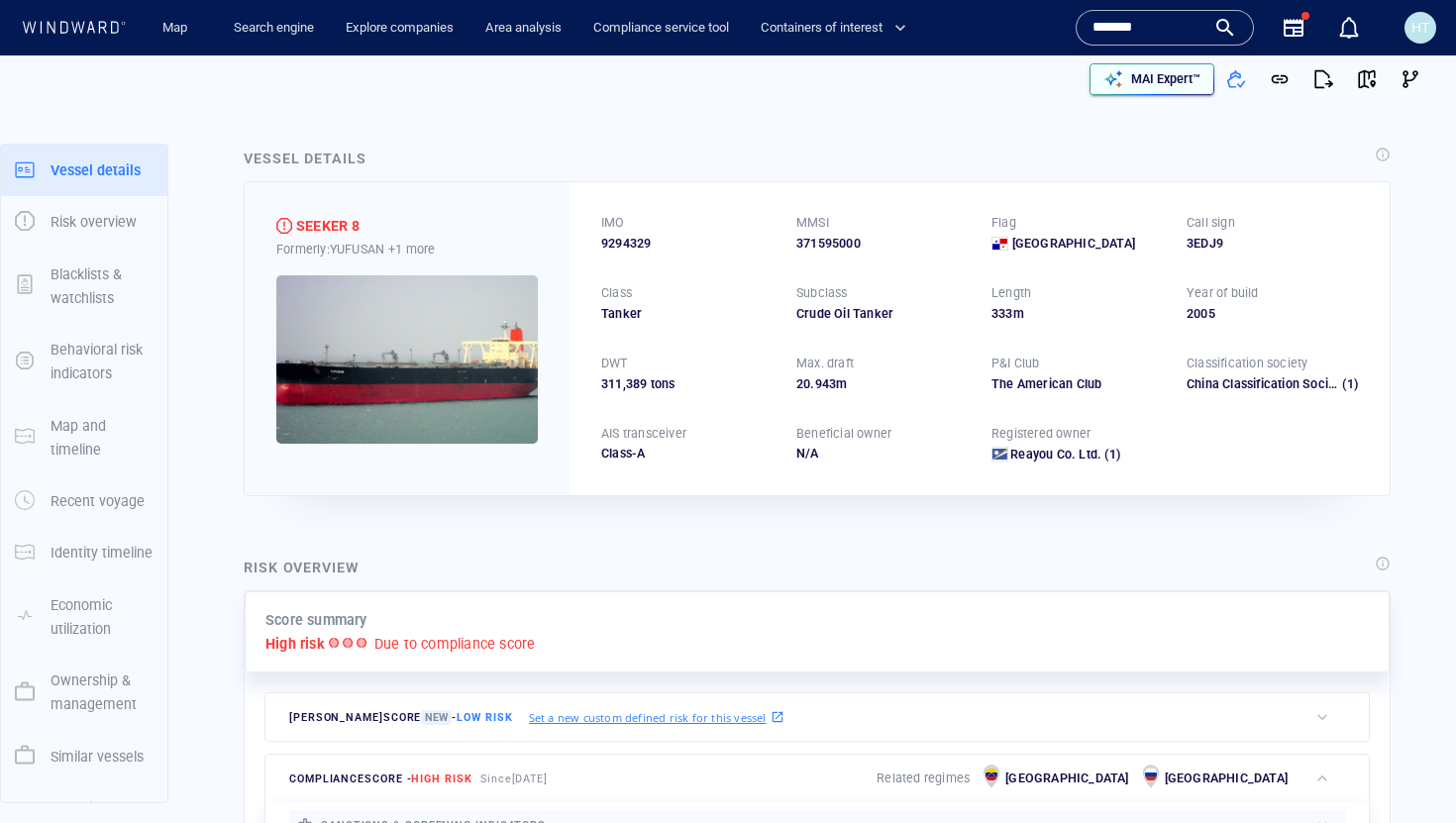 click on "MAI Expert™" at bounding box center (1166, 79) 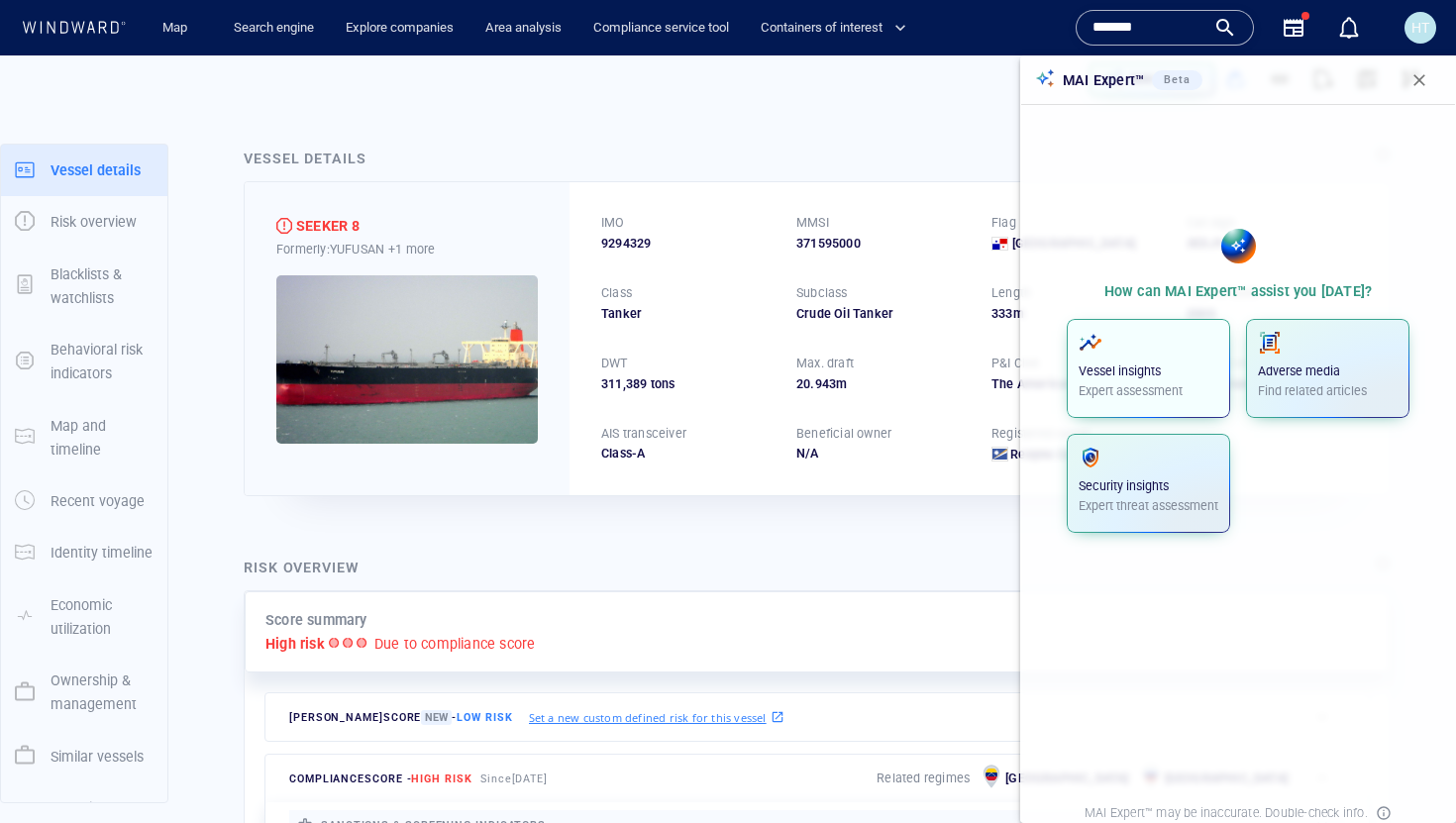 click on "Vessel insights Expert assessment" at bounding box center (1148, 365) 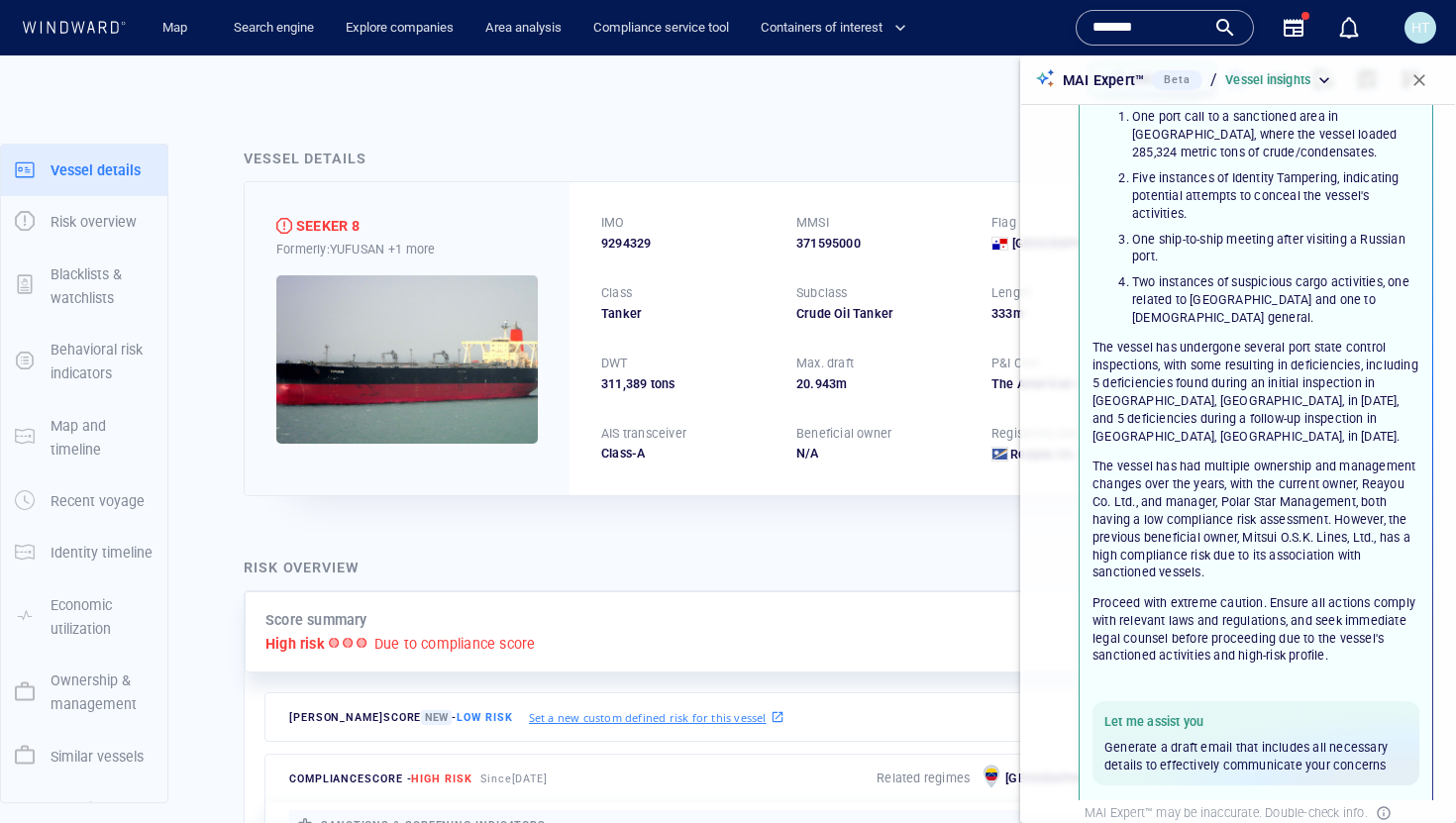 scroll, scrollTop: 206, scrollLeft: 0, axis: vertical 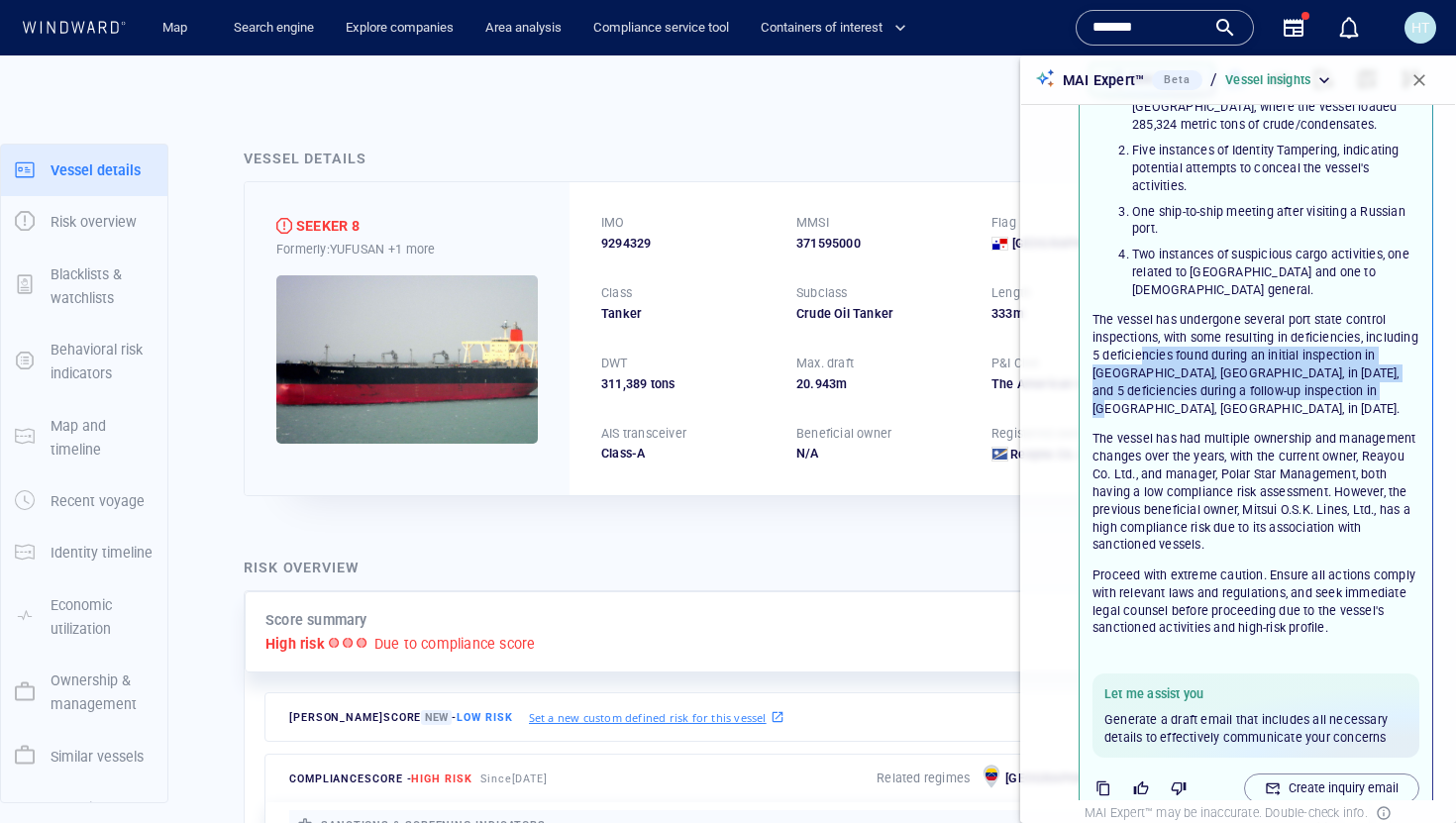drag, startPoint x: 1328, startPoint y: 391, endPoint x: 1140, endPoint y: 359, distance: 190.704 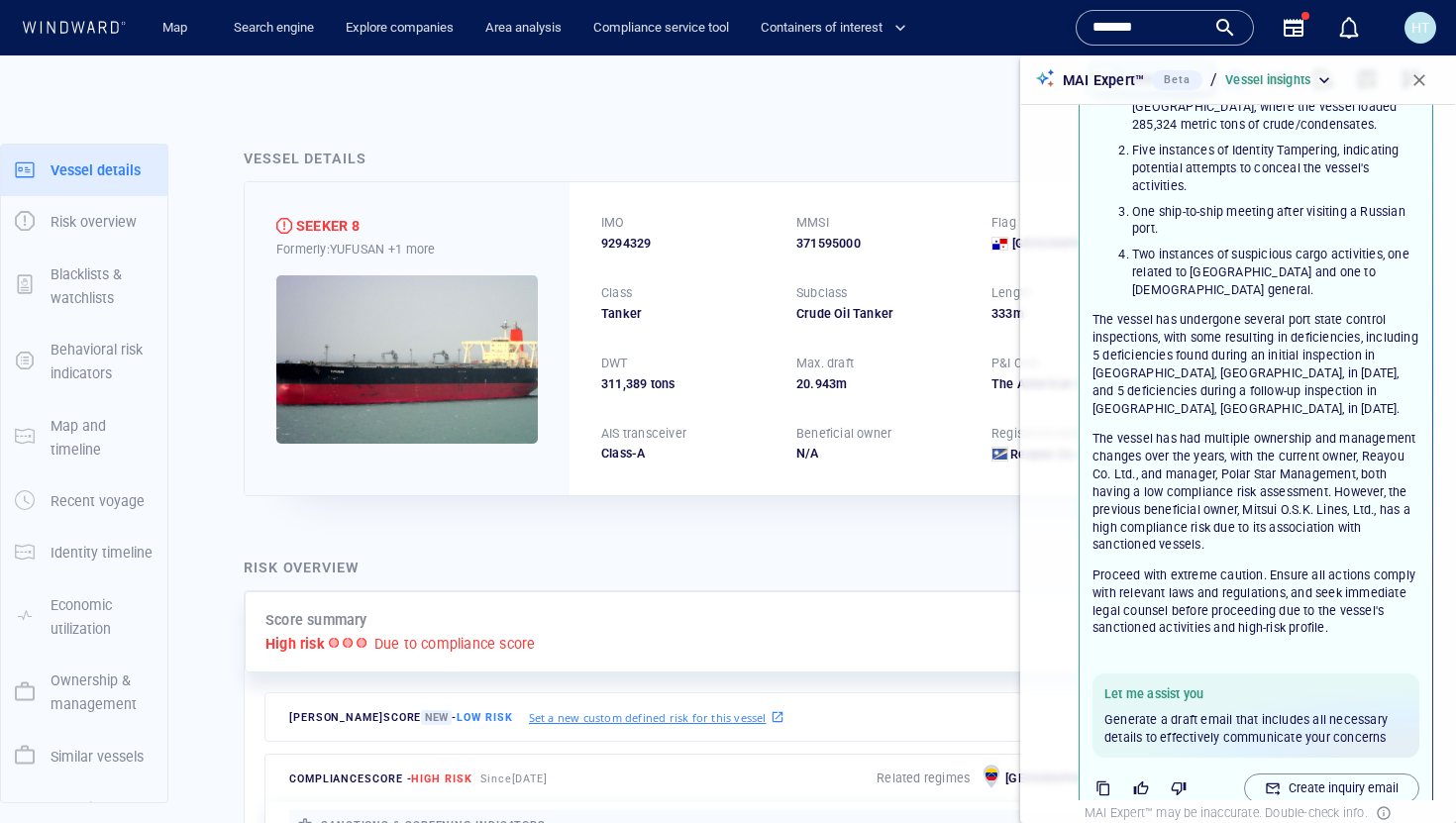 click on "The vessel has undergone several port state control inspections, with some resulting in deficiencies, including 5 deficiencies found during an initial inspection in Tianjin, China, in 2015, and 5 deficiencies during a follow-up inspection in Mizushima, Japan, in 2016." at bounding box center [1256, 363] 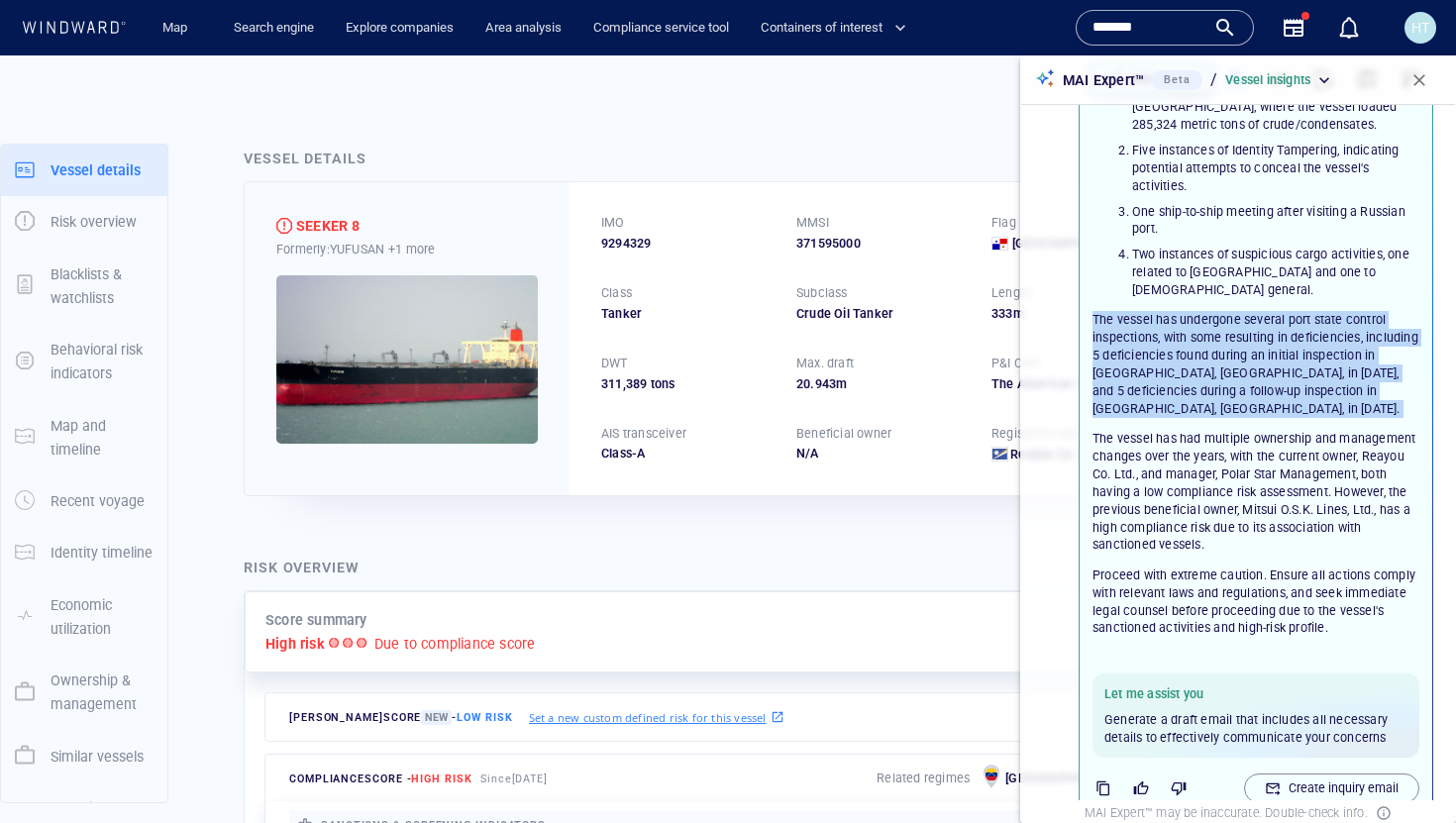 click on "The vessel has undergone several port state control inspections, with some resulting in deficiencies, including 5 deficiencies found during an initial inspection in Tianjin, China, in 2015, and 5 deficiencies during a follow-up inspection in Mizushima, Japan, in 2016." at bounding box center (1256, 363) 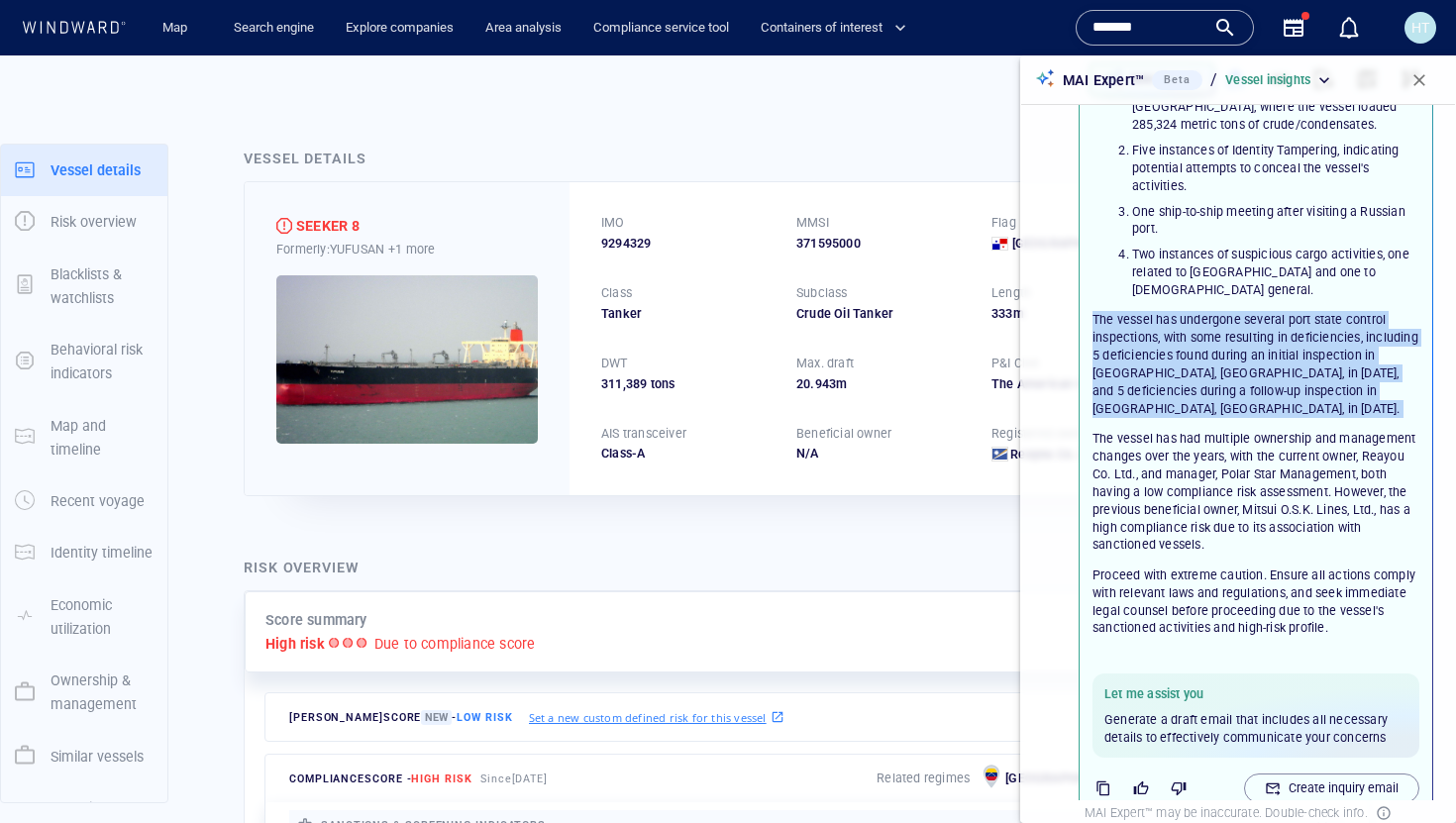 click on "The vessel has undergone several port state control inspections, with some resulting in deficiencies, including 5 deficiencies found during an initial inspection in Tianjin, China, in 2015, and 5 deficiencies during a follow-up inspection in Mizushima, Japan, in 2016." at bounding box center (1256, 363) 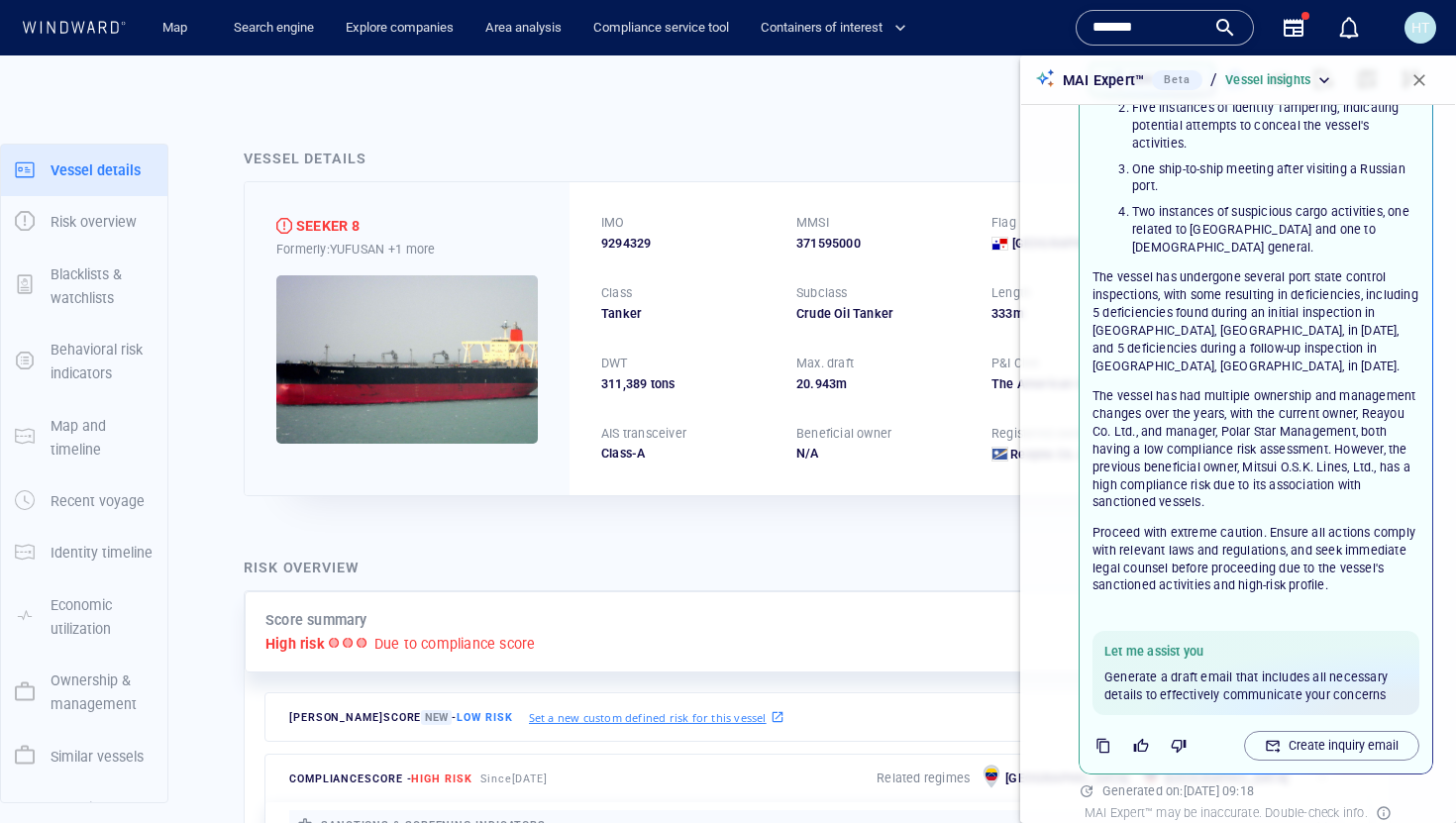 scroll, scrollTop: 257, scrollLeft: 0, axis: vertical 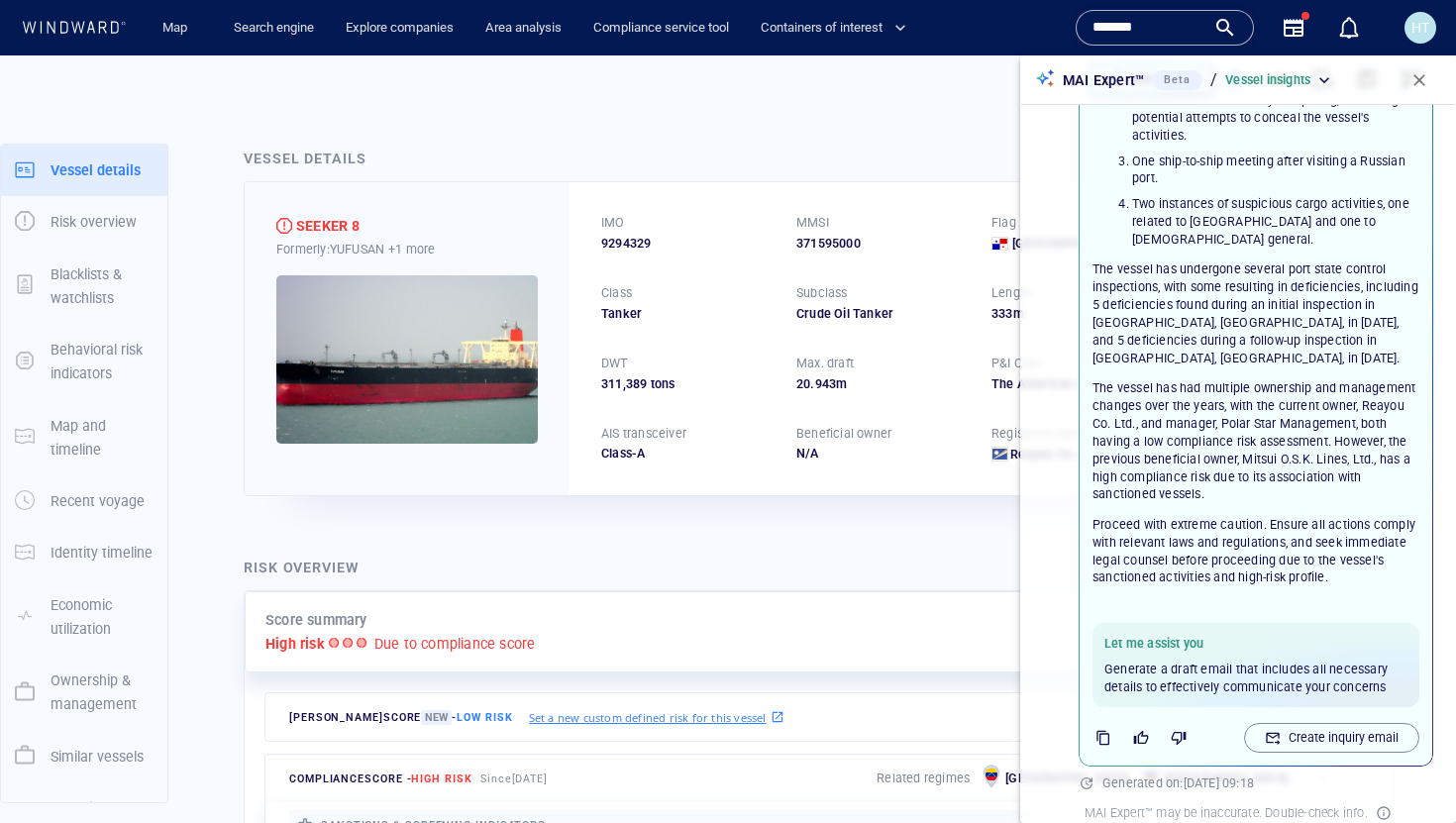 click on "The vessel has had multiple ownership and management changes over the years, with the current owner, Reayou Co. Ltd., and manager, Polar Star Management, both having a low compliance risk assessment. However, the previous beneficial owner, Mitsui O.S.K. Lines, Ltd., has a high compliance risk due to its association with sanctioned vessels." at bounding box center (1256, 441) 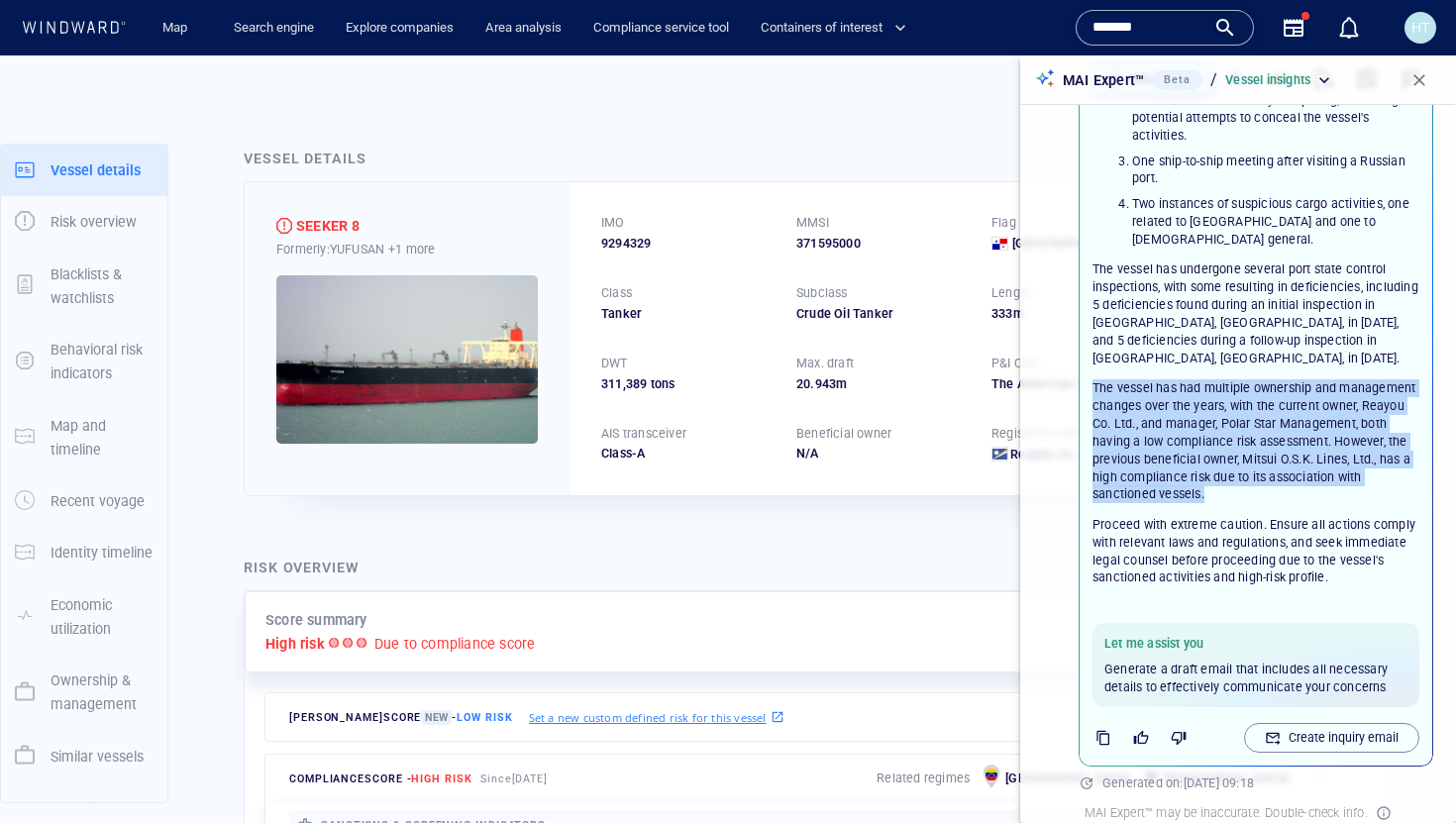 drag, startPoint x: 1087, startPoint y: 364, endPoint x: 1214, endPoint y: 481, distance: 172.67889 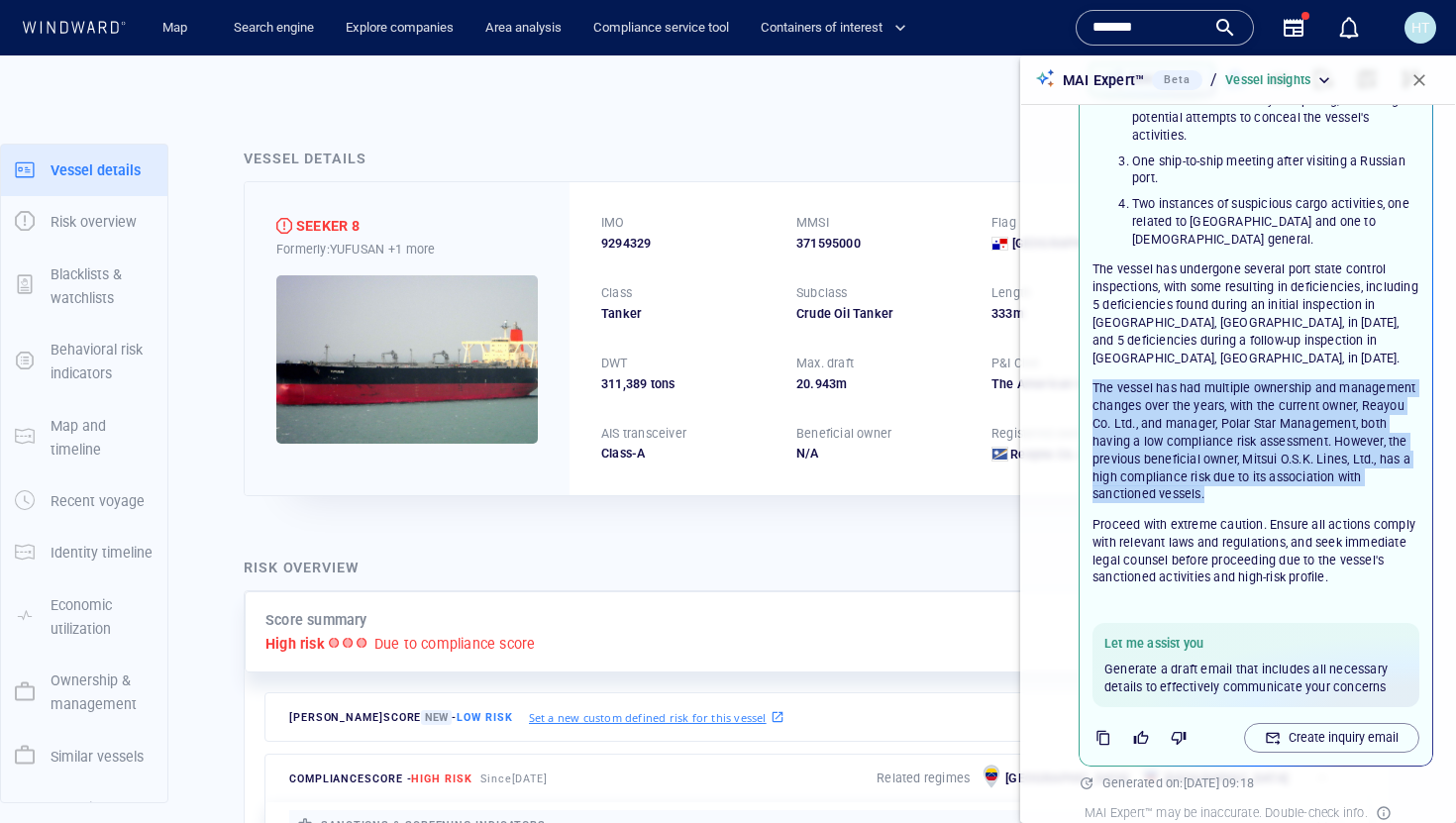 click on "The vessel has had multiple ownership and management changes over the years, with the current owner, Reayou Co. Ltd., and manager, Polar Star Management, both having a low compliance risk assessment. However, the previous beneficial owner, Mitsui O.S.K. Lines, Ltd., has a high compliance risk due to its association with sanctioned vessels." at bounding box center (1256, 441) 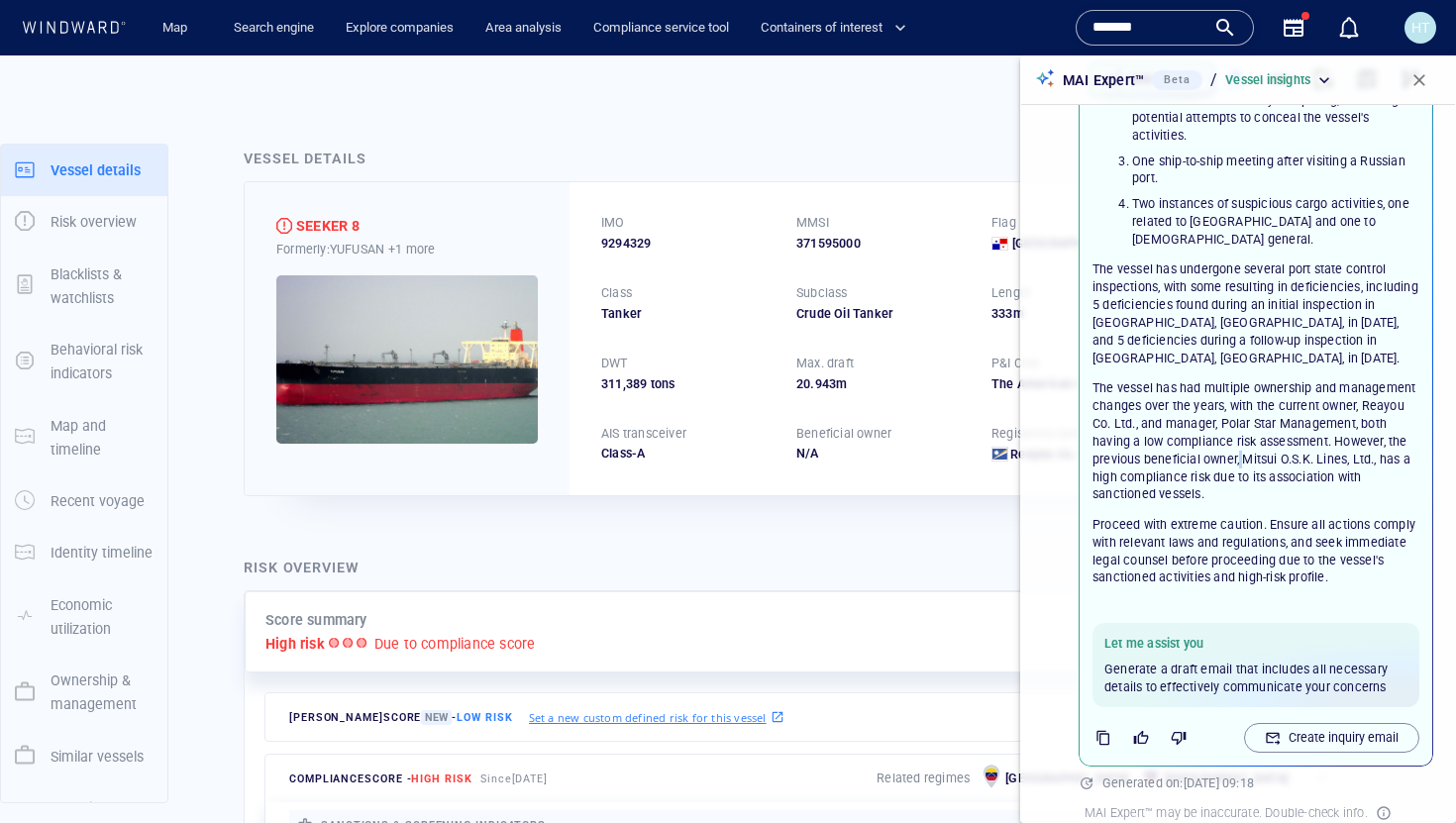 click on "The vessel has had multiple ownership and management changes over the years, with the current owner, Reayou Co. Ltd., and manager, Polar Star Management, both having a low compliance risk assessment. However, the previous beneficial owner, Mitsui O.S.K. Lines, Ltd., has a high compliance risk due to its association with sanctioned vessels." at bounding box center [1256, 441] 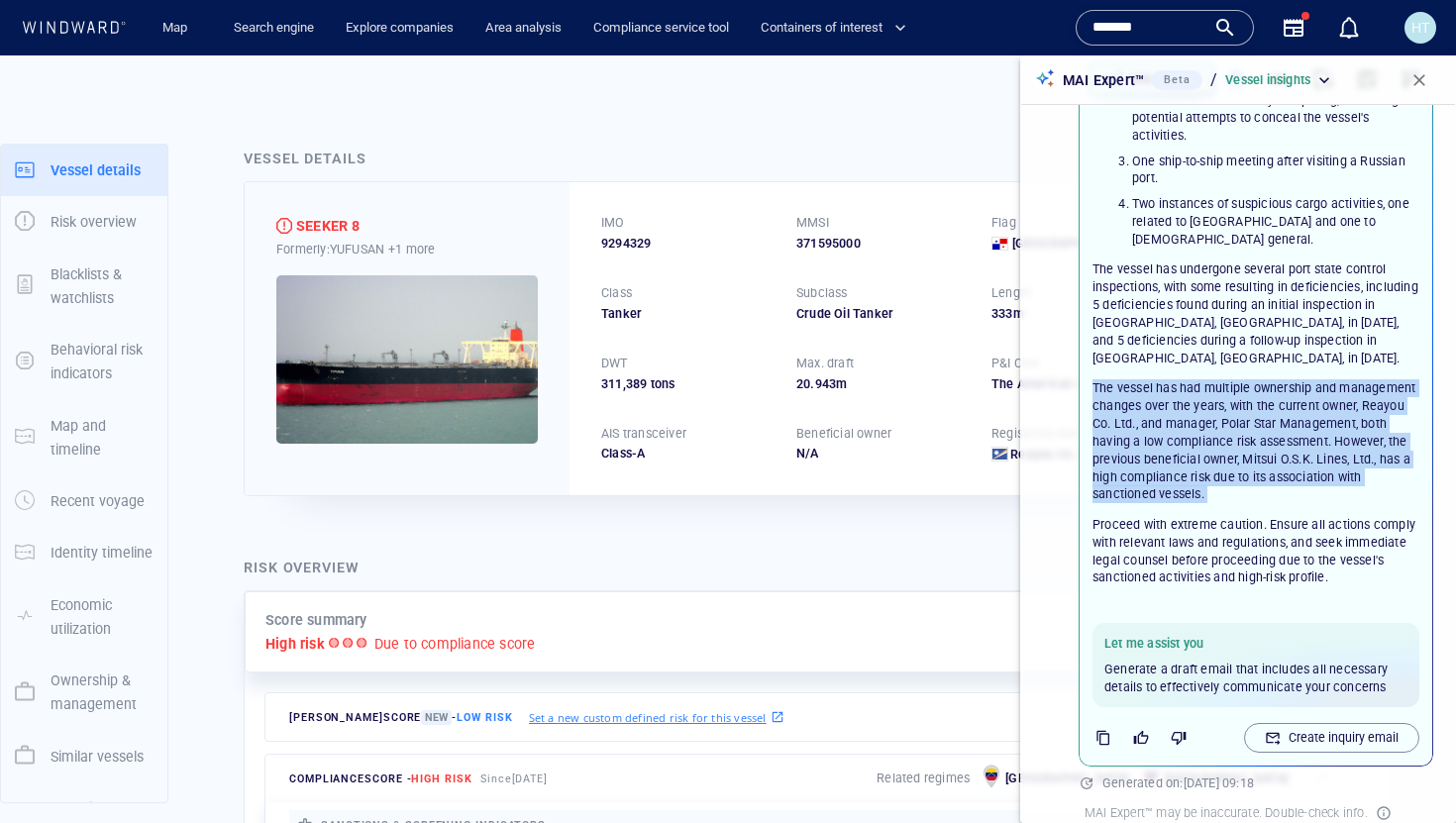 click on "The vessel has had multiple ownership and management changes over the years, with the current owner, Reayou Co. Ltd., and manager, Polar Star Management, both having a low compliance risk assessment. However, the previous beneficial owner, Mitsui O.S.K. Lines, Ltd., has a high compliance risk due to its association with sanctioned vessels." at bounding box center [1256, 441] 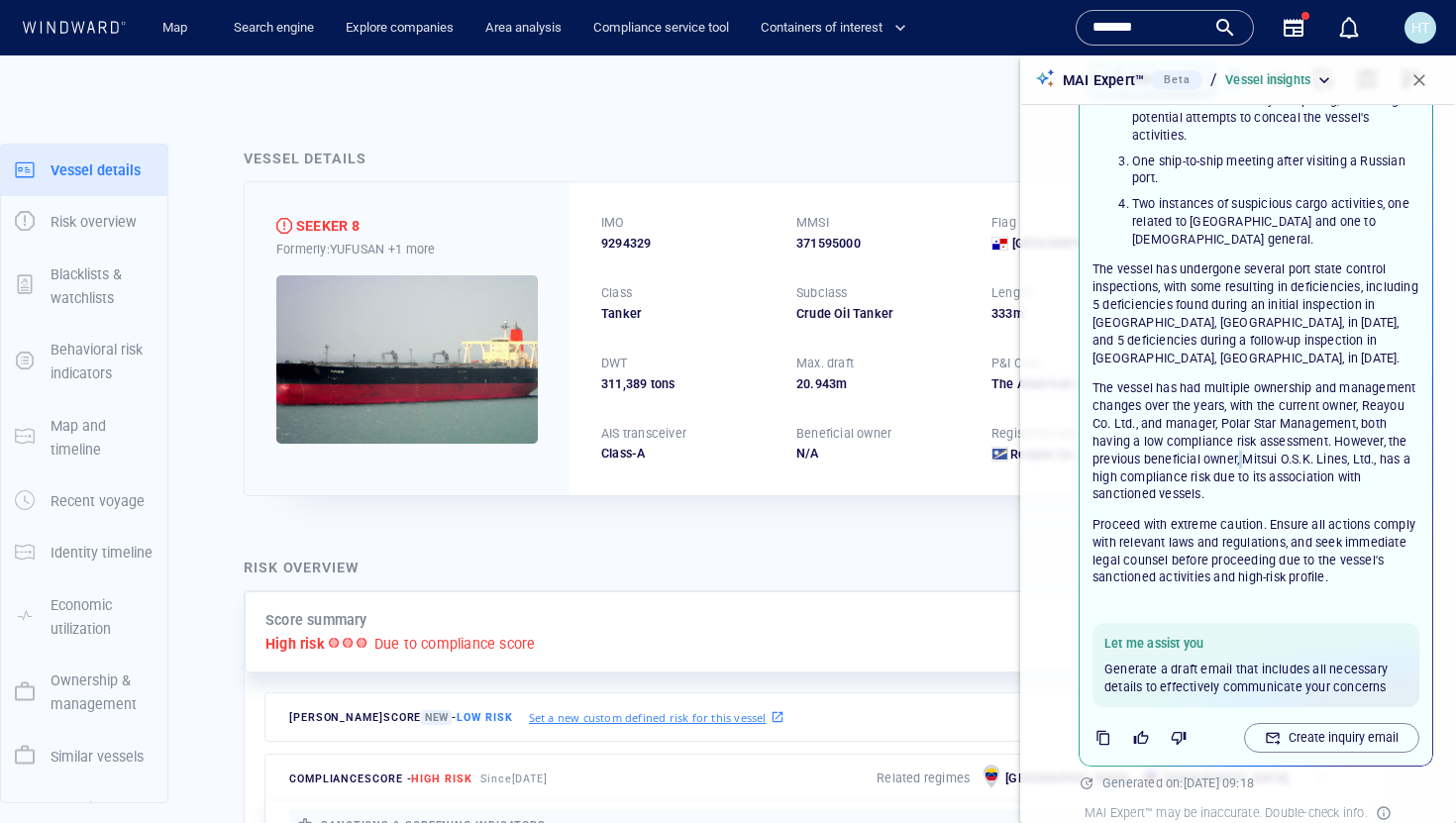 click on "The vessel has had multiple ownership and management changes over the years, with the current owner, Reayou Co. Ltd., and manager, Polar Star Management, both having a low compliance risk assessment. However, the previous beneficial owner, Mitsui O.S.K. Lines, Ltd., has a high compliance risk due to its association with sanctioned vessels." at bounding box center [1256, 441] 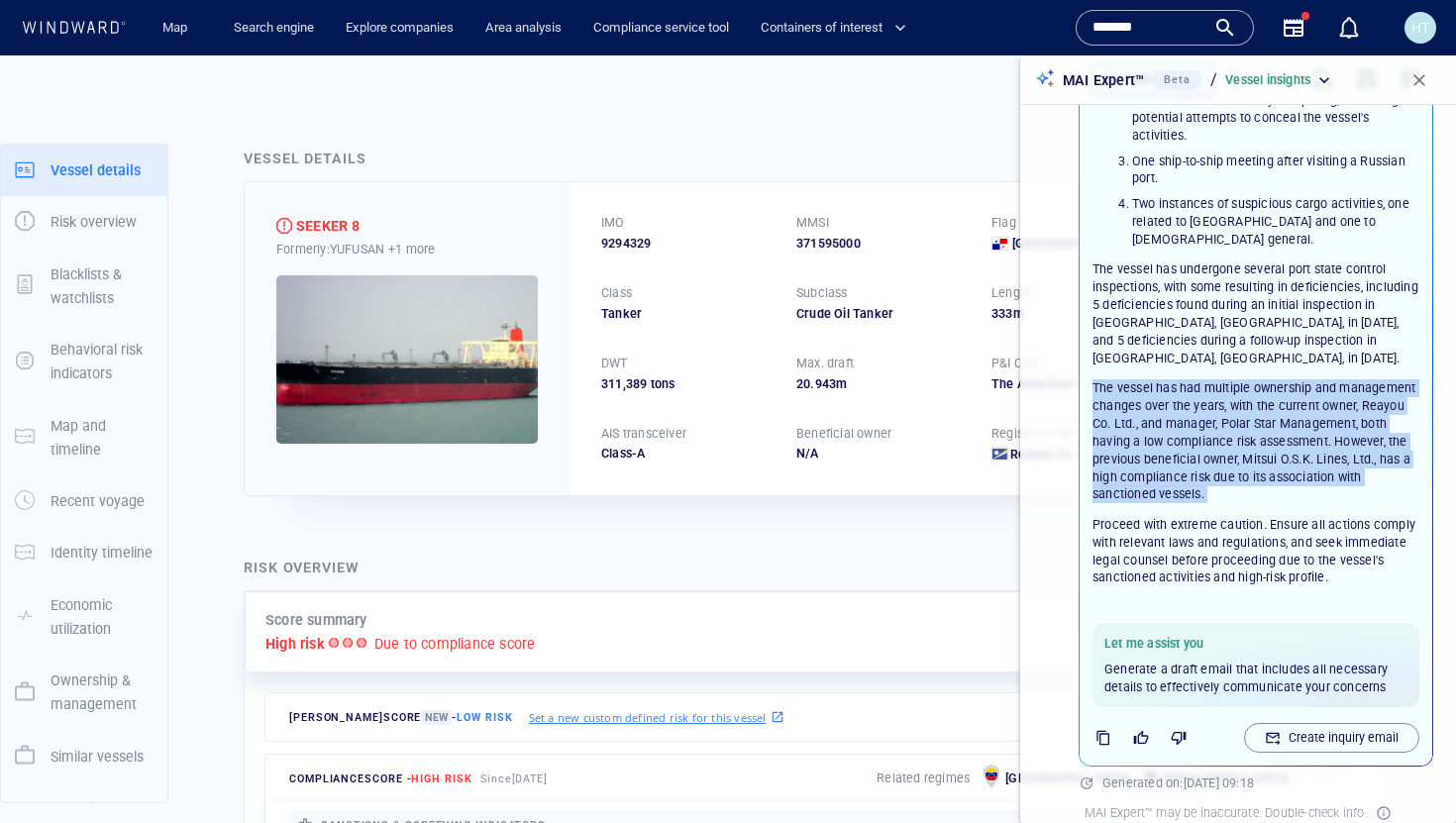 click on "The vessel has had multiple ownership and management changes over the years, with the current owner, Reayou Co. Ltd., and manager, Polar Star Management, both having a low compliance risk assessment. However, the previous beneficial owner, Mitsui O.S.K. Lines, Ltd., has a high compliance risk due to its association with sanctioned vessels." at bounding box center [1256, 441] 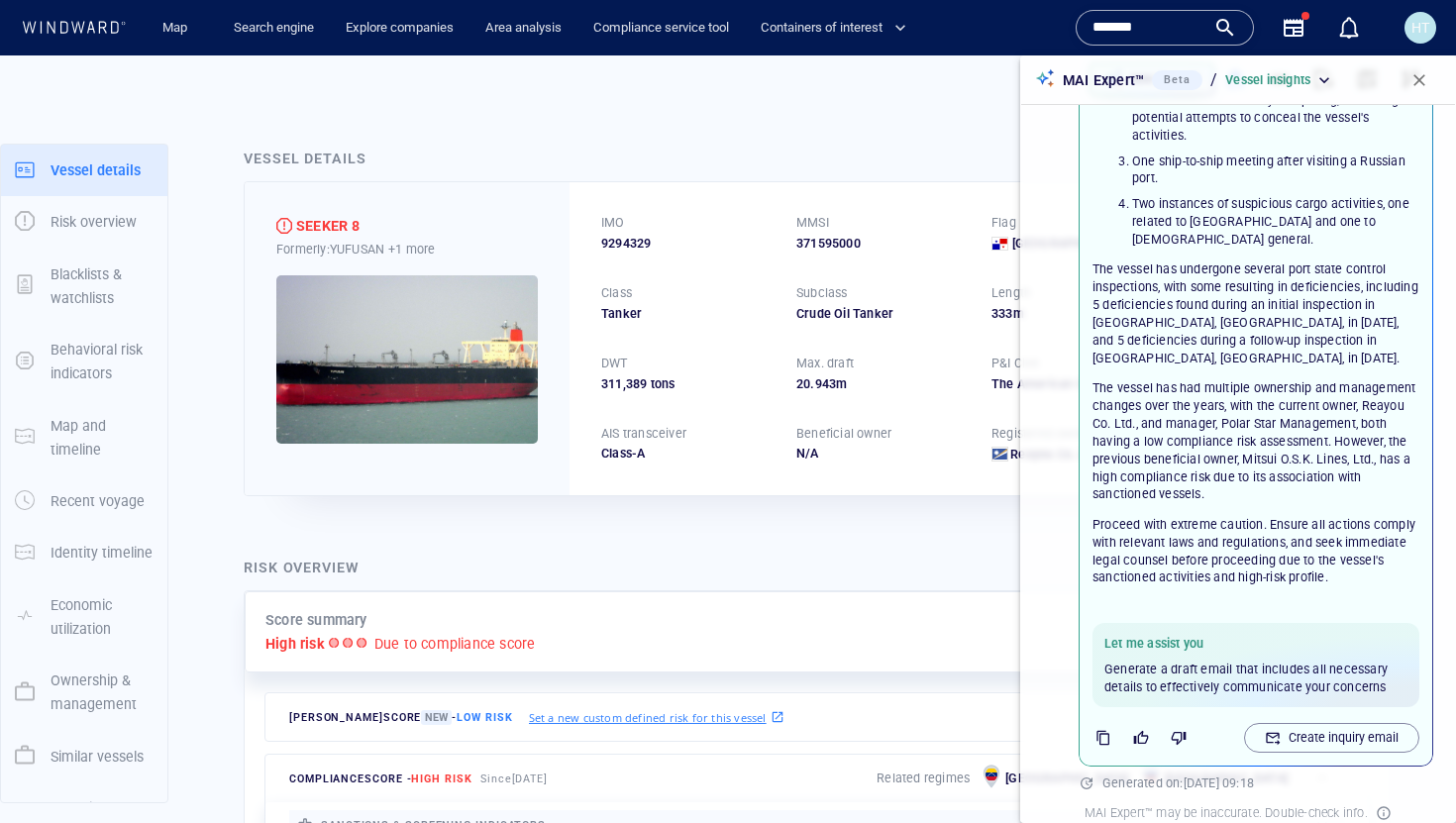 click on "The vessel has had multiple ownership and management changes over the years, with the current owner, Reayou Co. Ltd., and manager, Polar Star Management, both having a low compliance risk assessment. However, the previous beneficial owner, Mitsui O.S.K. Lines, Ltd., has a high compliance risk due to its association with sanctioned vessels." at bounding box center (1256, 441) 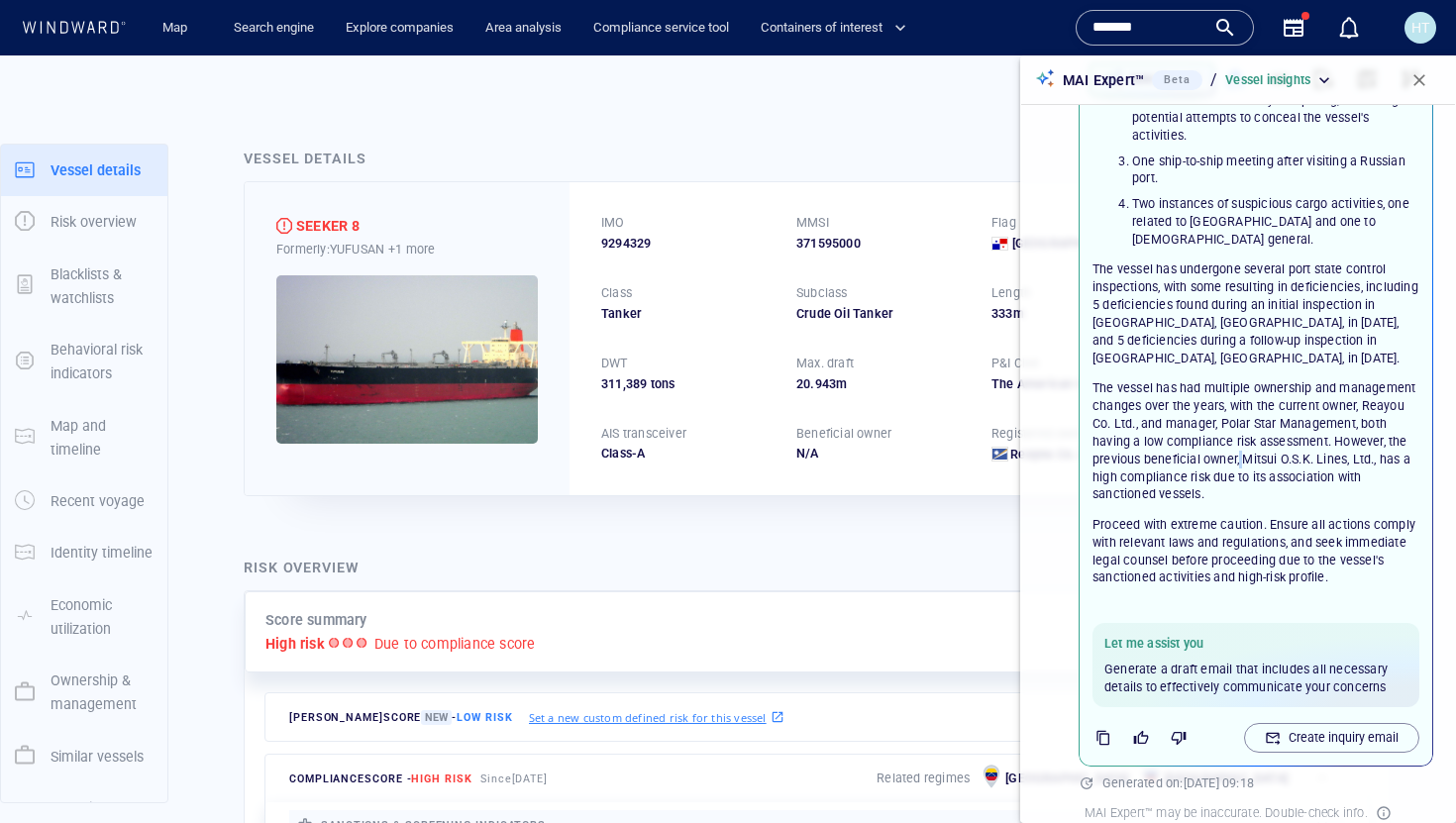 click on "The vessel has had multiple ownership and management changes over the years, with the current owner, Reayou Co. Ltd., and manager, Polar Star Management, both having a low compliance risk assessment. However, the previous beneficial owner, Mitsui O.S.K. Lines, Ltd., has a high compliance risk due to its association with sanctioned vessels." at bounding box center (1256, 441) 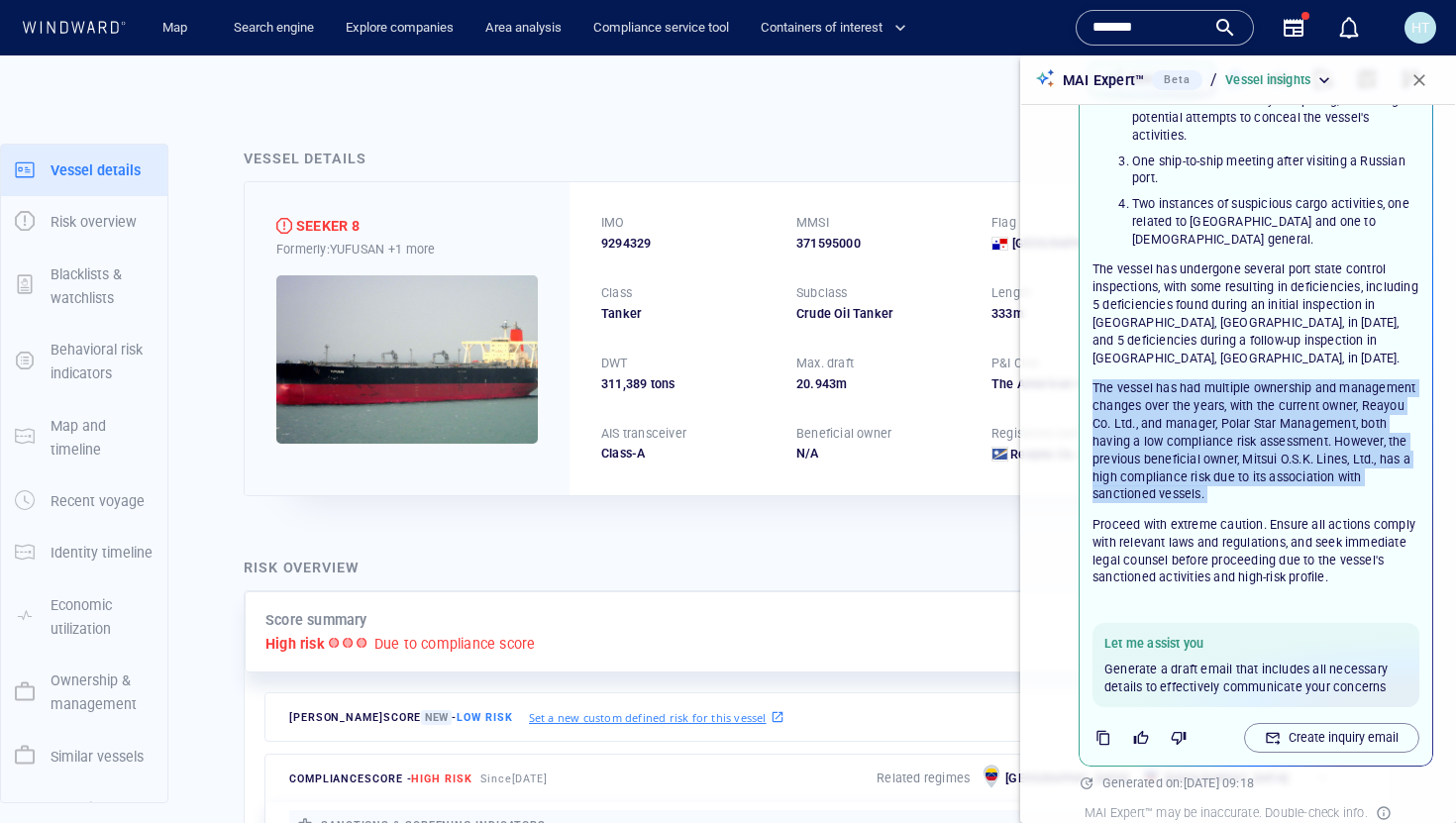click on "The vessel has had multiple ownership and management changes over the years, with the current owner, Reayou Co. Ltd., and manager, Polar Star Management, both having a low compliance risk assessment. However, the previous beneficial owner, Mitsui O.S.K. Lines, Ltd., has a high compliance risk due to its association with sanctioned vessels." at bounding box center (1256, 441) 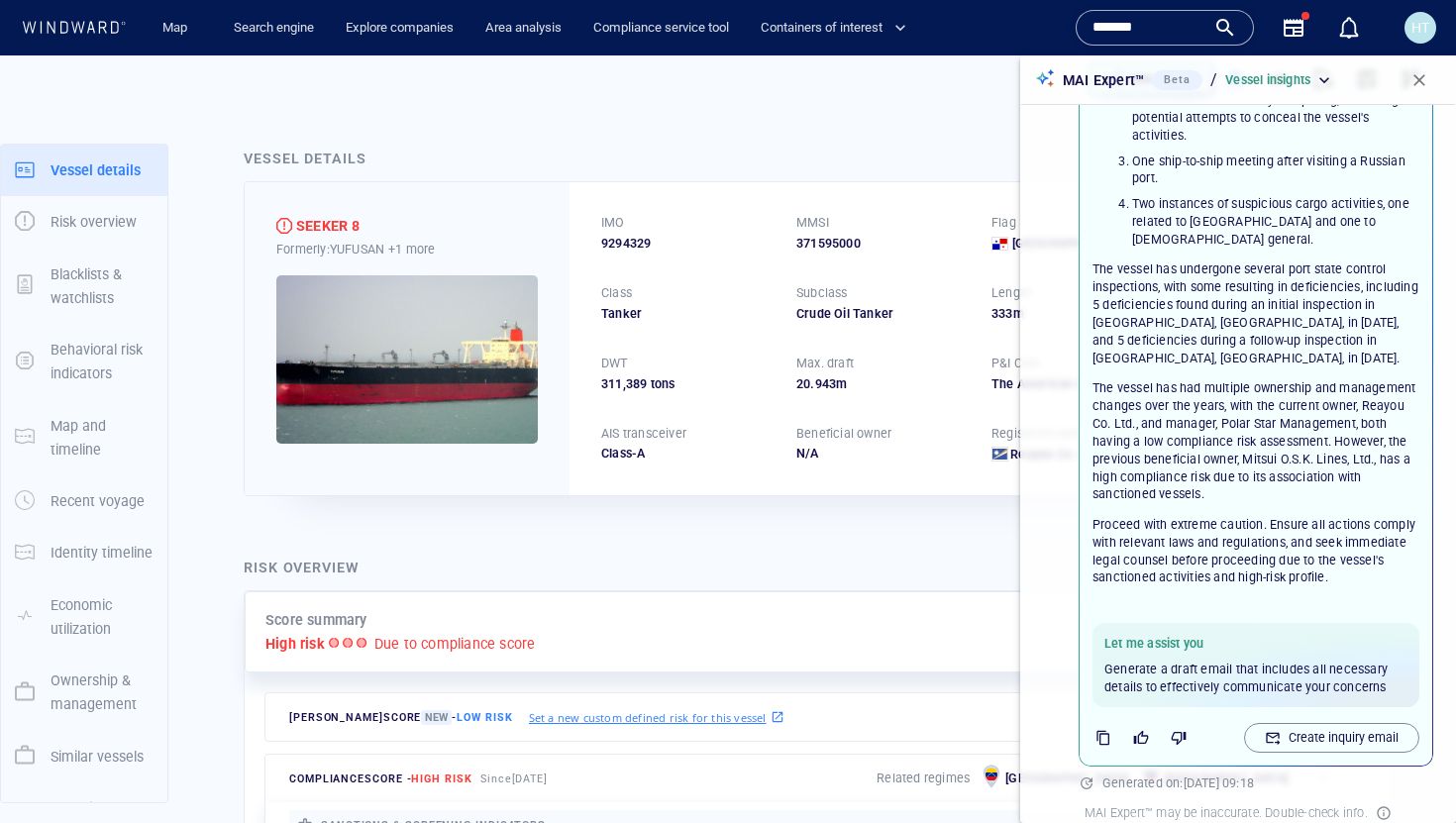 click on "Proceed with extreme caution. Ensure all actions comply with relevant laws and regulations, and seek immediate legal counsel before proceeding due to the vessel's sanctioned activities and high-risk profile." at bounding box center (1256, 552) 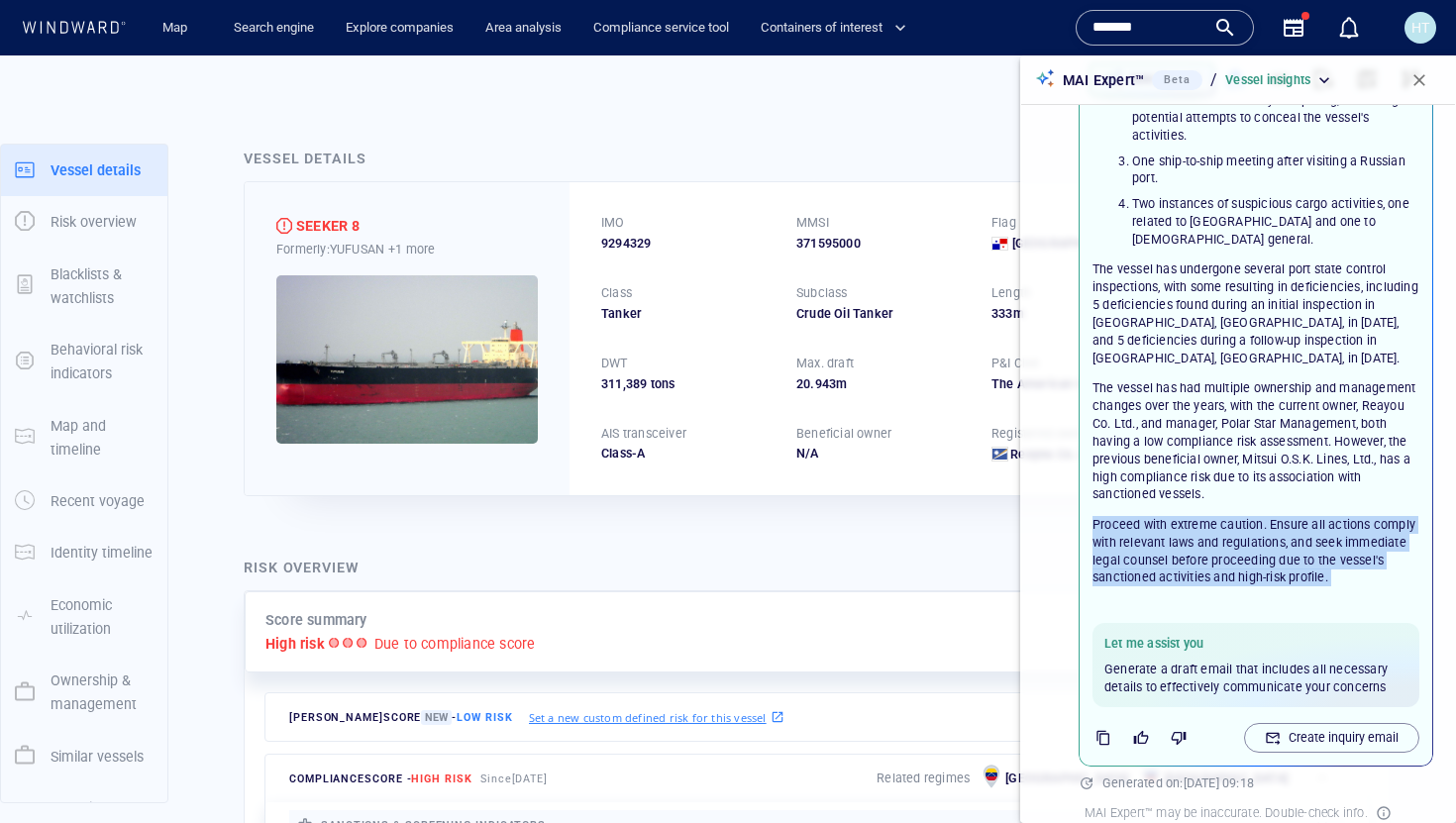 click on "Proceed with extreme caution. Ensure all actions comply with relevant laws and regulations, and seek immediate legal counsel before proceeding due to the vessel's sanctioned activities and high-risk profile." at bounding box center [1256, 552] 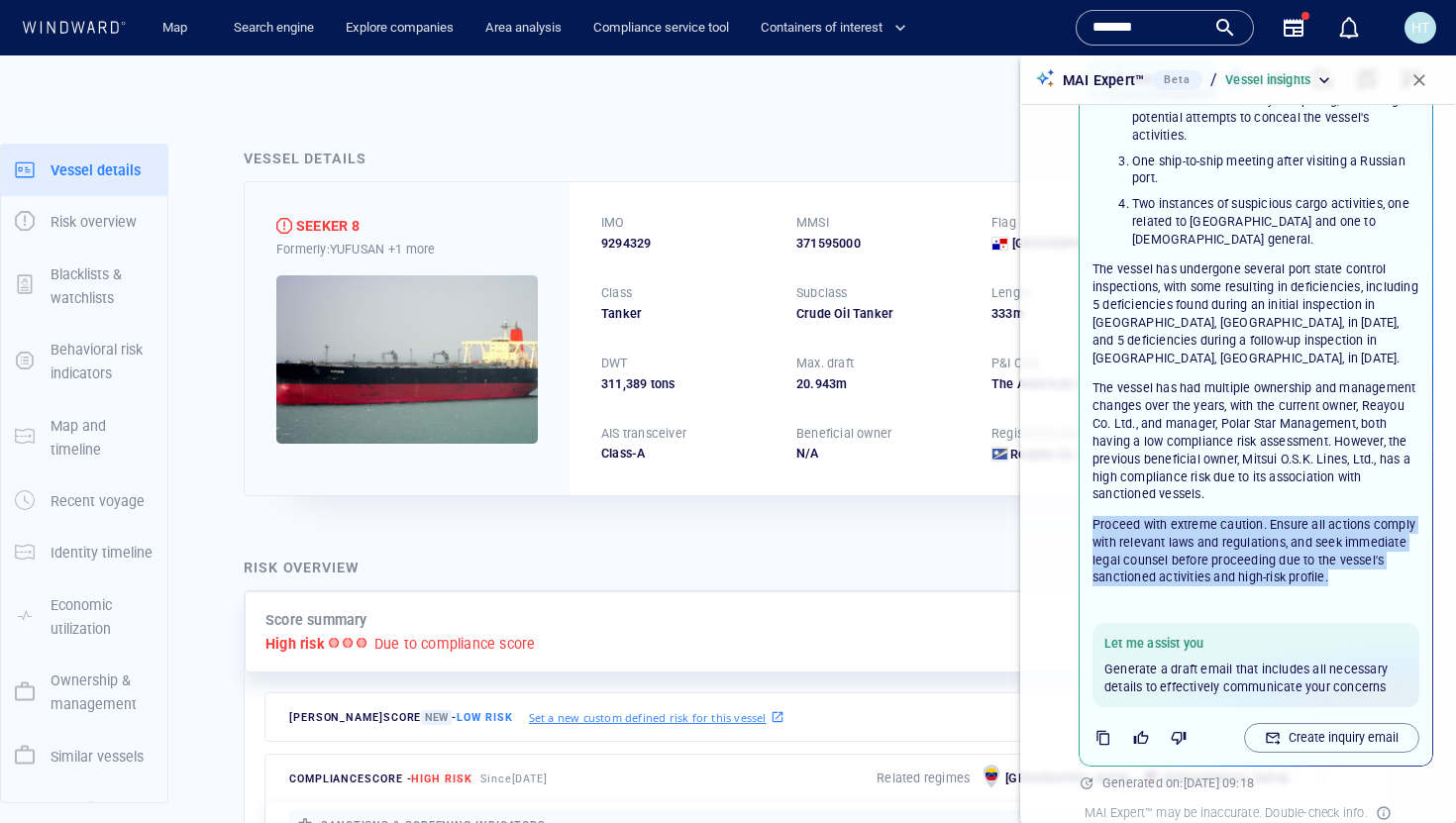 drag, startPoint x: 1092, startPoint y: 501, endPoint x: 1362, endPoint y: 569, distance: 278.4313 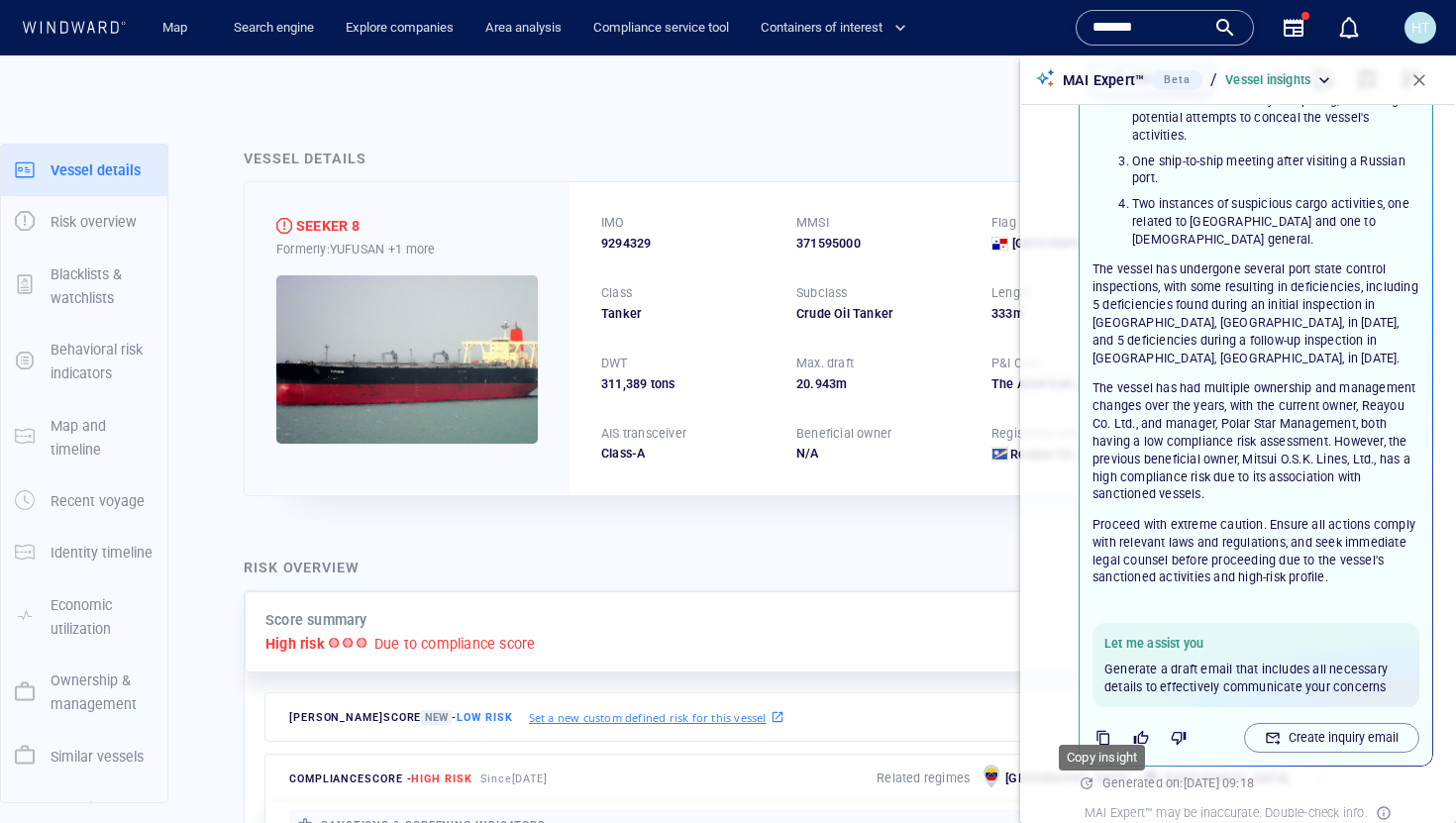 click 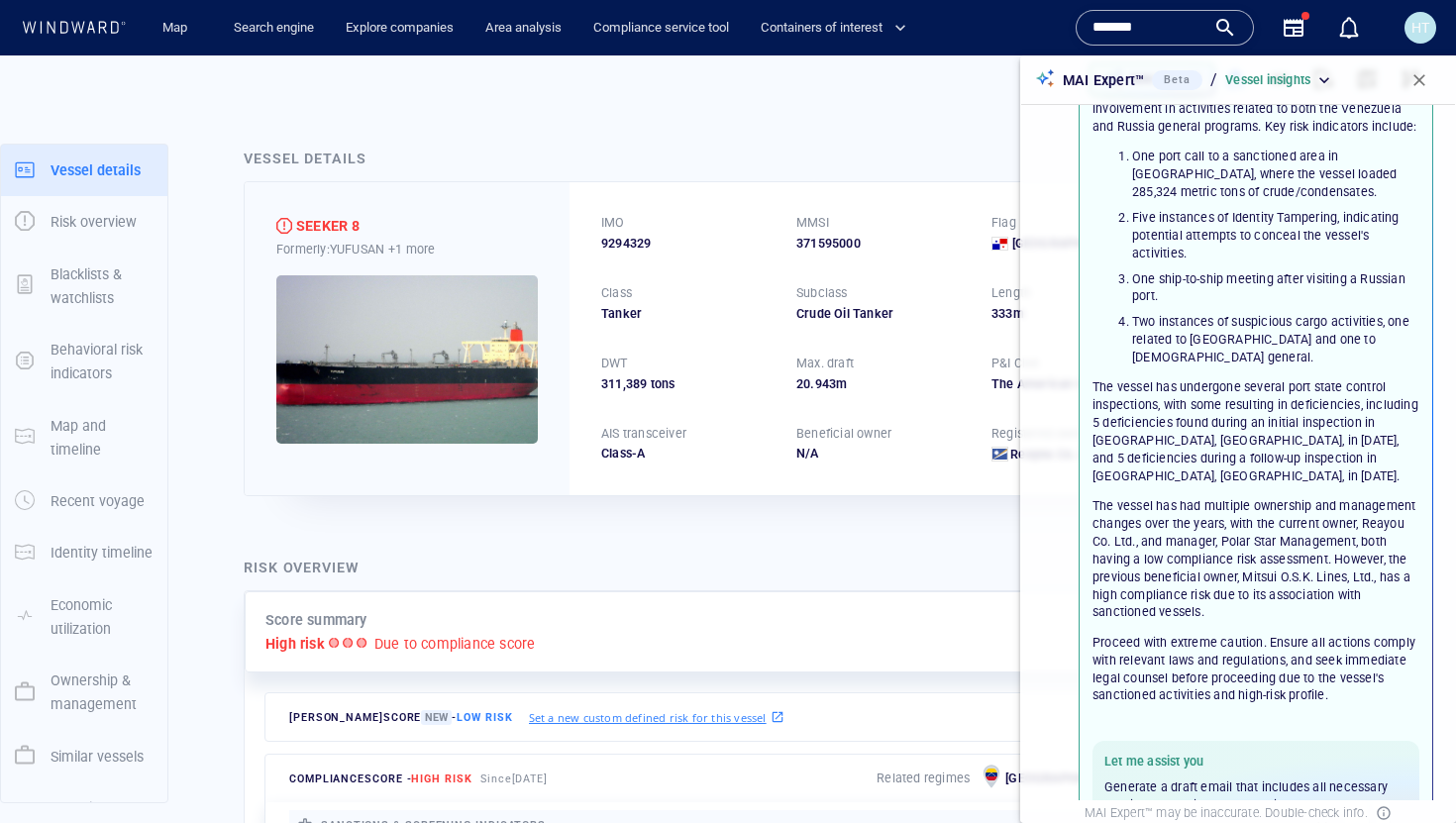 scroll, scrollTop: 257, scrollLeft: 0, axis: vertical 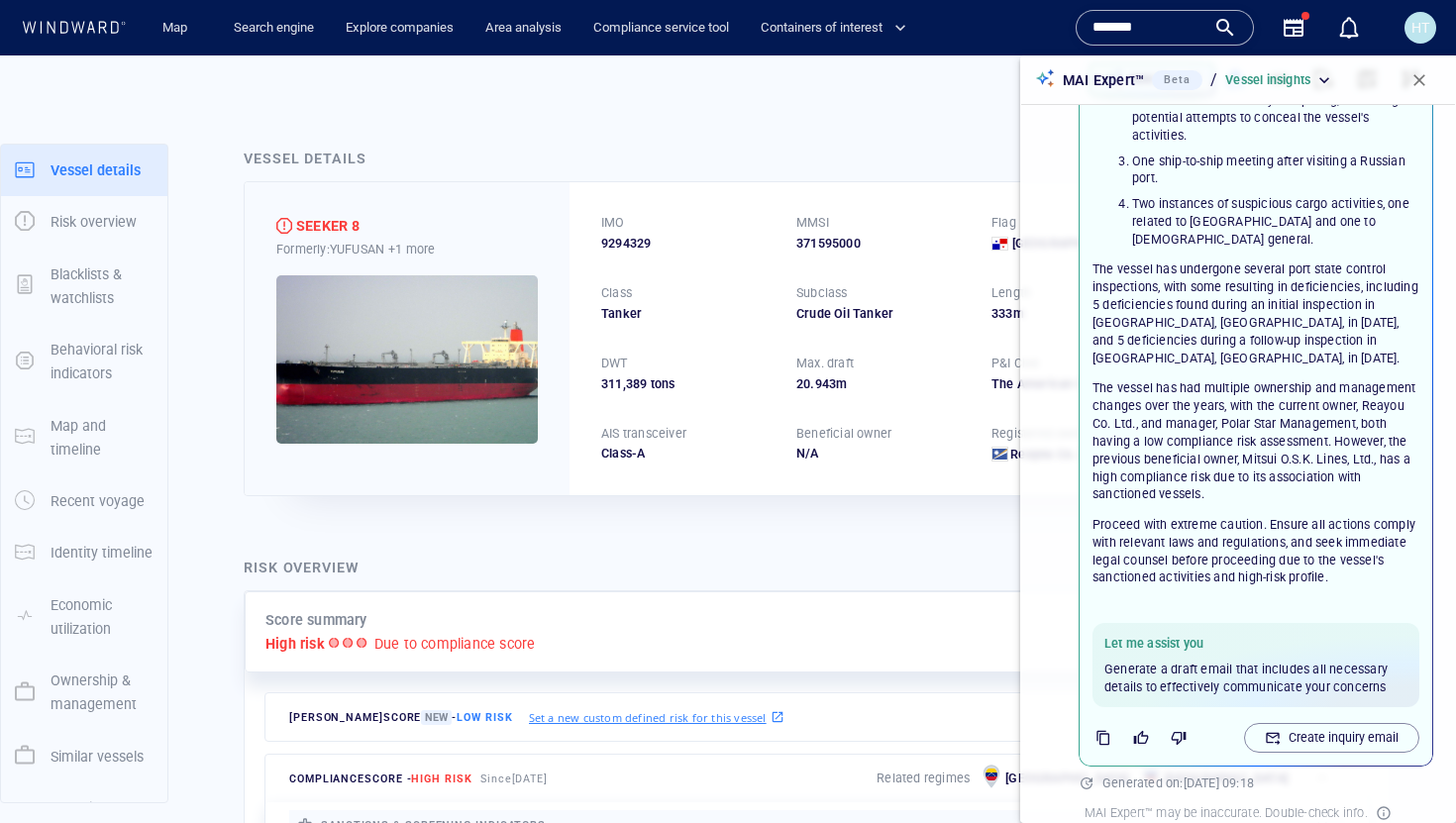 click on "Proceed with extreme caution. Ensure all actions comply with relevant laws and regulations, and seek immediate legal counsel before proceeding due to the vessel's sanctioned activities and high-risk profile." at bounding box center [1256, 552] 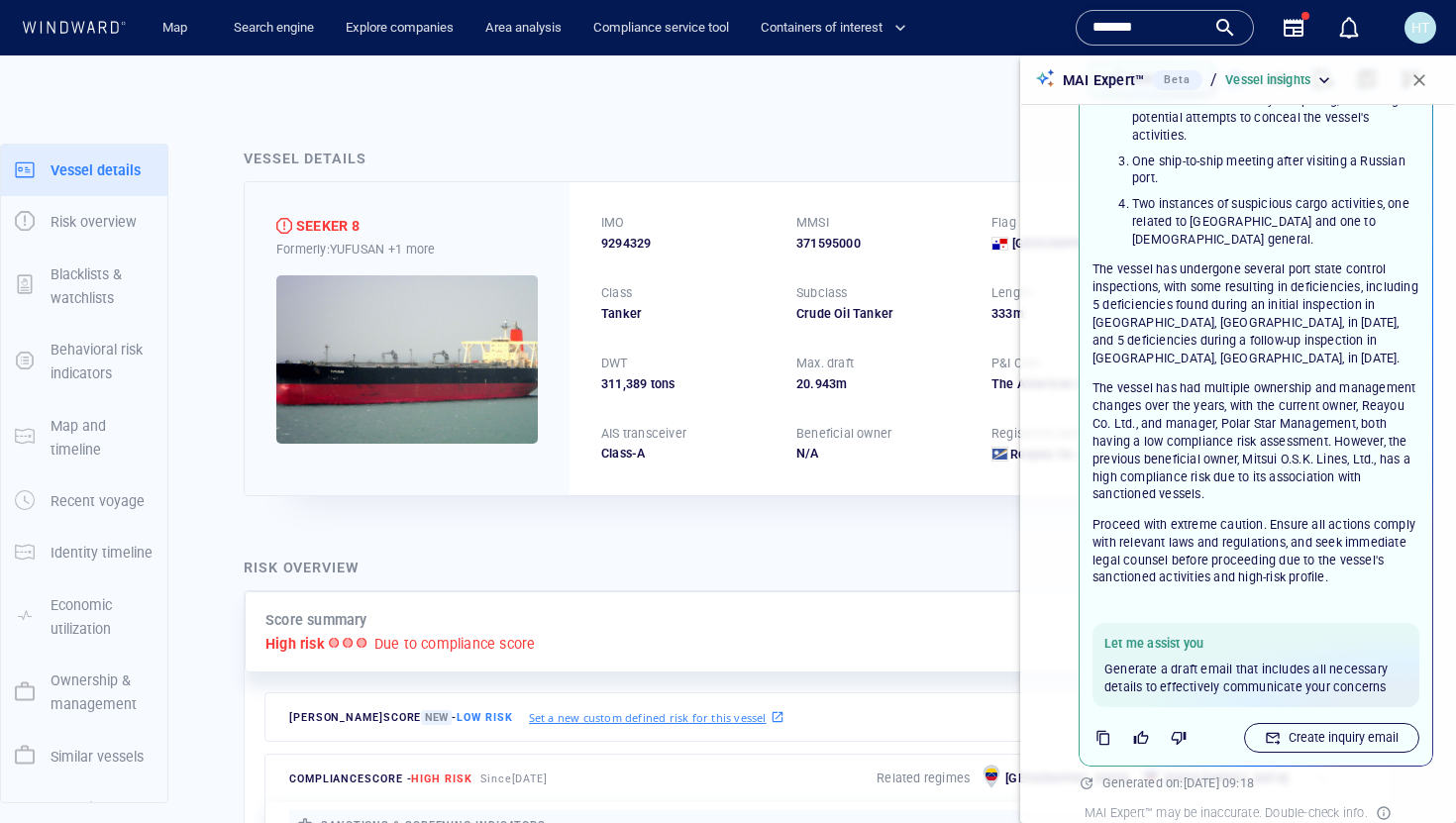 click on "Create inquiry email" at bounding box center (1343, 738) 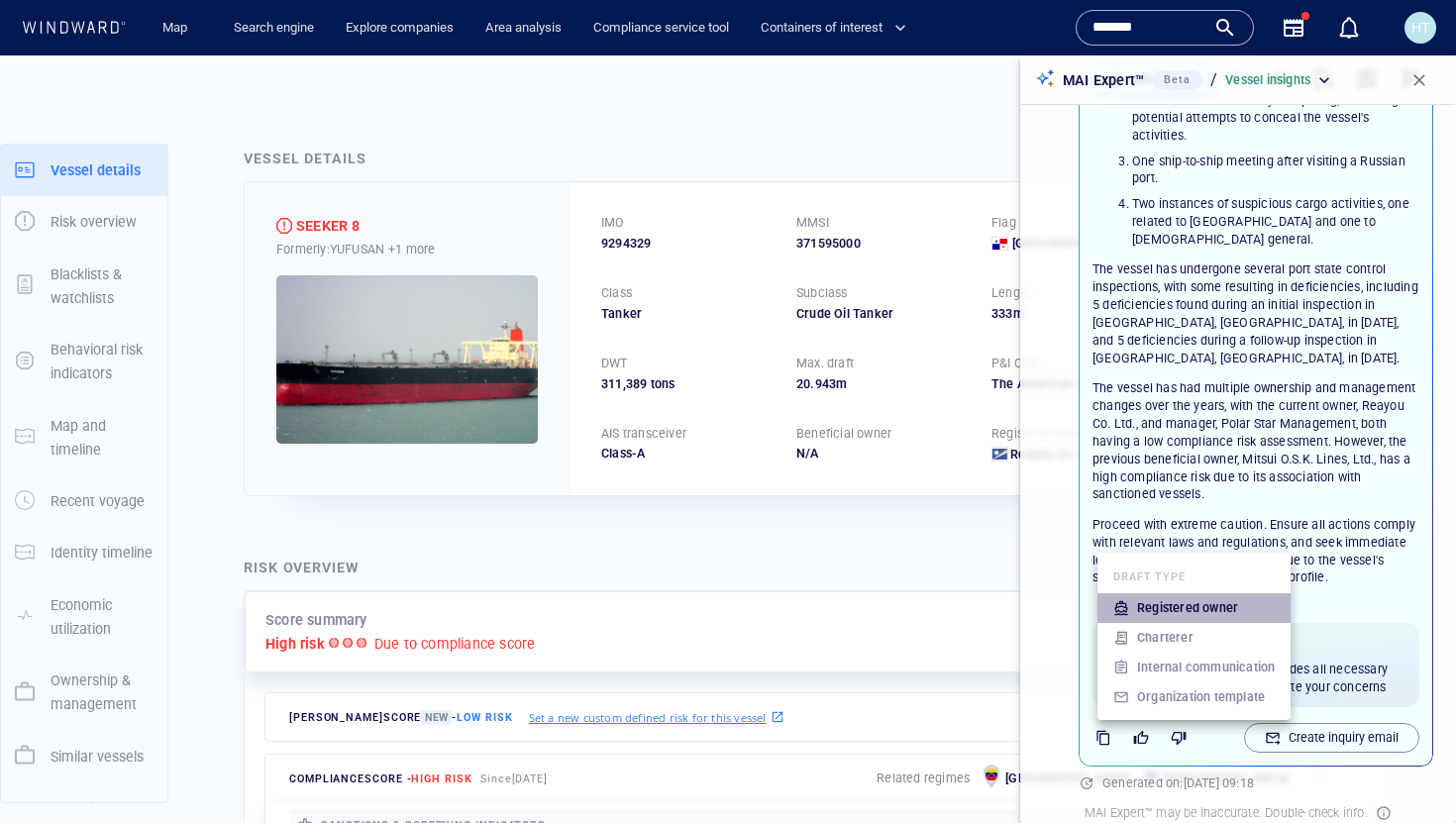 click on "Registered owner" at bounding box center [1188, 608] 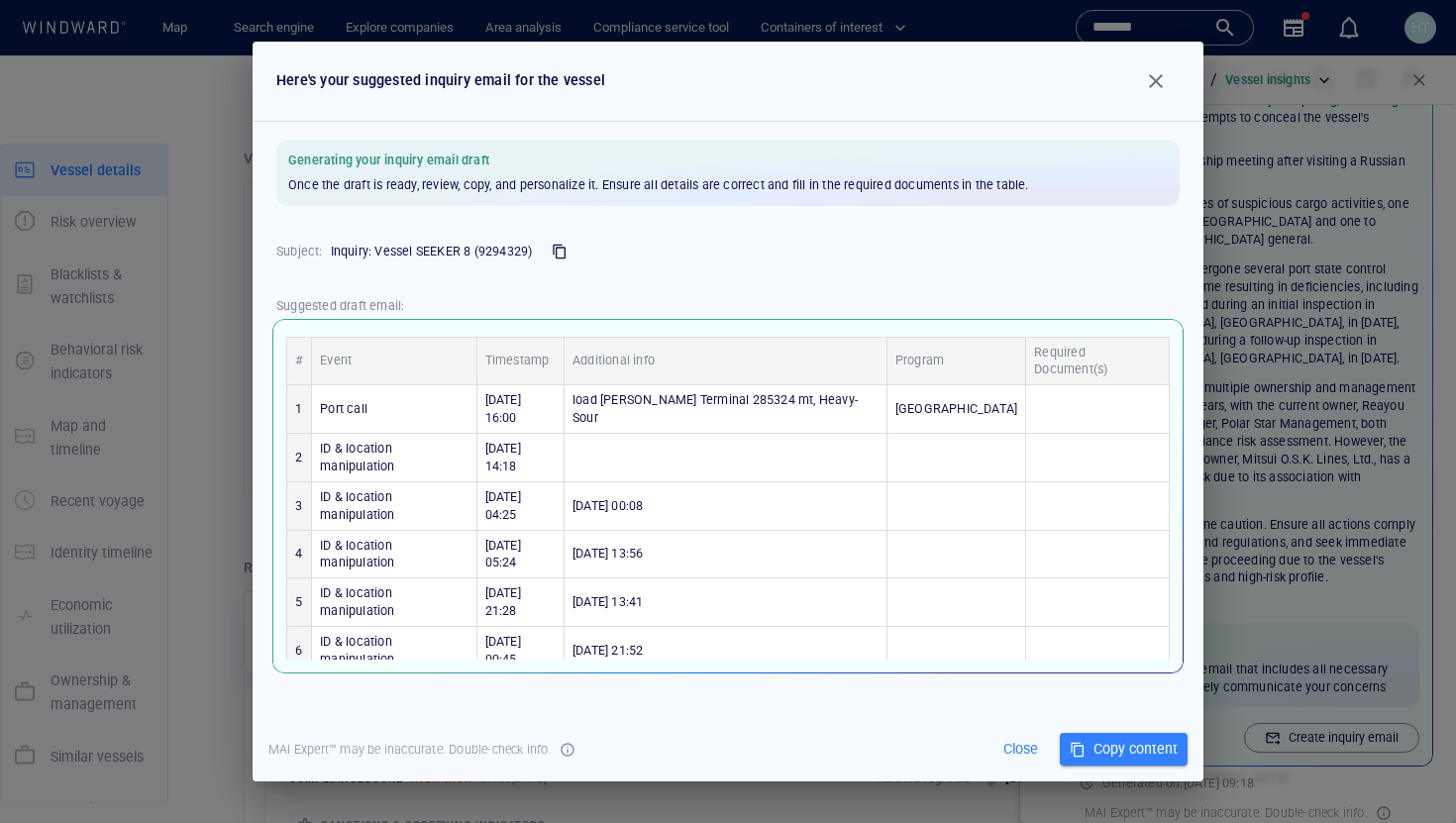 scroll, scrollTop: 78, scrollLeft: 0, axis: vertical 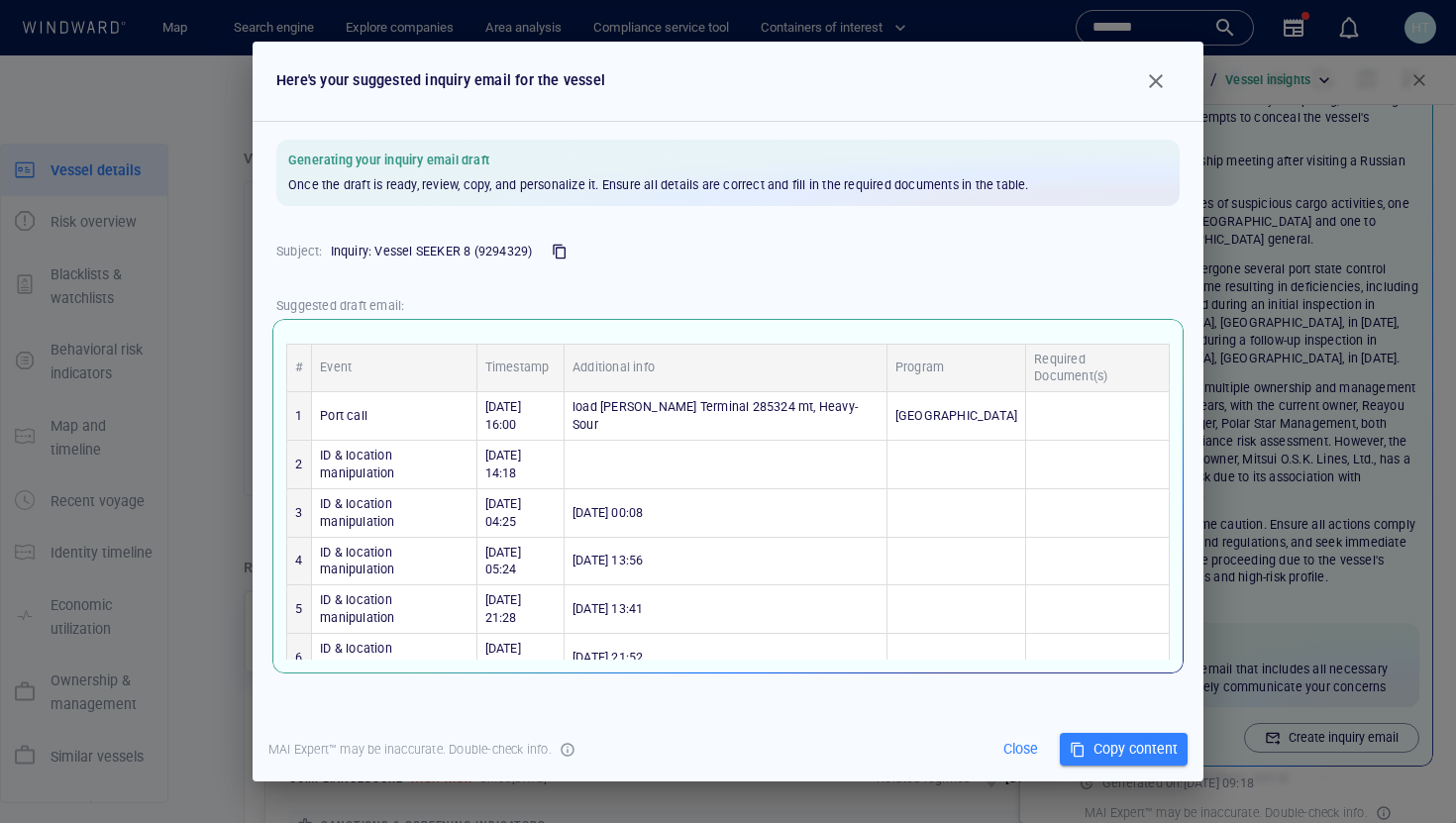 click on "Copy content" at bounding box center (1123, 749) 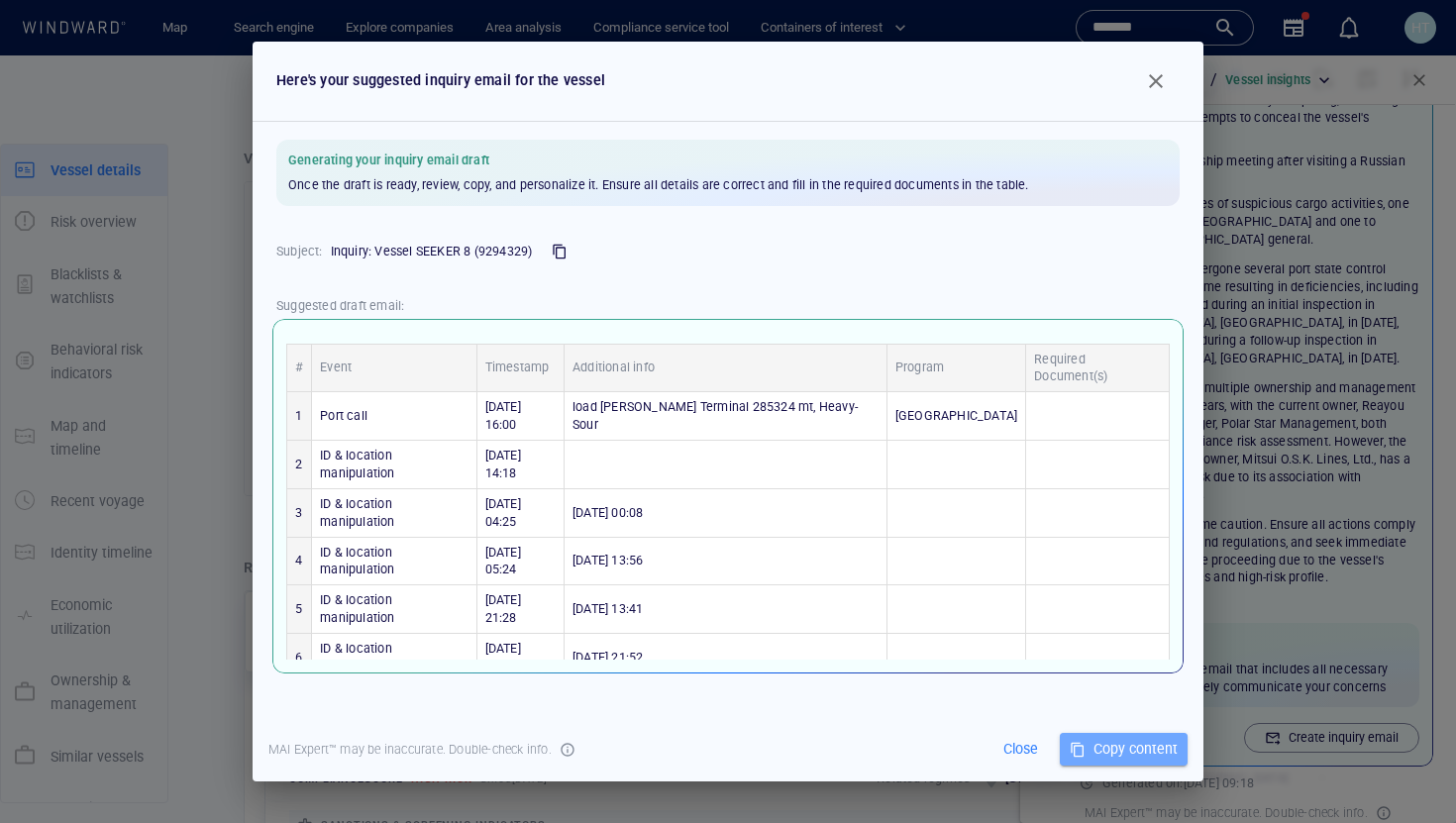 click on "Copy content" at bounding box center (1135, 749) 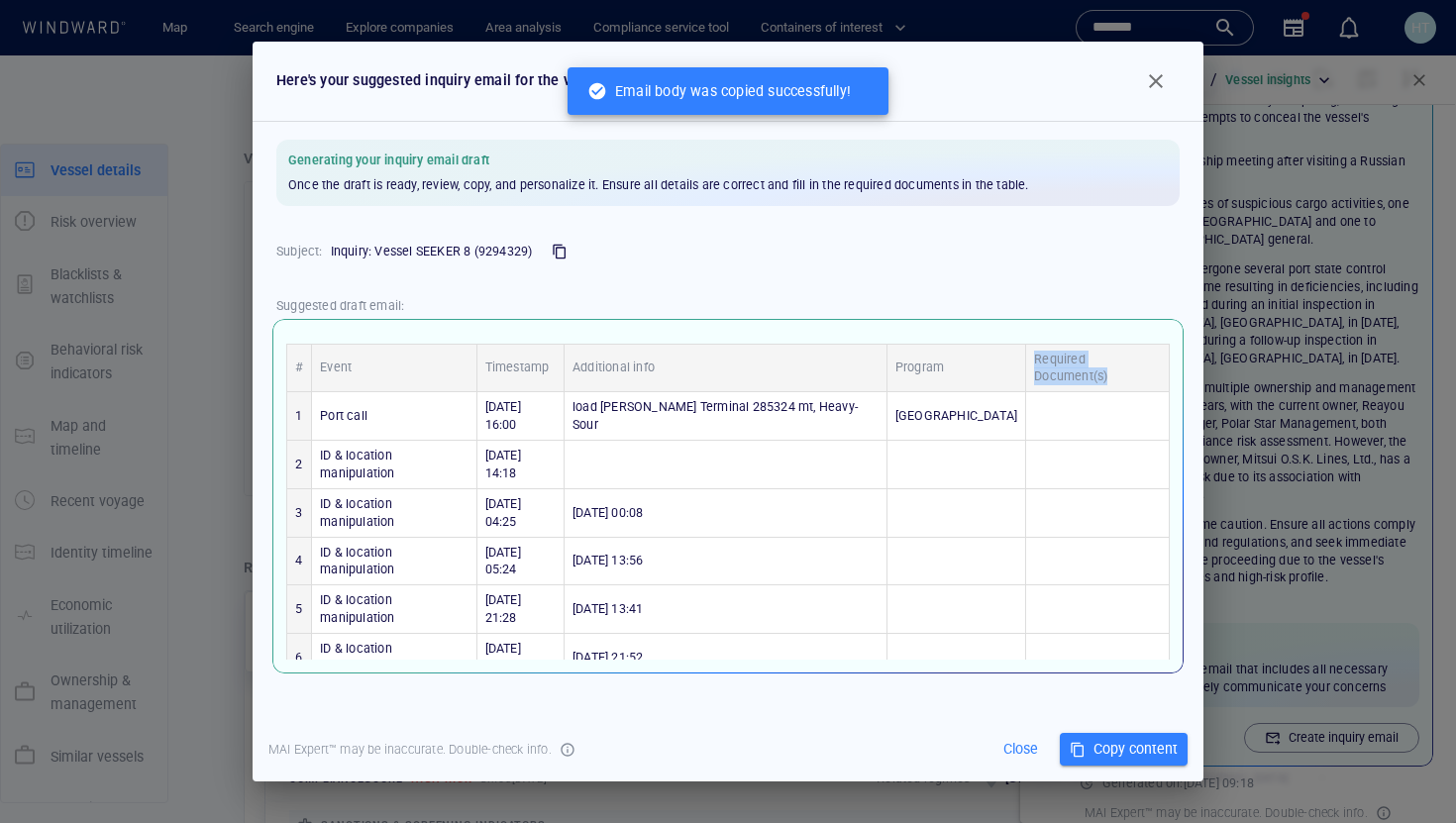 drag, startPoint x: 1017, startPoint y: 392, endPoint x: 1147, endPoint y: 395, distance: 130.03461 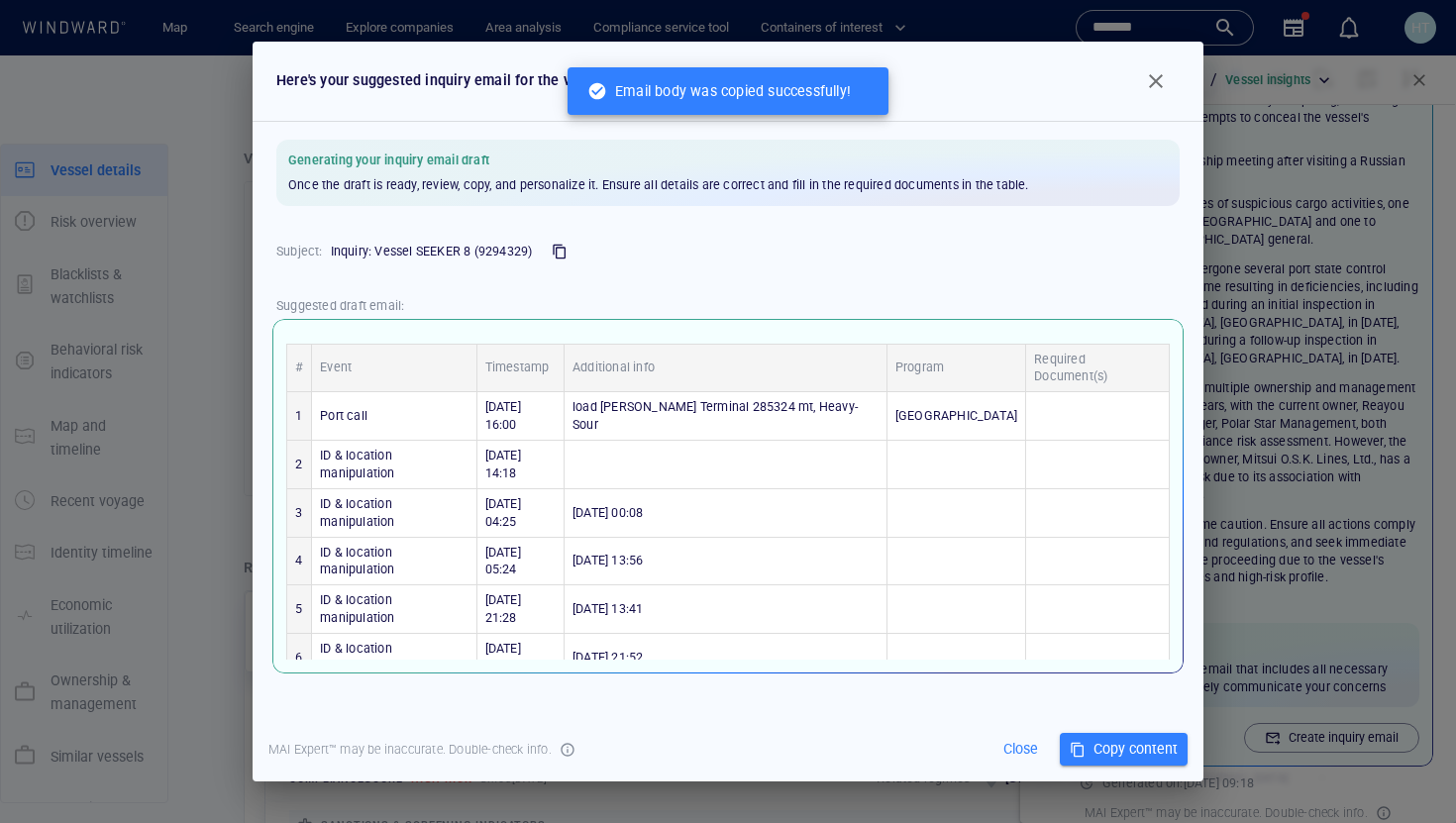 click at bounding box center [1097, 416] 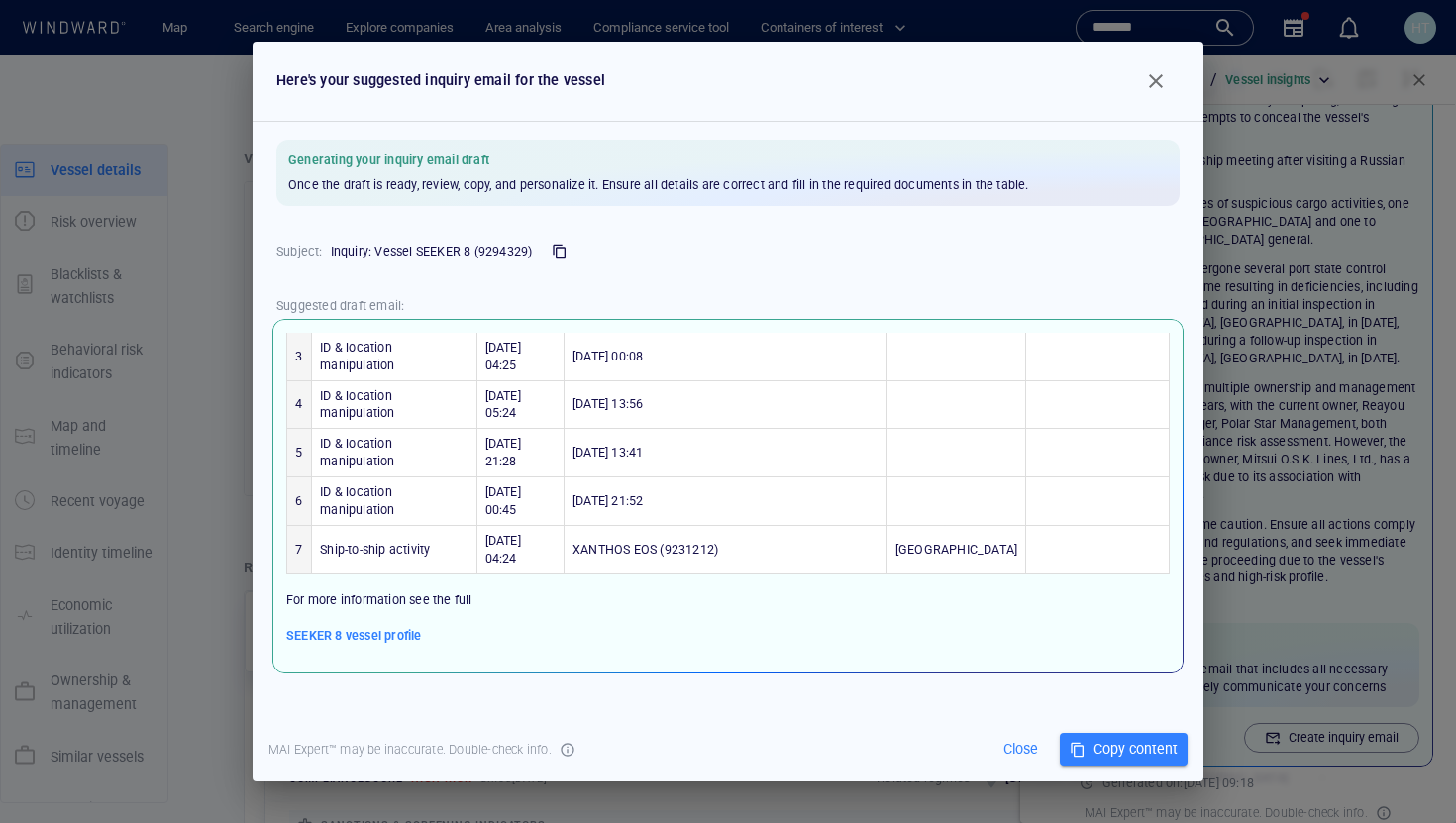 scroll, scrollTop: 251, scrollLeft: 0, axis: vertical 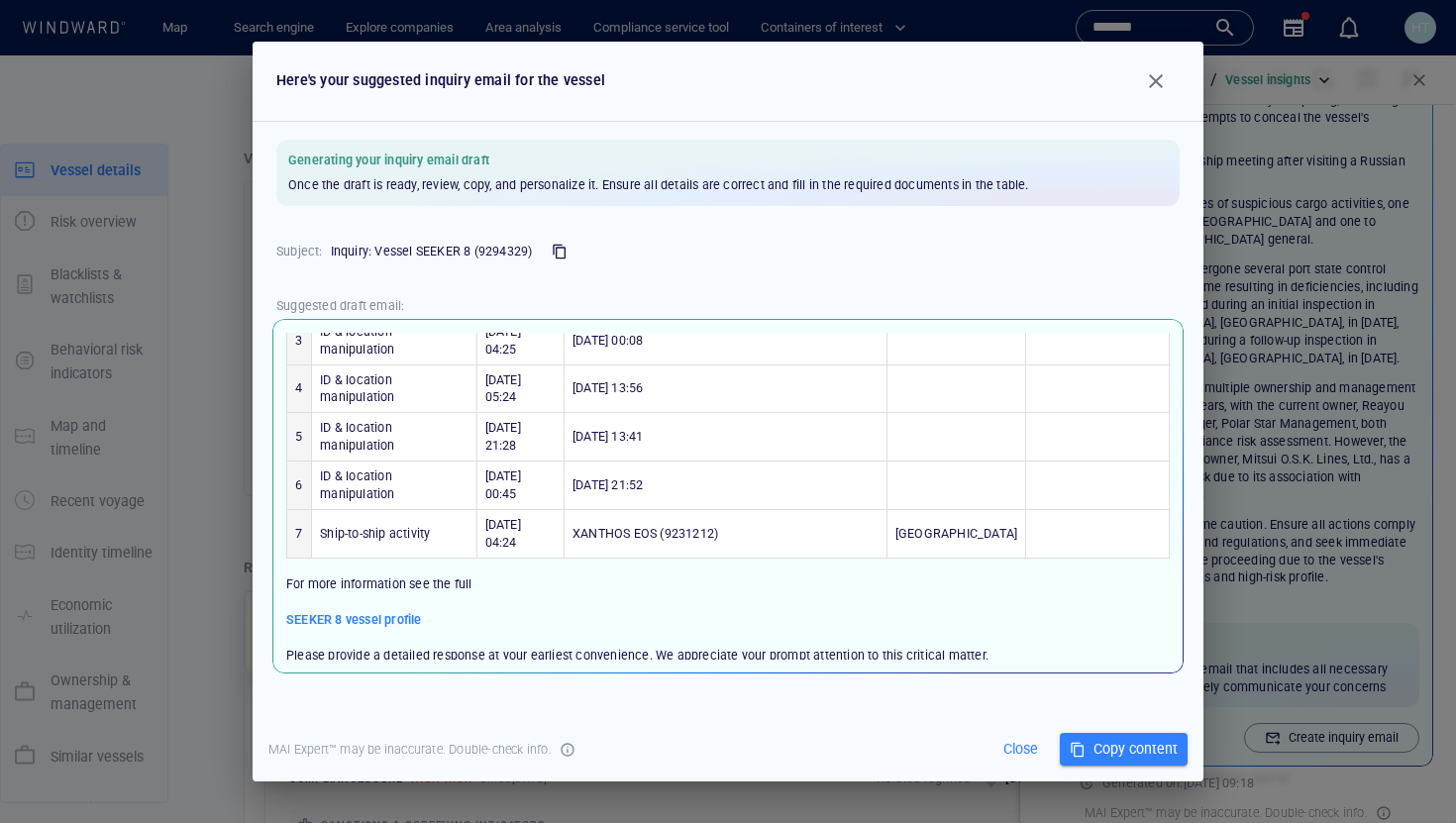 click at bounding box center (1156, 81) 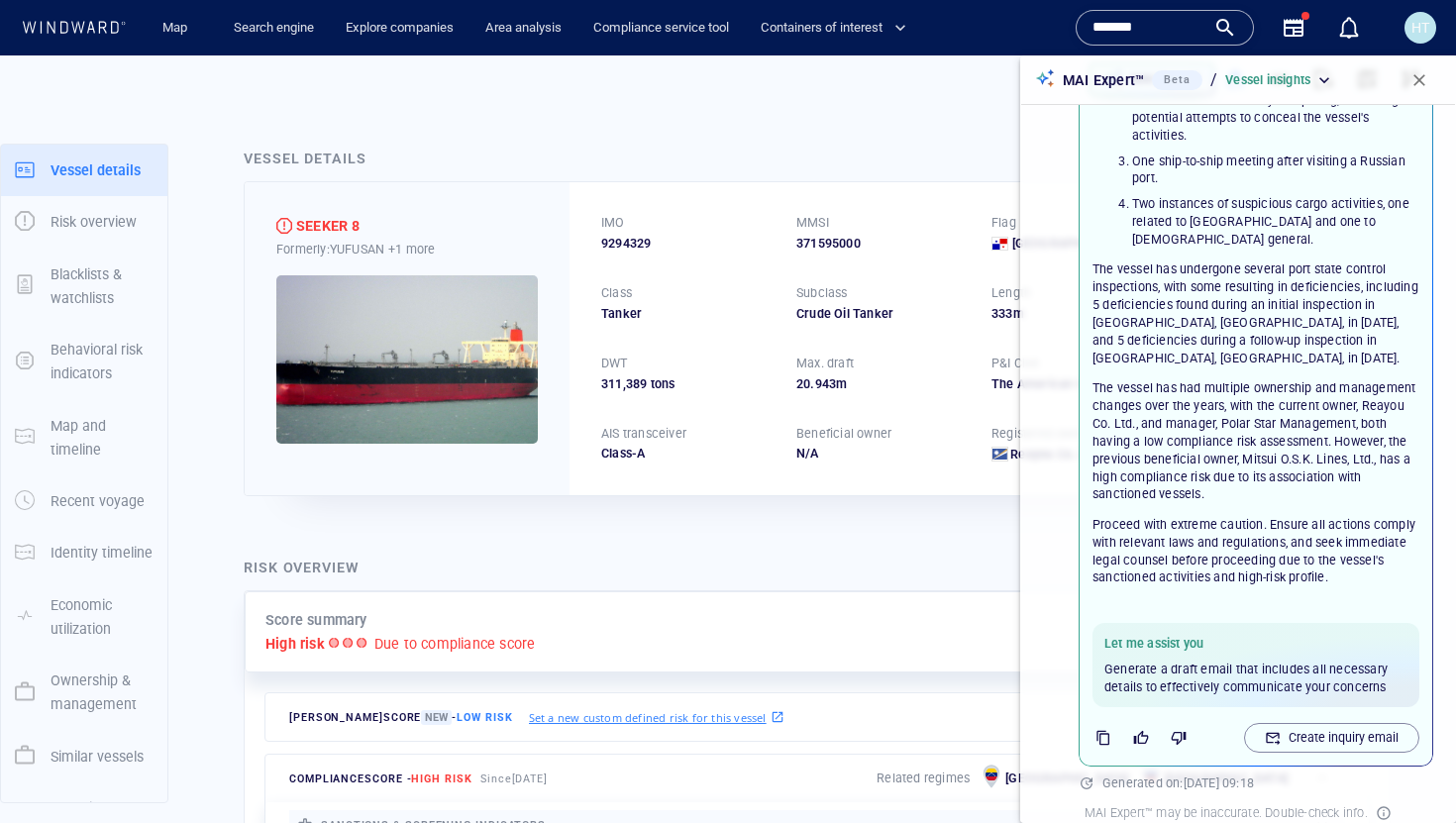 click on "HT" at bounding box center [1420, 28] 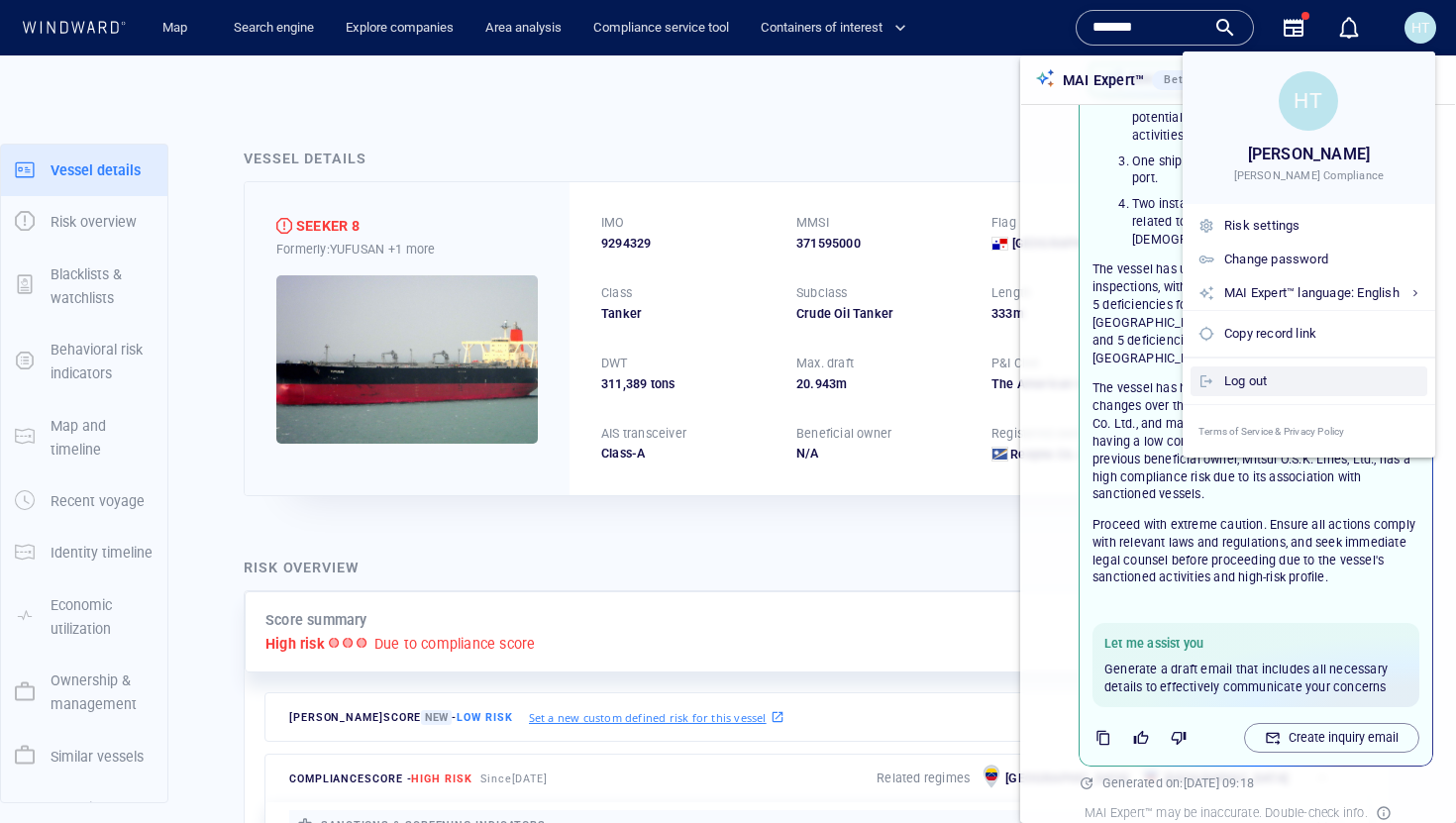click on "Log out" at bounding box center [1321, 381] 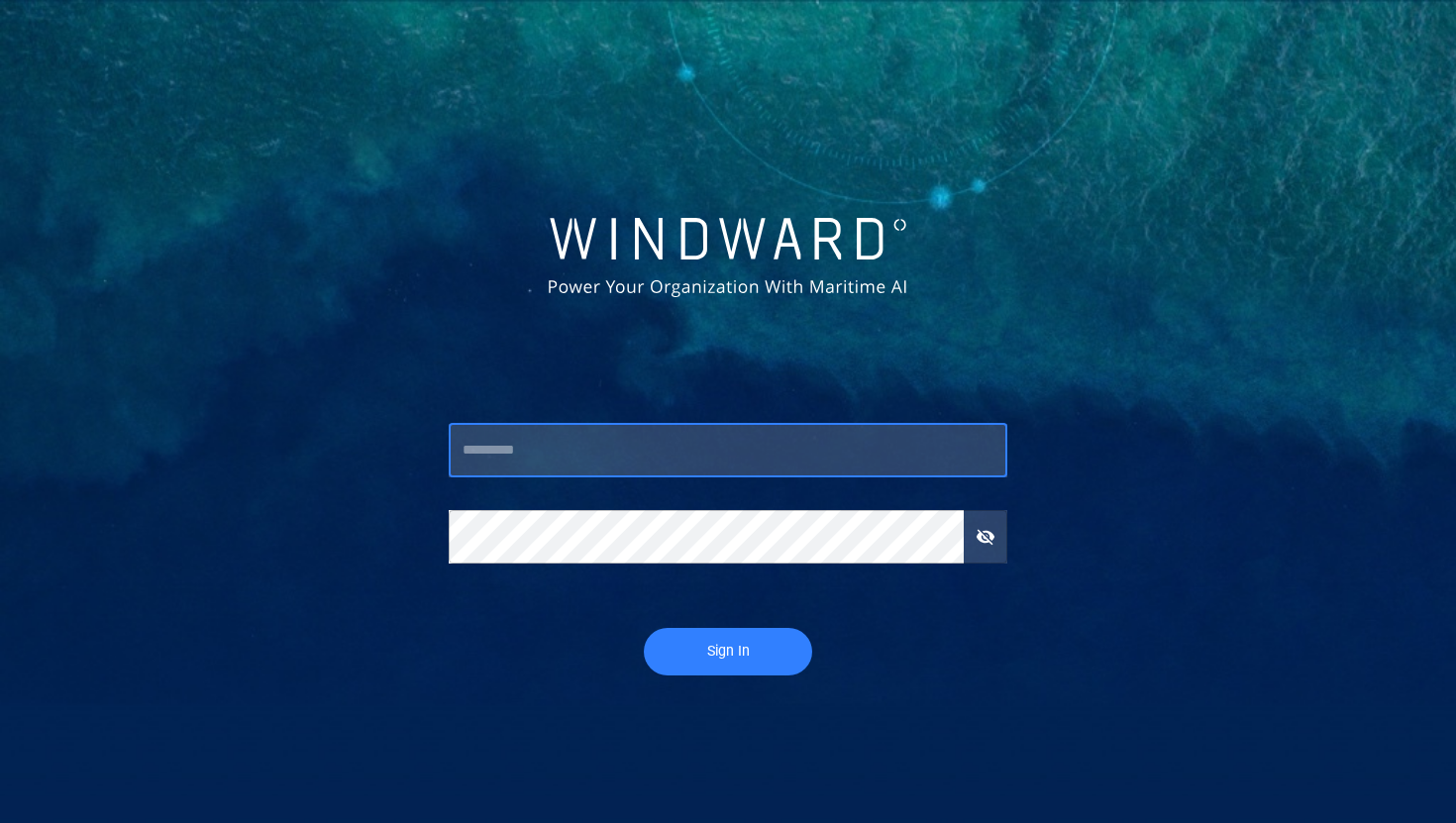 click at bounding box center (728, 451) 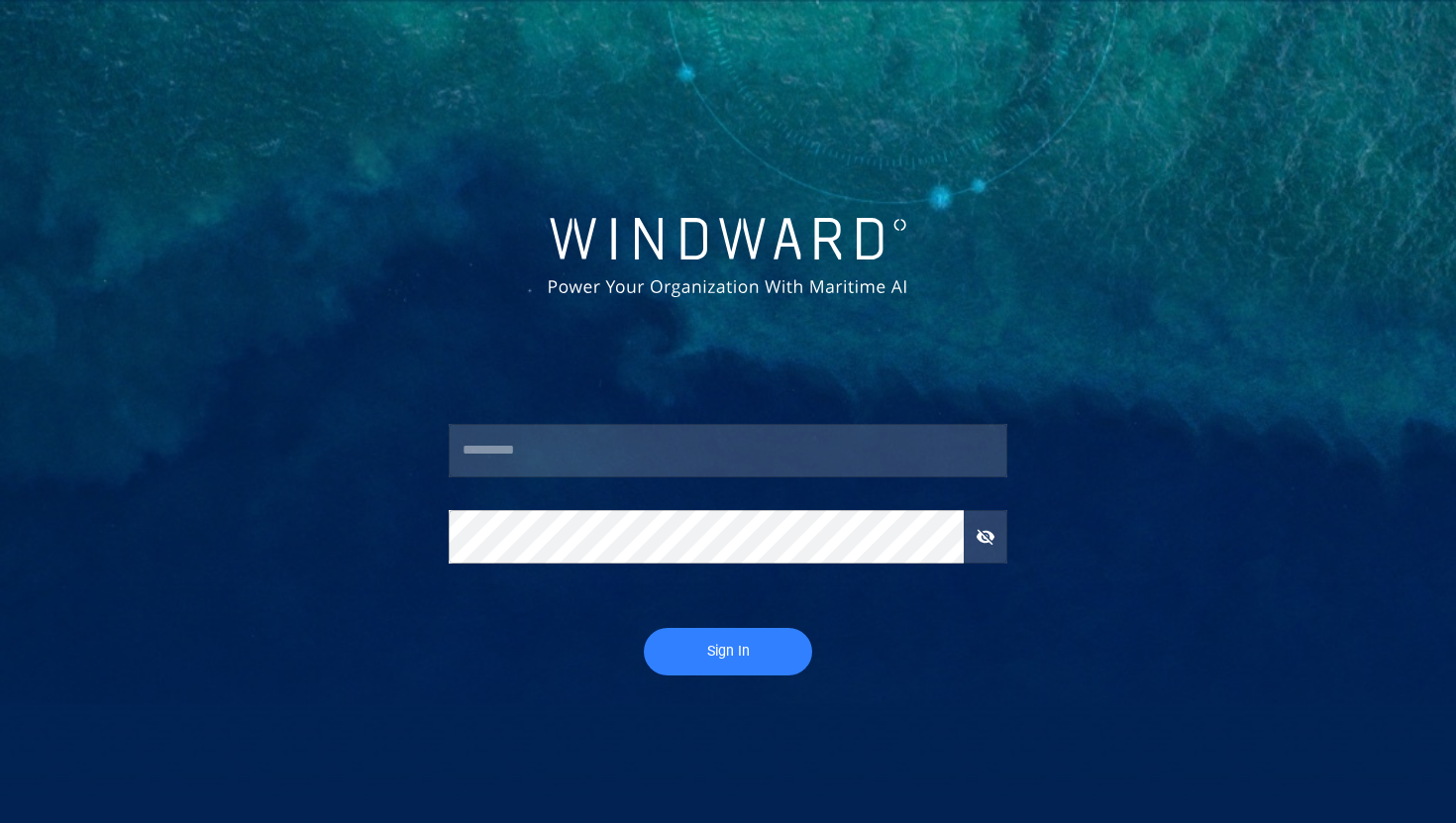 type on "*******" 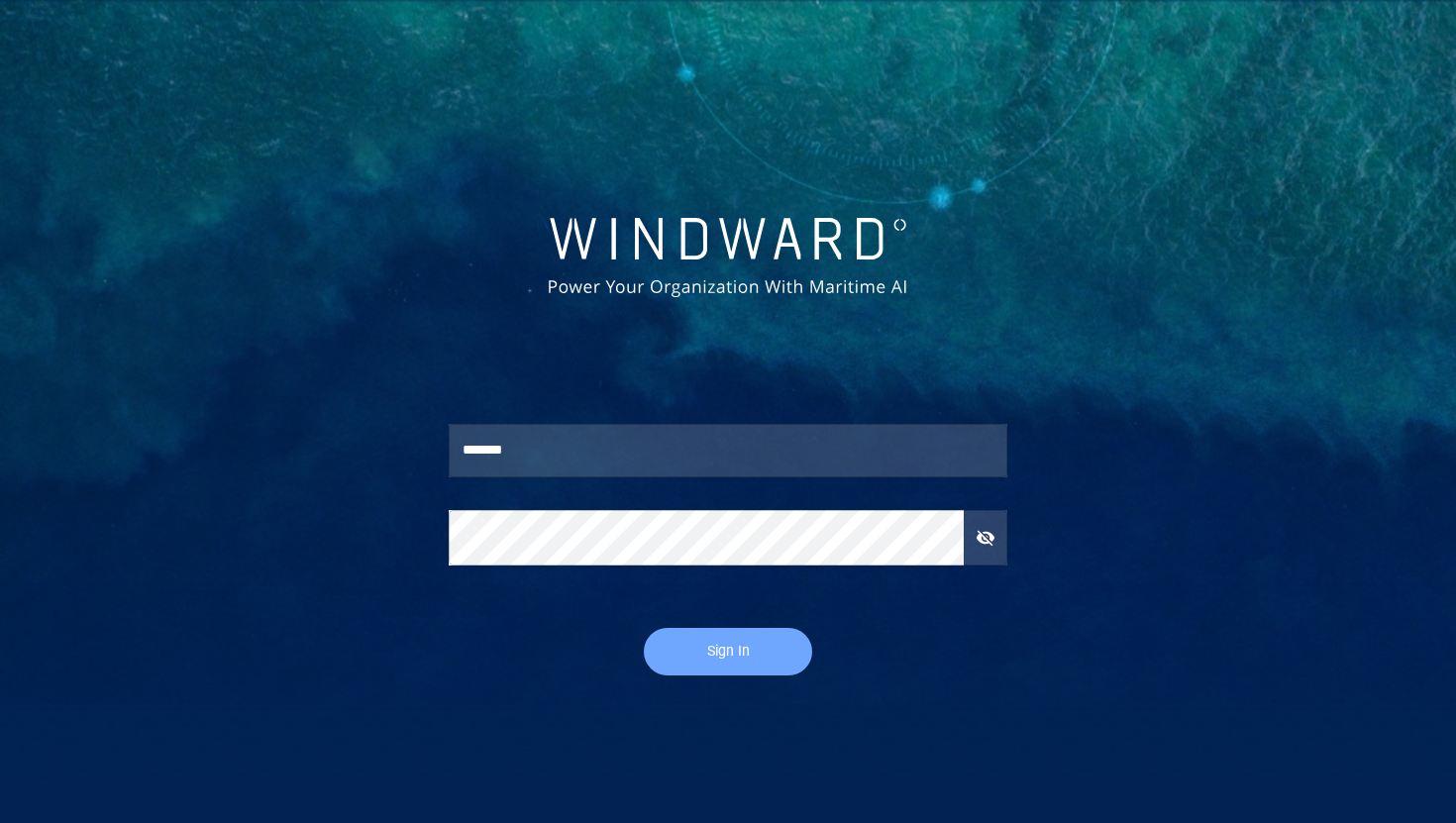 click on "Sign In" at bounding box center [728, 651] 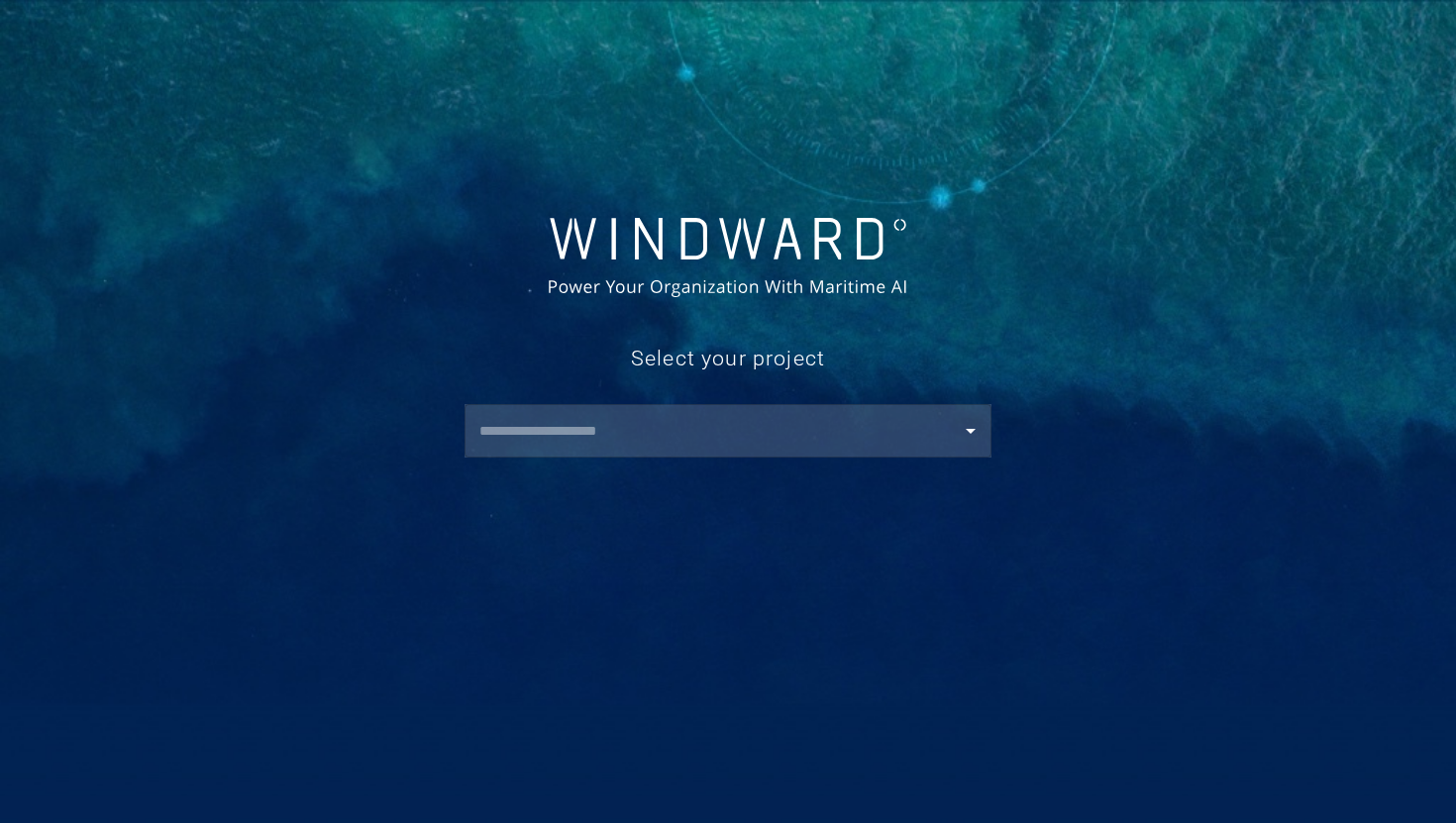 click at bounding box center [732, 431] 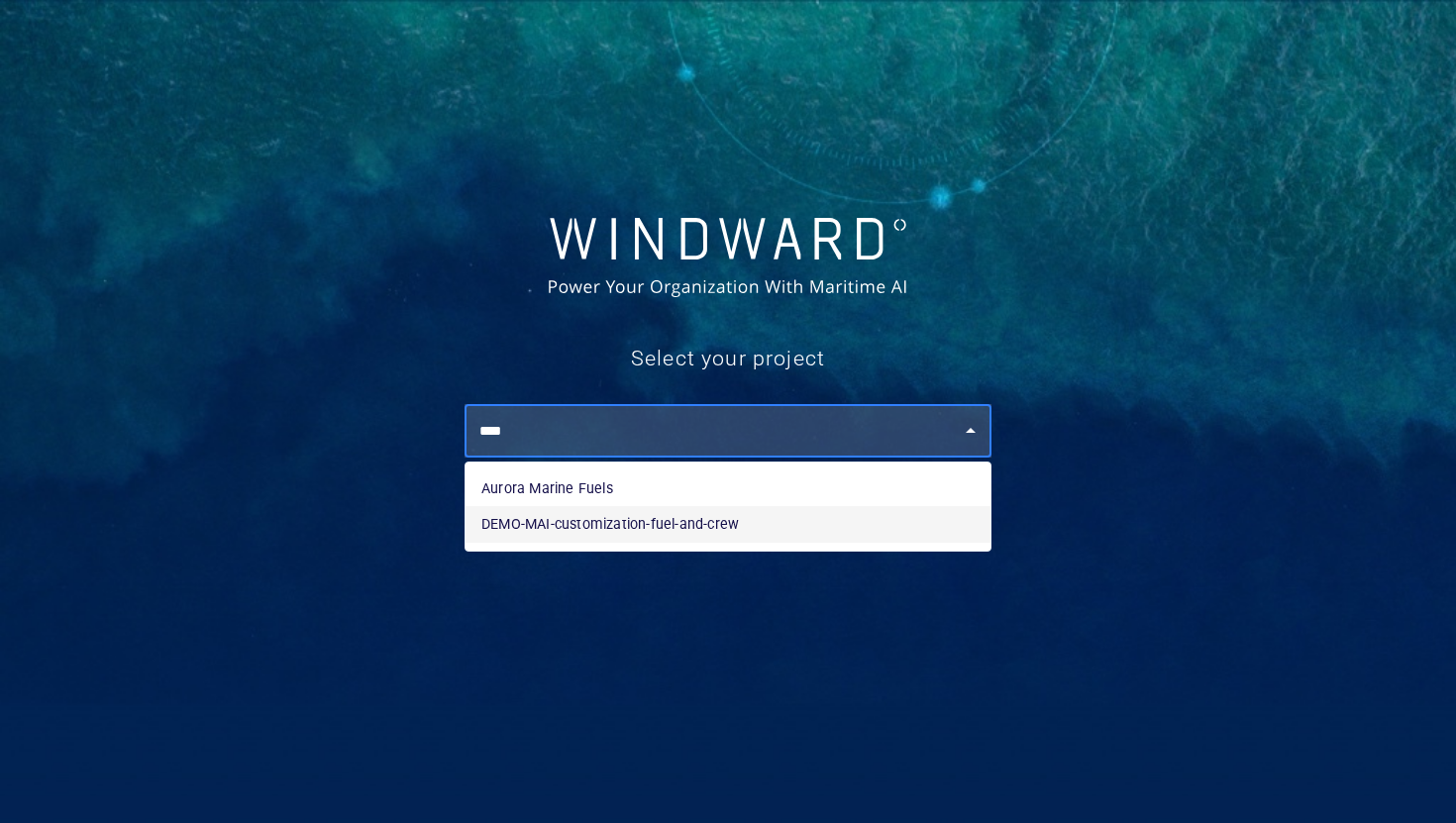 click on "DEMO-MAI-customization-fuel-and-crew" at bounding box center [728, 524] 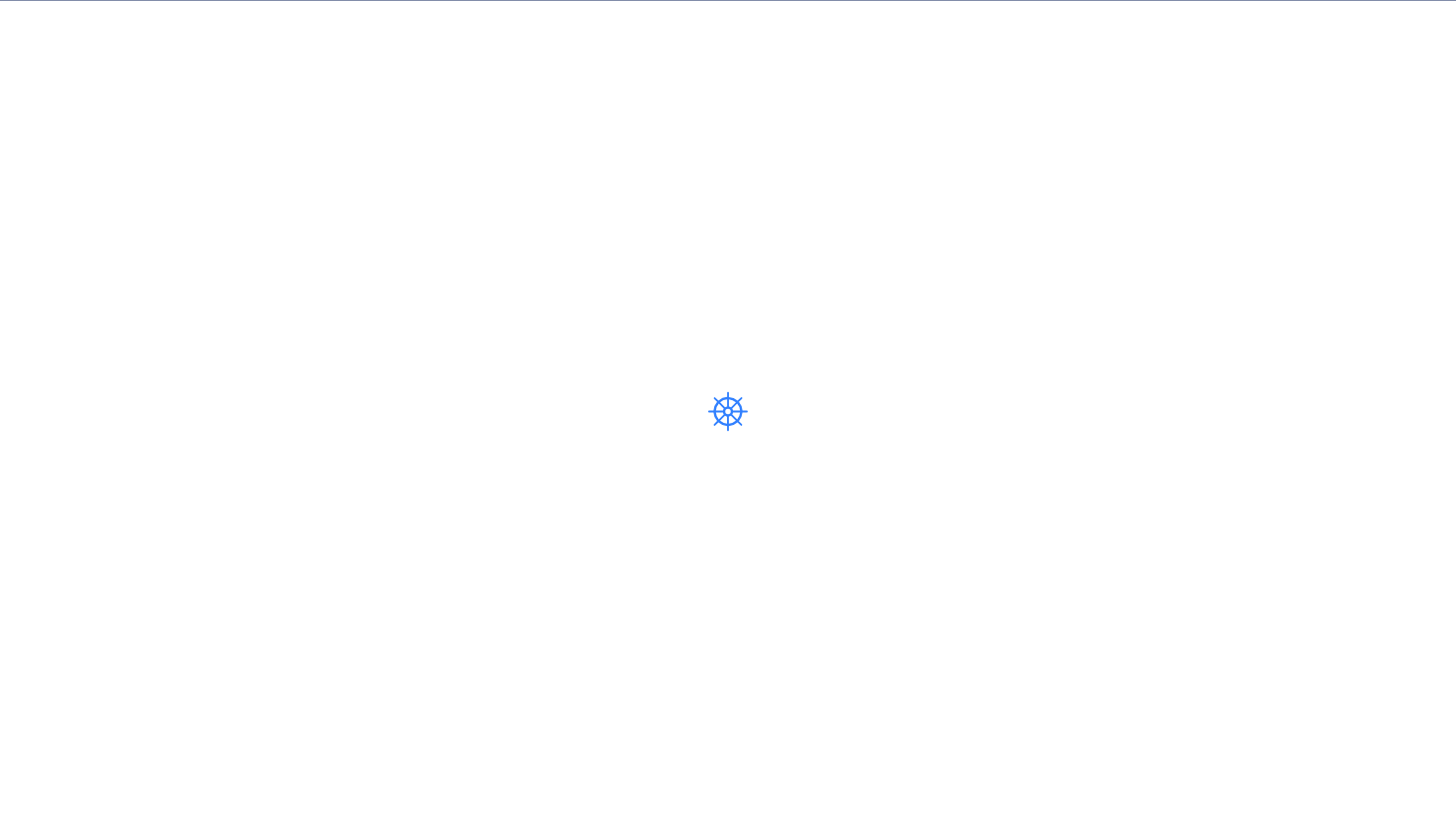 scroll, scrollTop: 0, scrollLeft: 0, axis: both 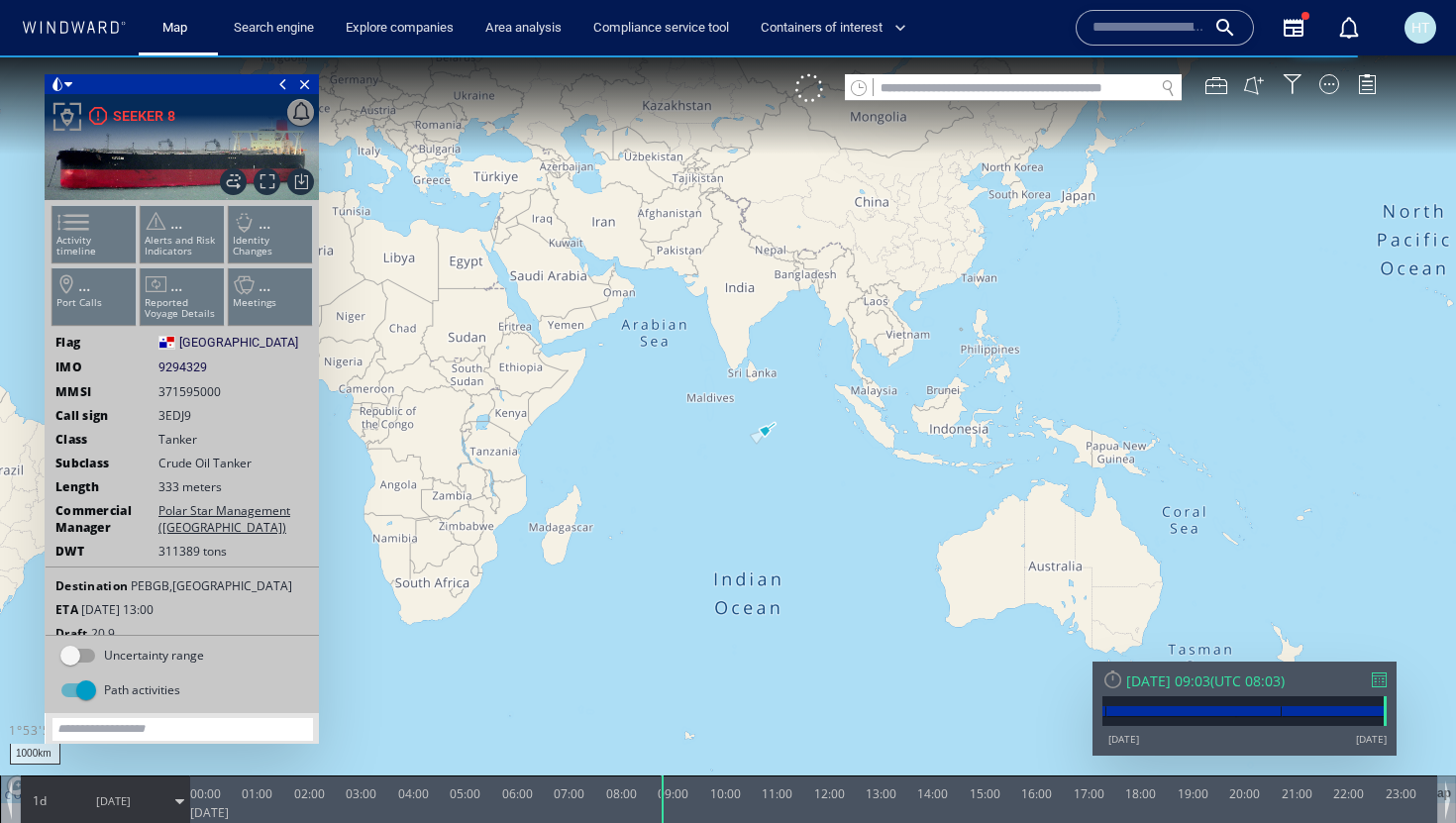 drag, startPoint x: 555, startPoint y: 407, endPoint x: 625, endPoint y: 406, distance: 70.00714 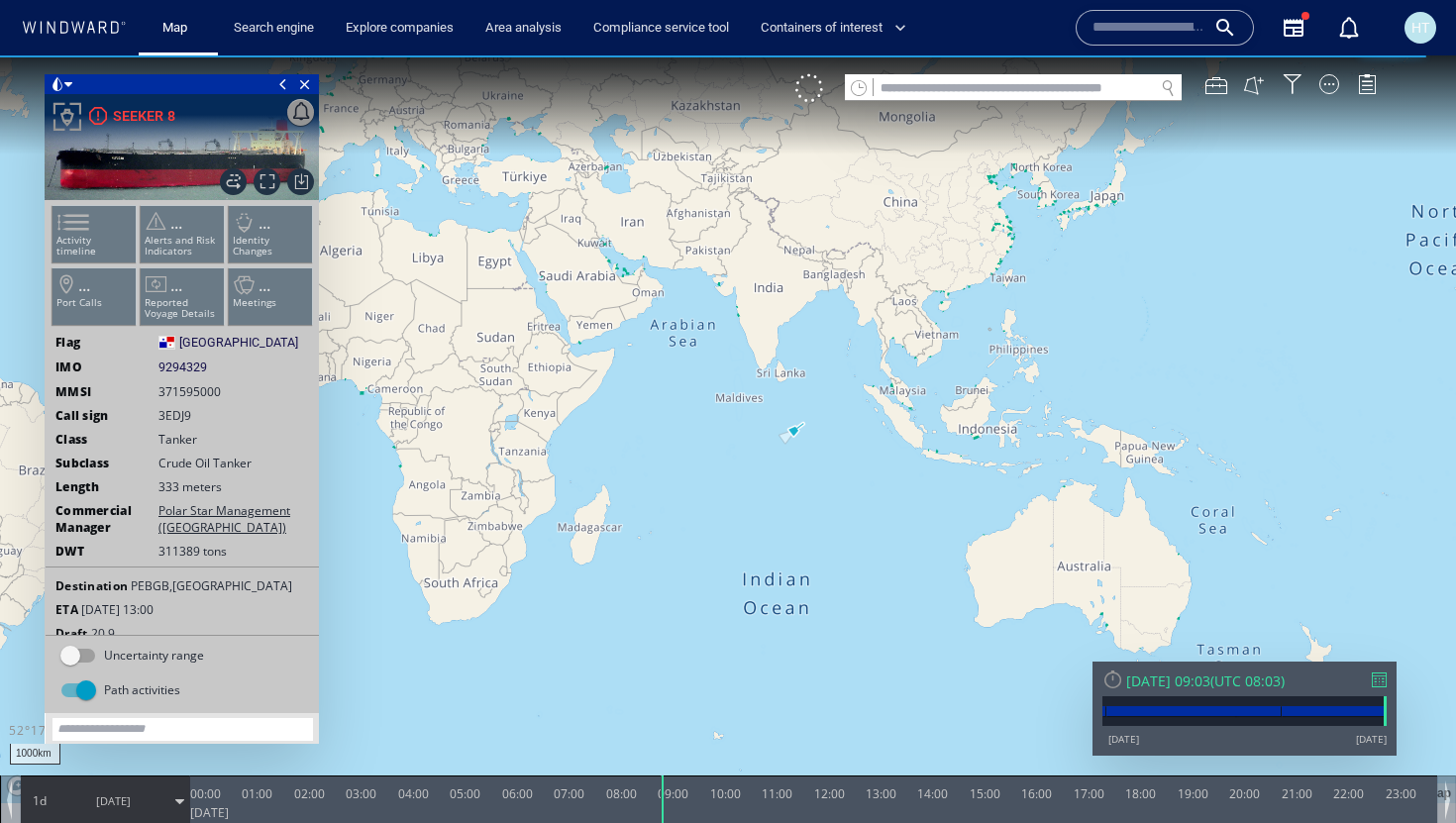 click on "[DATE]" at bounding box center (113, 800) 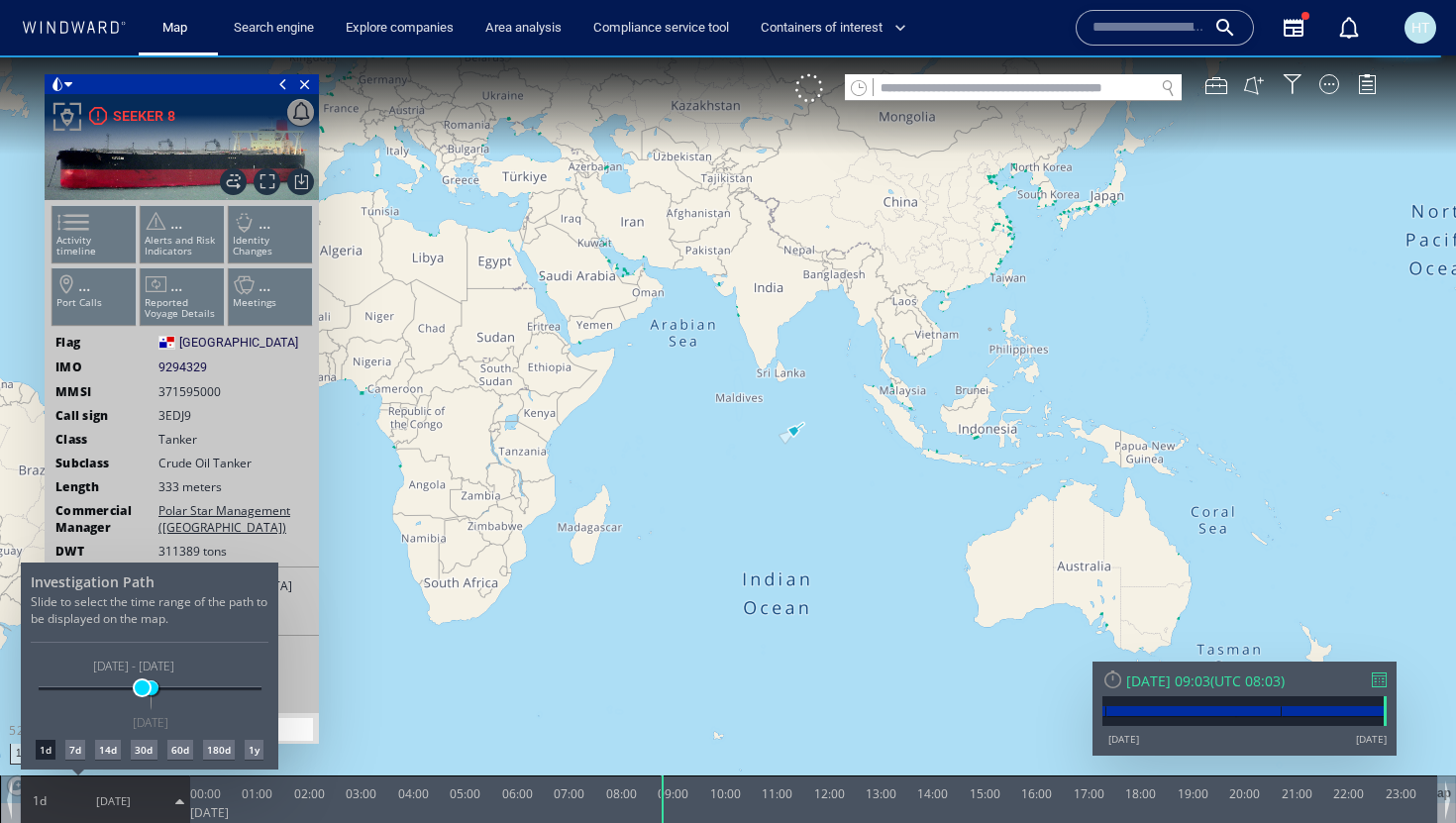 click at bounding box center (142, 687) 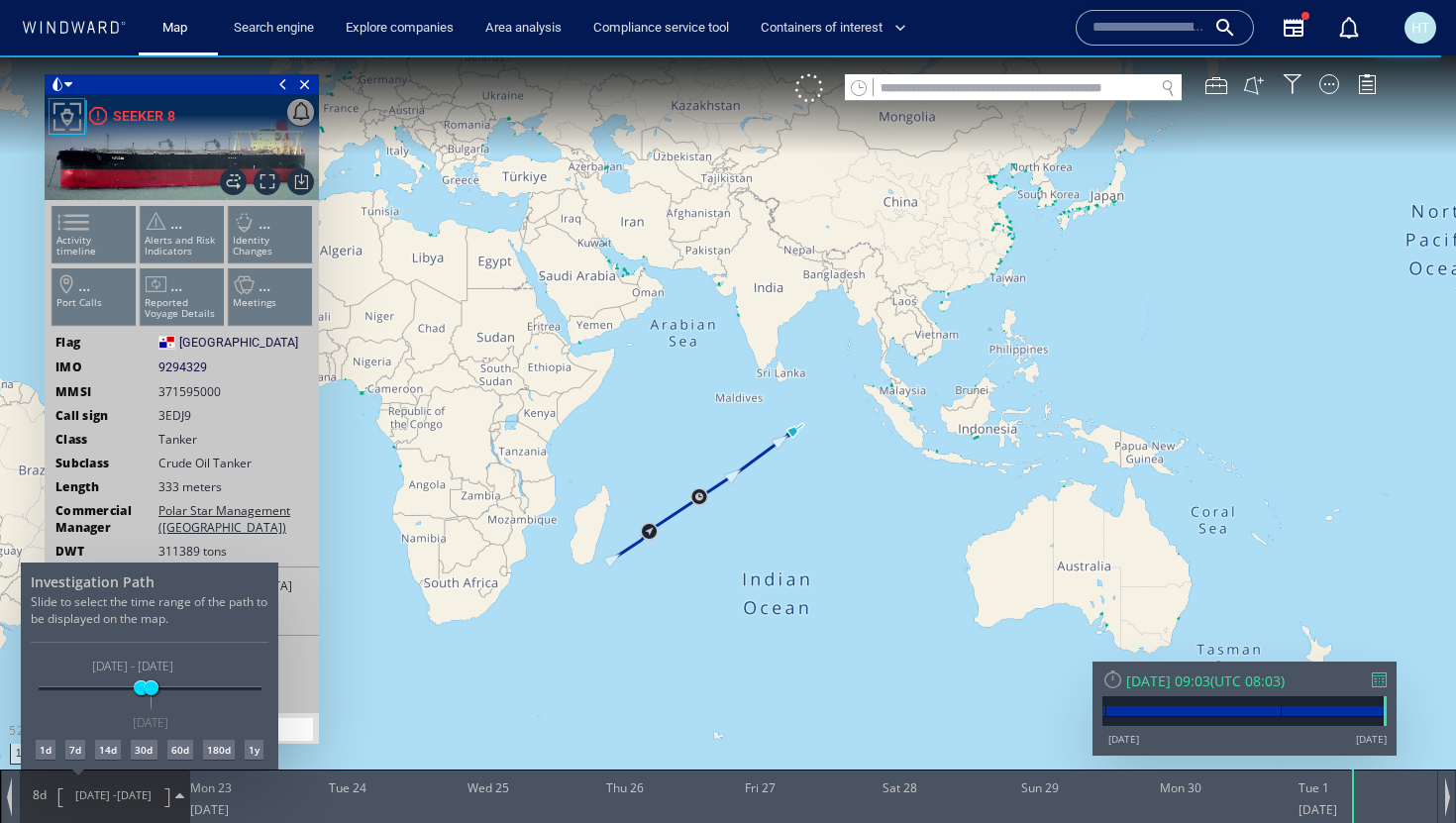 click at bounding box center (728, 439) 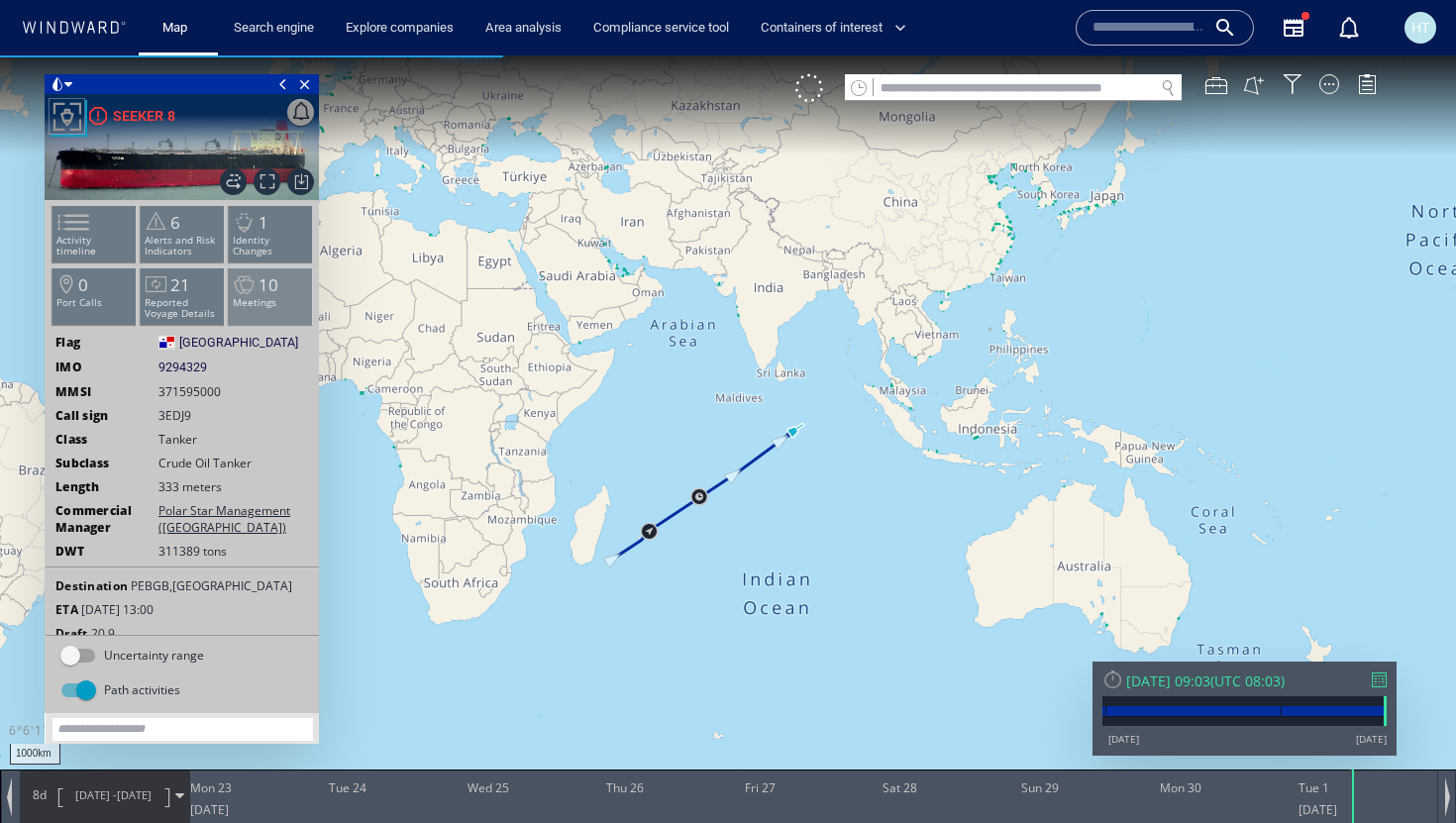 click on "Meetings" at bounding box center (270, 302) 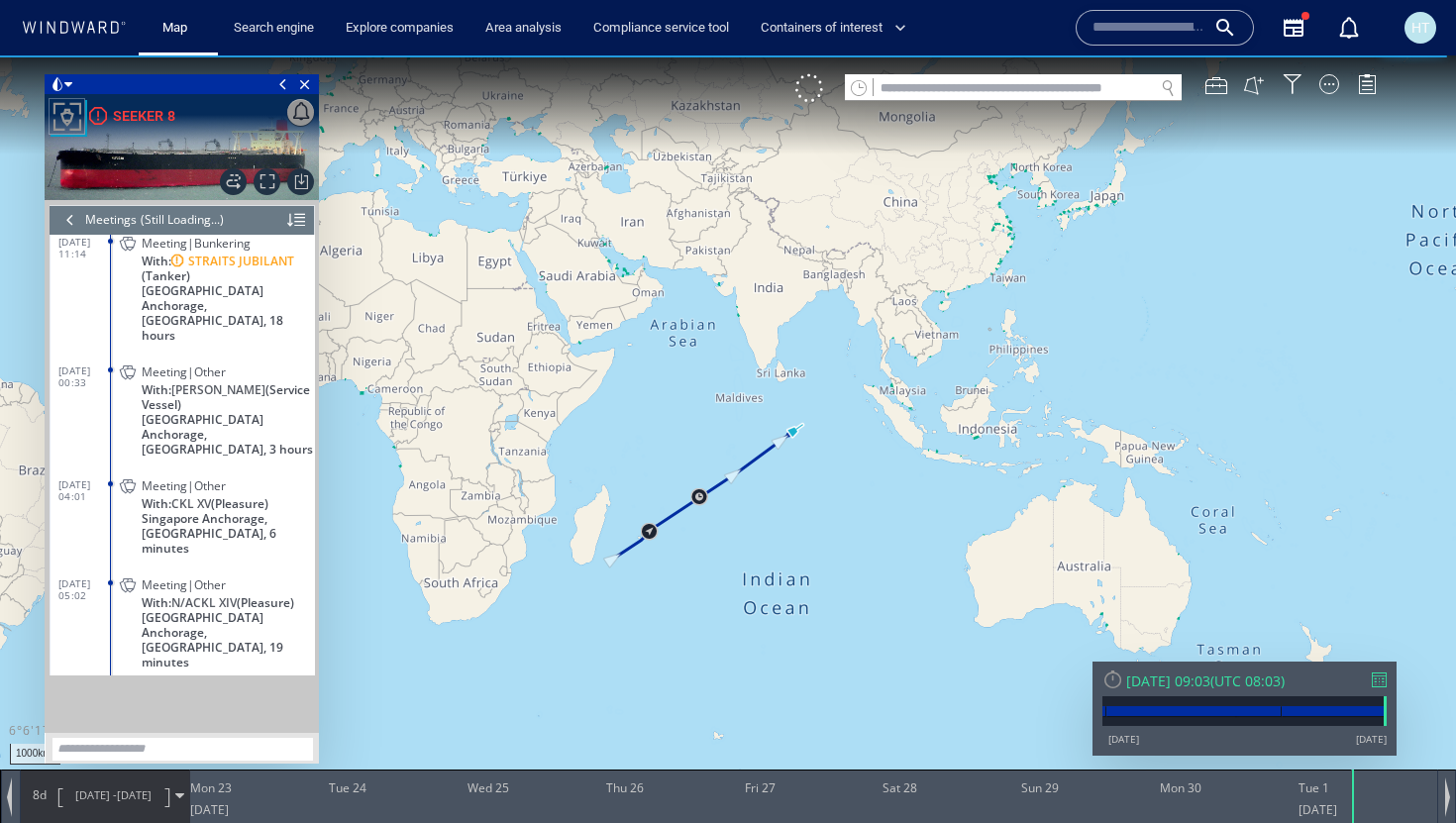 scroll, scrollTop: 290, scrollLeft: 0, axis: vertical 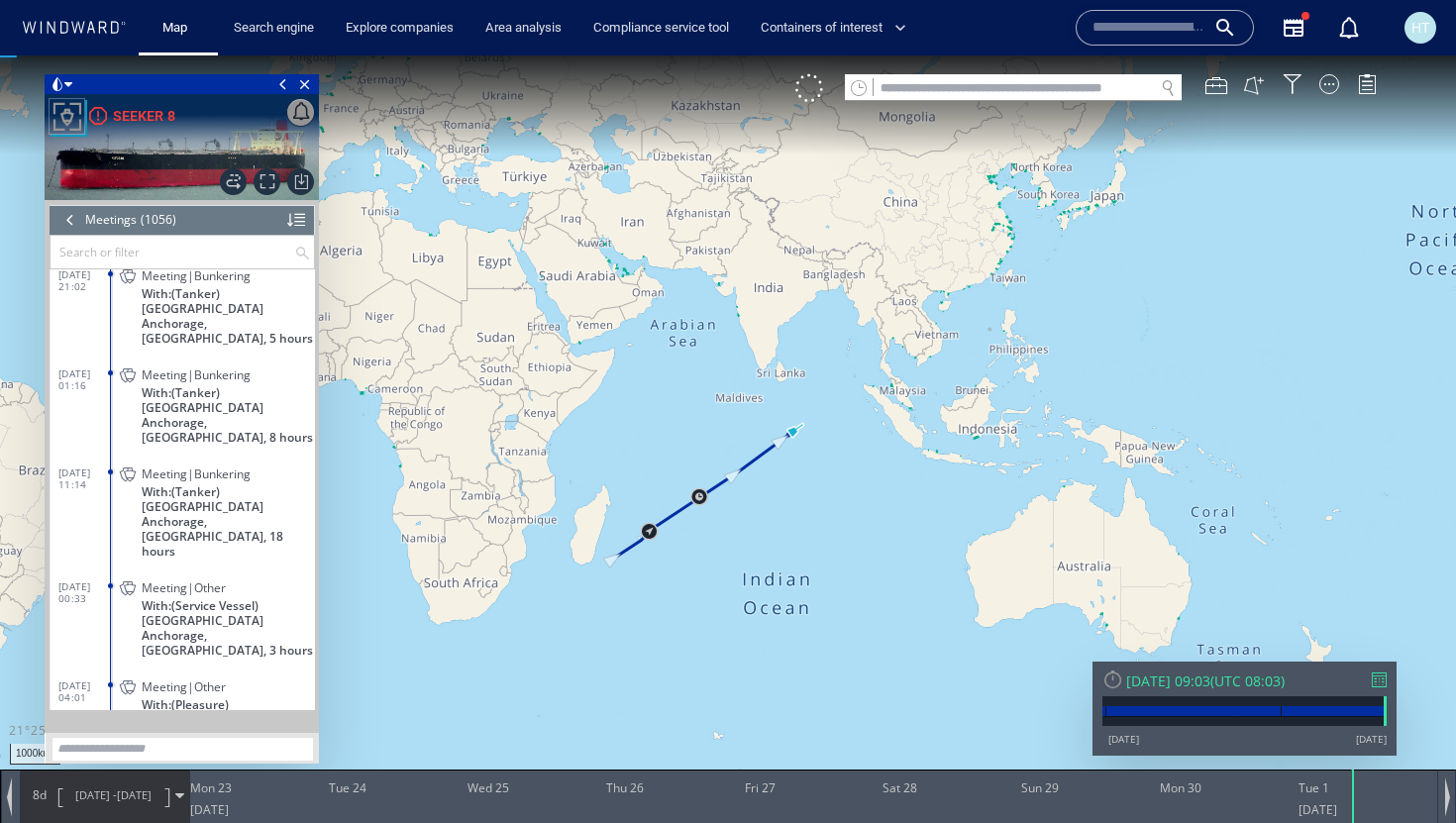 click at bounding box center (70, 220) 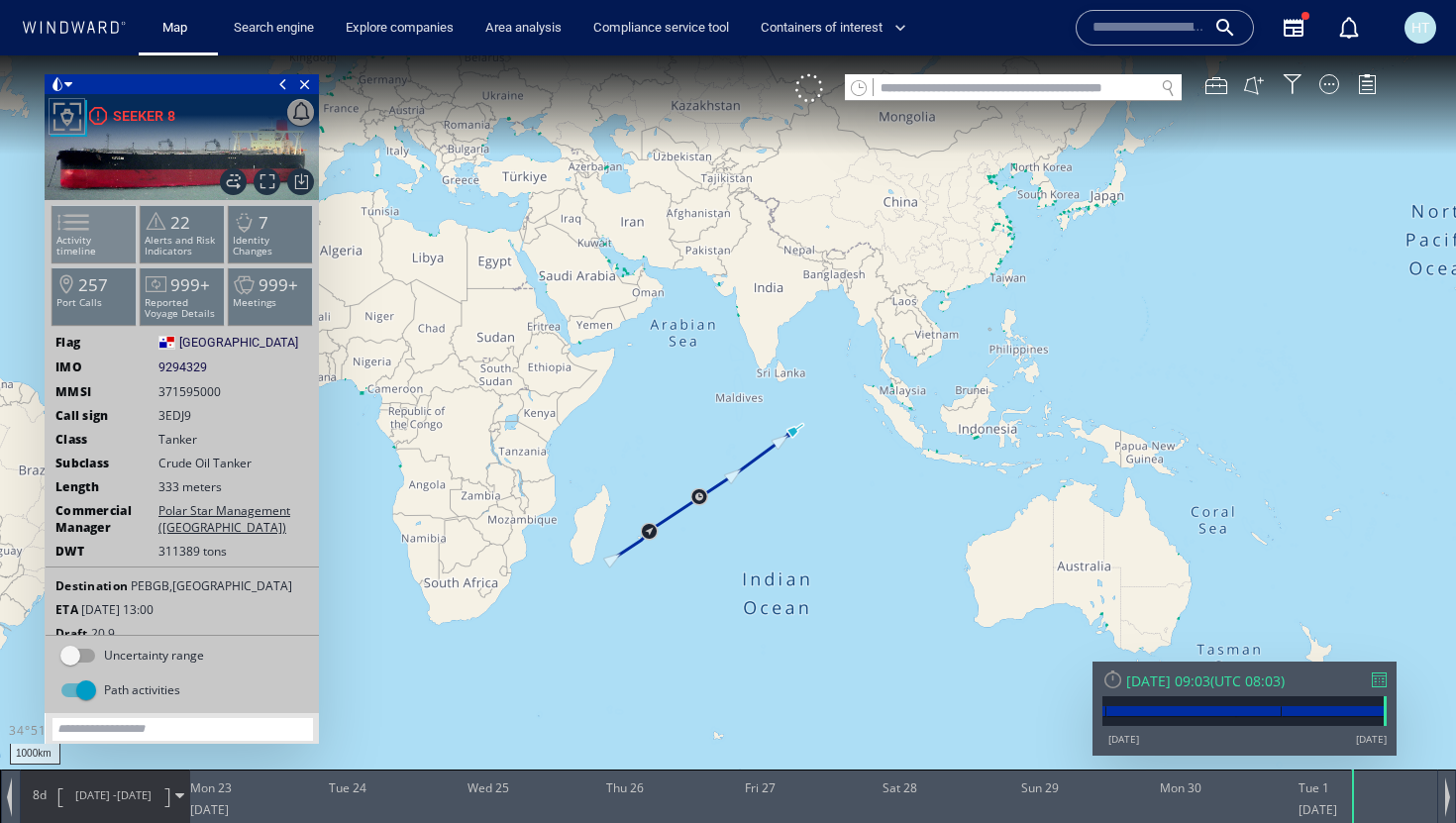 click on "Activity timeline" at bounding box center (94, 234) 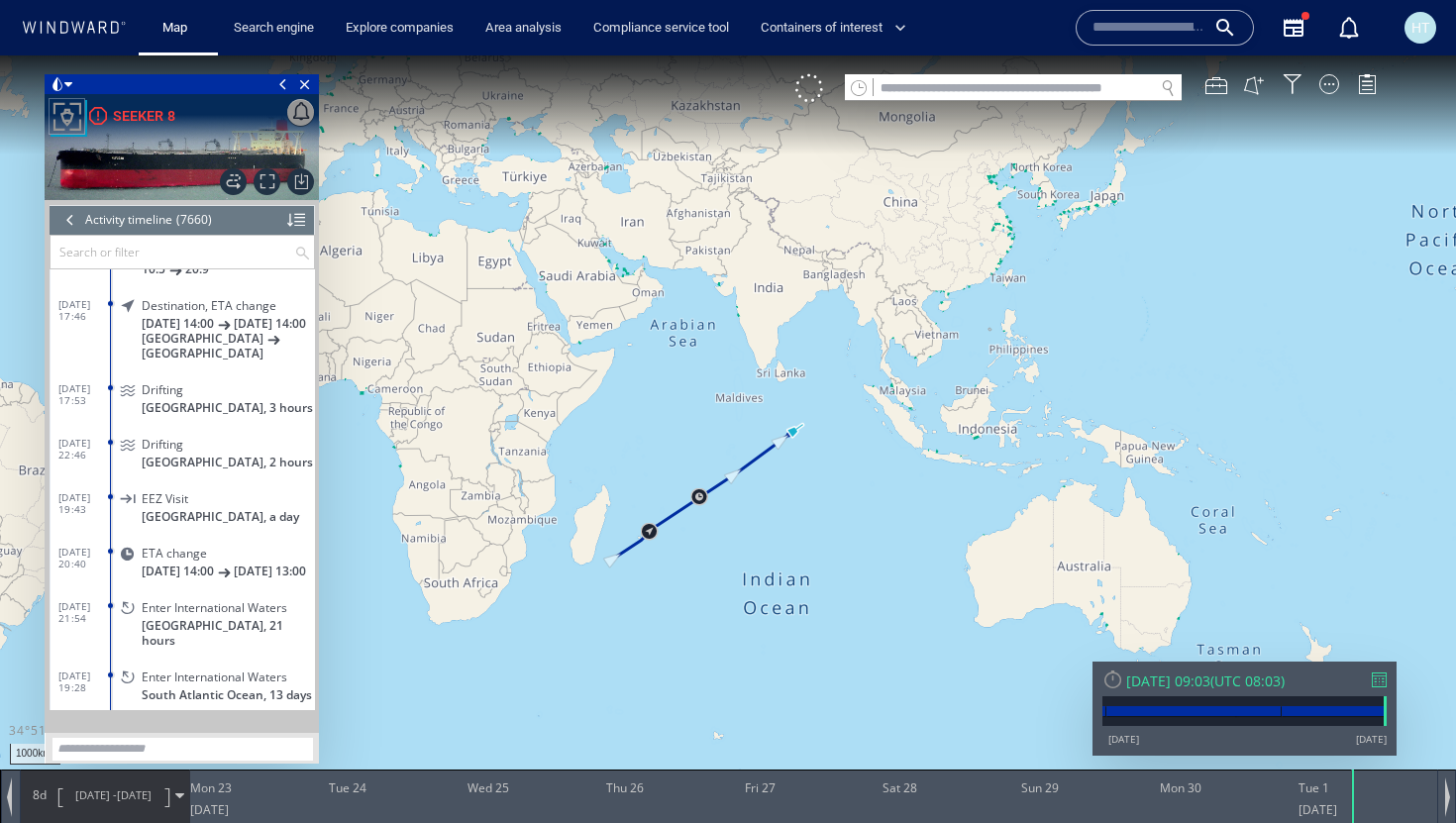 scroll, scrollTop: 415702, scrollLeft: 0, axis: vertical 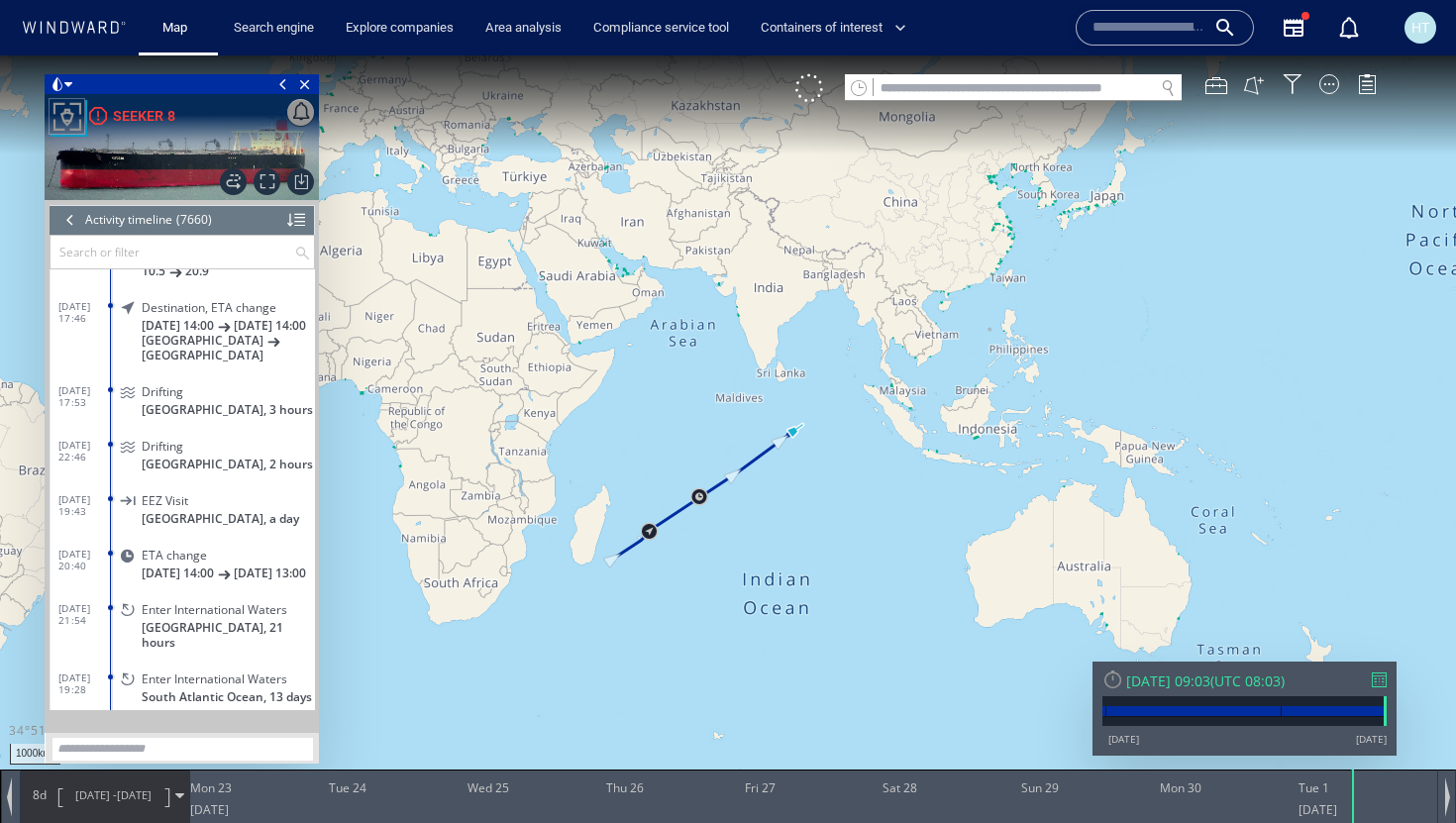 click at bounding box center [172, 252] 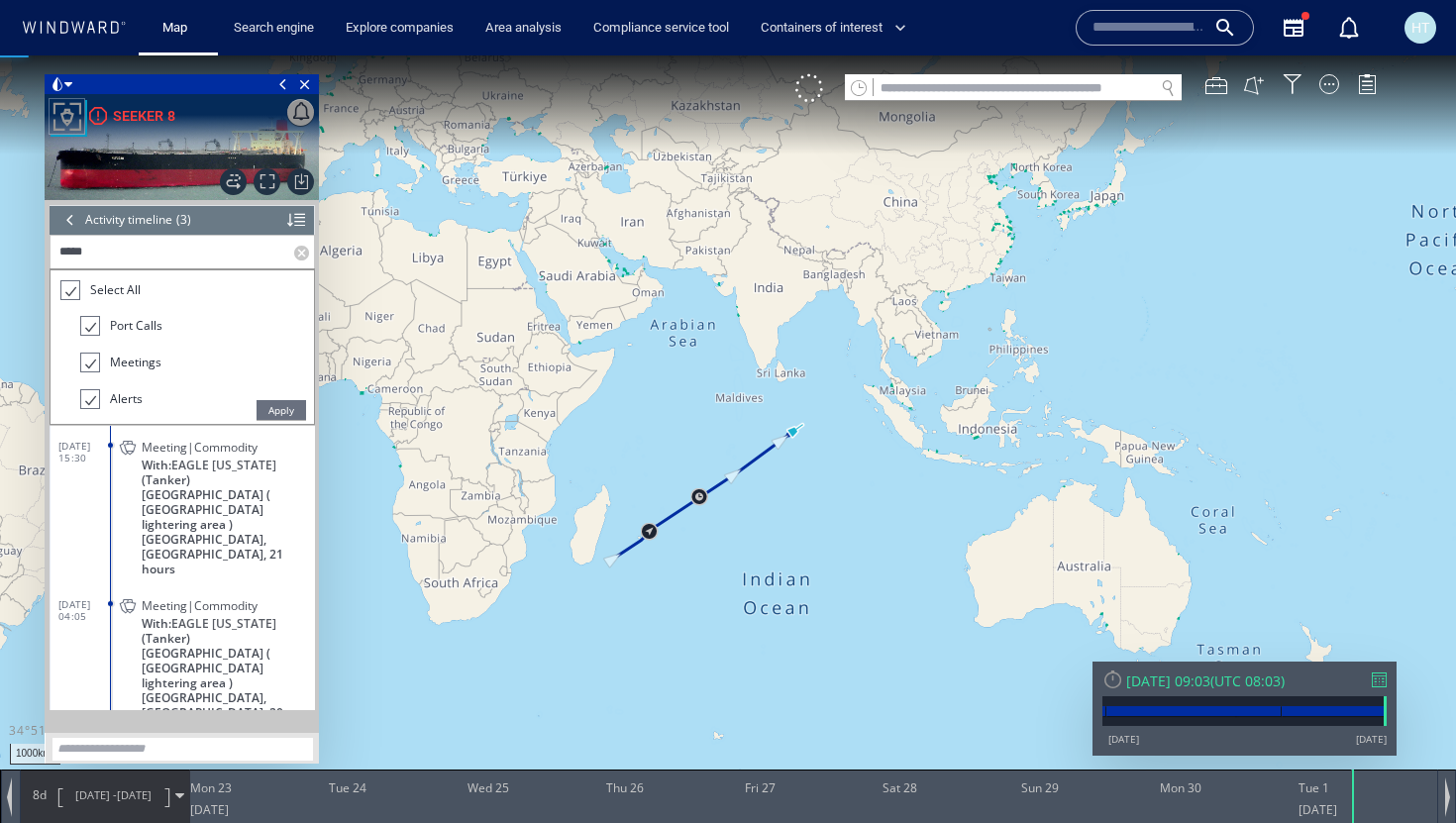 scroll, scrollTop: 0, scrollLeft: 0, axis: both 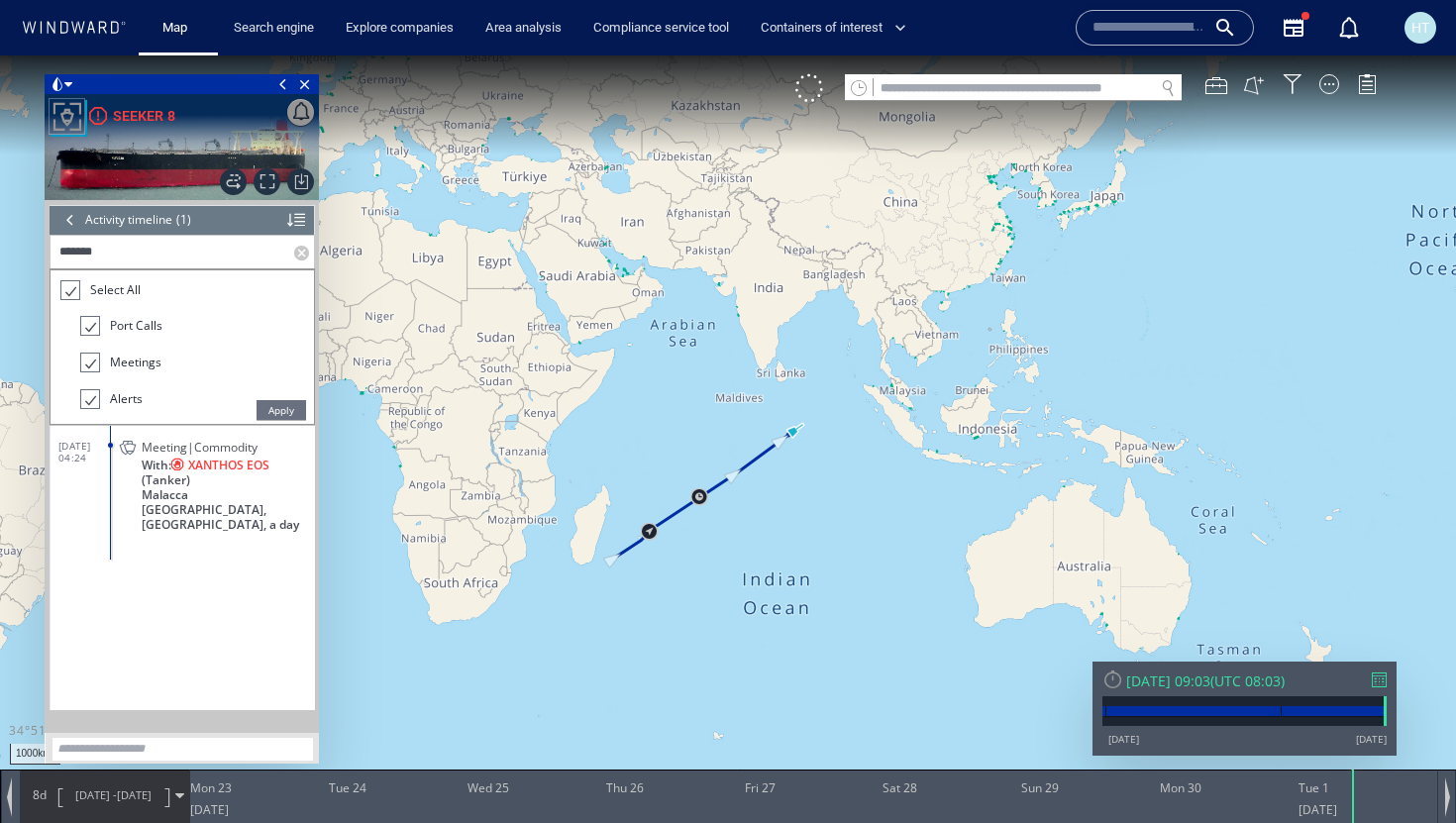 click on "*******" at bounding box center (172, 252) 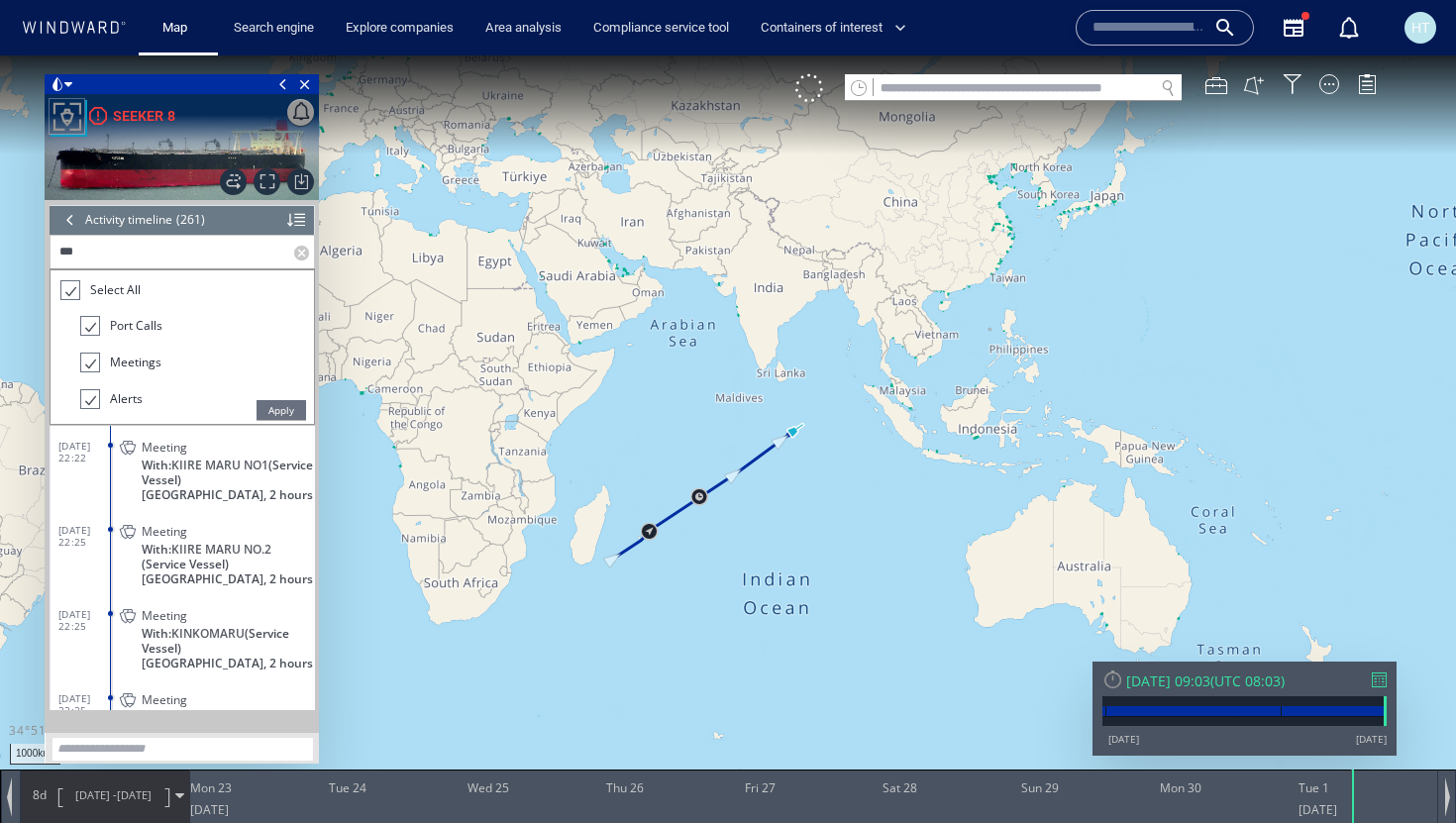 scroll, scrollTop: 43, scrollLeft: 0, axis: vertical 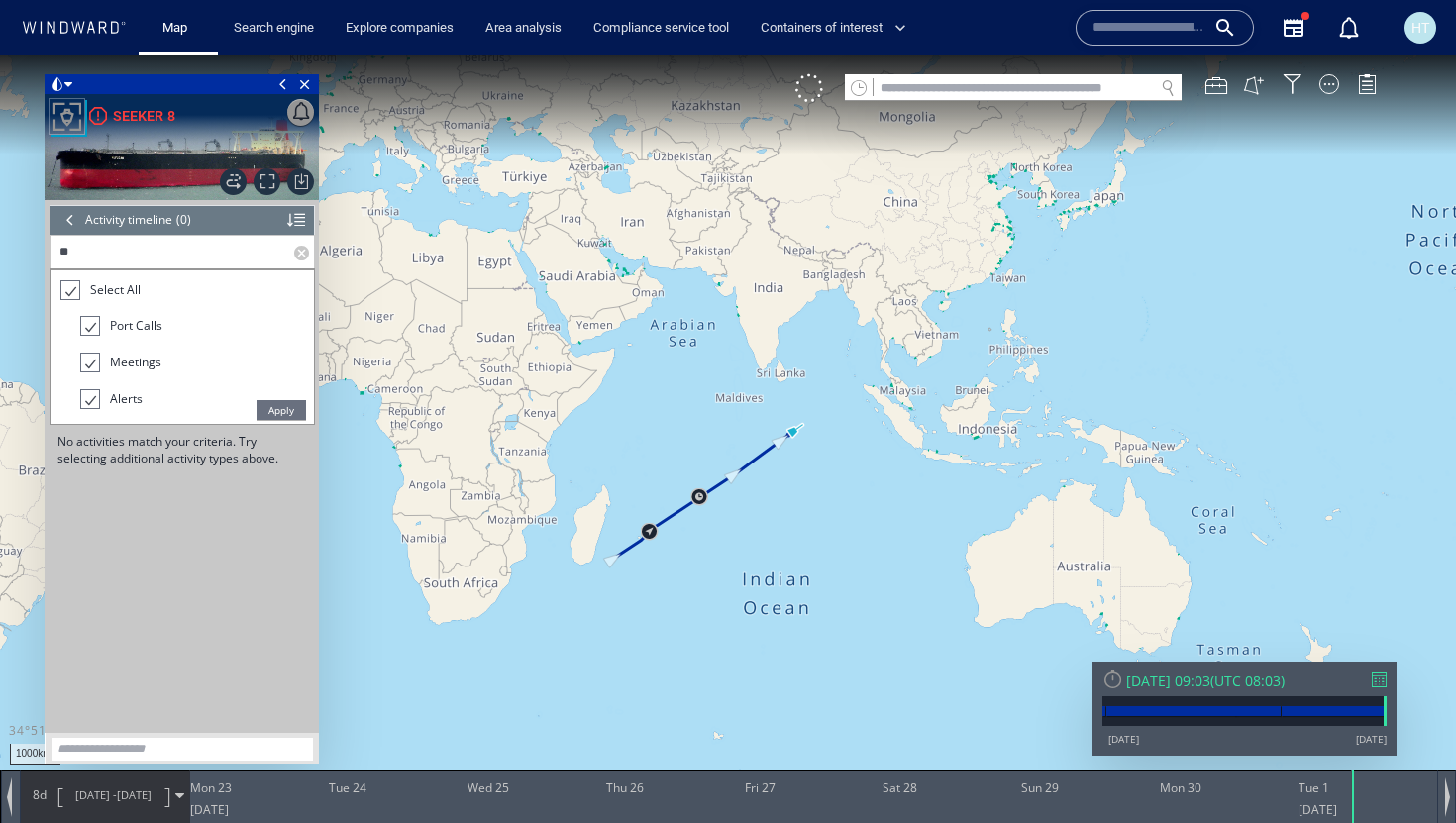 type on "*" 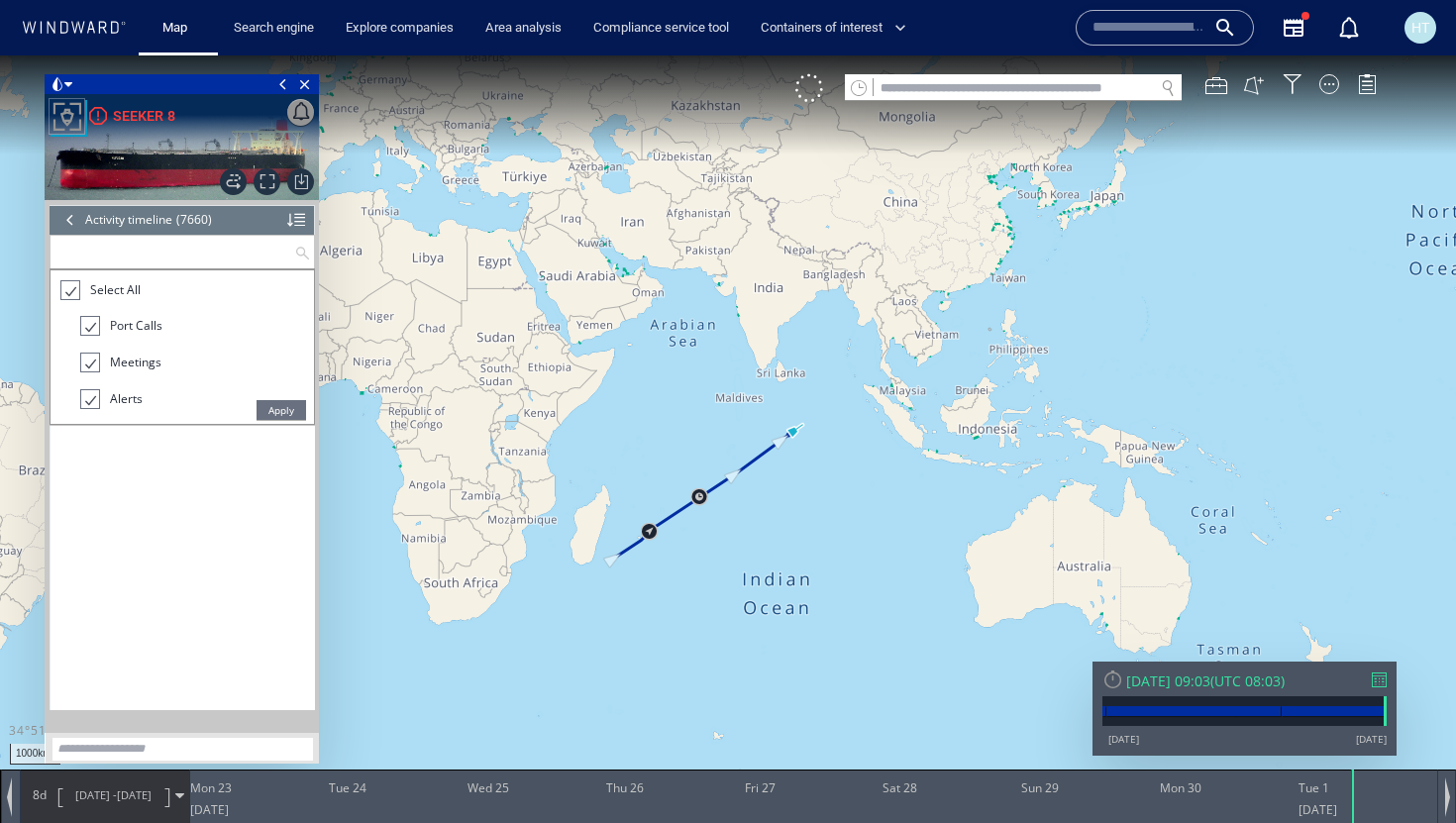 scroll, scrollTop: 416960, scrollLeft: 0, axis: vertical 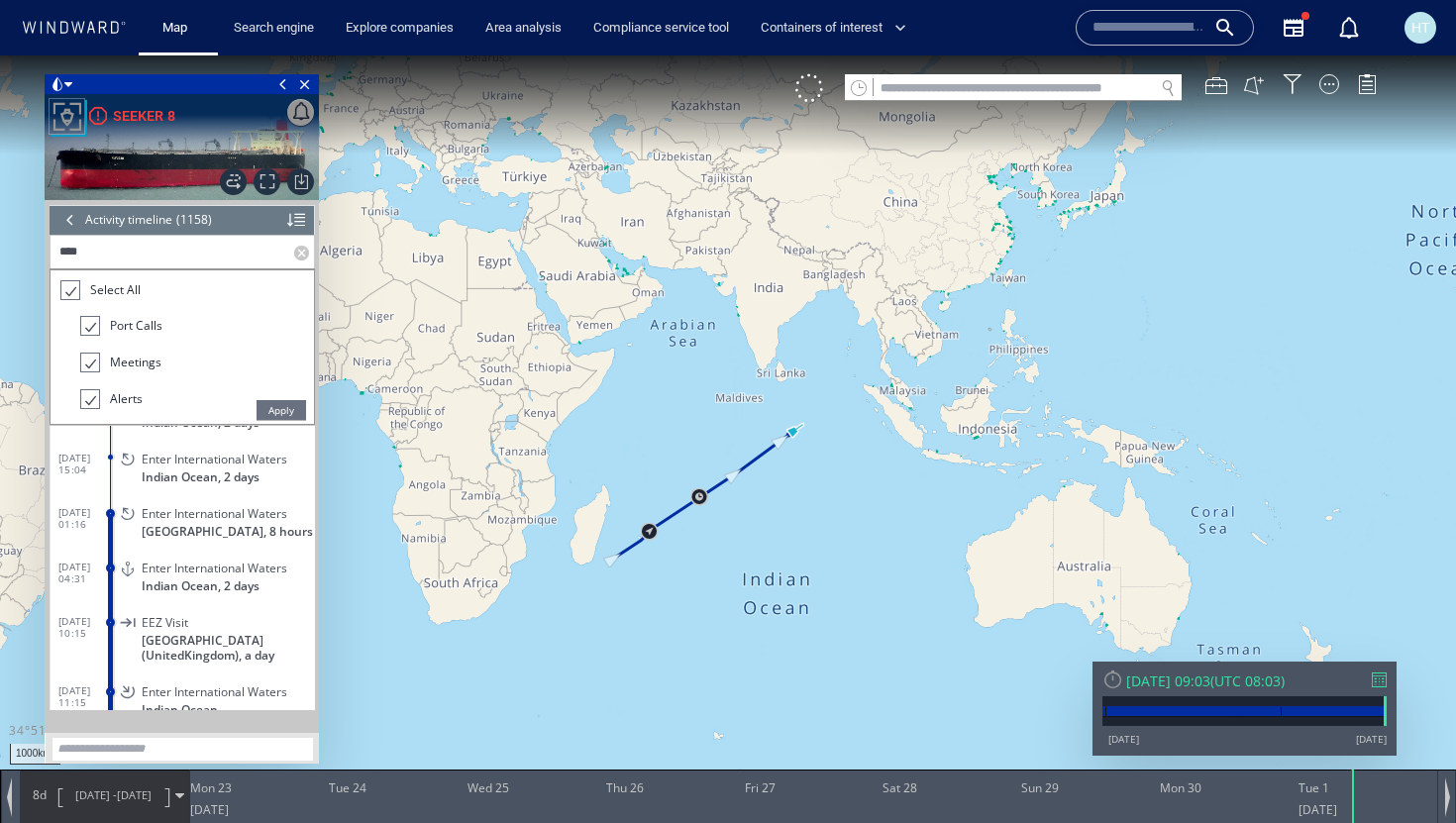 type on "*****" 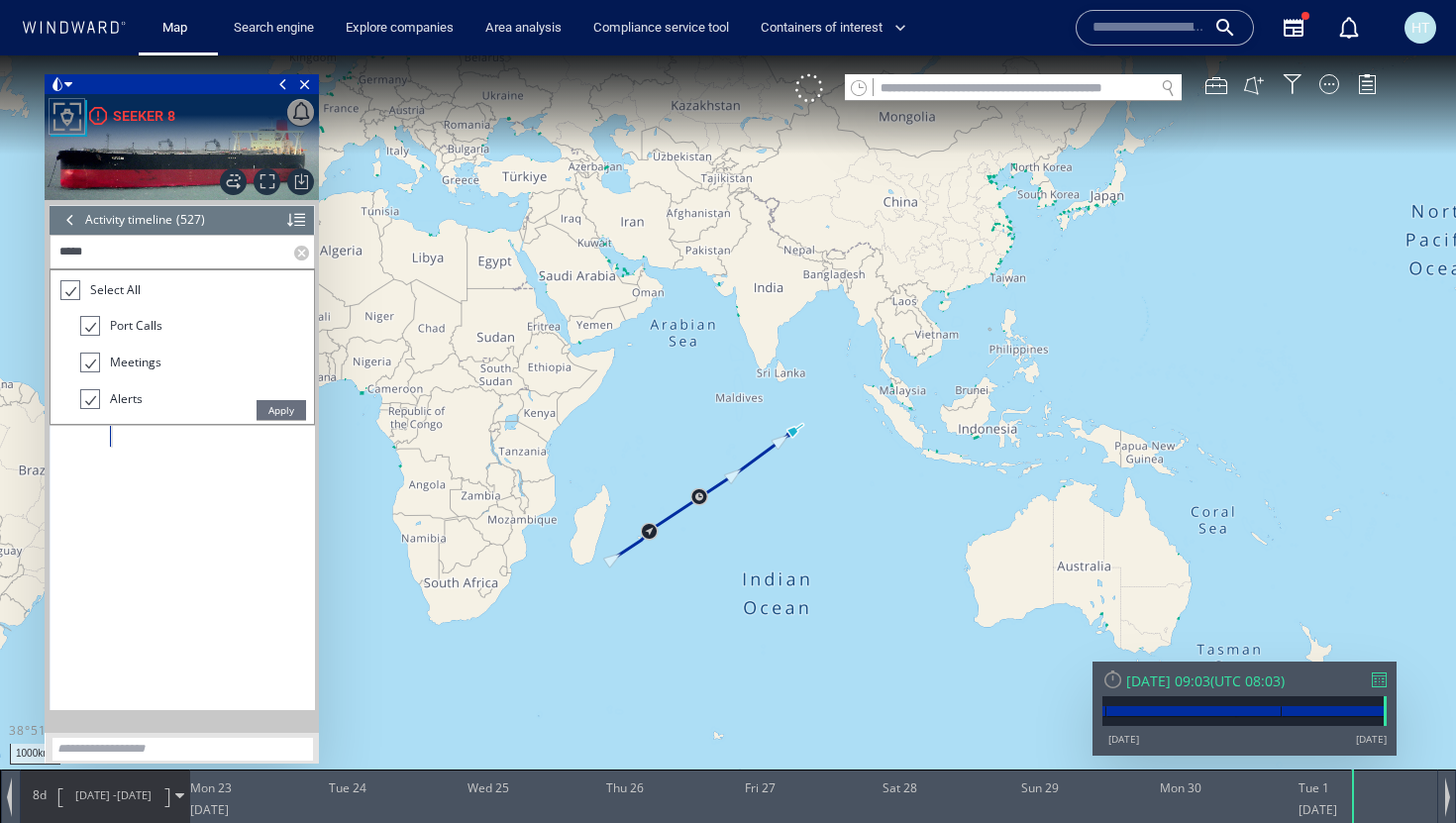 scroll, scrollTop: 28471, scrollLeft: 0, axis: vertical 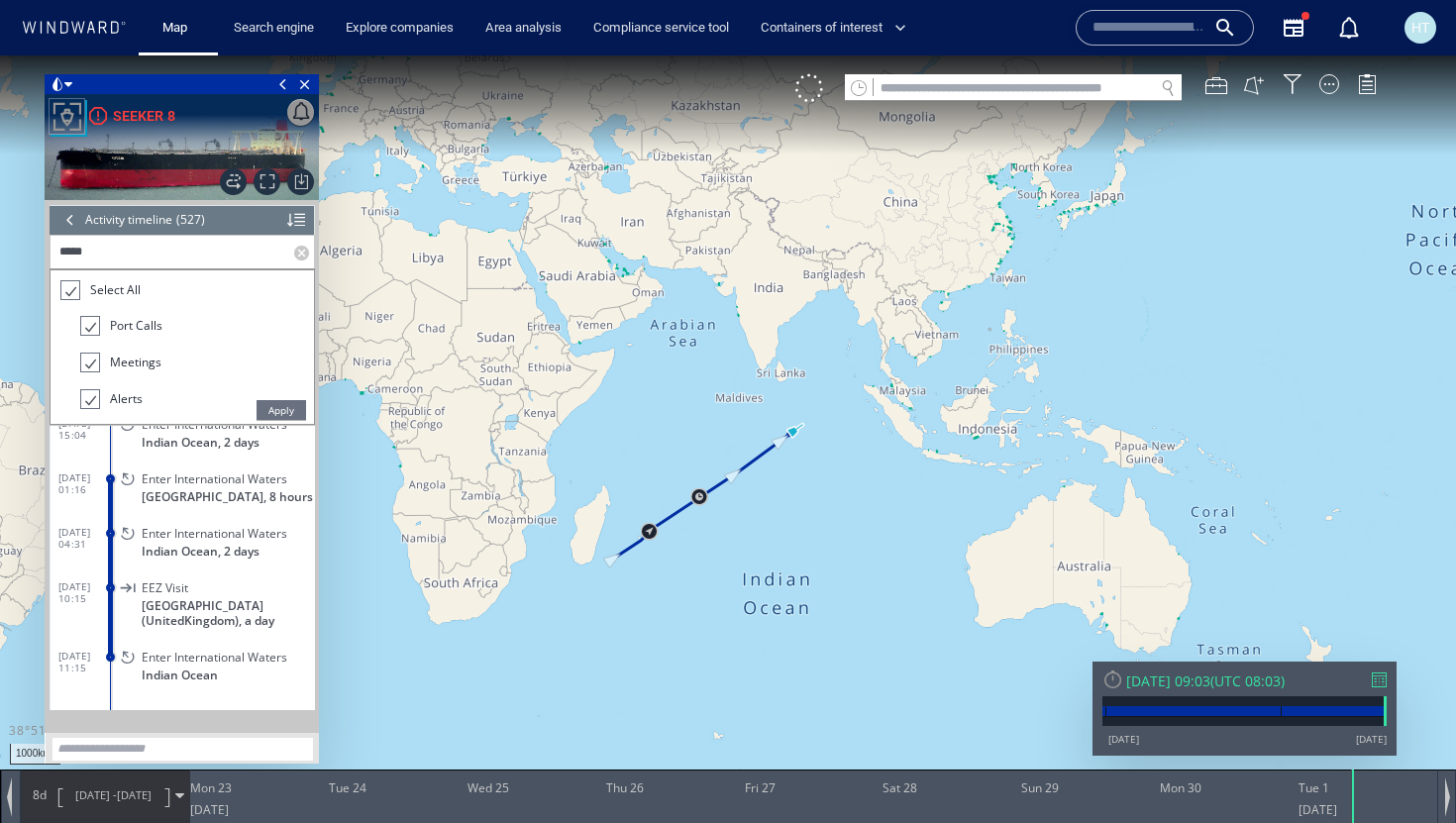 click on "*****" at bounding box center [172, 252] 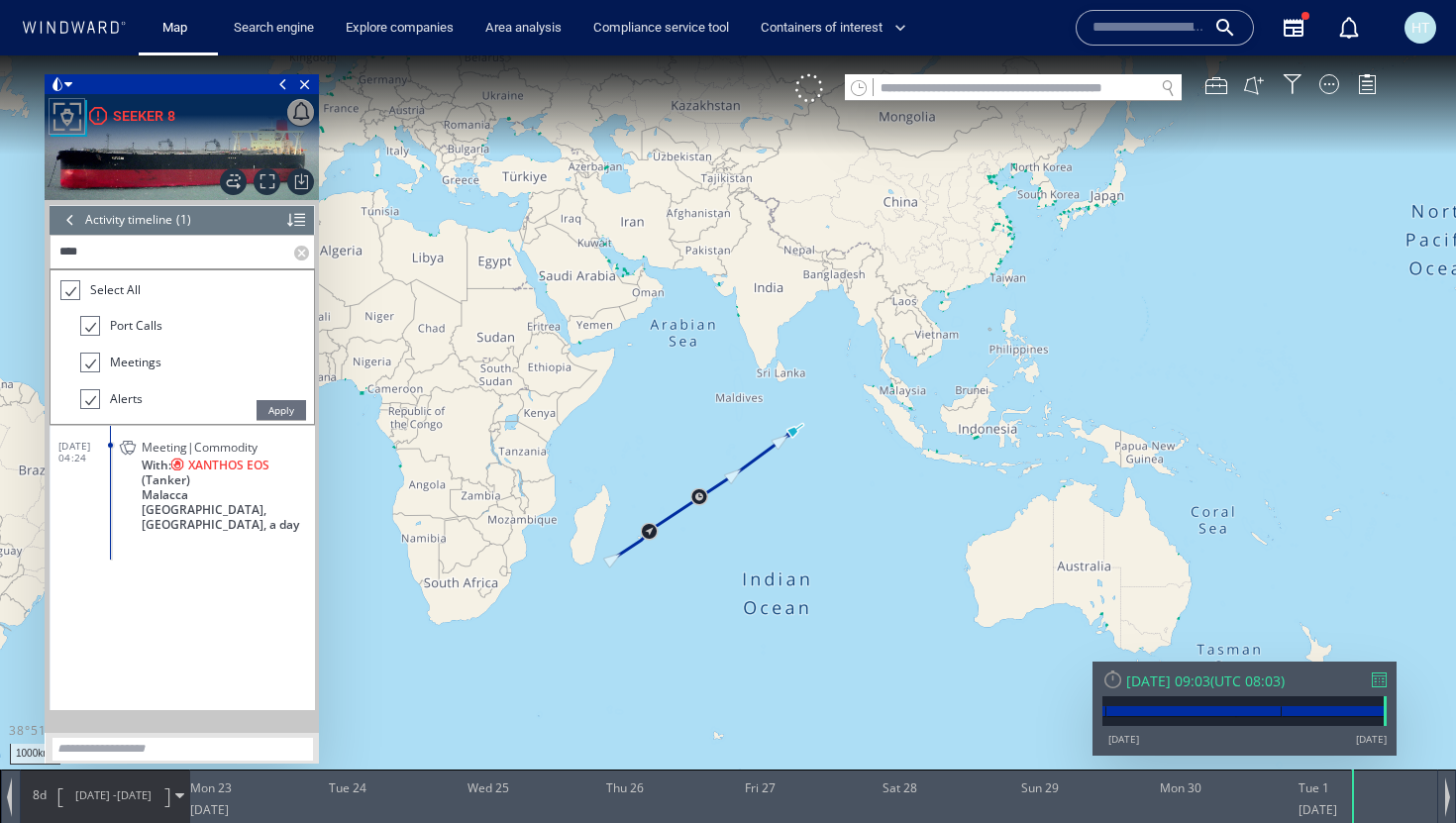scroll, scrollTop: 0, scrollLeft: 0, axis: both 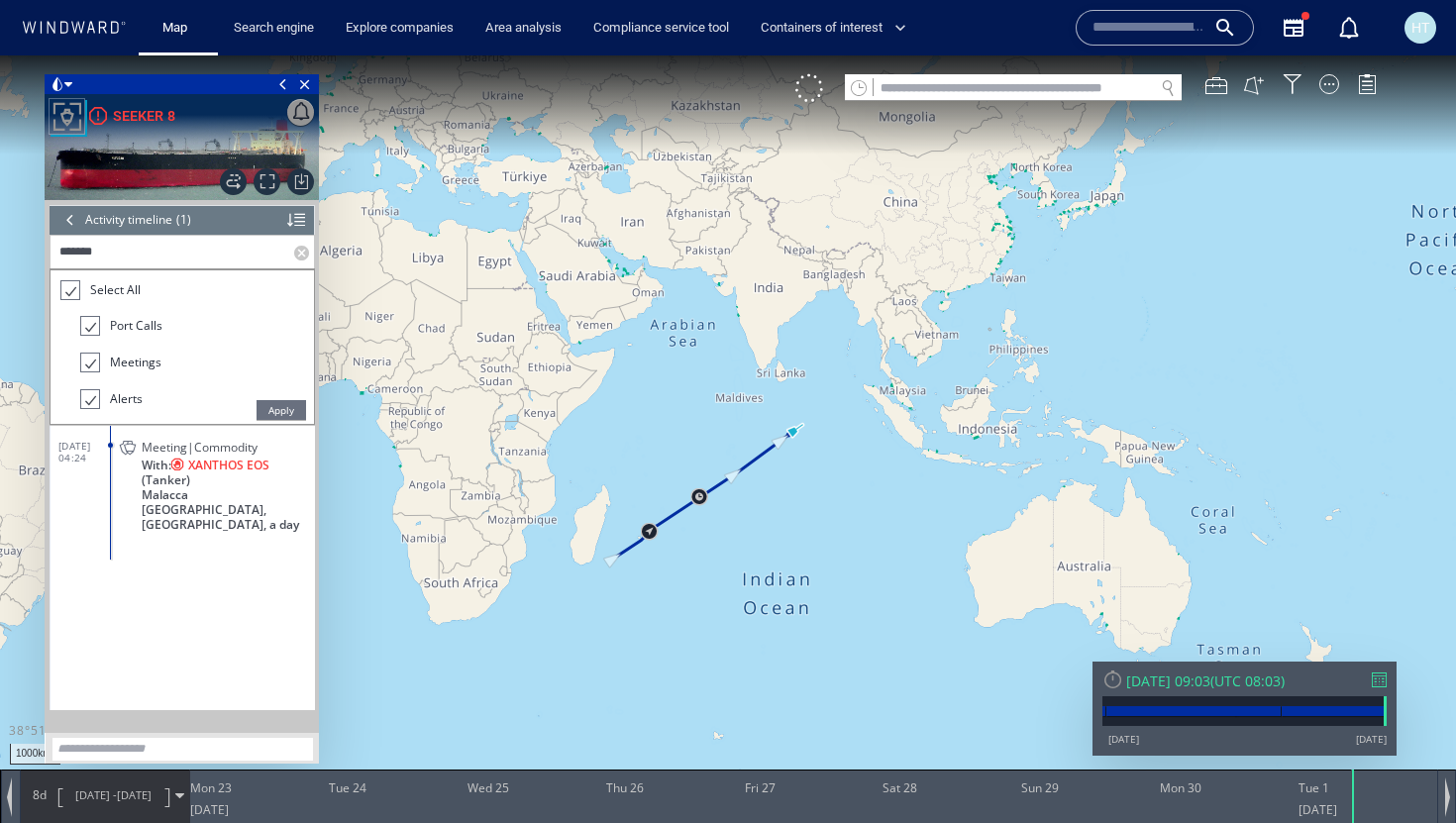 type on "*******" 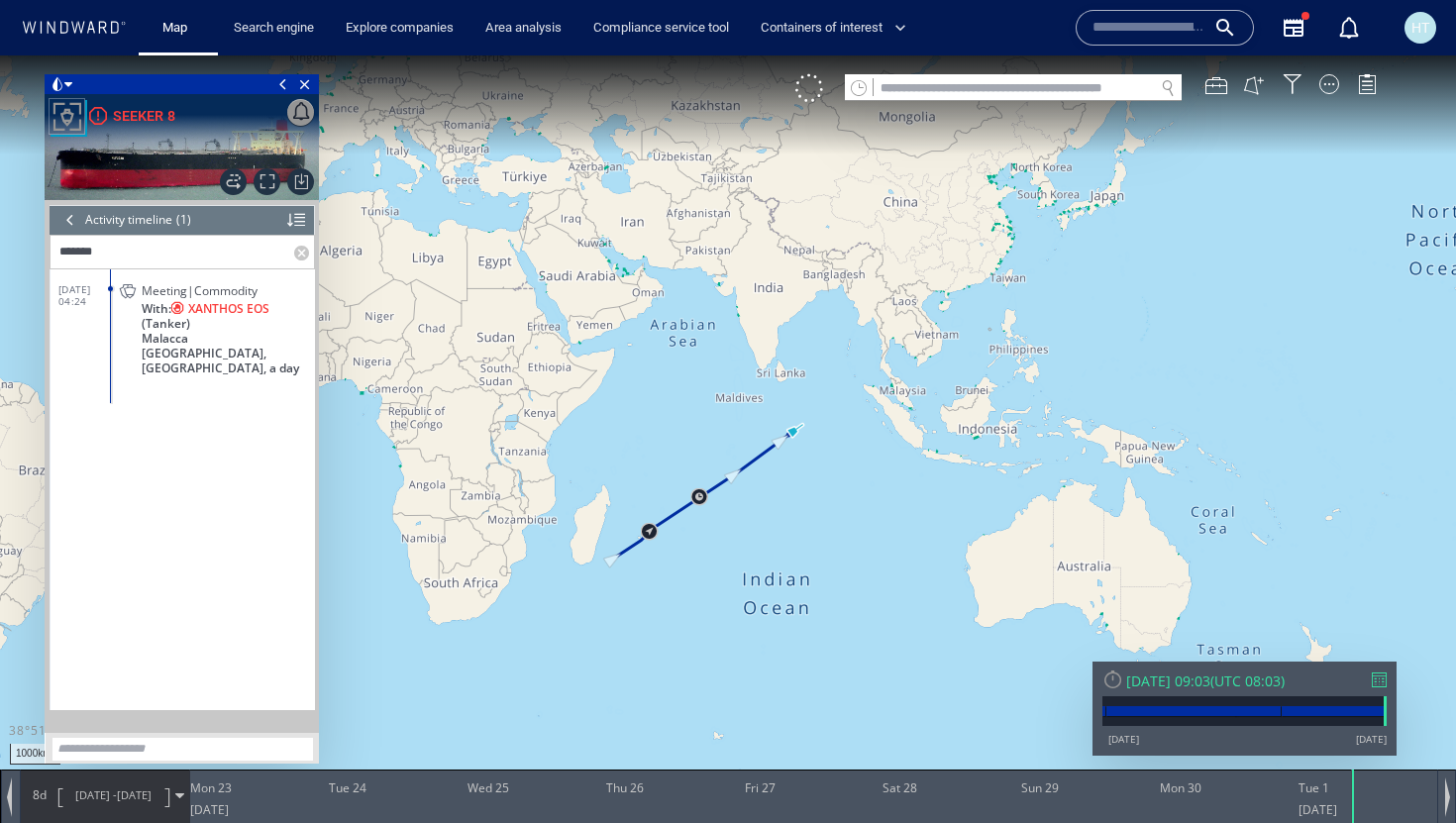 click on "Malacca [GEOGRAPHIC_DATA], [GEOGRAPHIC_DATA], a day" 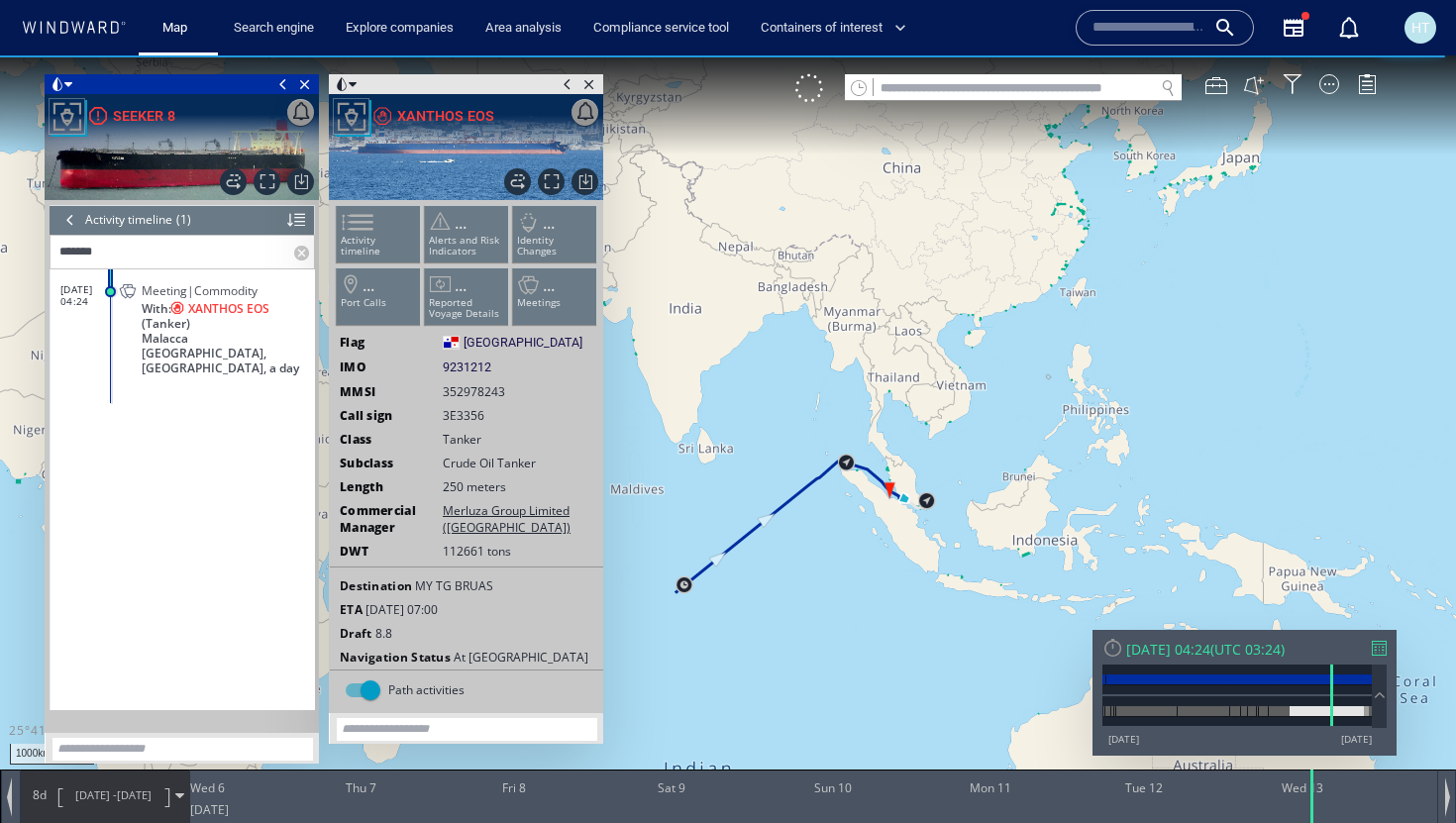 click on "[DATE]" at bounding box center (134, 794) 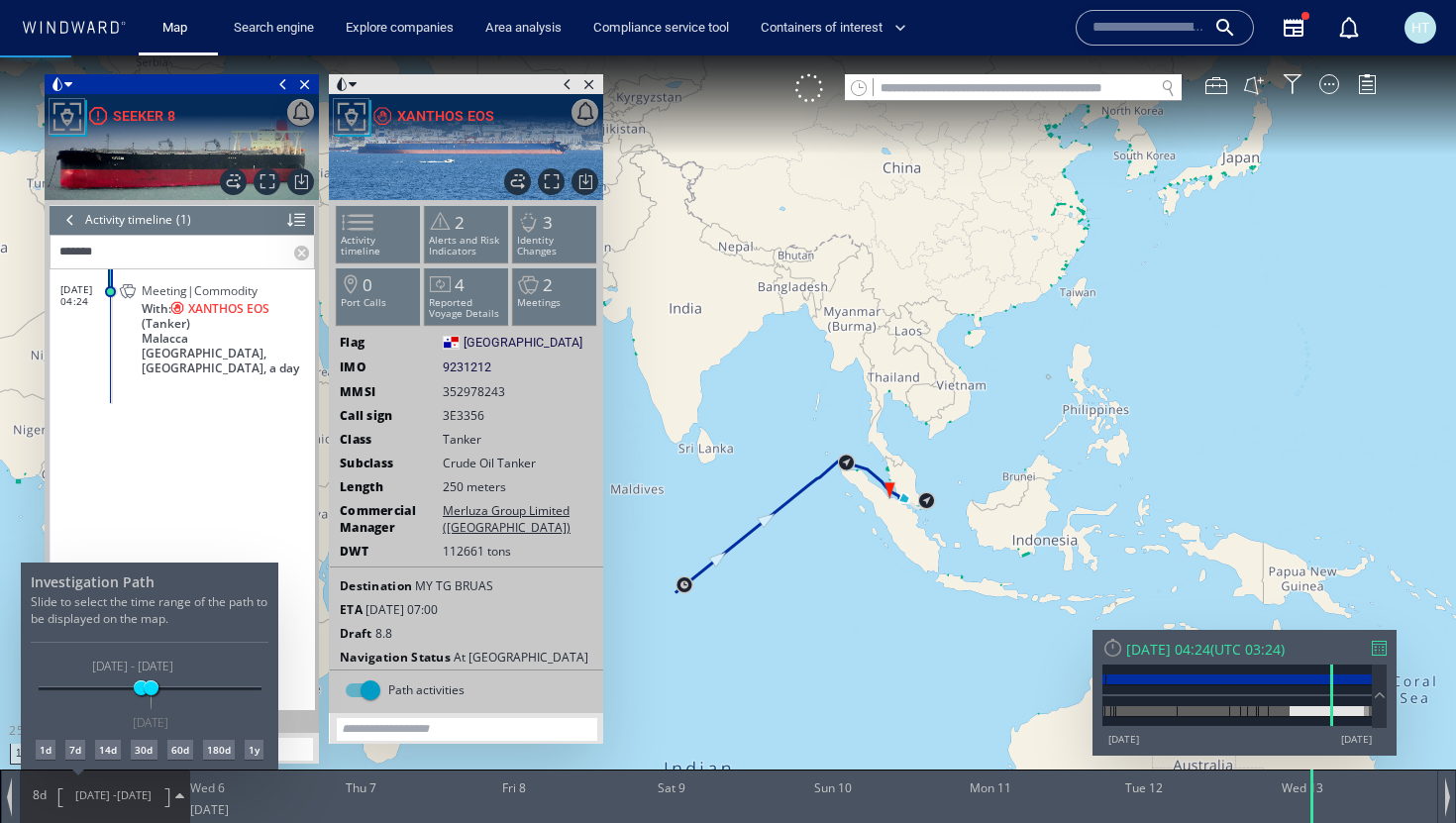 click on "60d" at bounding box center (180, 750) 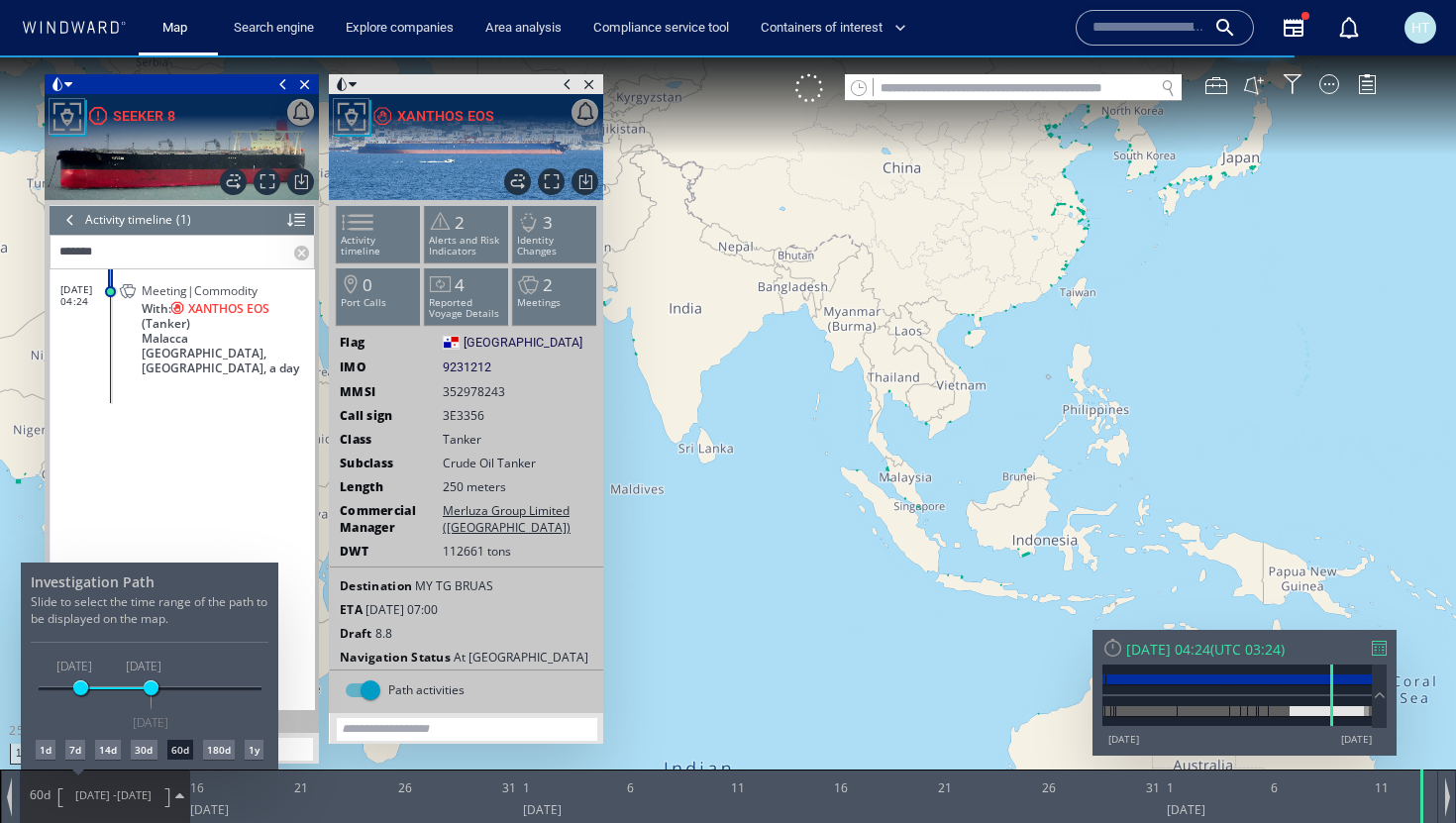 click at bounding box center [728, 439] 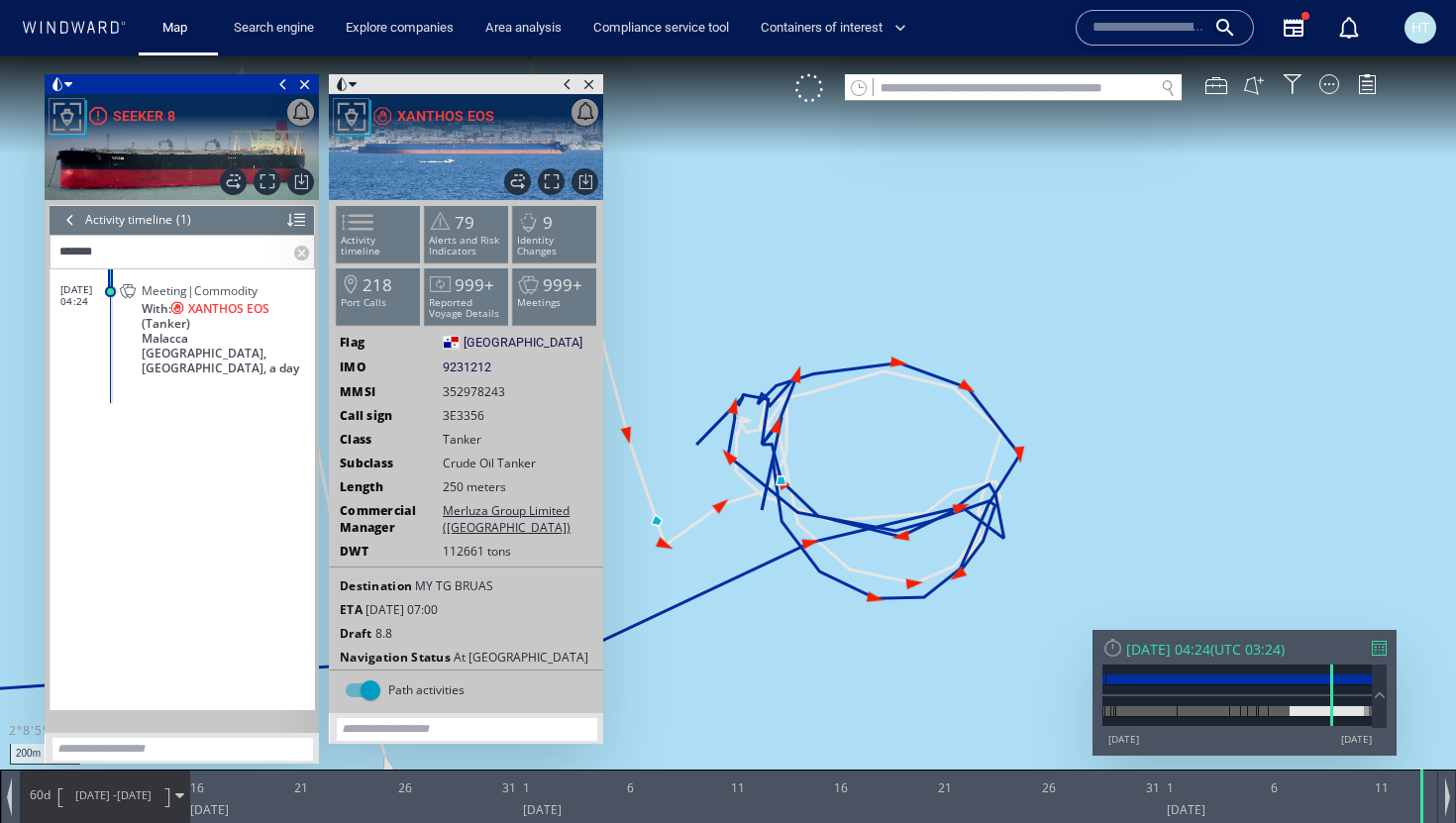click on "[DATE]" at bounding box center [134, 794] 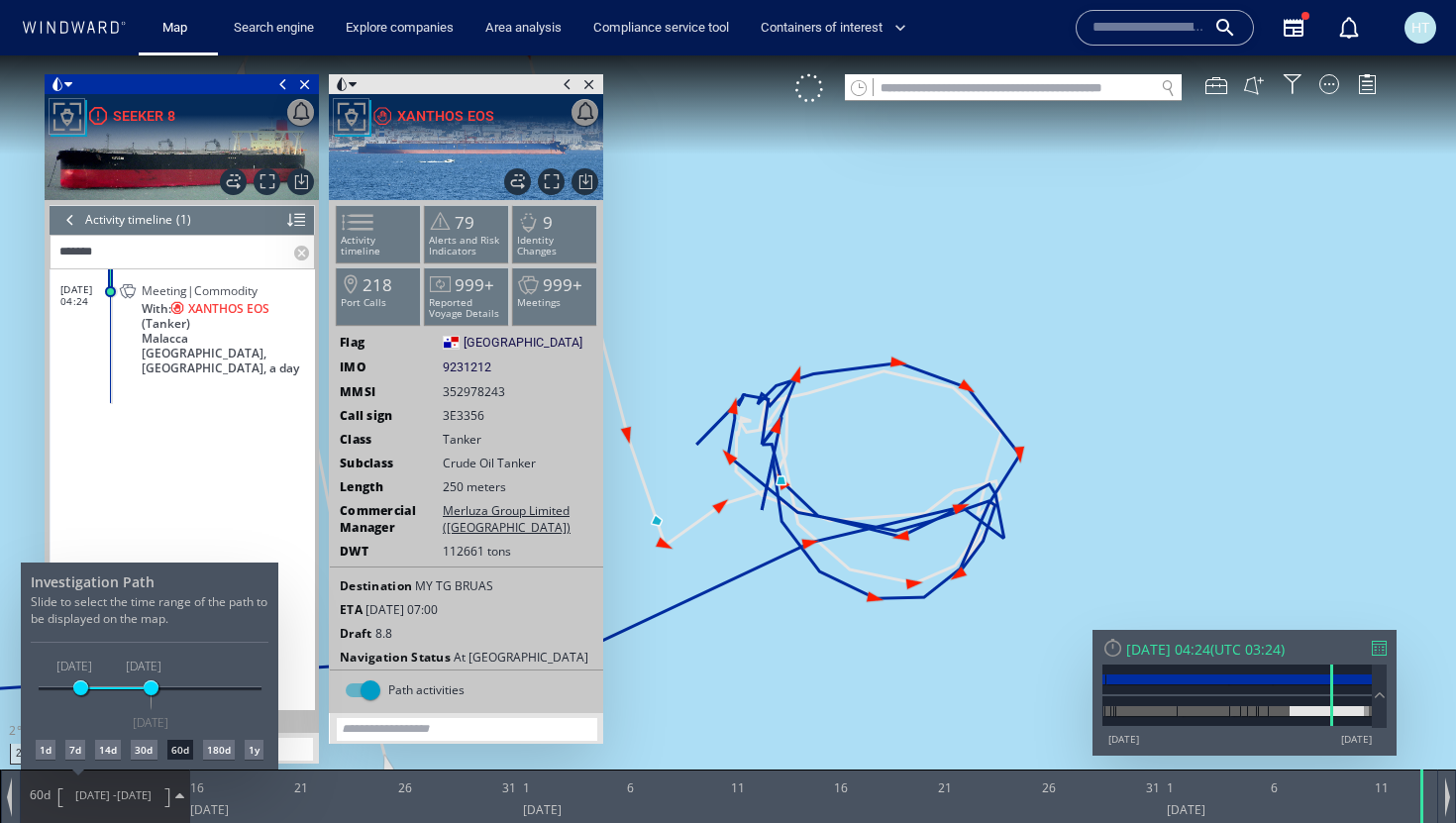 click on "1d" at bounding box center [46, 750] 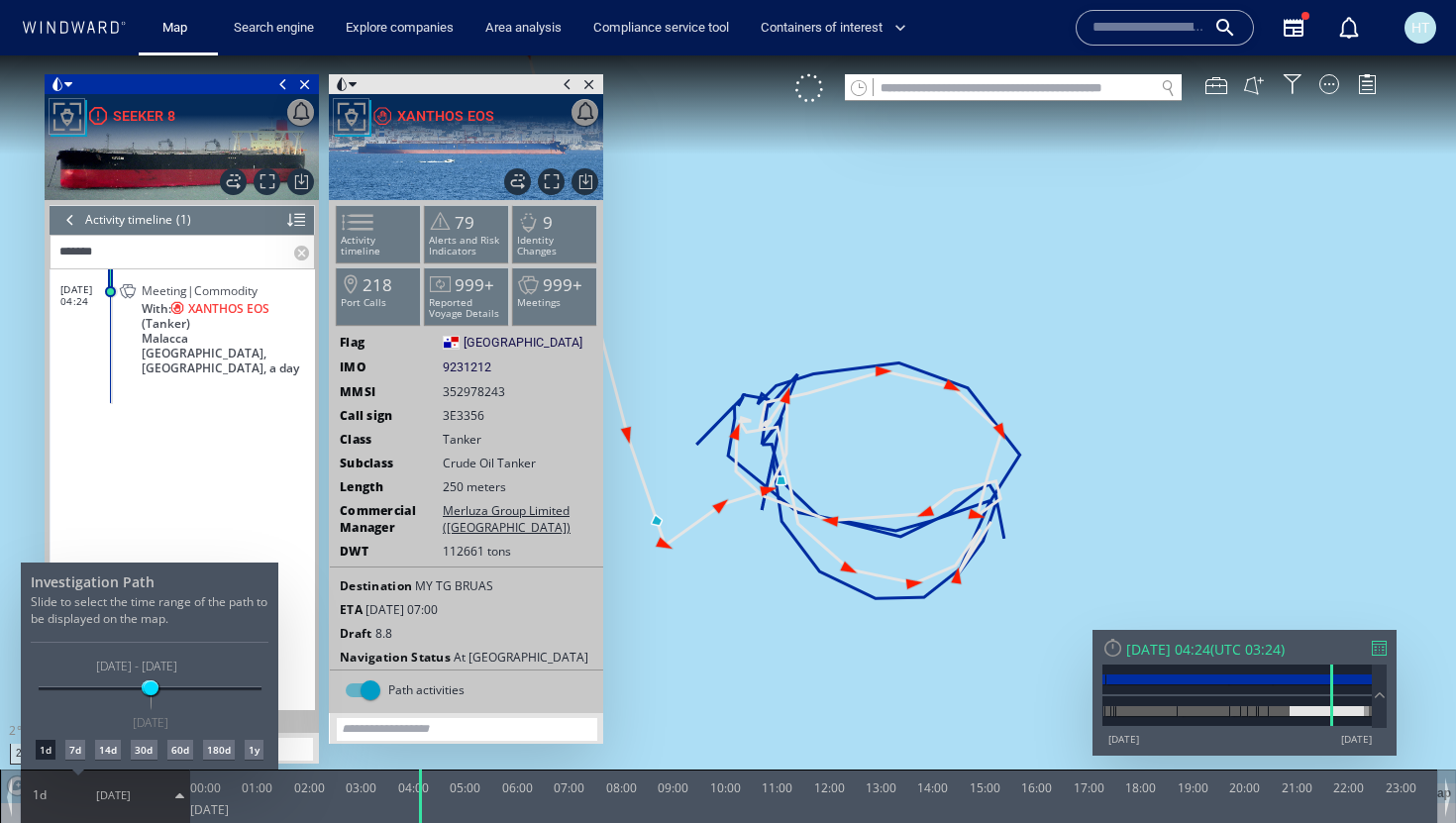 click at bounding box center [728, 439] 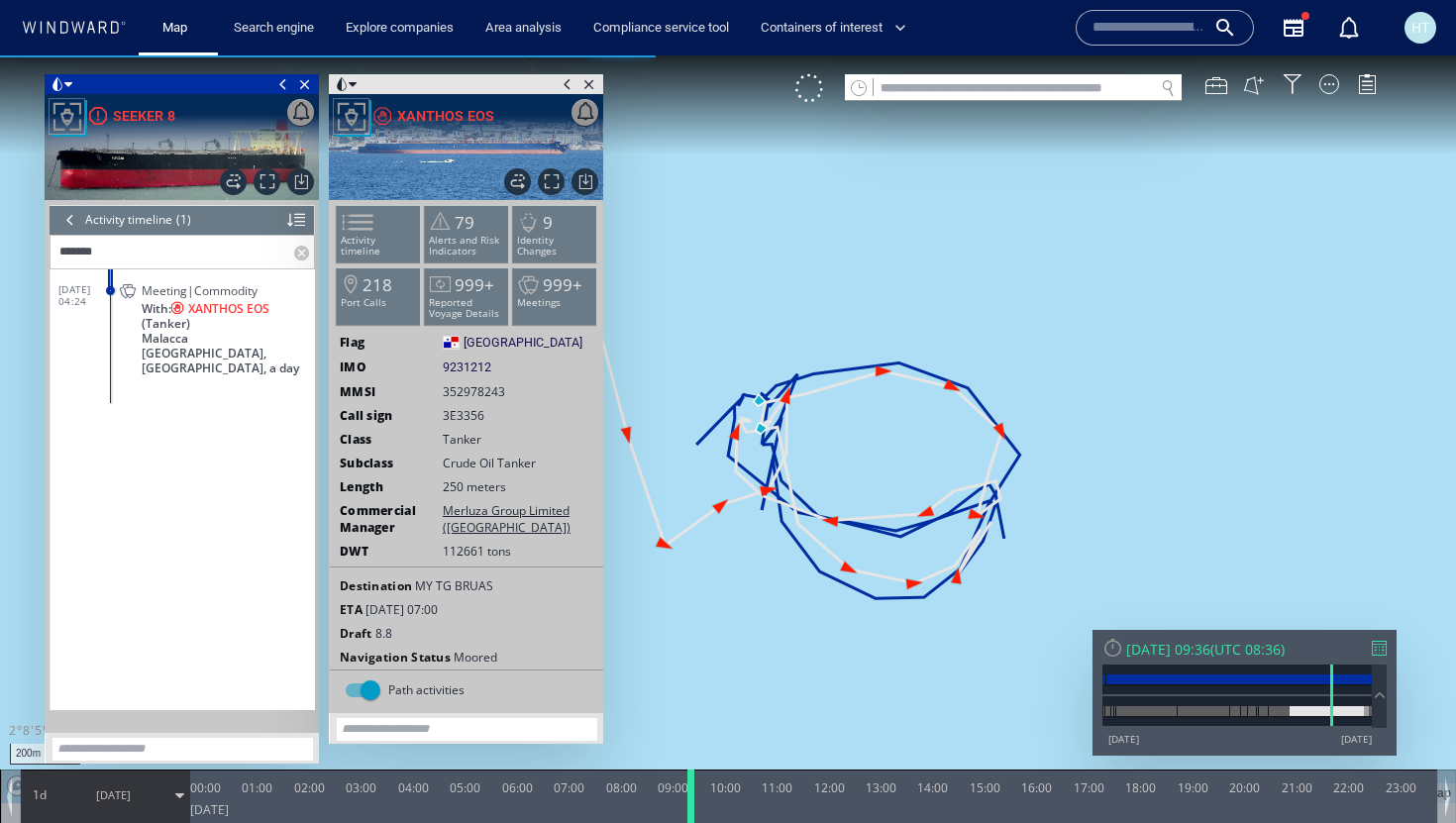 drag, startPoint x: 418, startPoint y: 797, endPoint x: 688, endPoint y: 780, distance: 270.53466 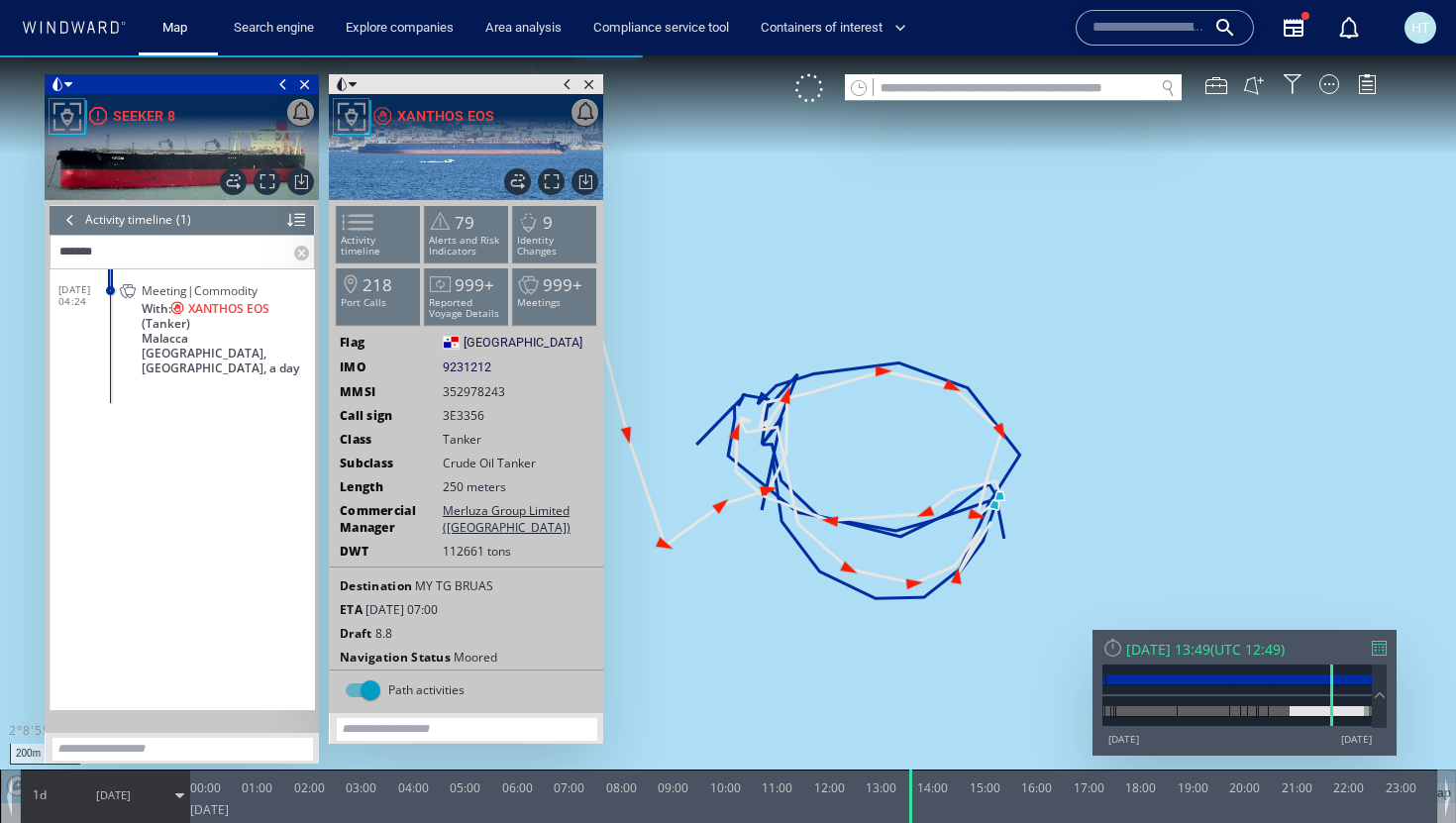 drag, startPoint x: 689, startPoint y: 781, endPoint x: 912, endPoint y: 761, distance: 223.89506 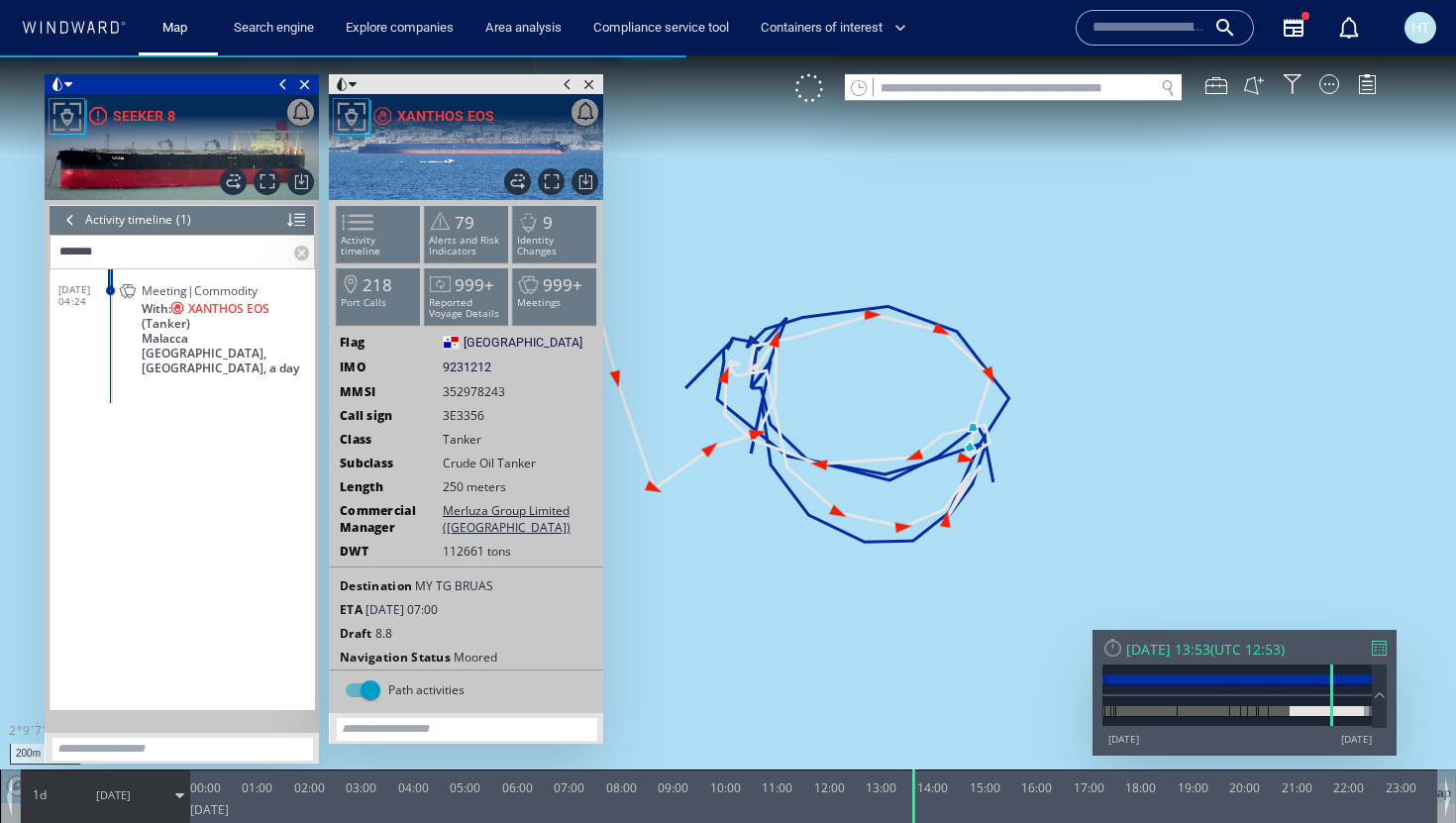 drag, startPoint x: 937, startPoint y: 629, endPoint x: 925, endPoint y: 571, distance: 59.22837 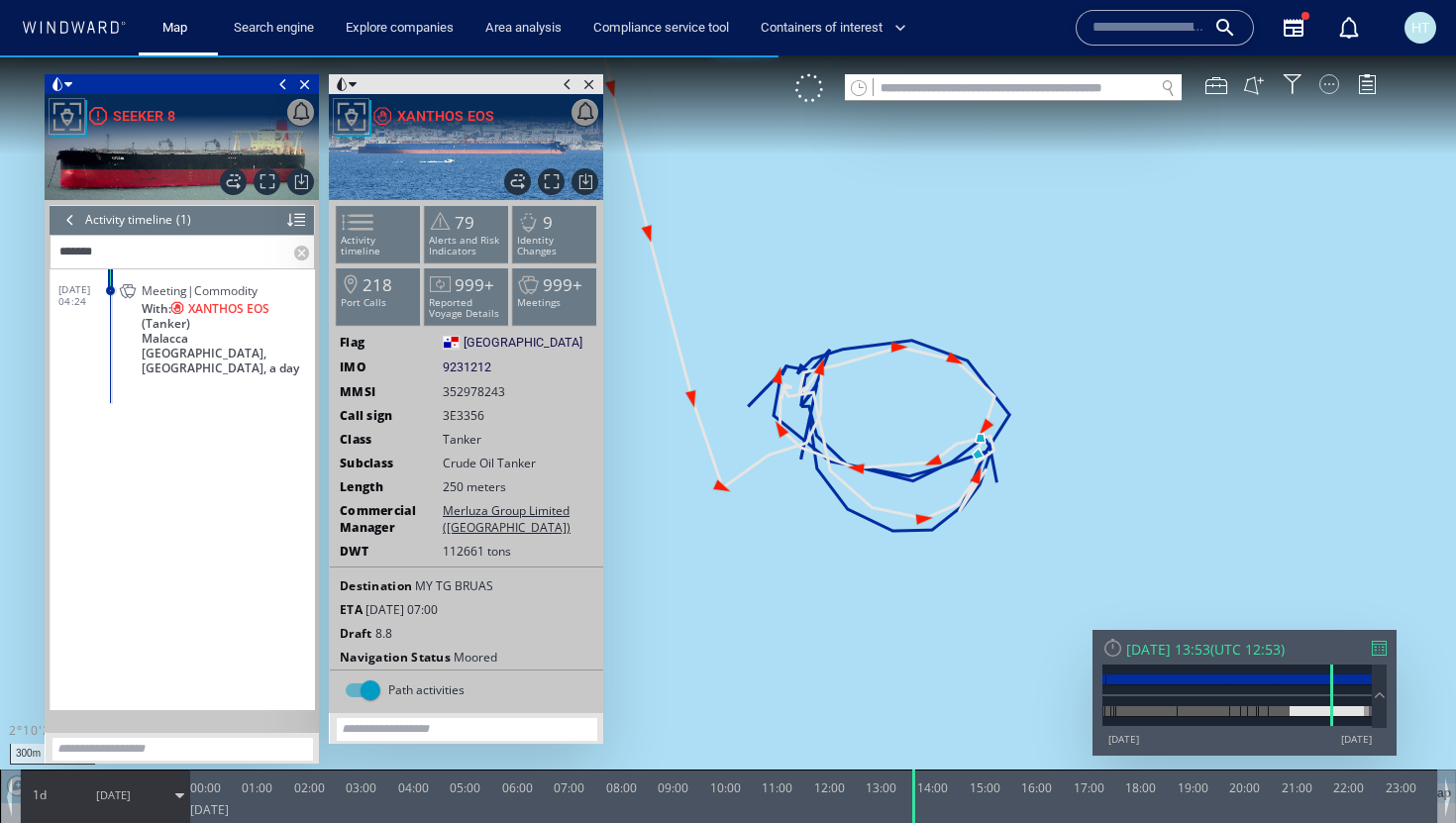 click at bounding box center [1329, 84] 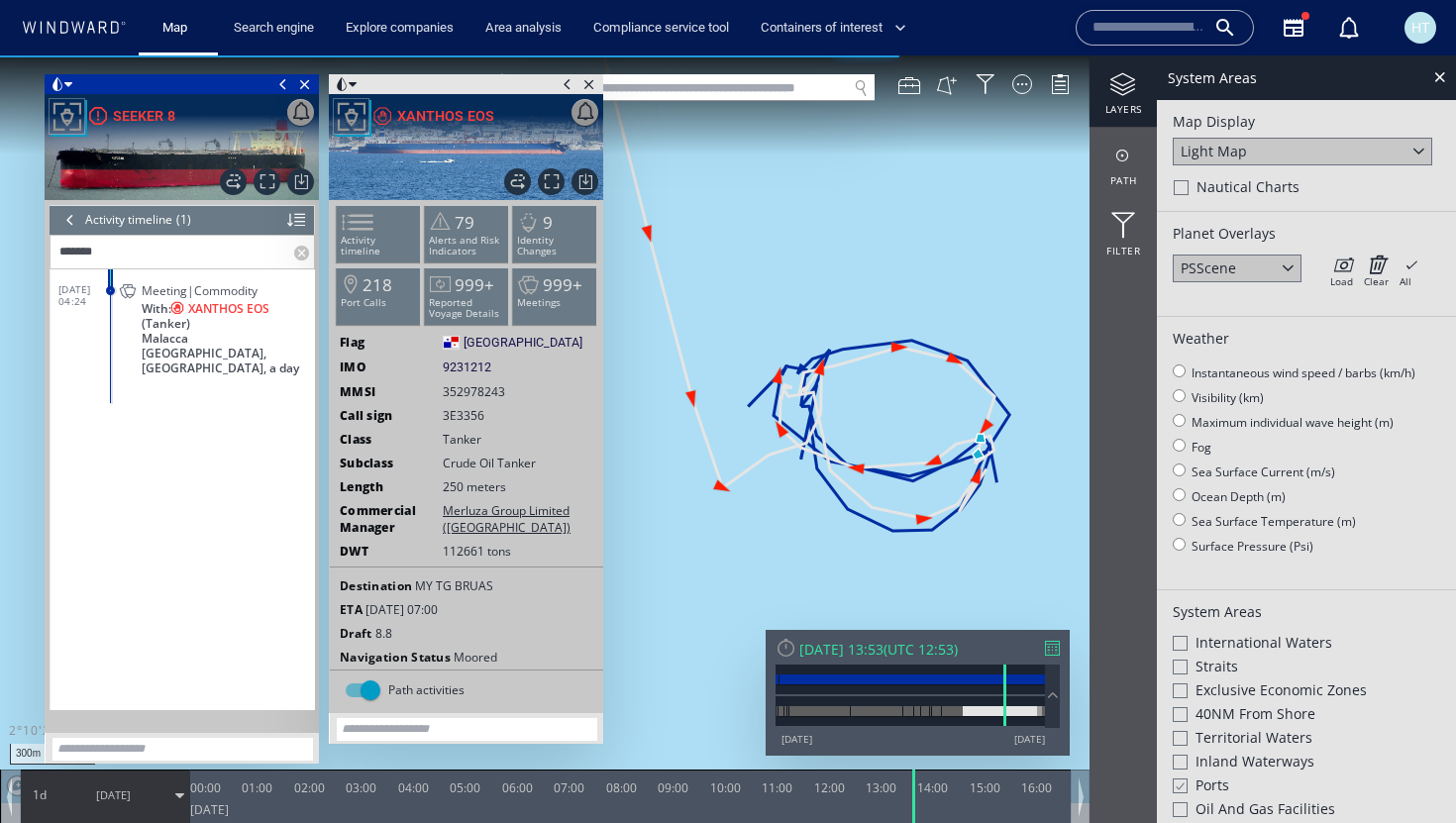 click on "Maximum individual wave height (m)" 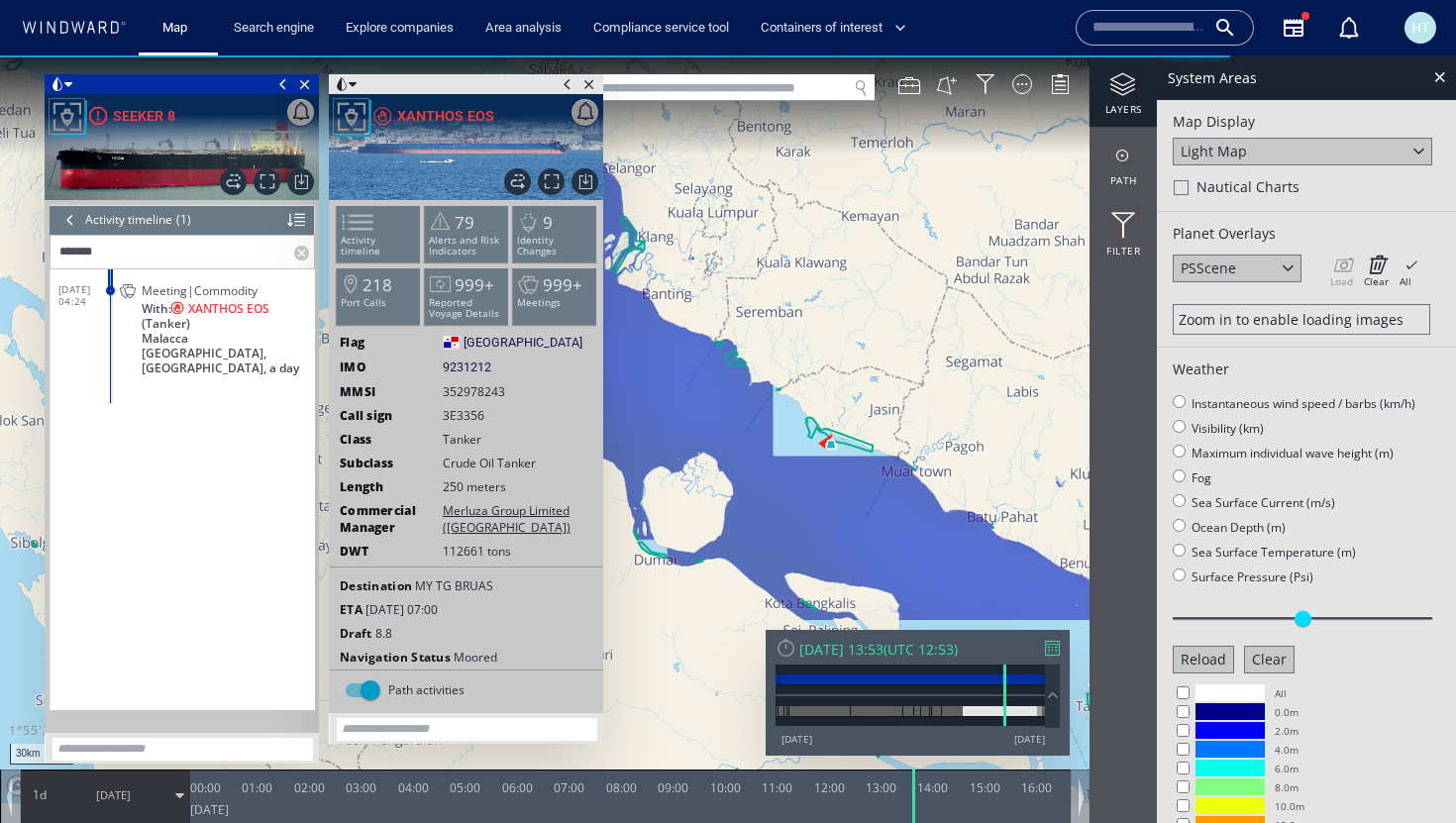 drag, startPoint x: 773, startPoint y: 499, endPoint x: 884, endPoint y: 499, distance: 111 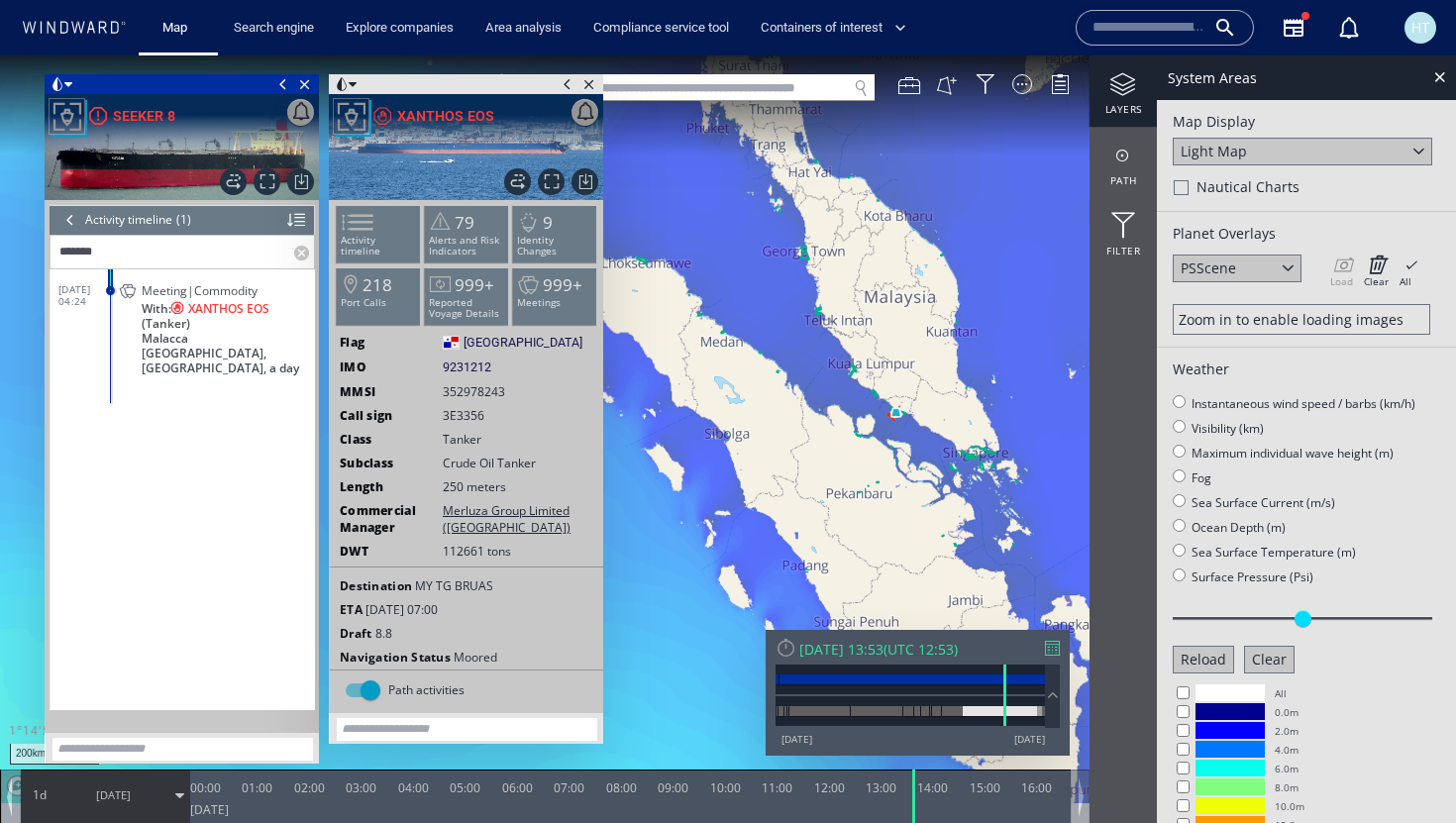 drag, startPoint x: 802, startPoint y: 548, endPoint x: 1002, endPoint y: 92, distance: 497.93172 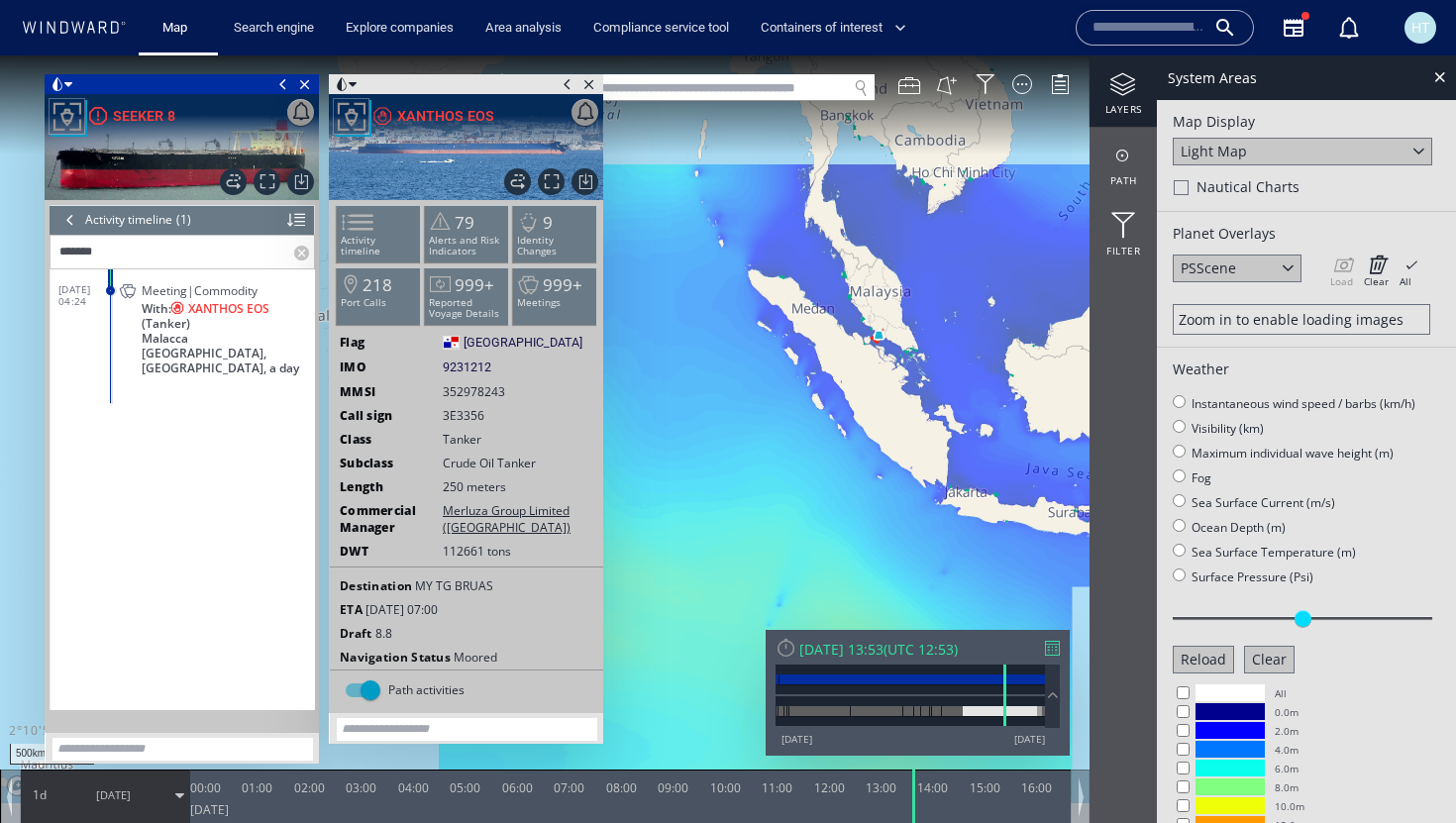 drag, startPoint x: 958, startPoint y: 184, endPoint x: 895, endPoint y: 334, distance: 162.693 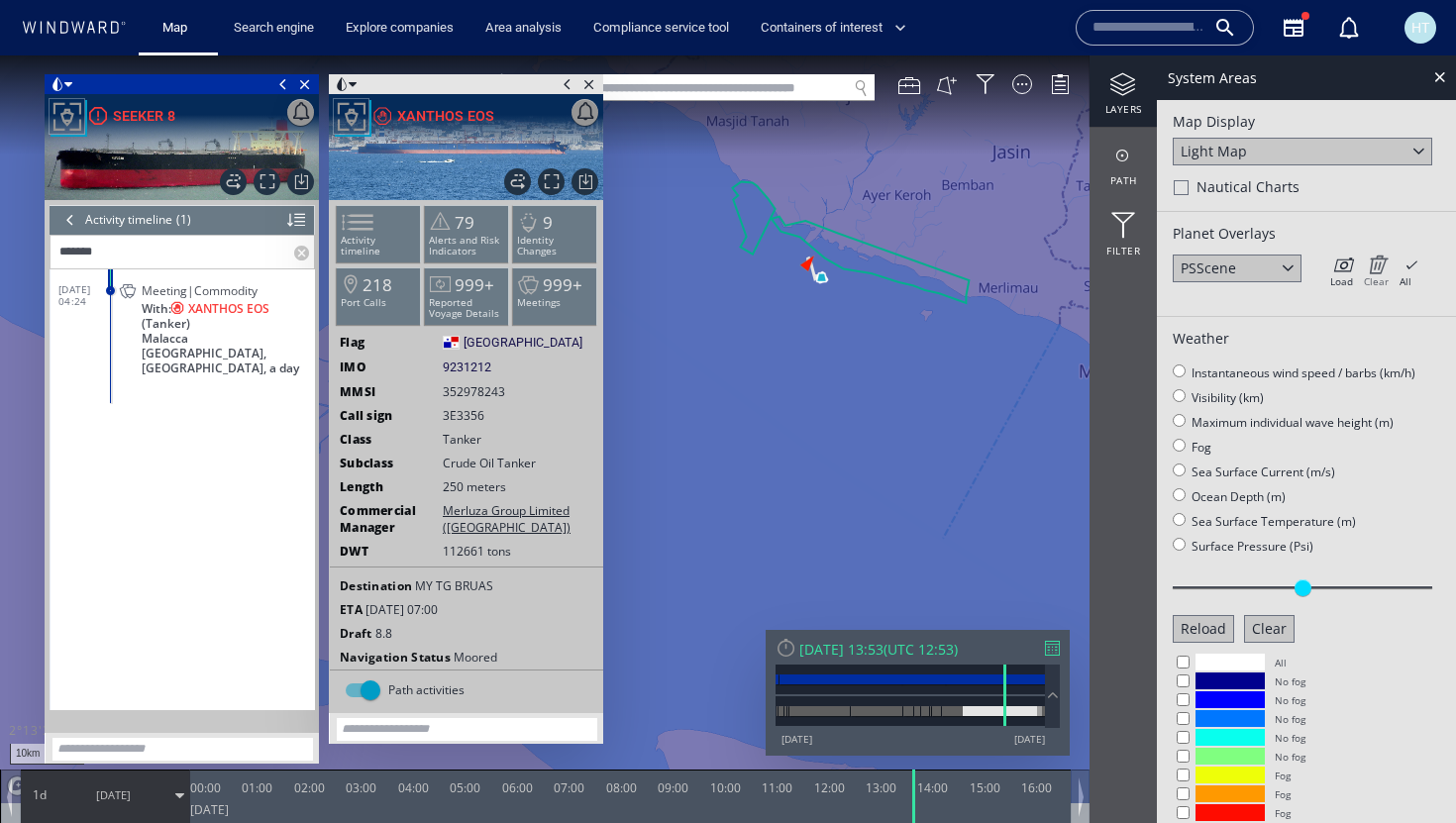 click 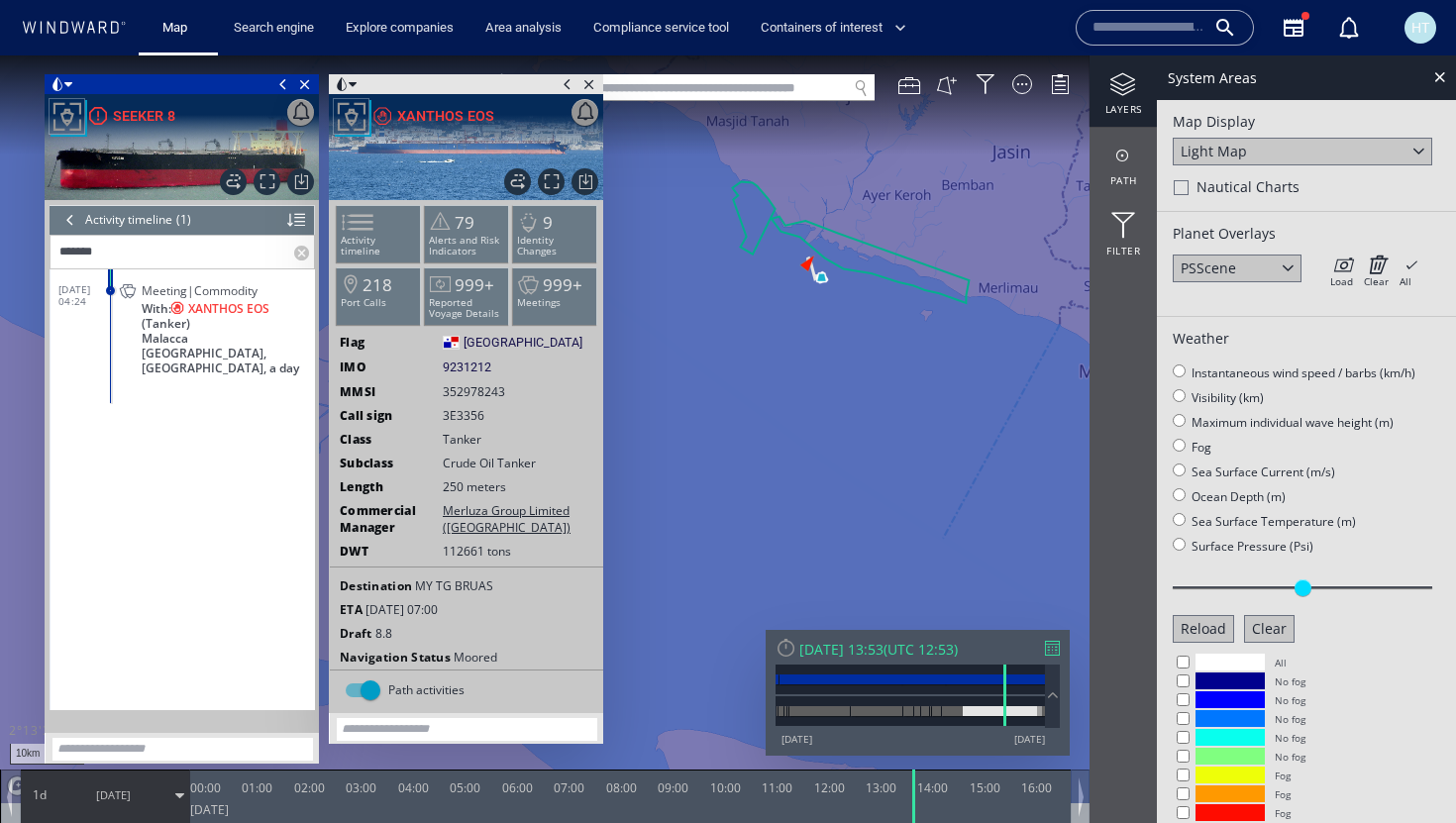click 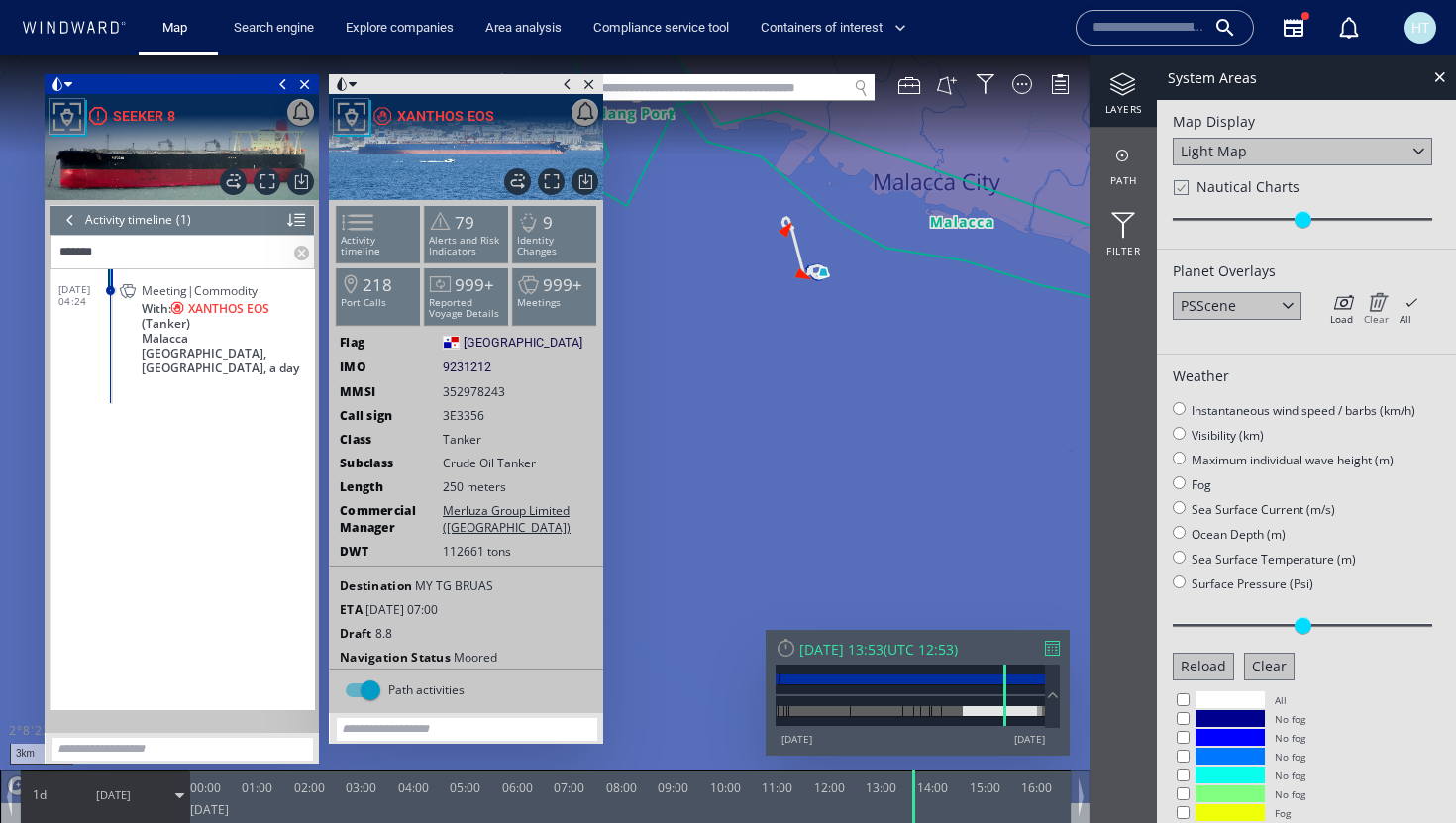 click 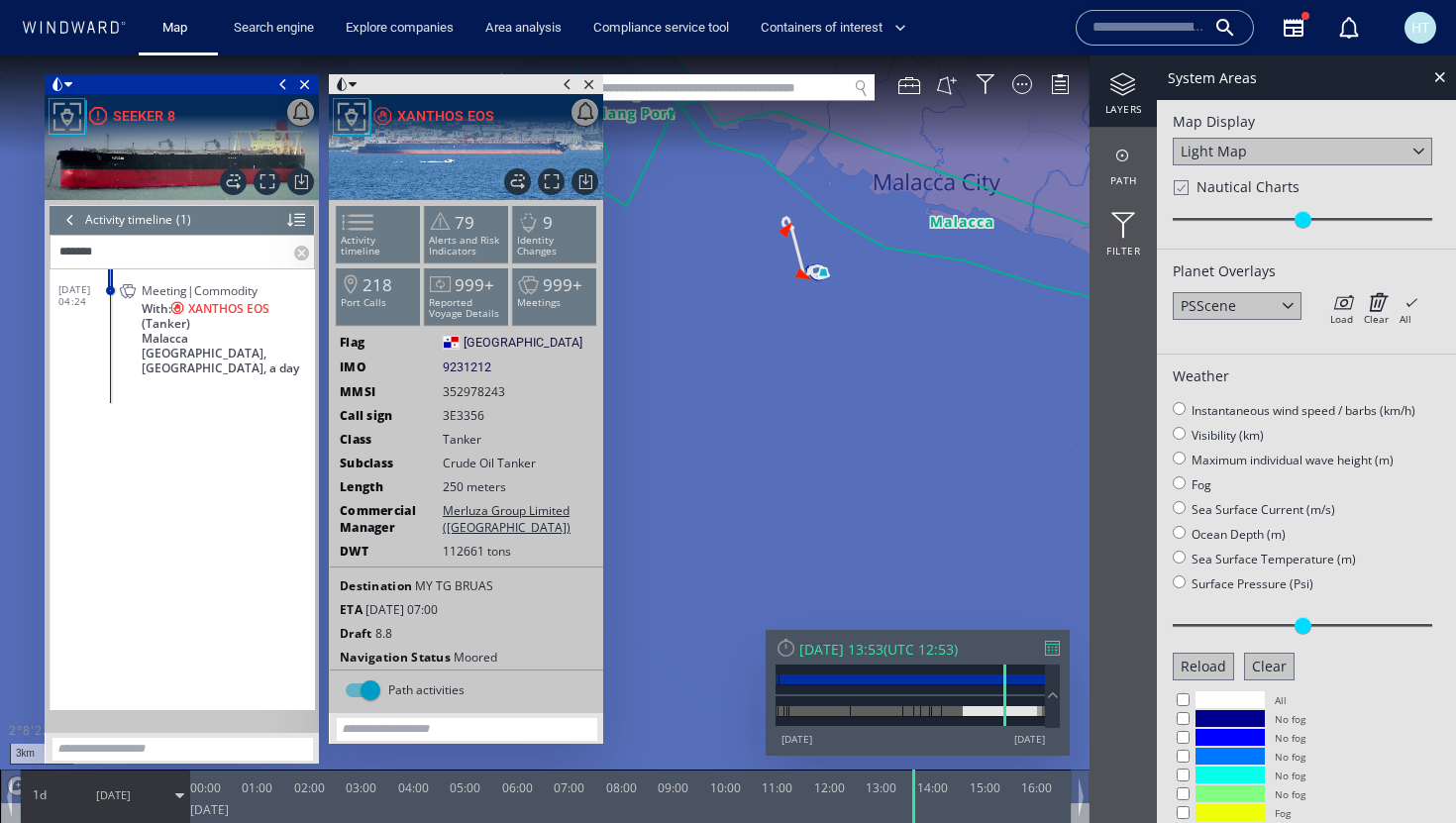 click on "Clear" 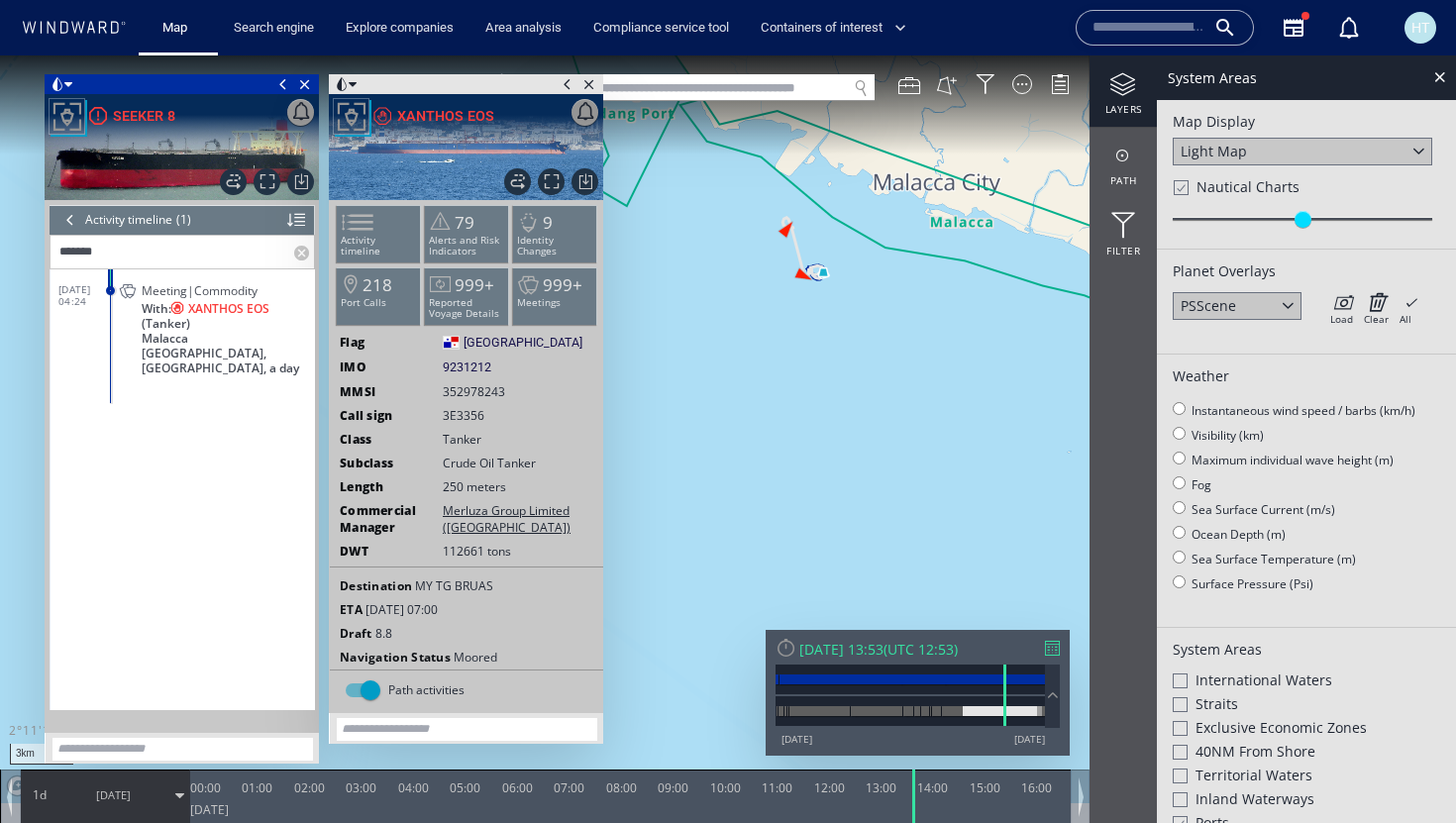 click 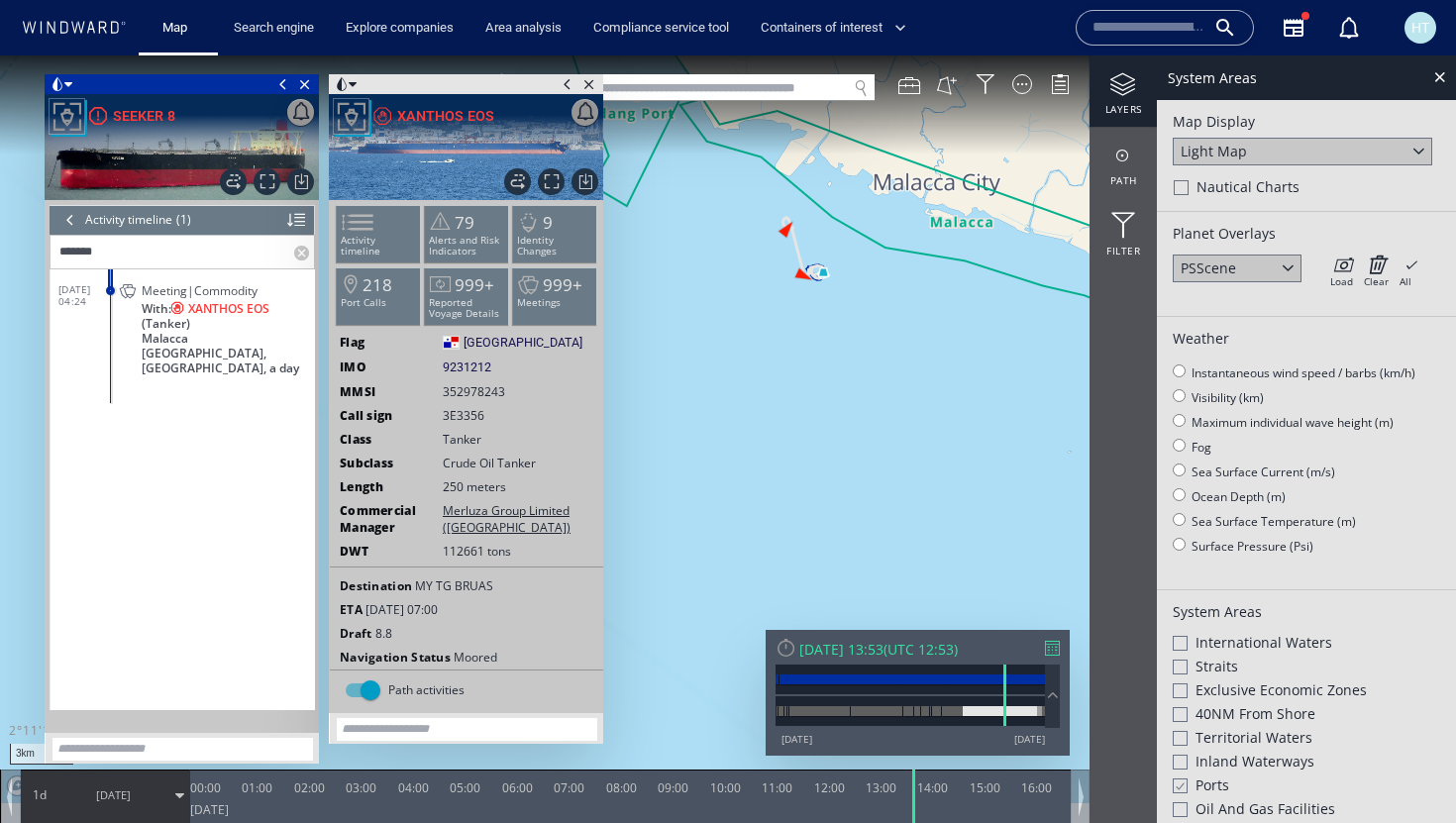 click 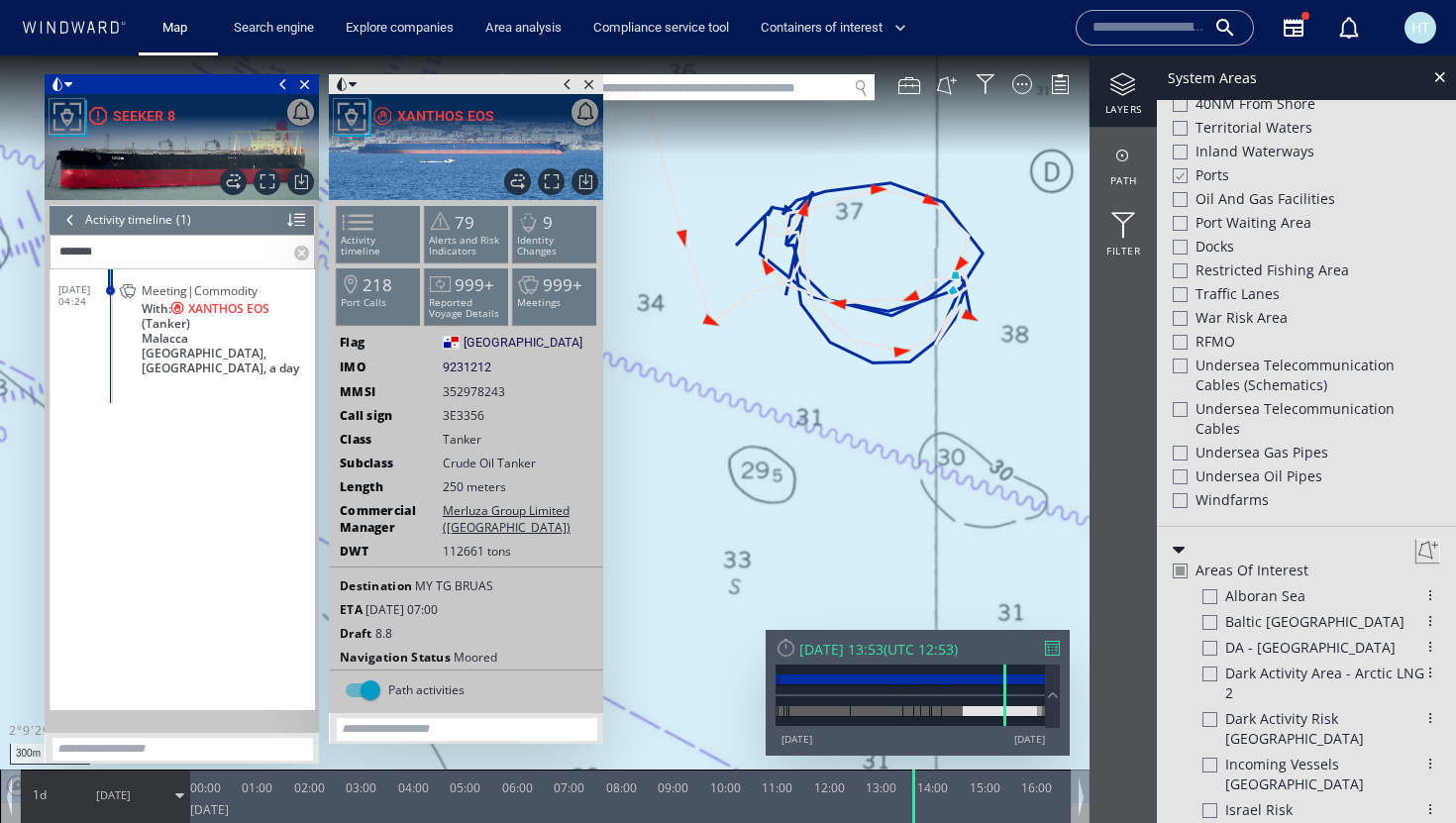 scroll, scrollTop: 666, scrollLeft: 0, axis: vertical 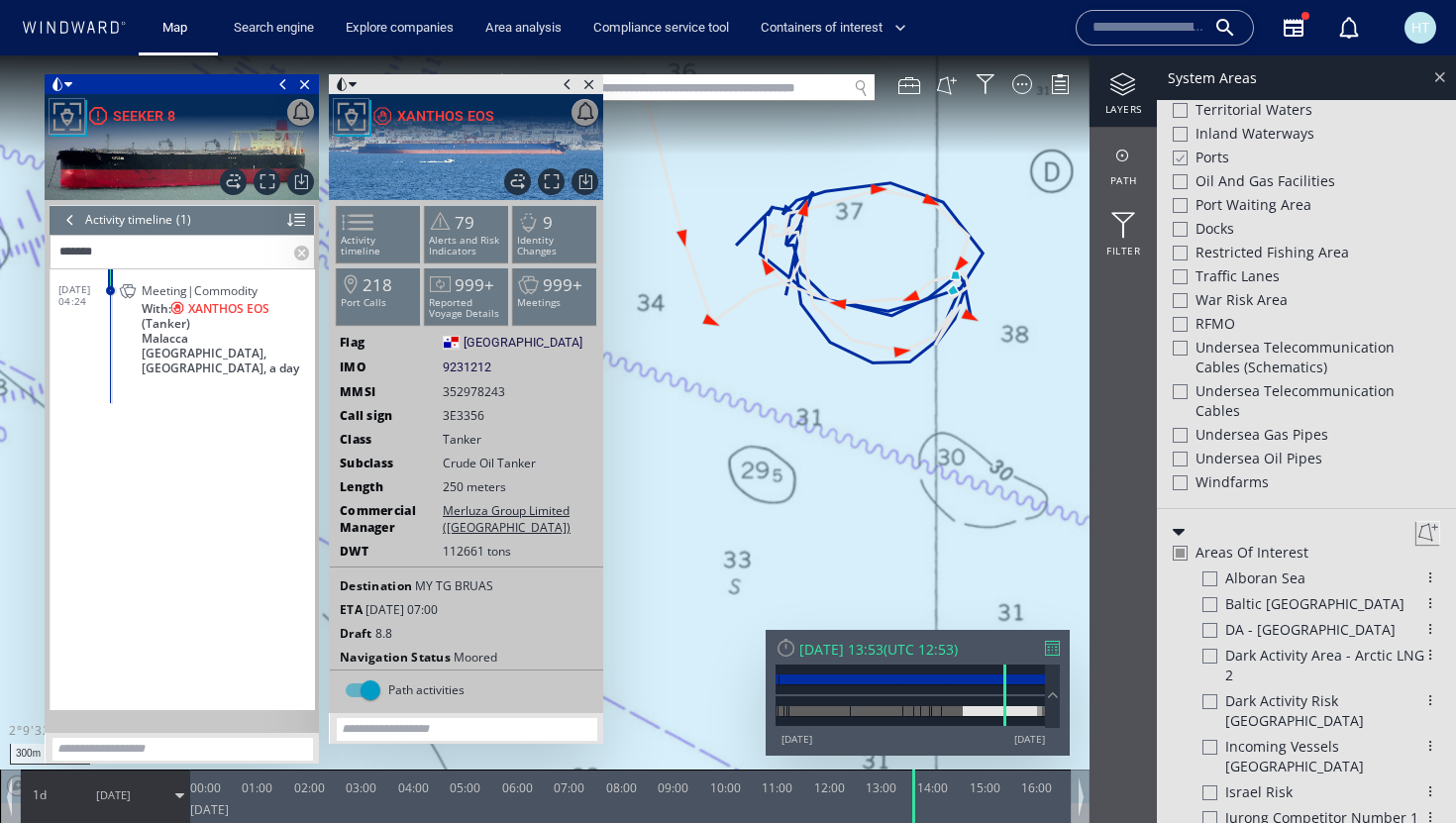 click 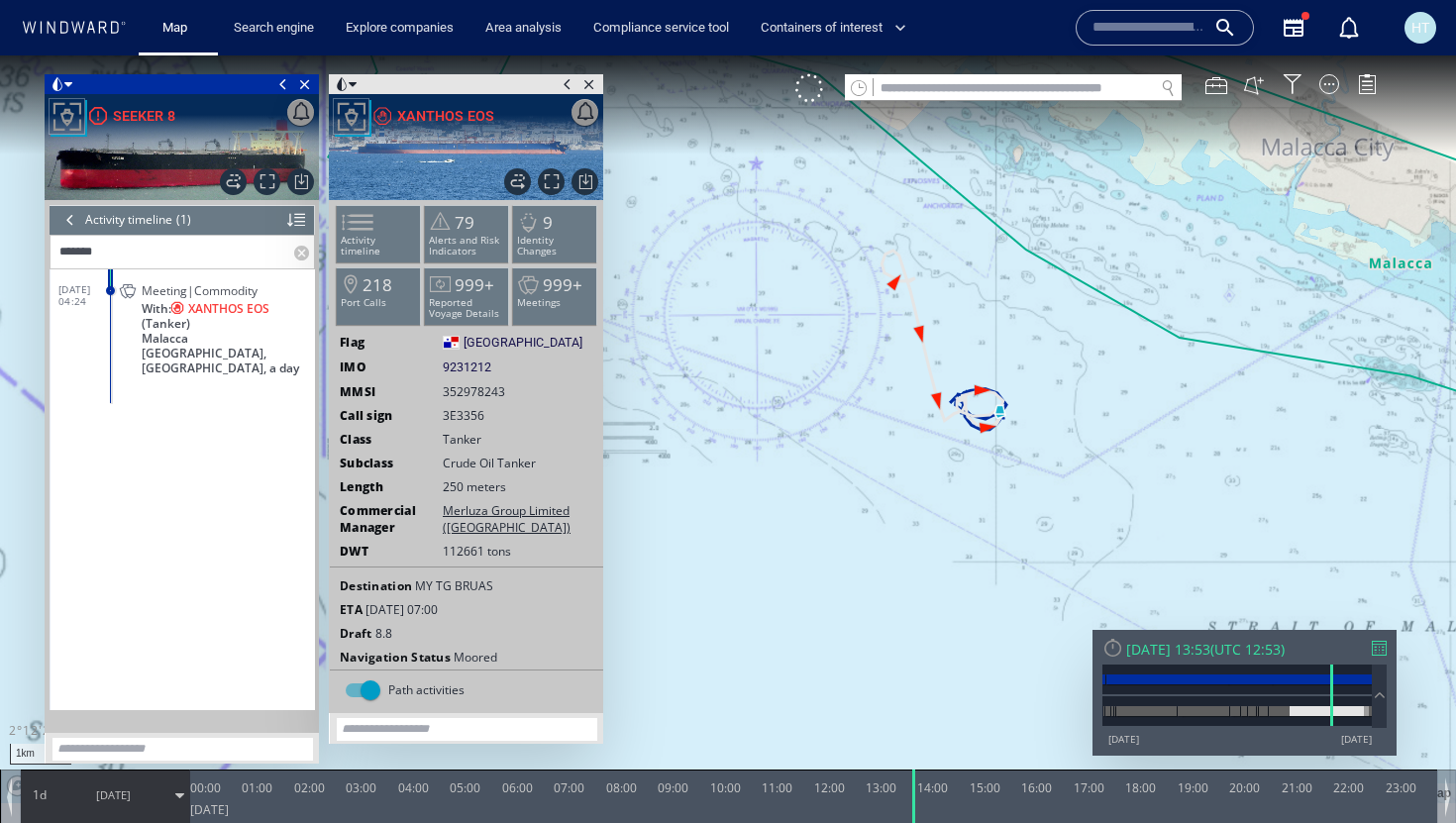 click at bounding box center (728, 429) 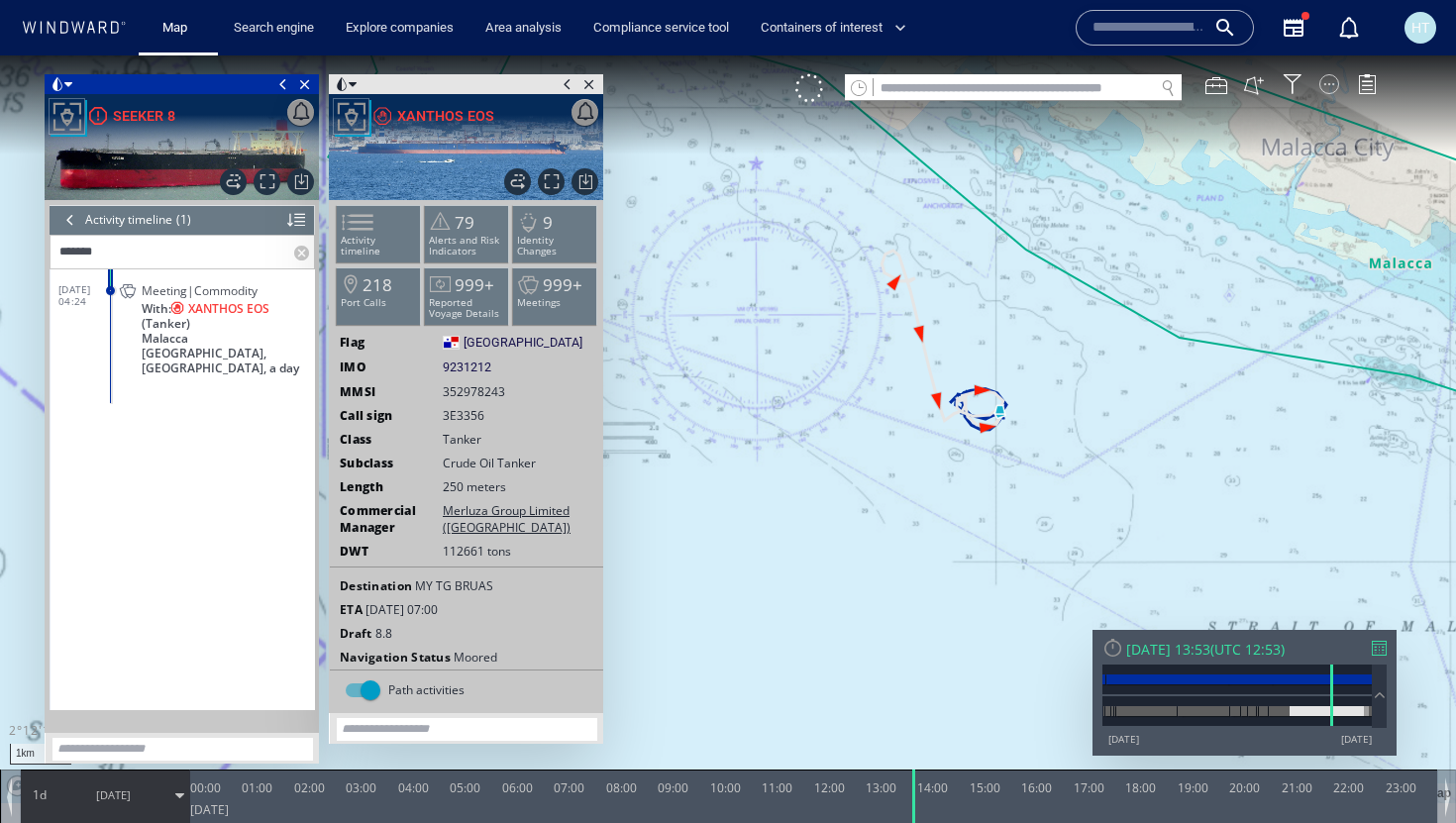 click at bounding box center [1329, 84] 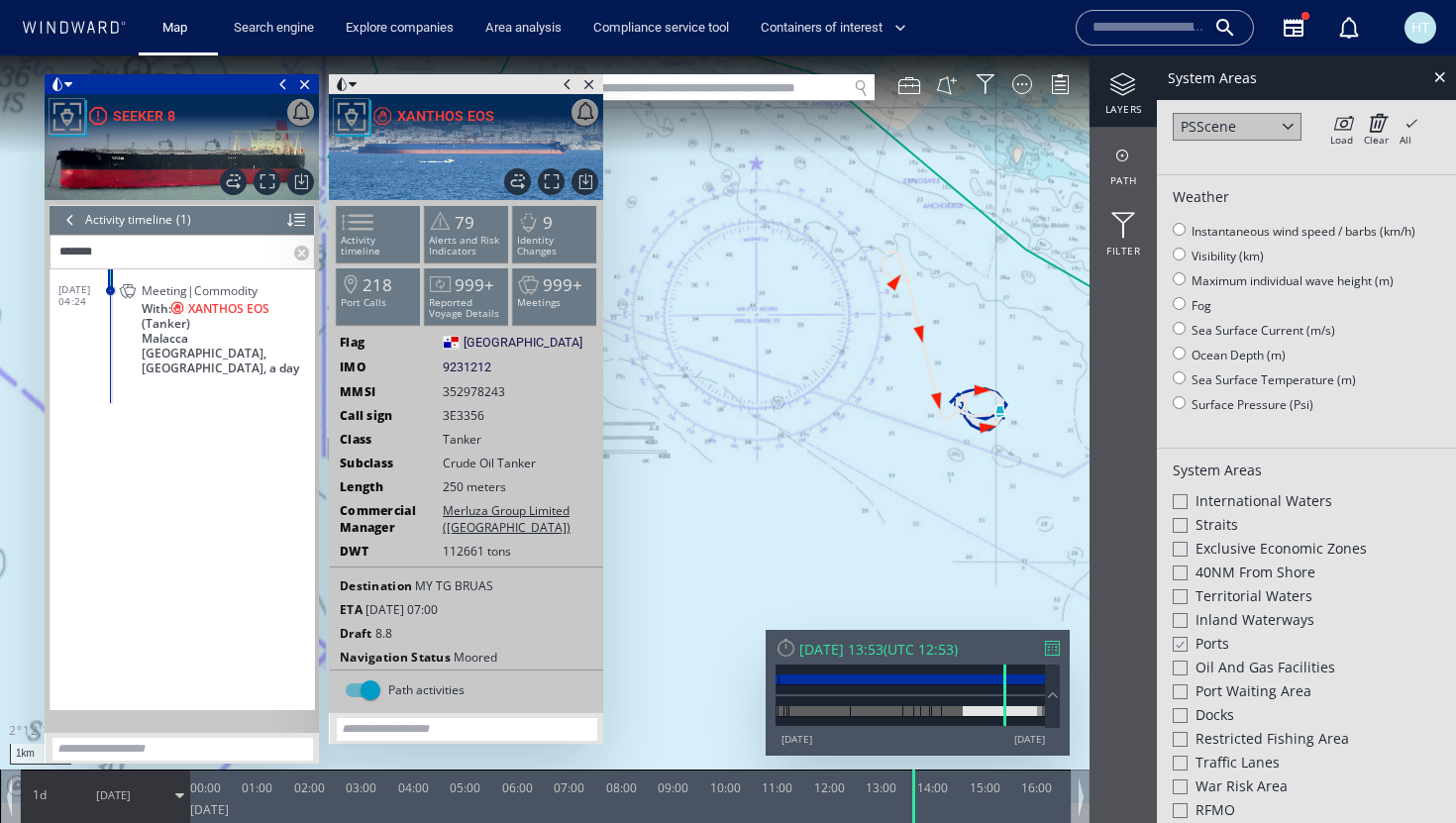 scroll, scrollTop: 0, scrollLeft: 0, axis: both 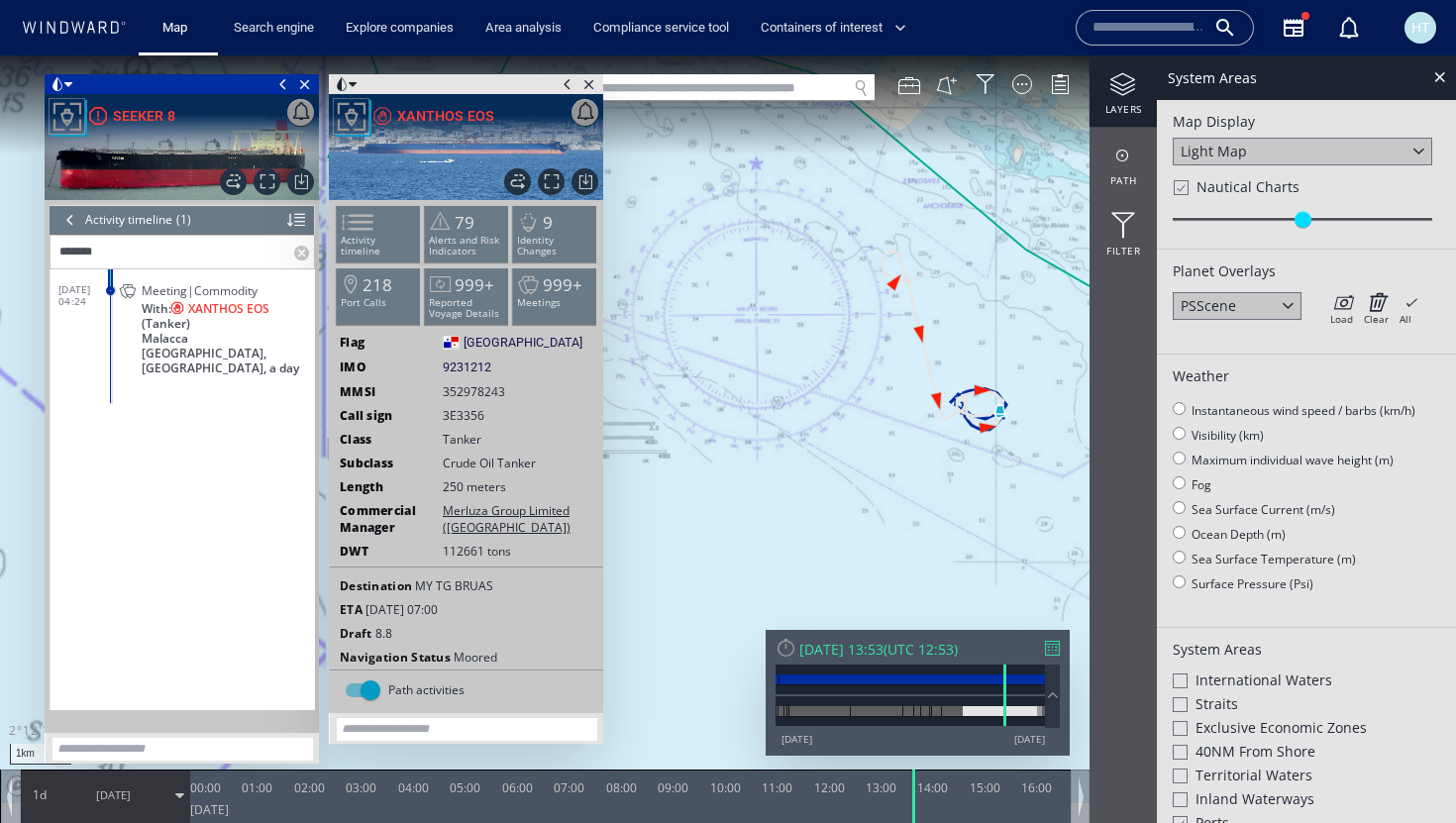 click 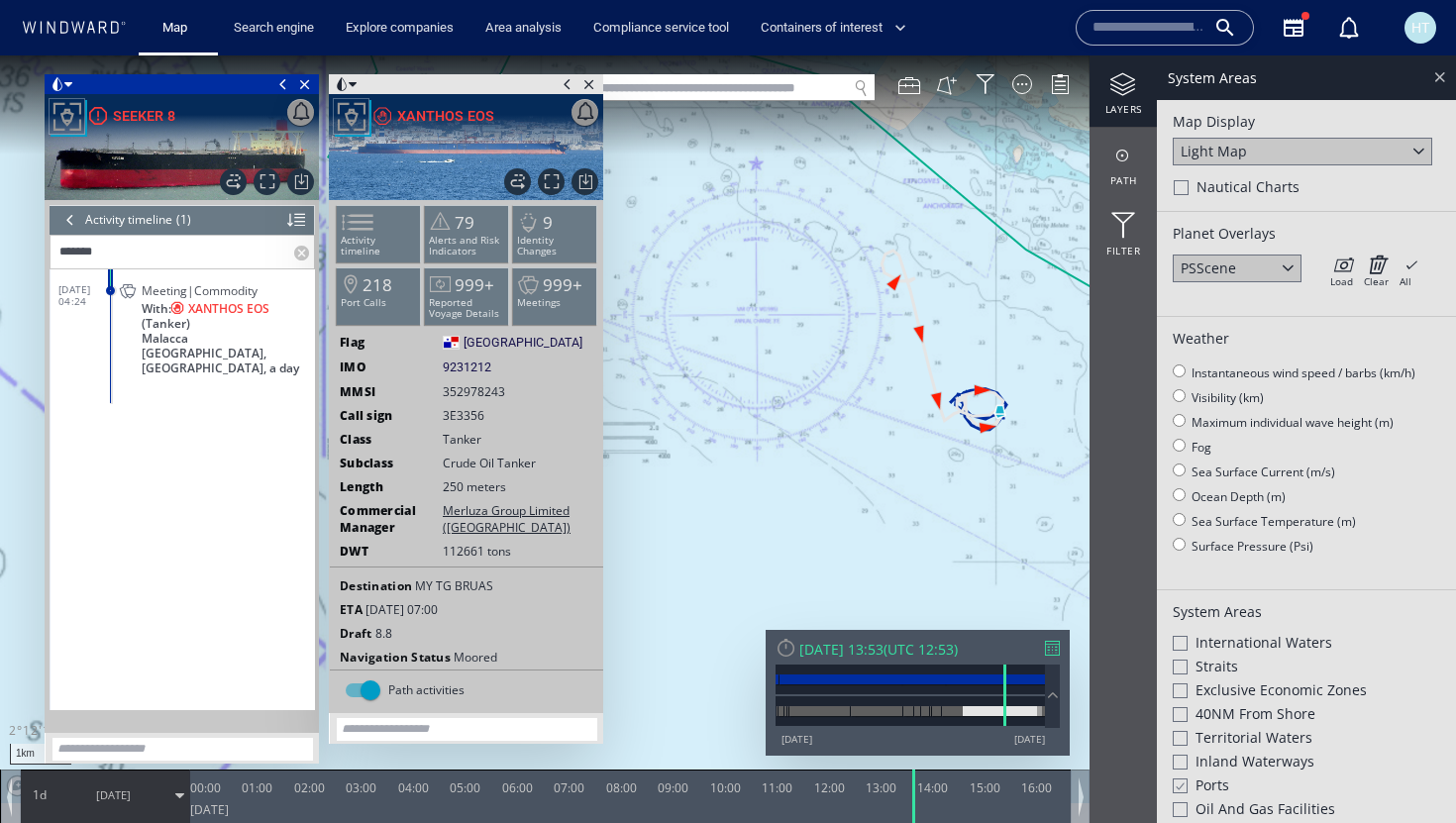 click 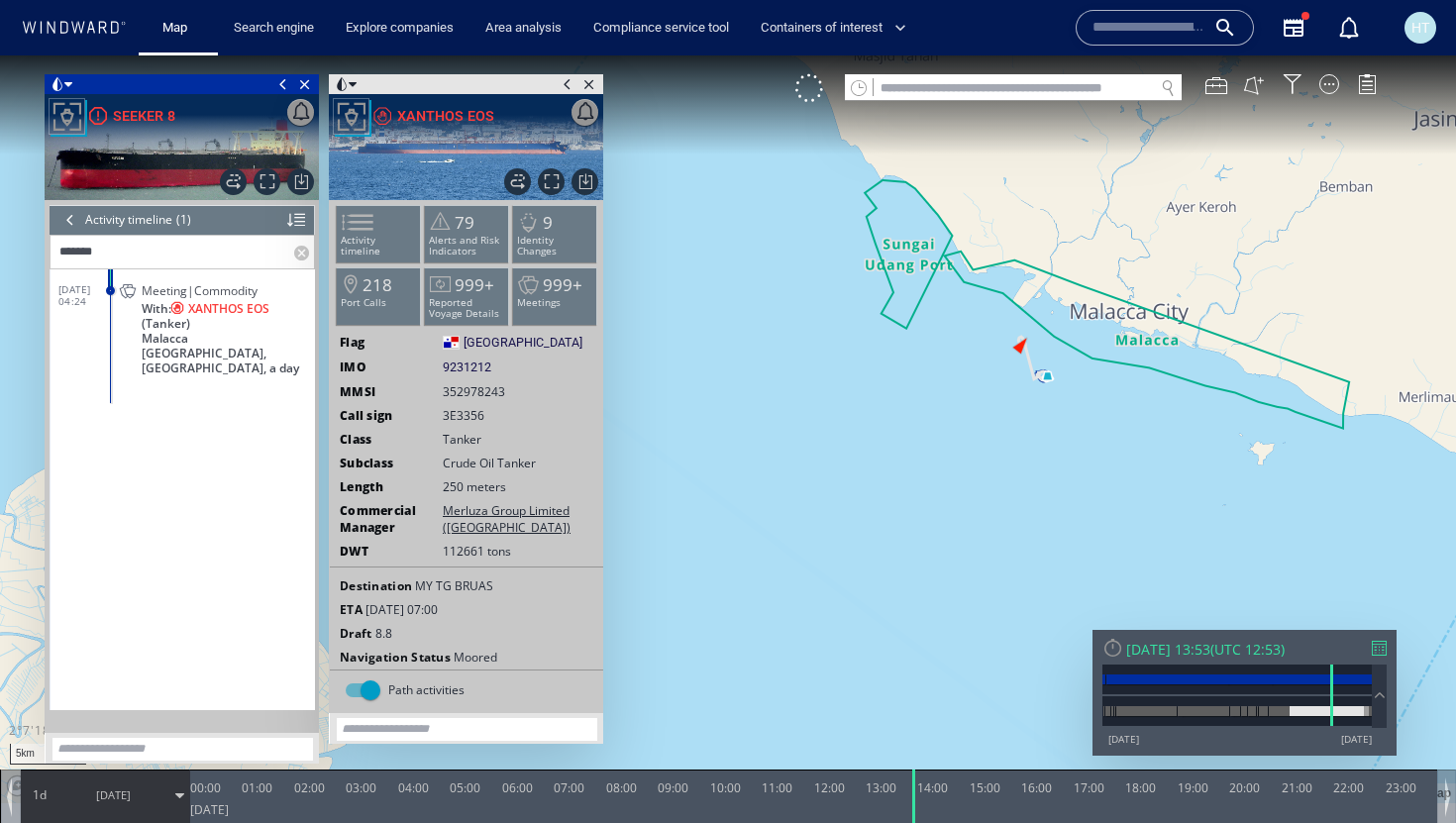 drag, startPoint x: 1260, startPoint y: 434, endPoint x: 906, endPoint y: 332, distance: 368.40195 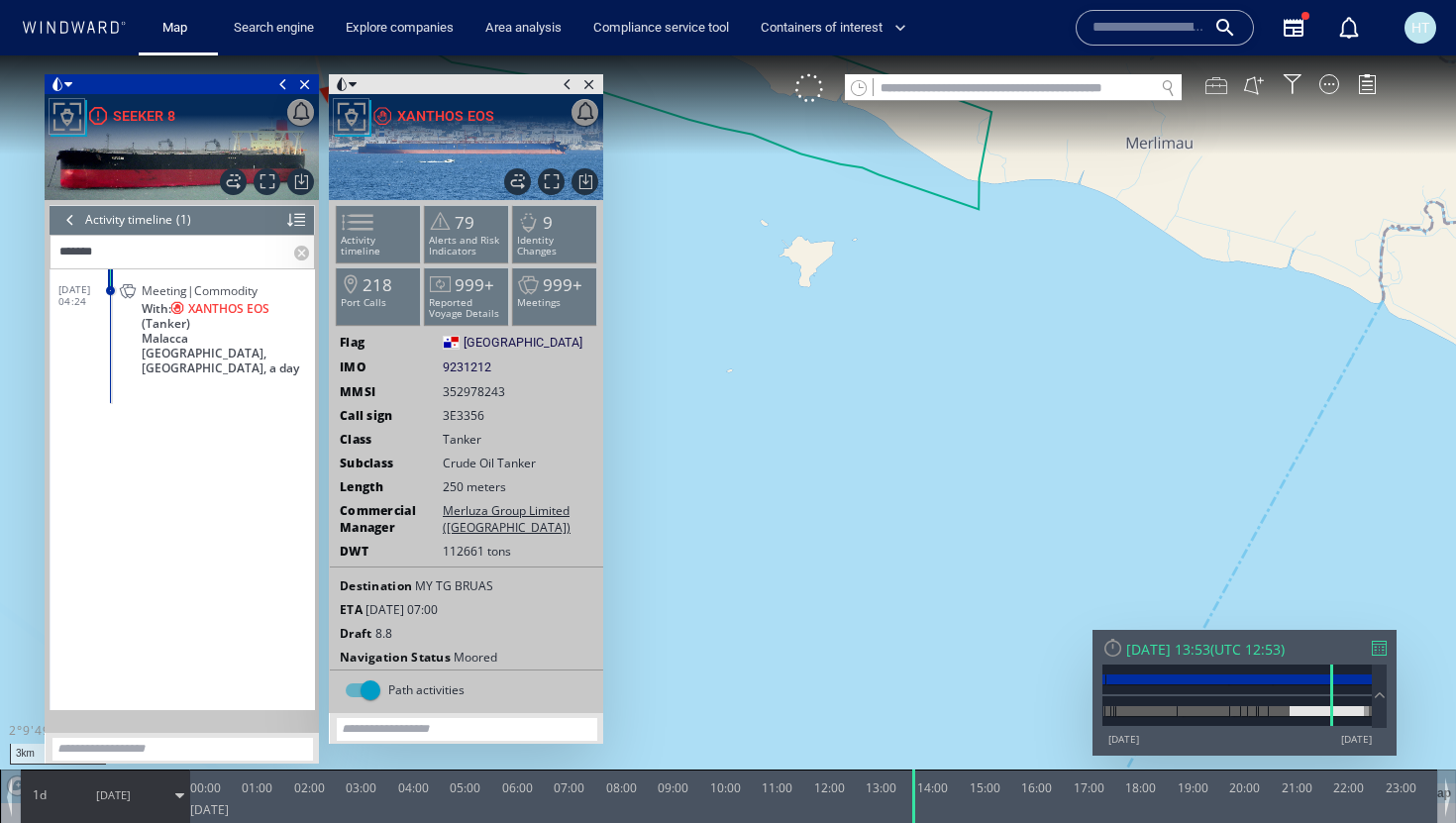 click 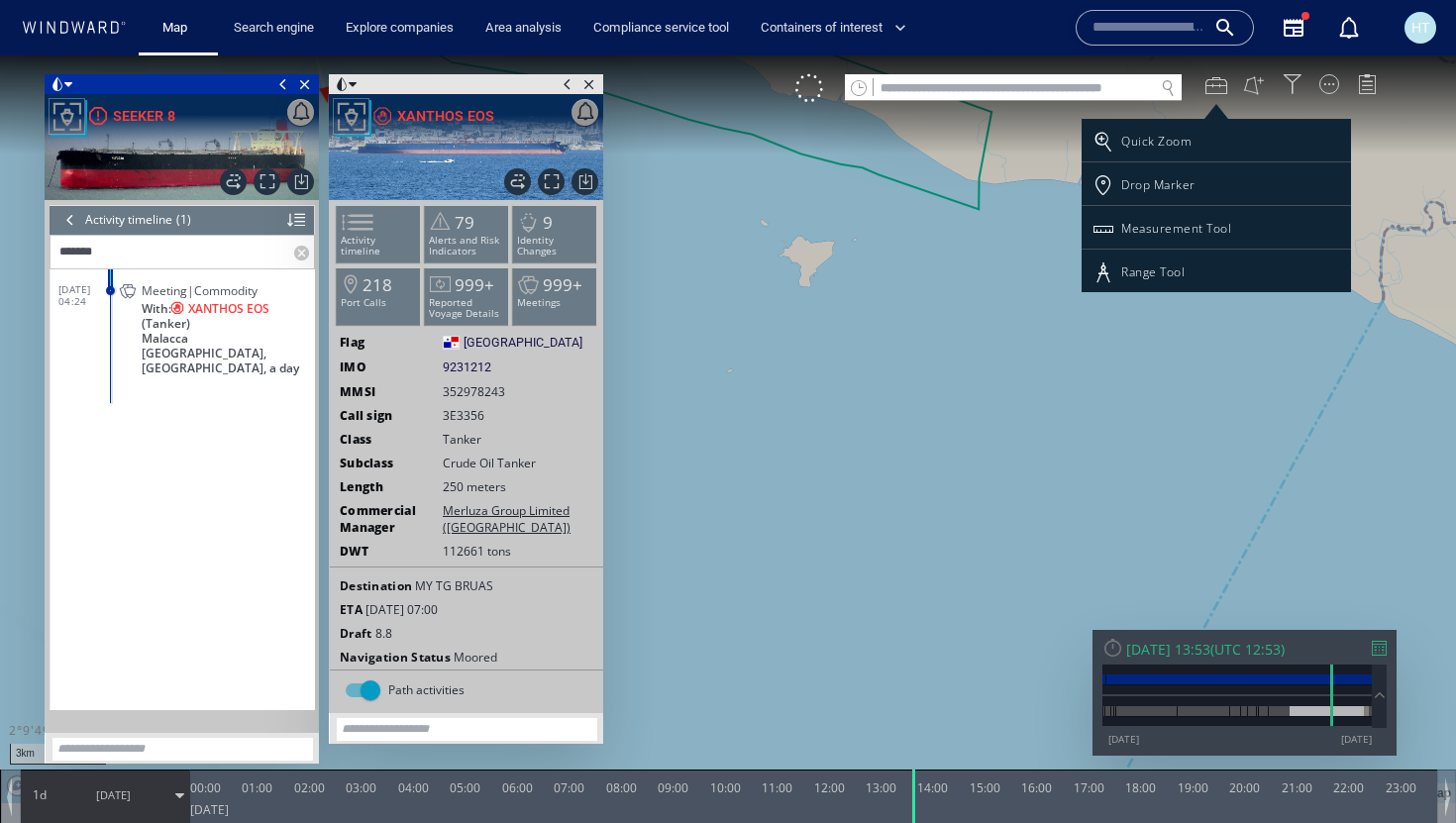click 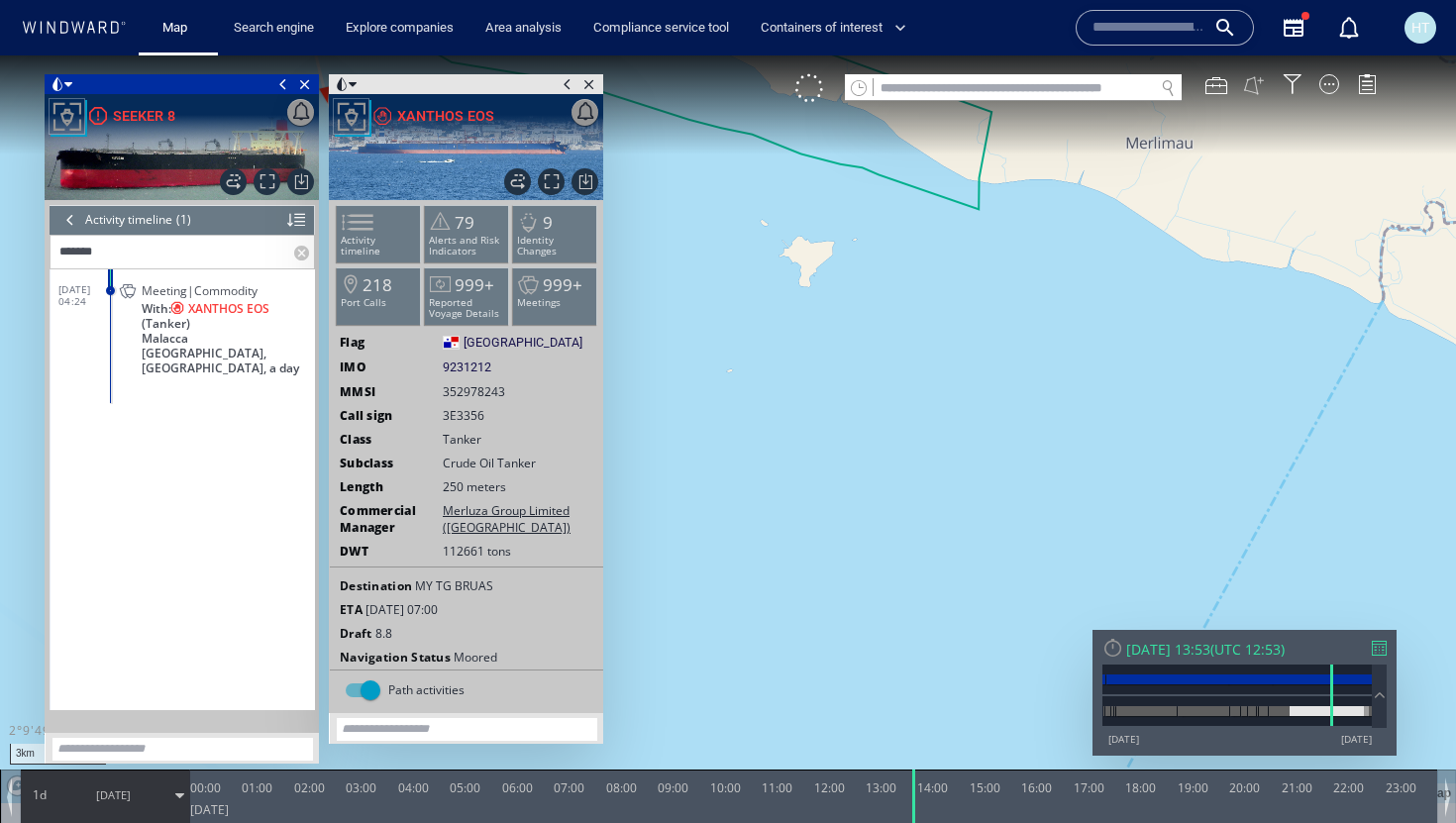 click at bounding box center [1254, 85] 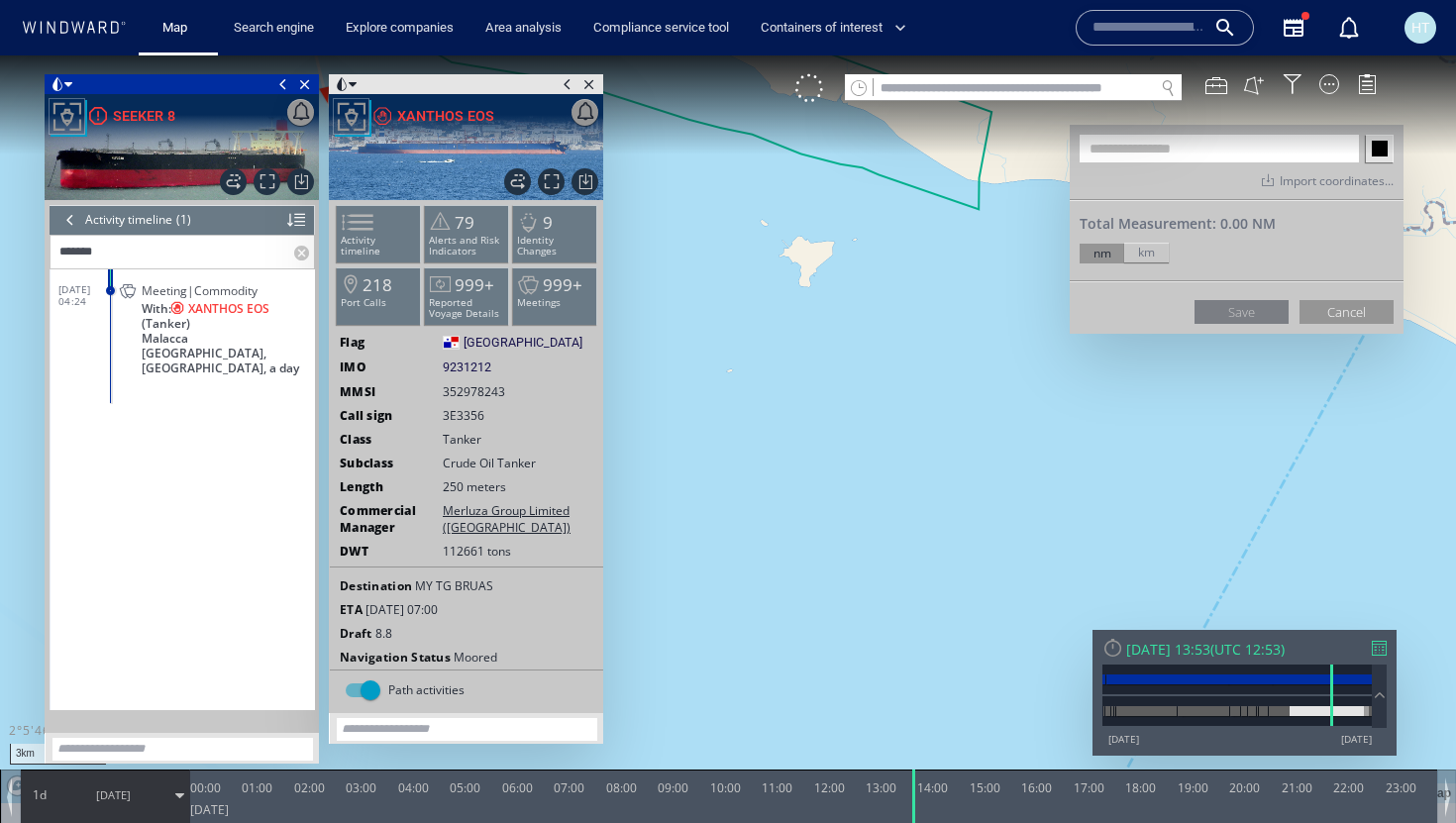 click at bounding box center (728, 429) 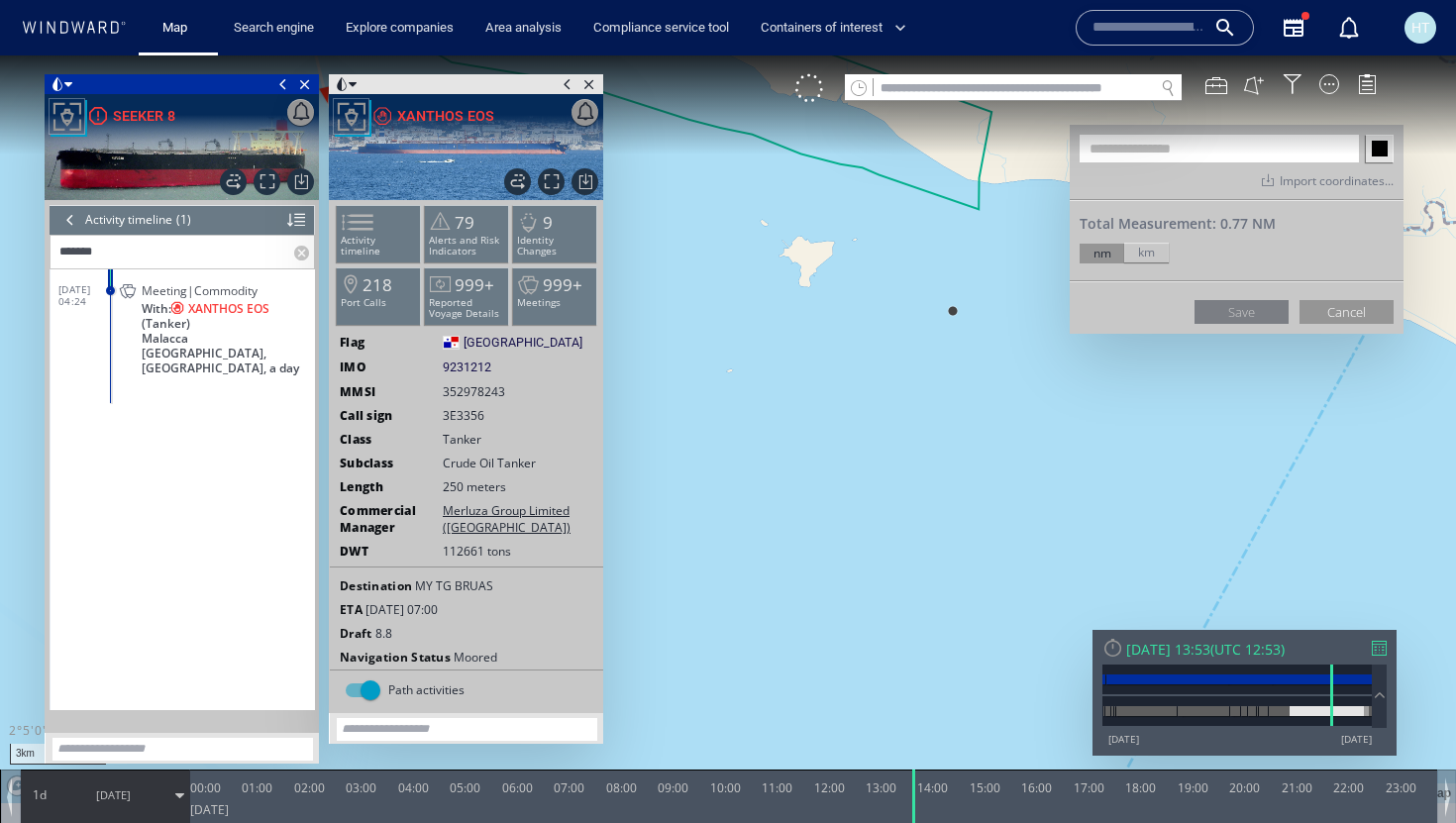 click at bounding box center [728, 429] 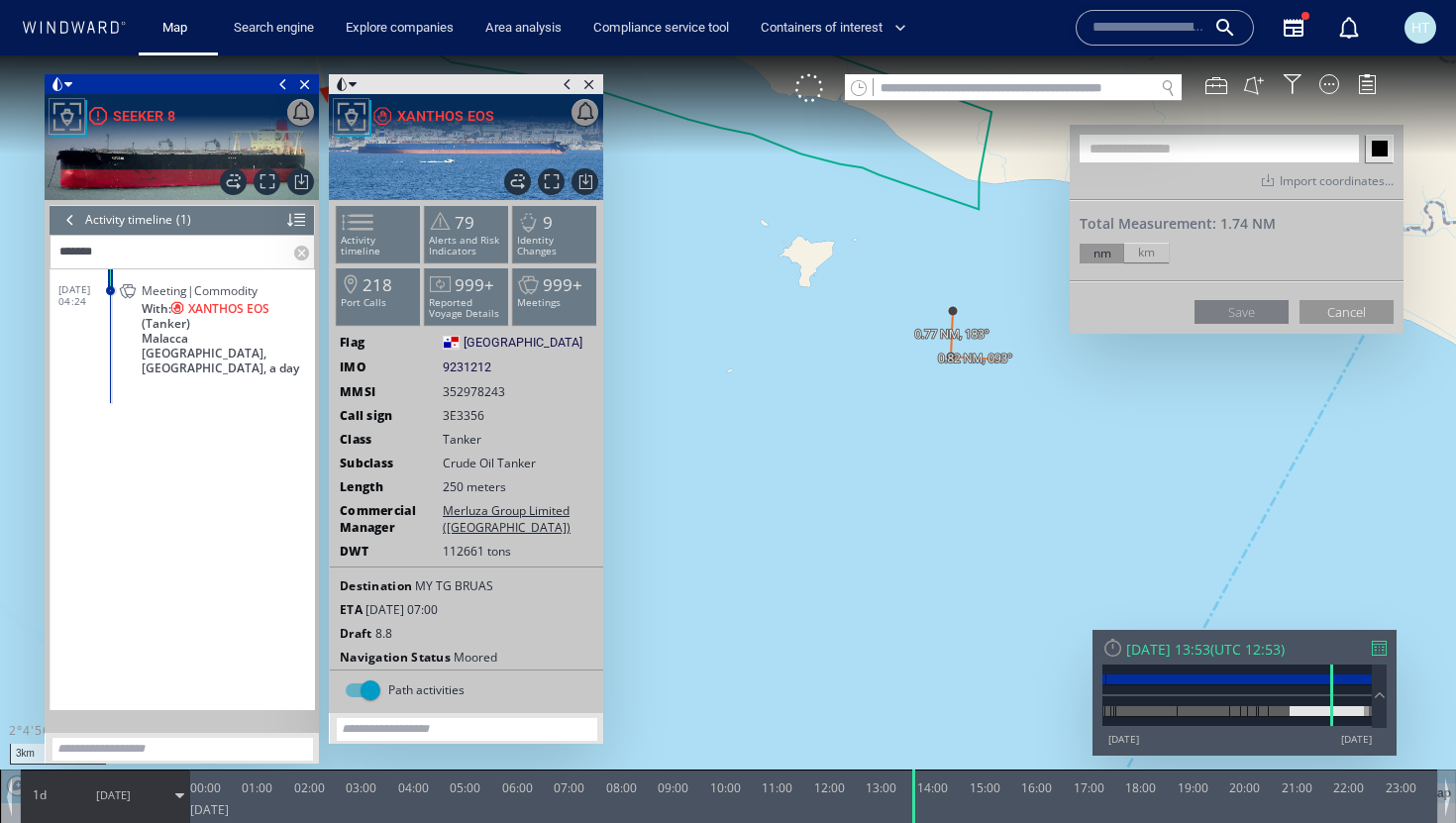 click at bounding box center [728, 429] 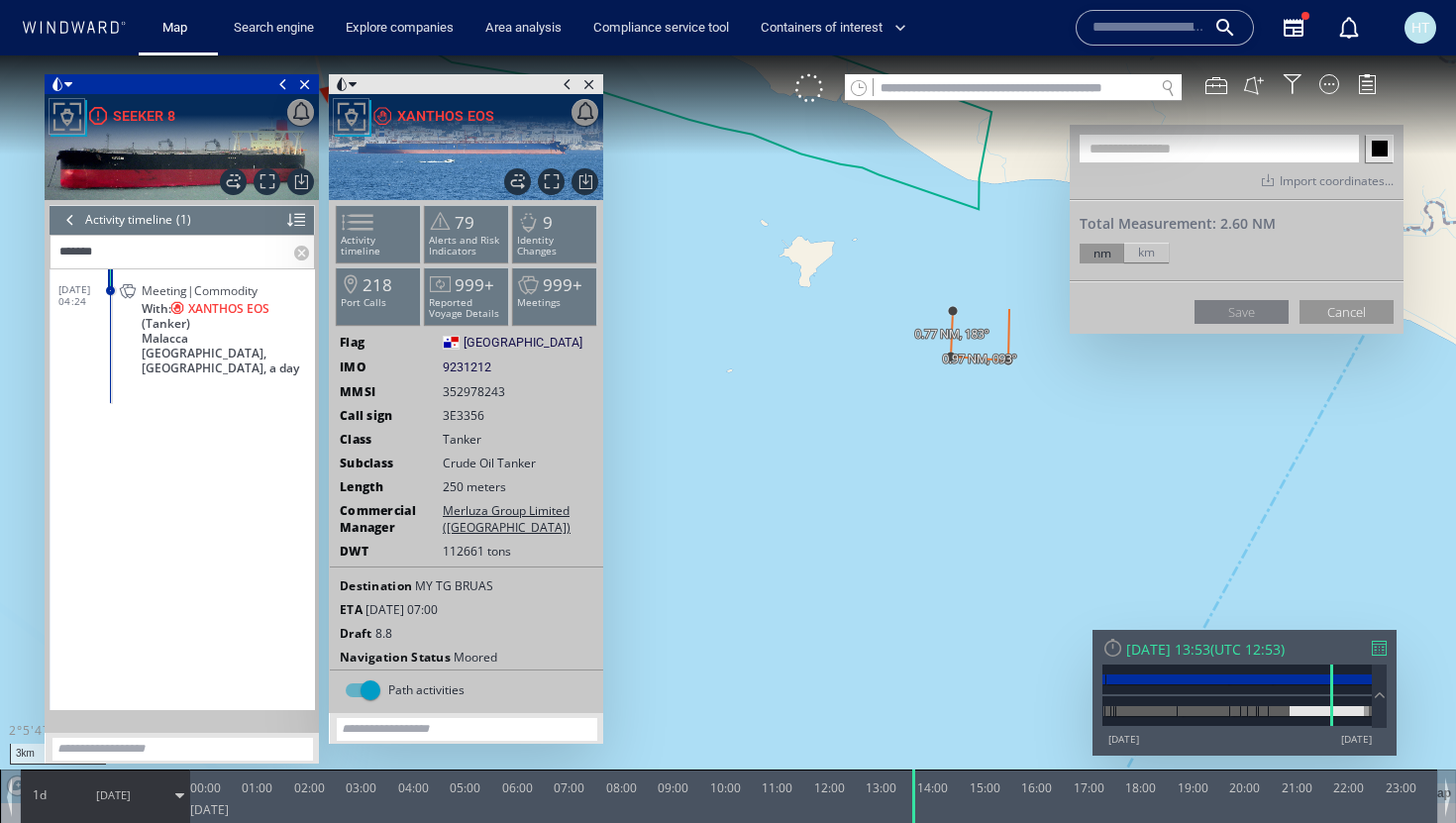 click at bounding box center (728, 429) 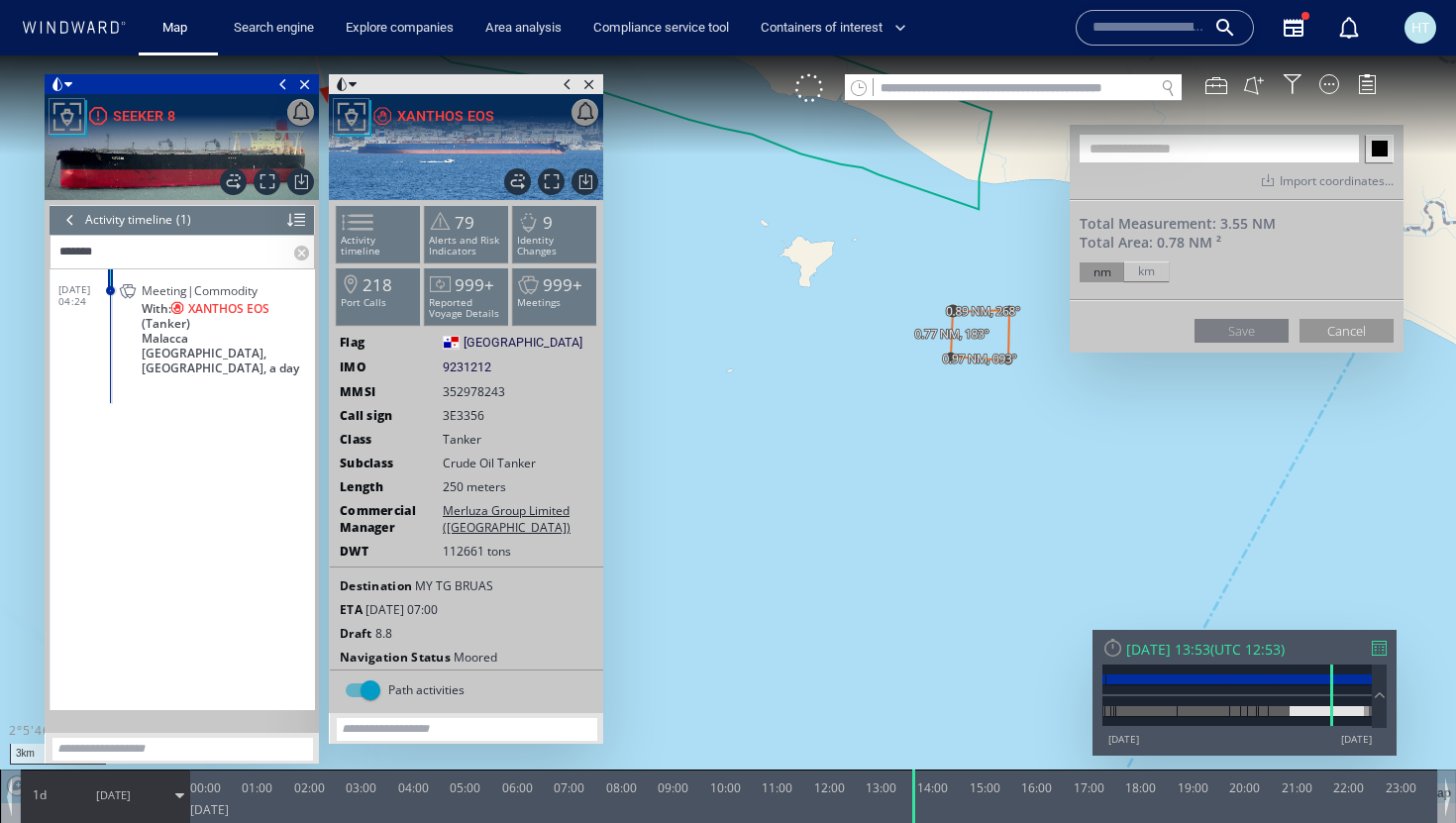 click at bounding box center (728, 429) 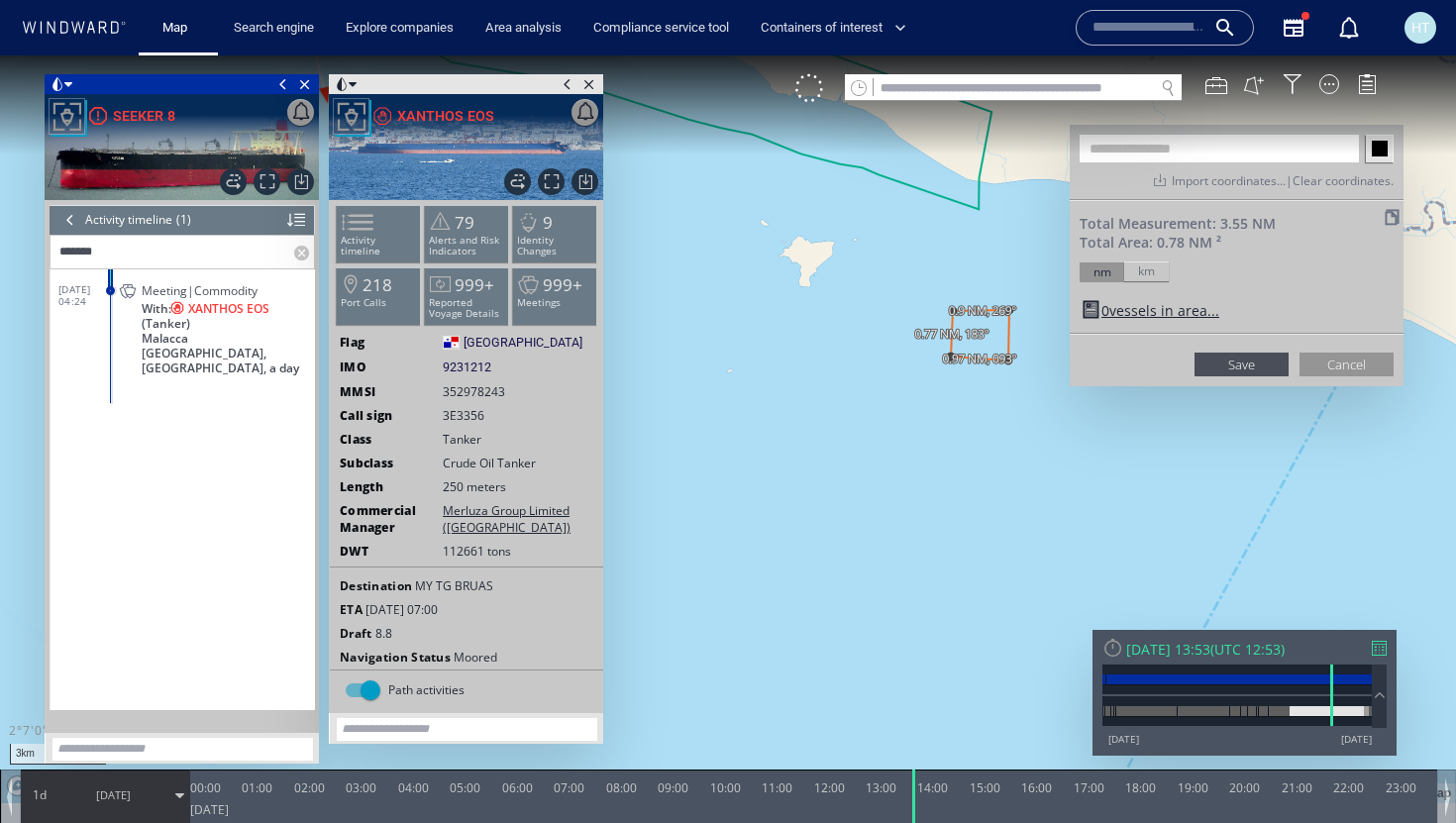 click at bounding box center (1219, 149) 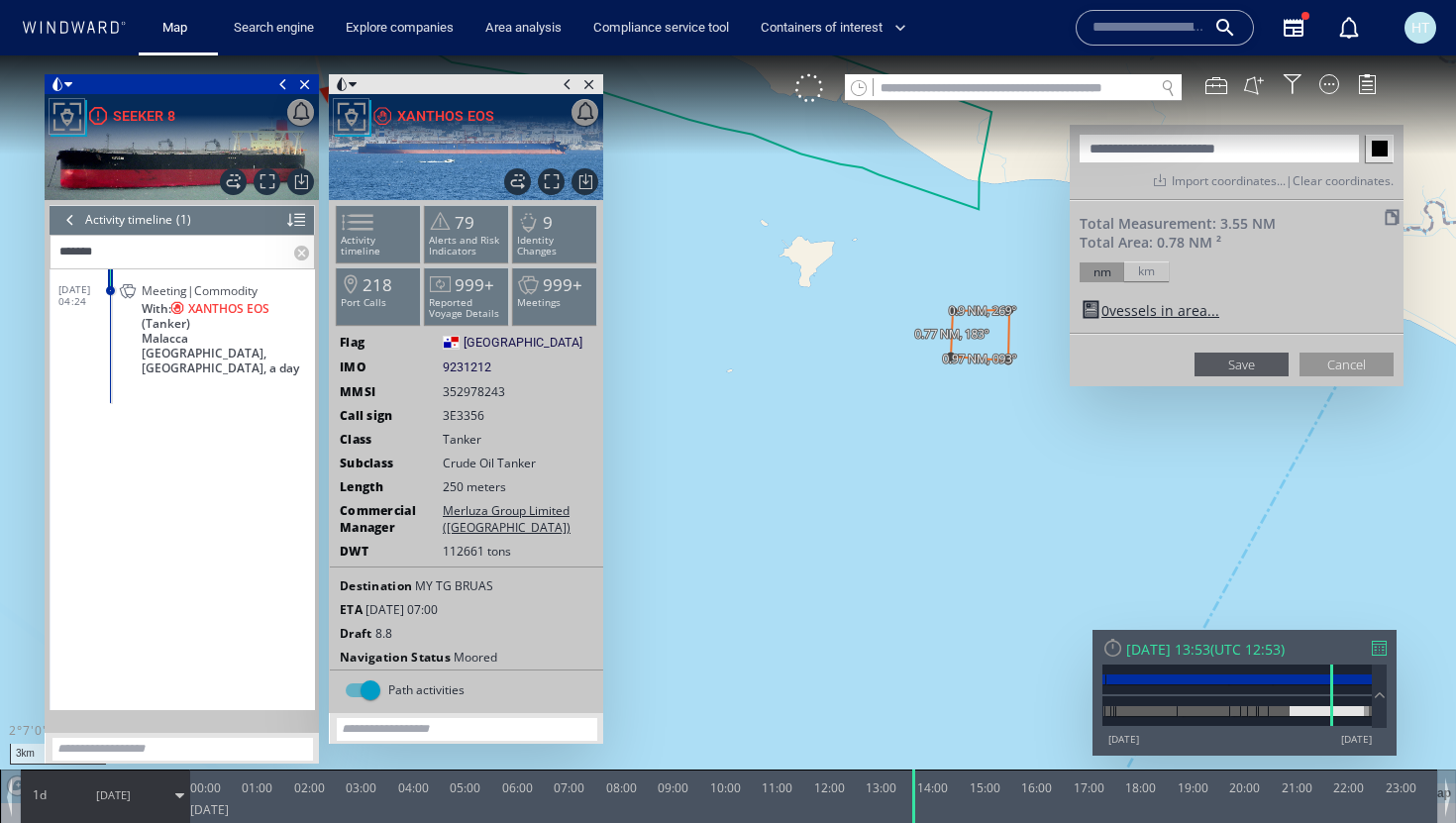 type on "**********" 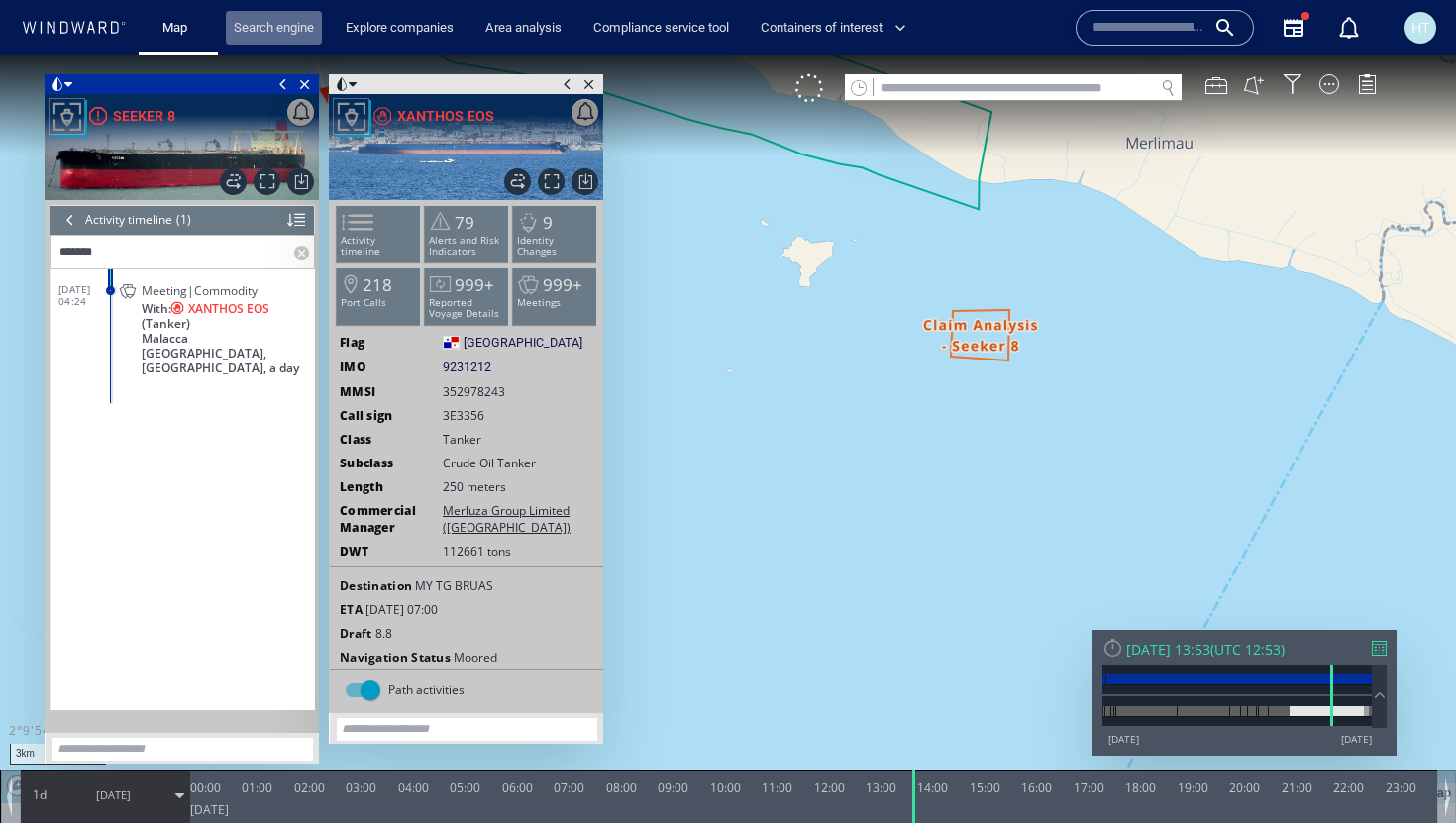 click on "Search engine" at bounding box center (273, 28) 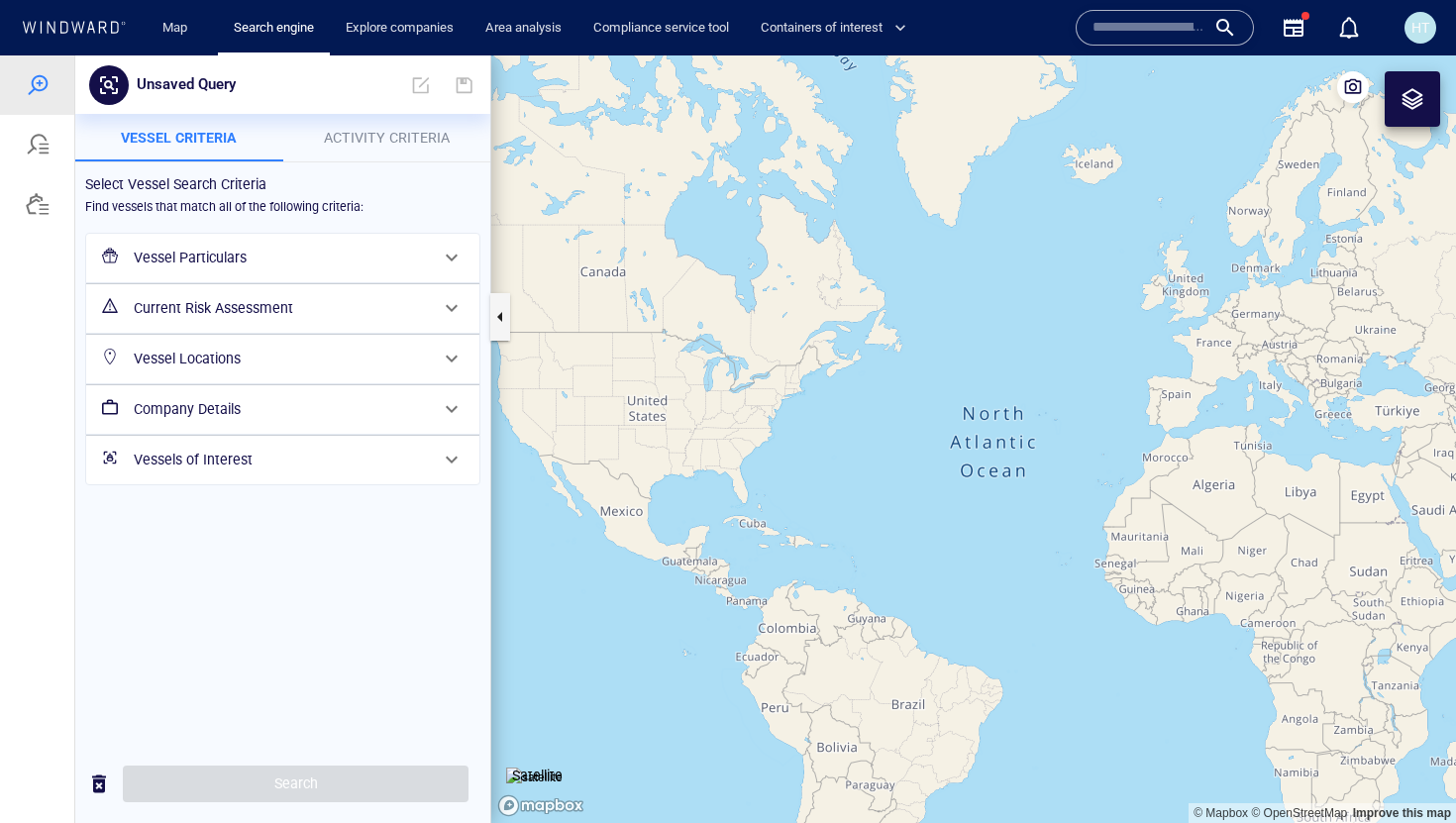 click on "Activity Criteria" at bounding box center [386, 138] 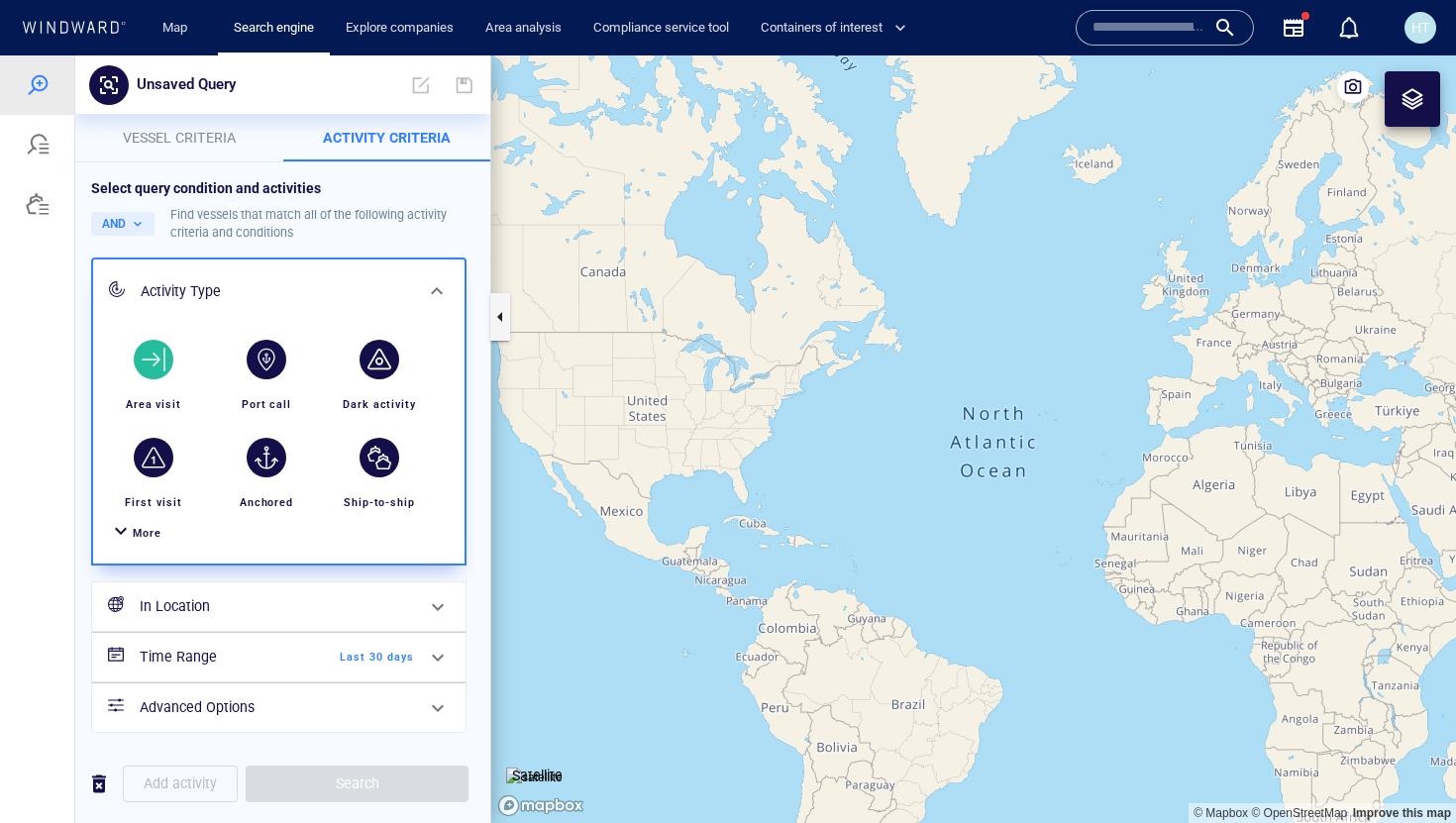 click at bounding box center (154, 359) 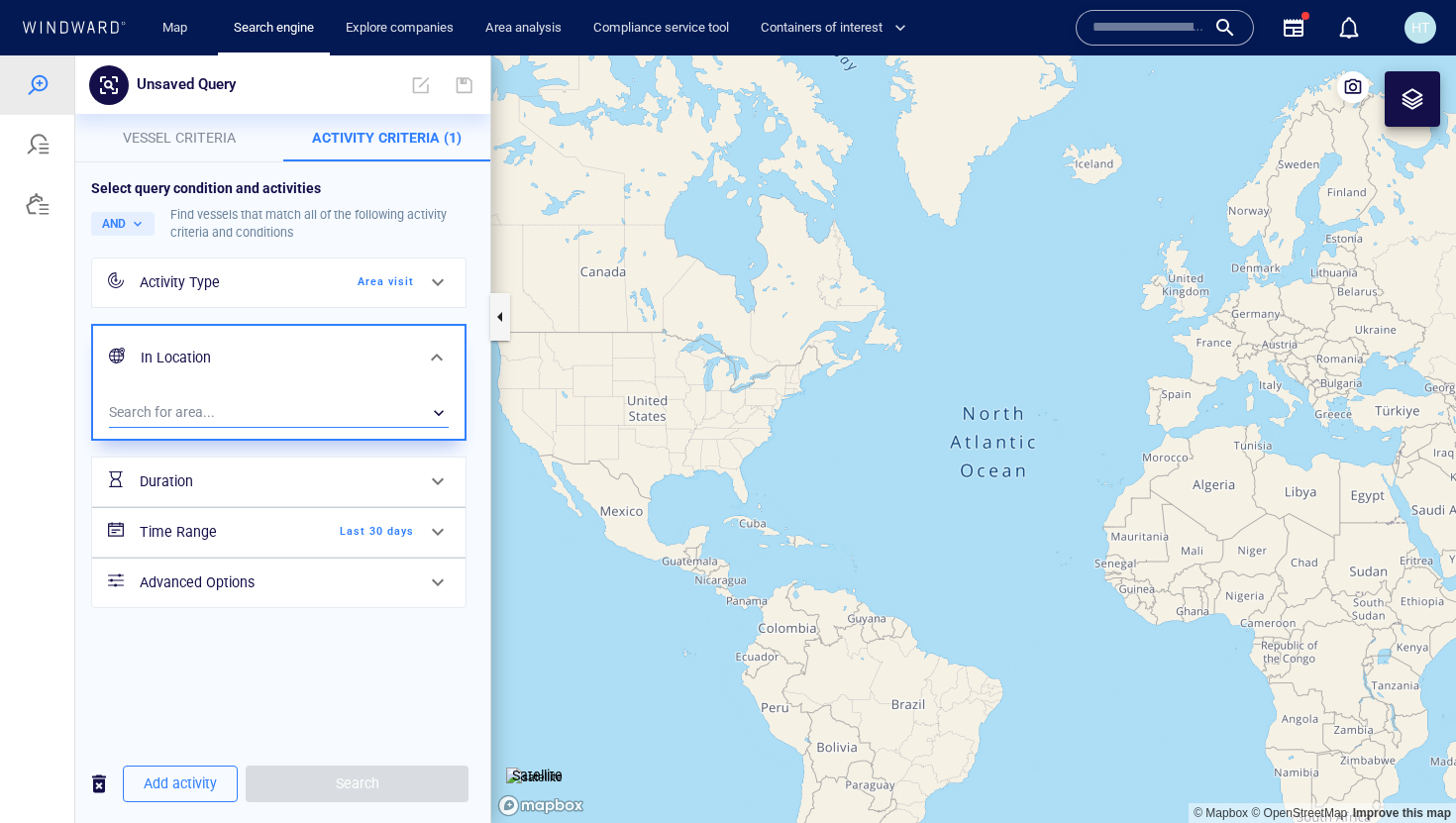 click on "​" at bounding box center (278, 413) 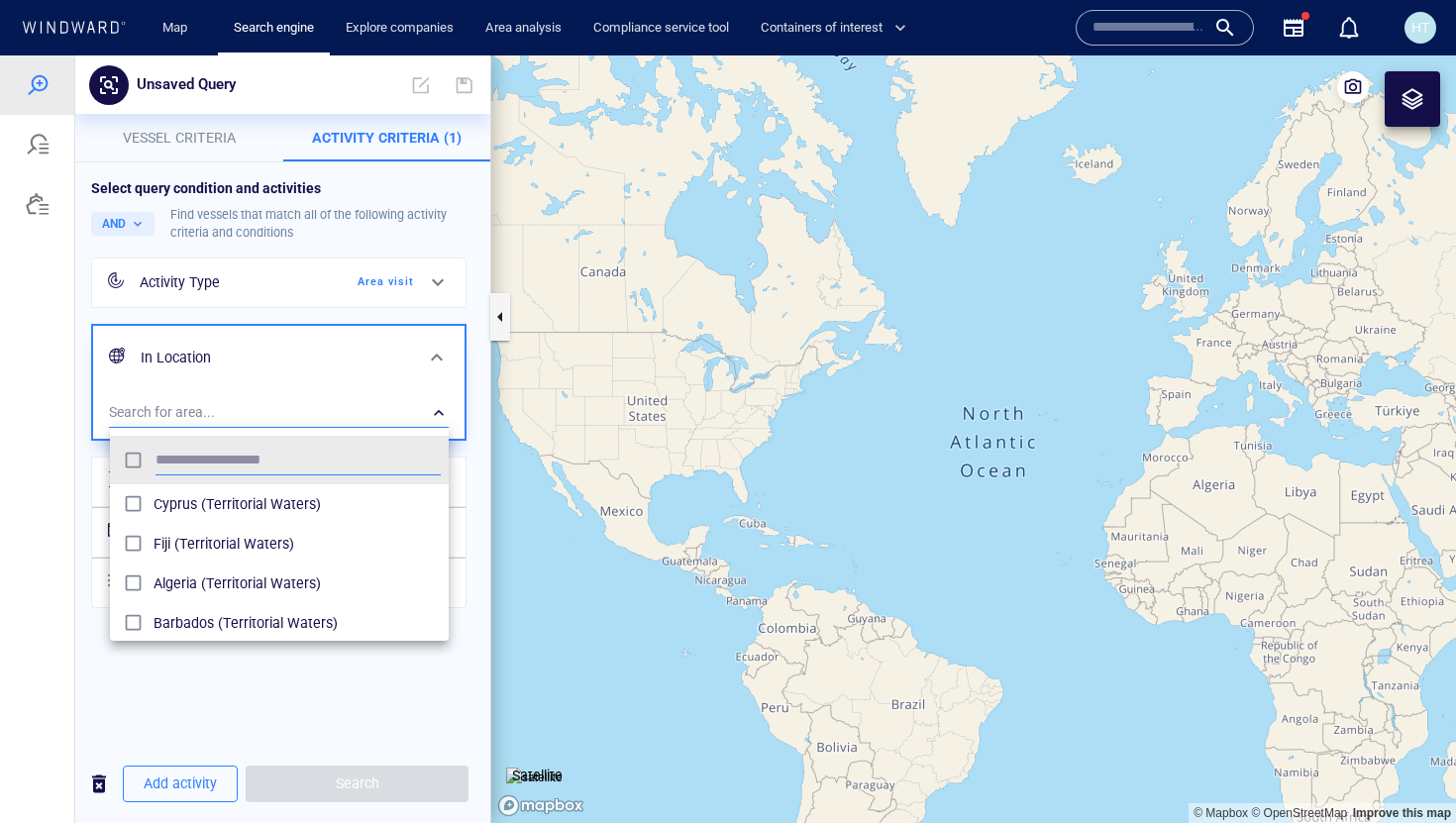scroll, scrollTop: 0, scrollLeft: 1, axis: horizontal 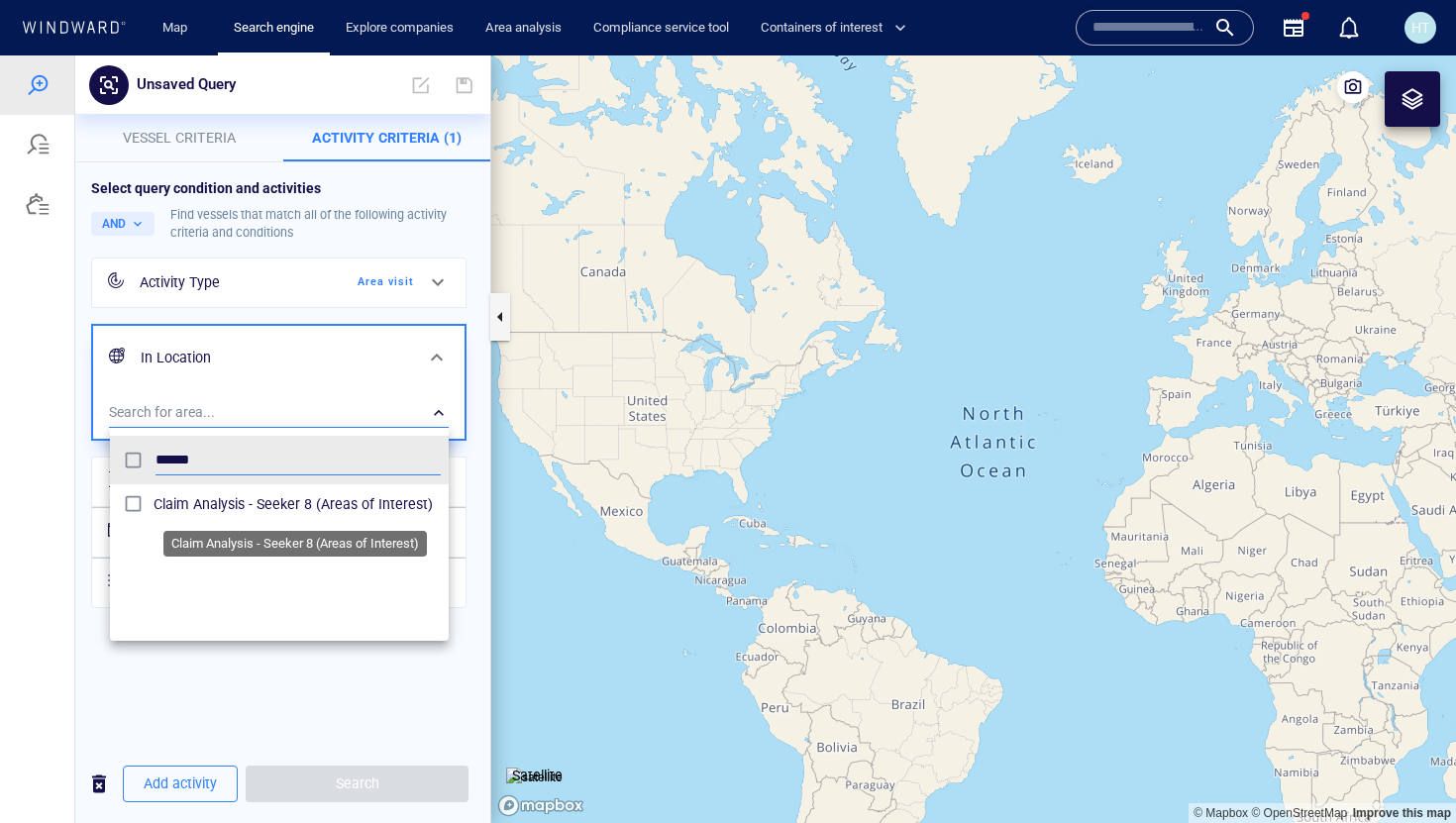 type on "******" 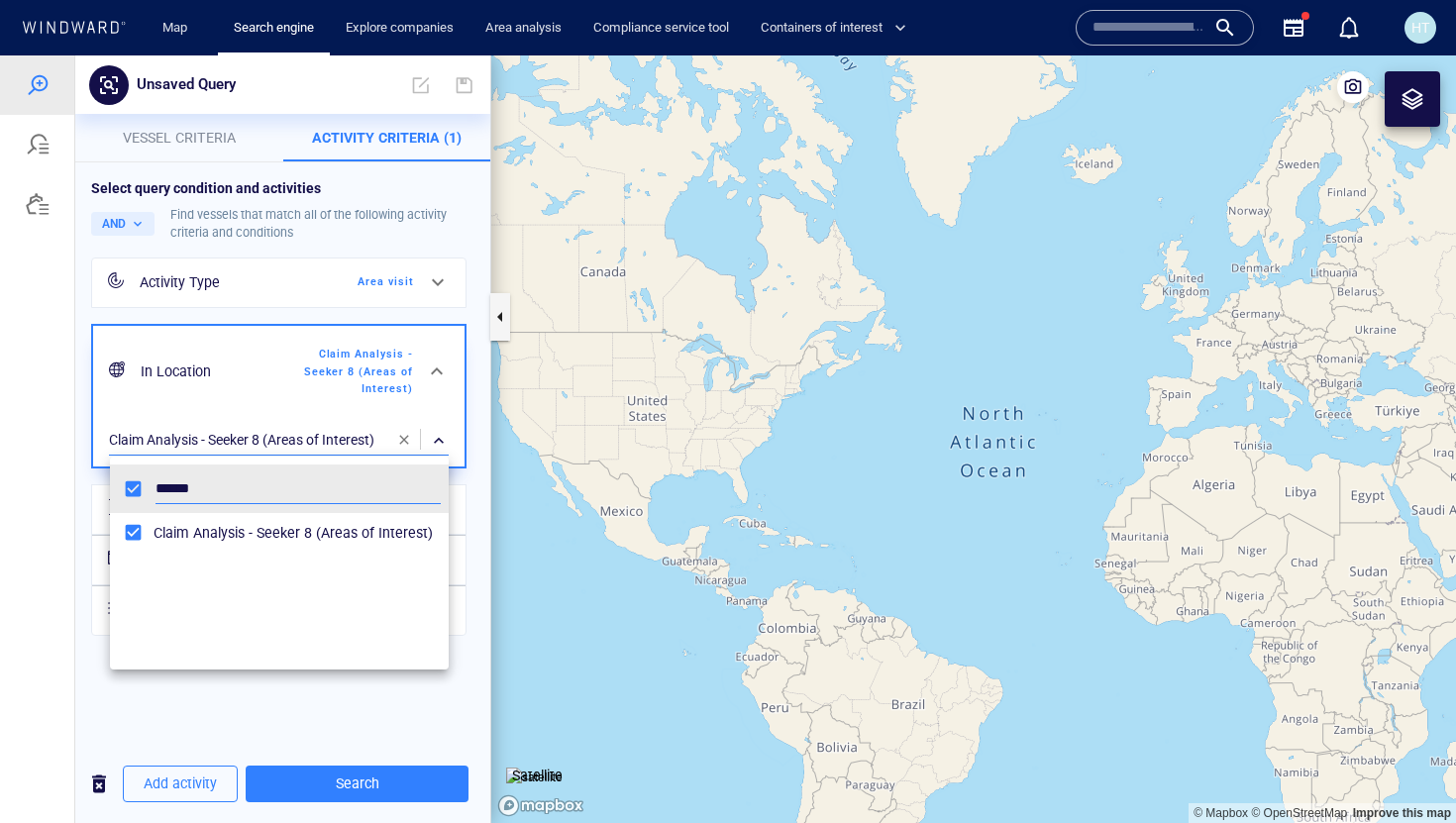 click at bounding box center [728, 439] 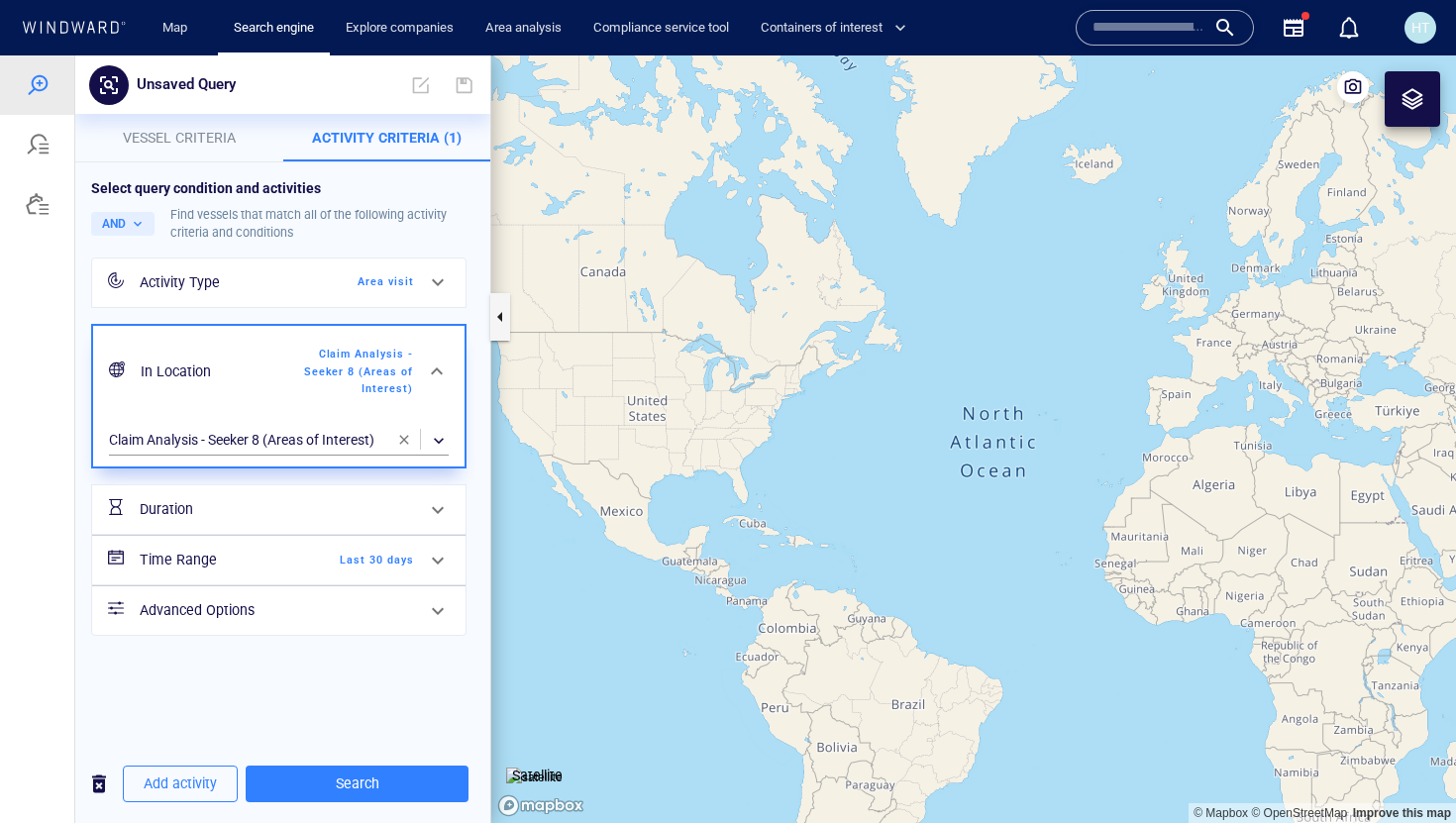 click on "Last 30 days" at bounding box center (357, 561) 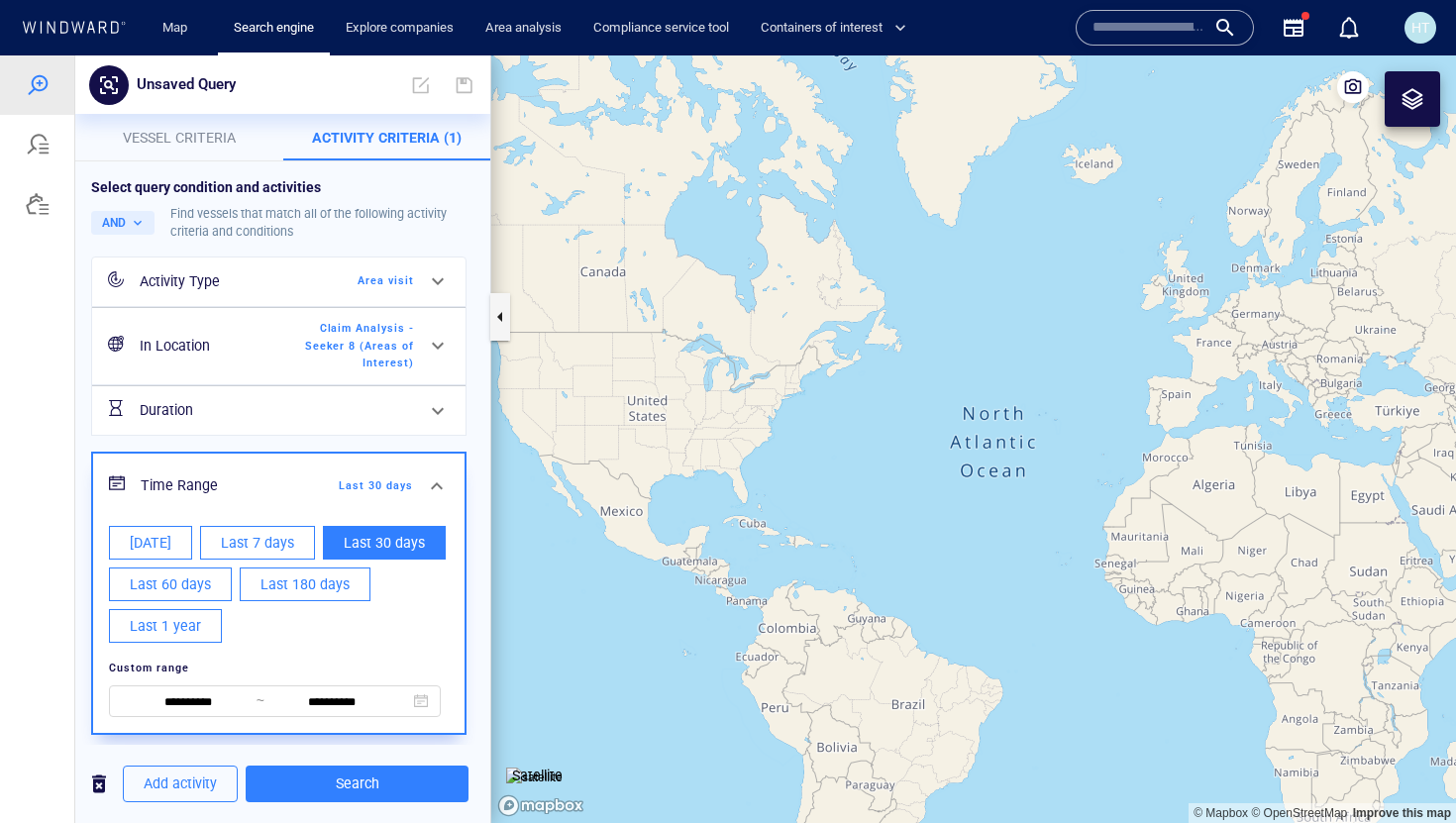 click on "Last 1 year" at bounding box center (165, 626) 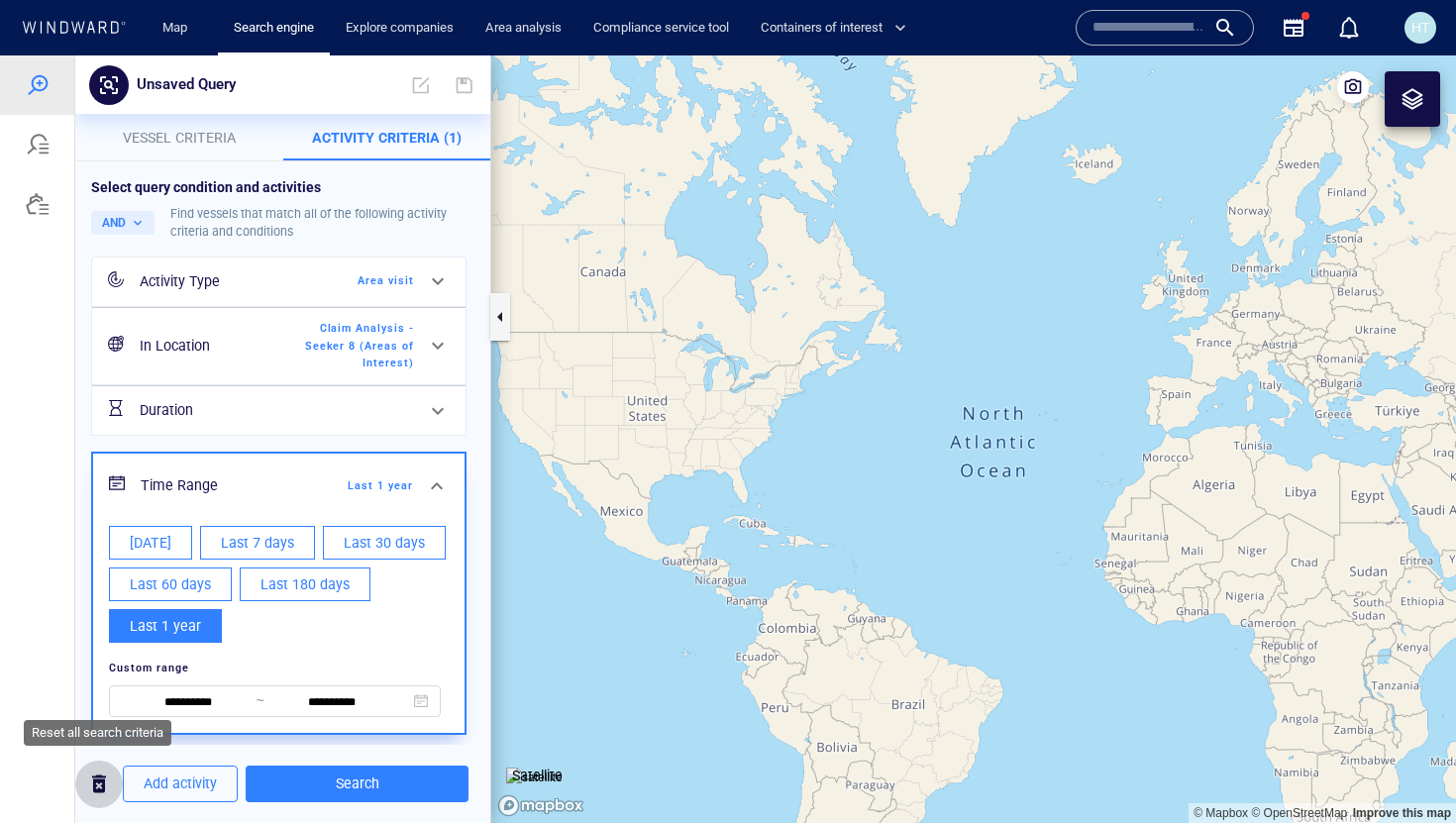 click at bounding box center [99, 783] 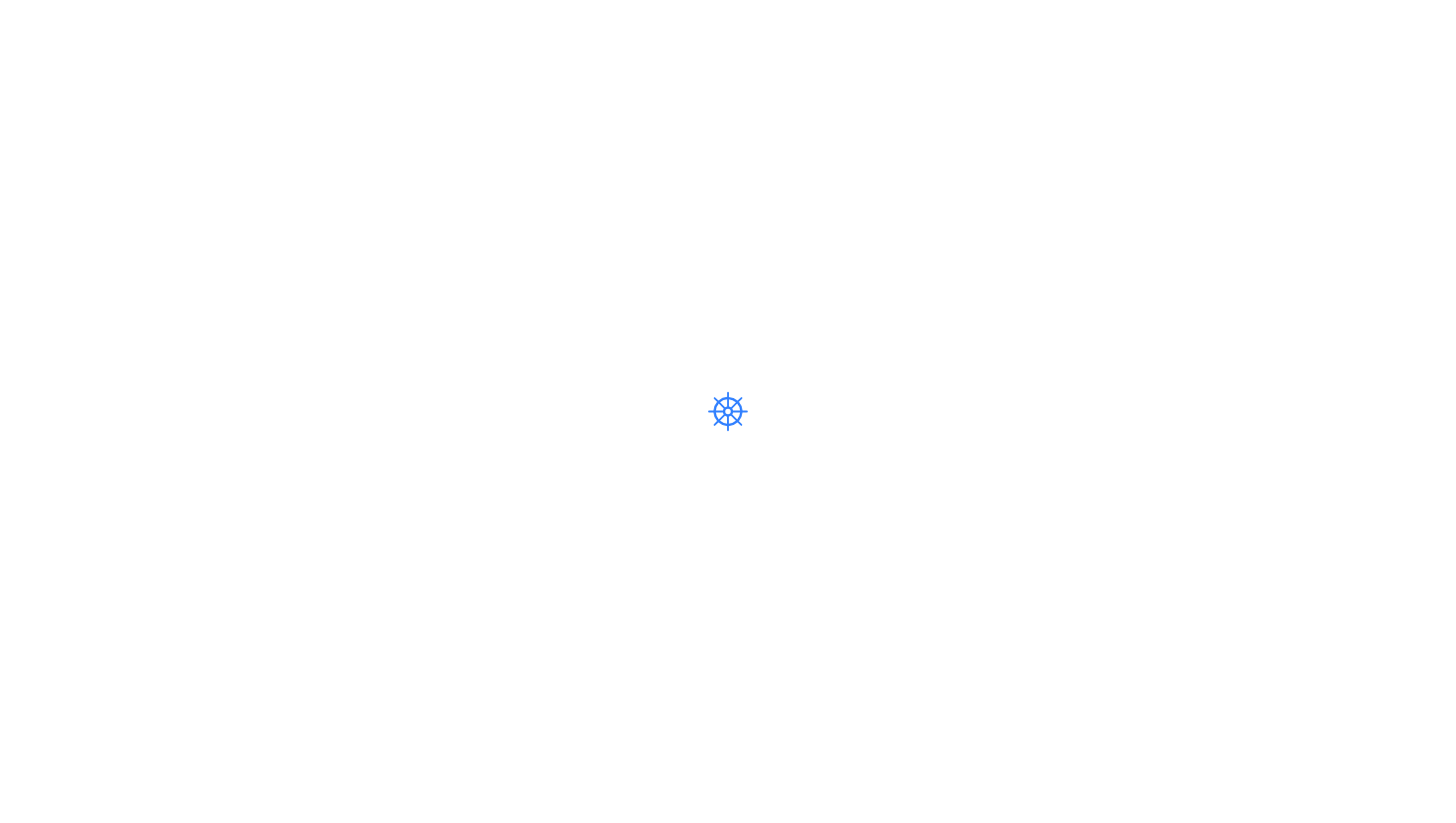 scroll, scrollTop: 0, scrollLeft: 0, axis: both 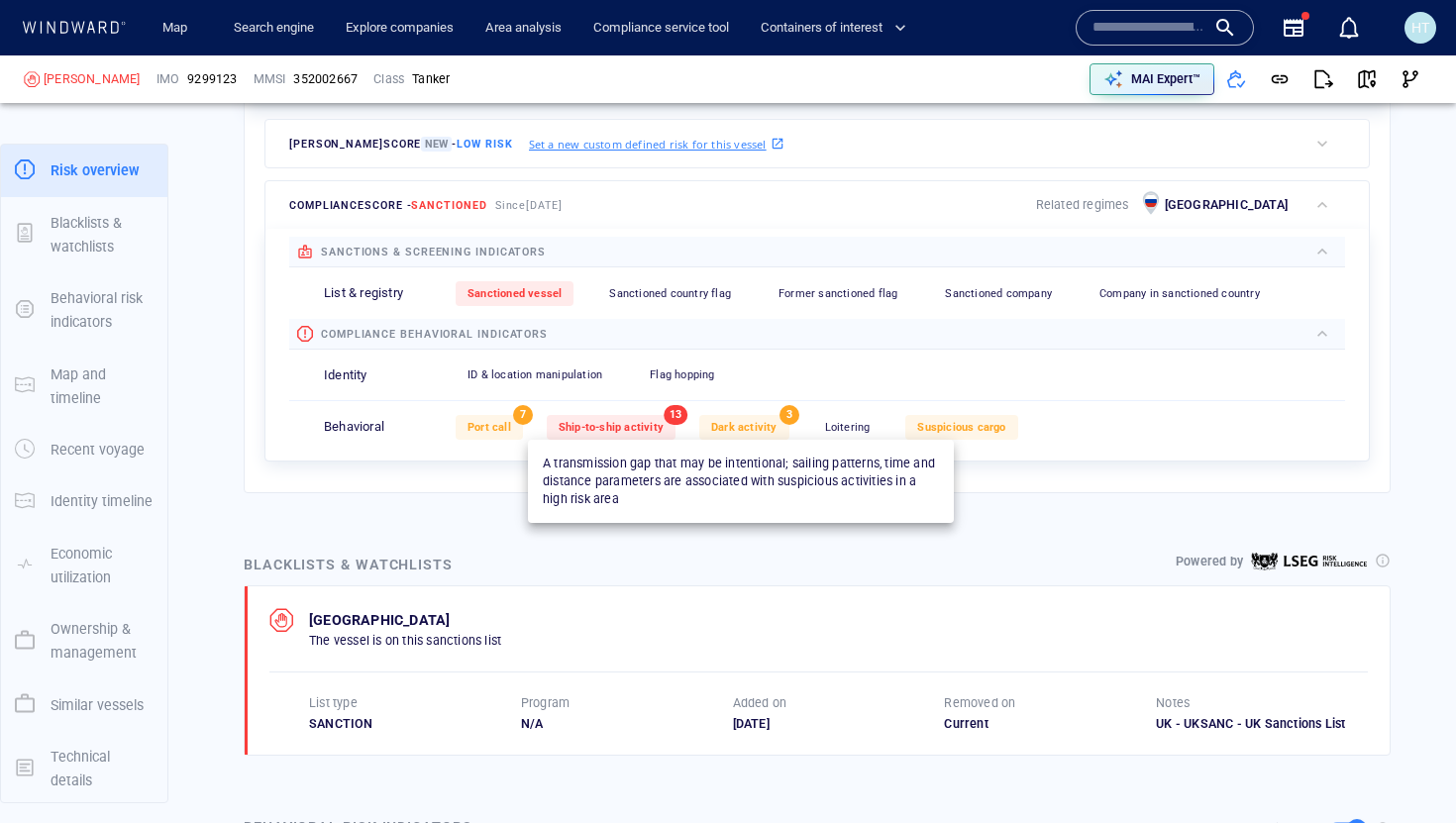 click on "Dark activity" at bounding box center [744, 427] 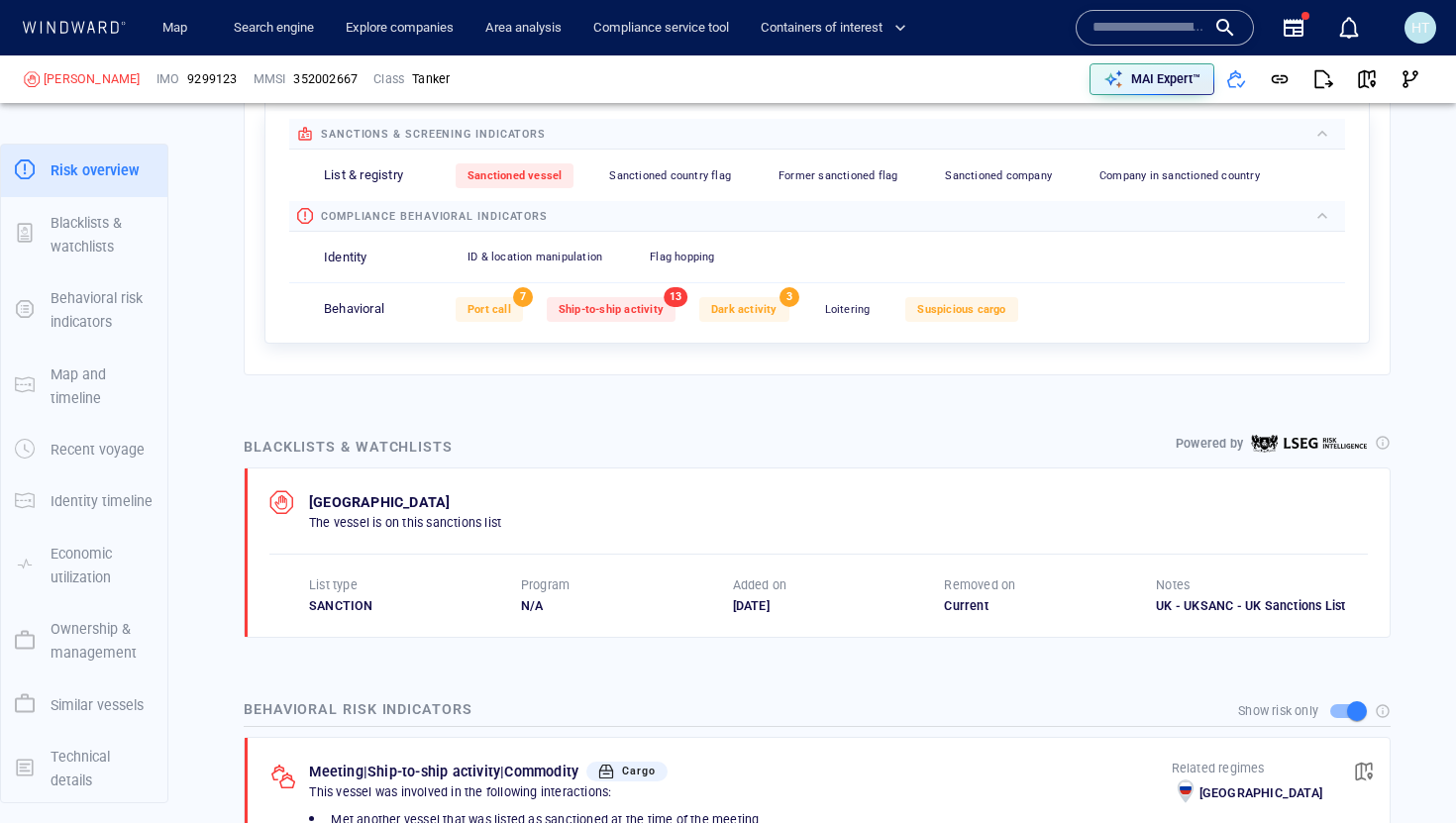scroll, scrollTop: 838, scrollLeft: 0, axis: vertical 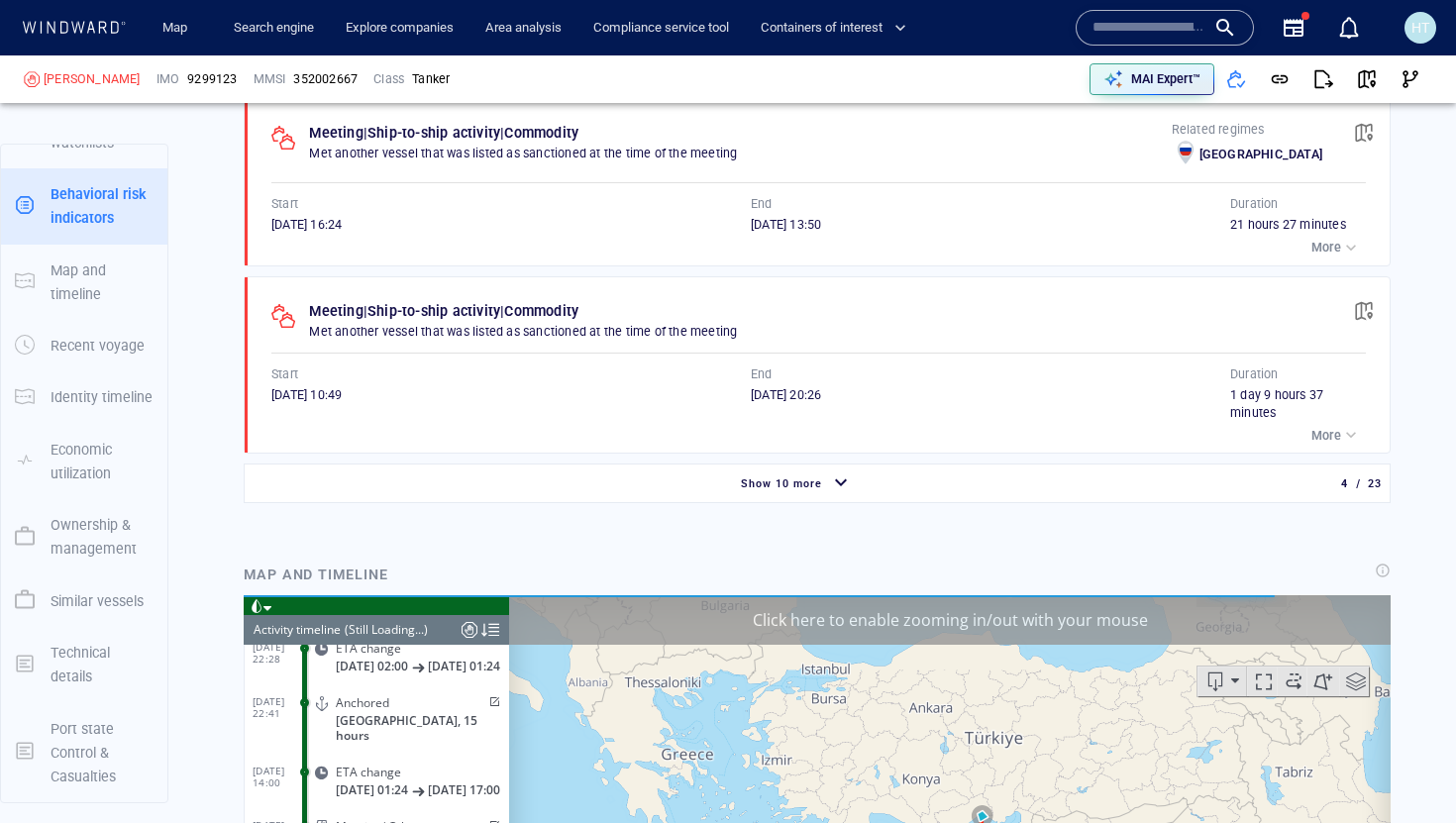 click on "Show 10 more" at bounding box center (781, 483) 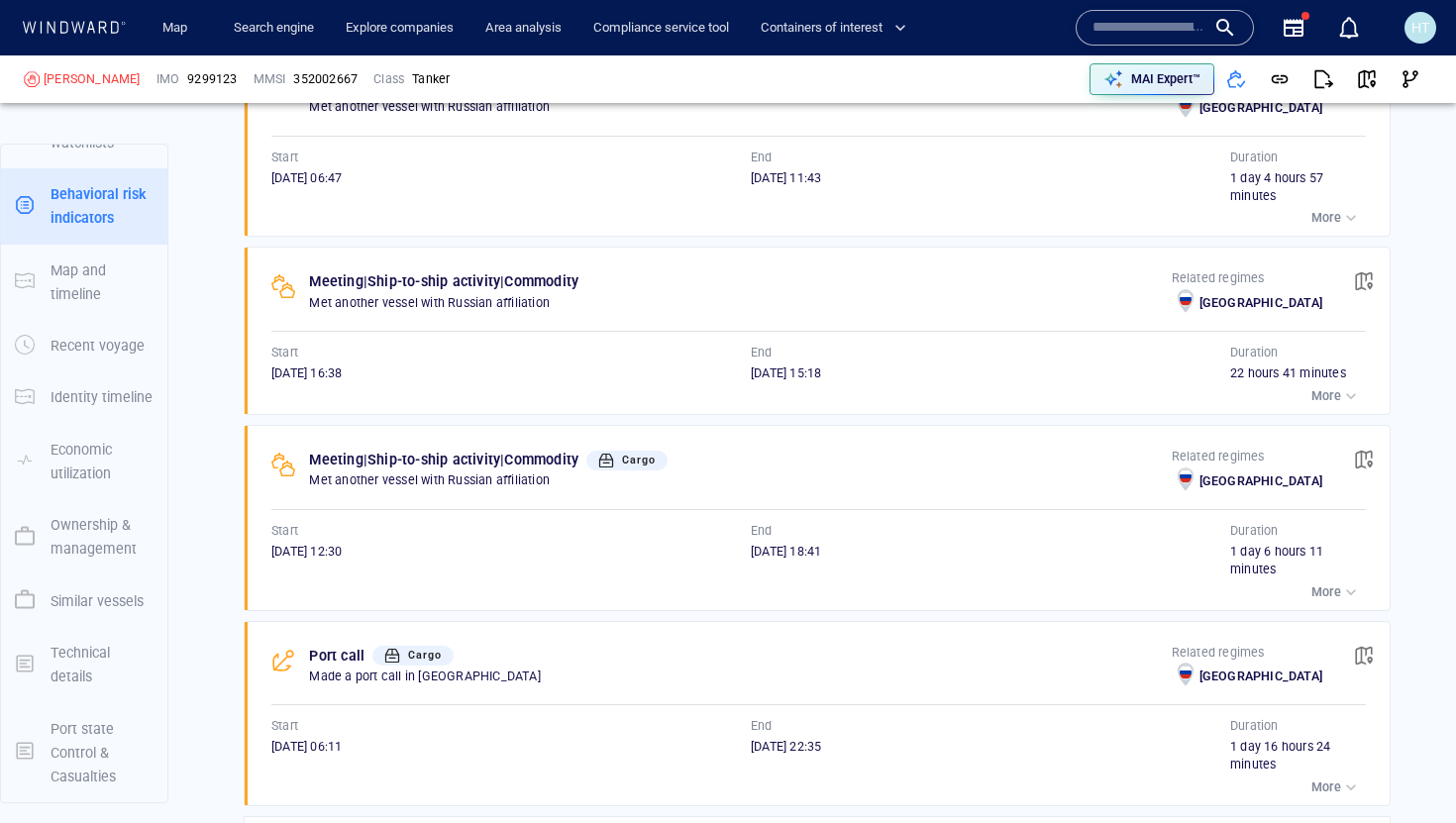 scroll, scrollTop: 3510, scrollLeft: 0, axis: vertical 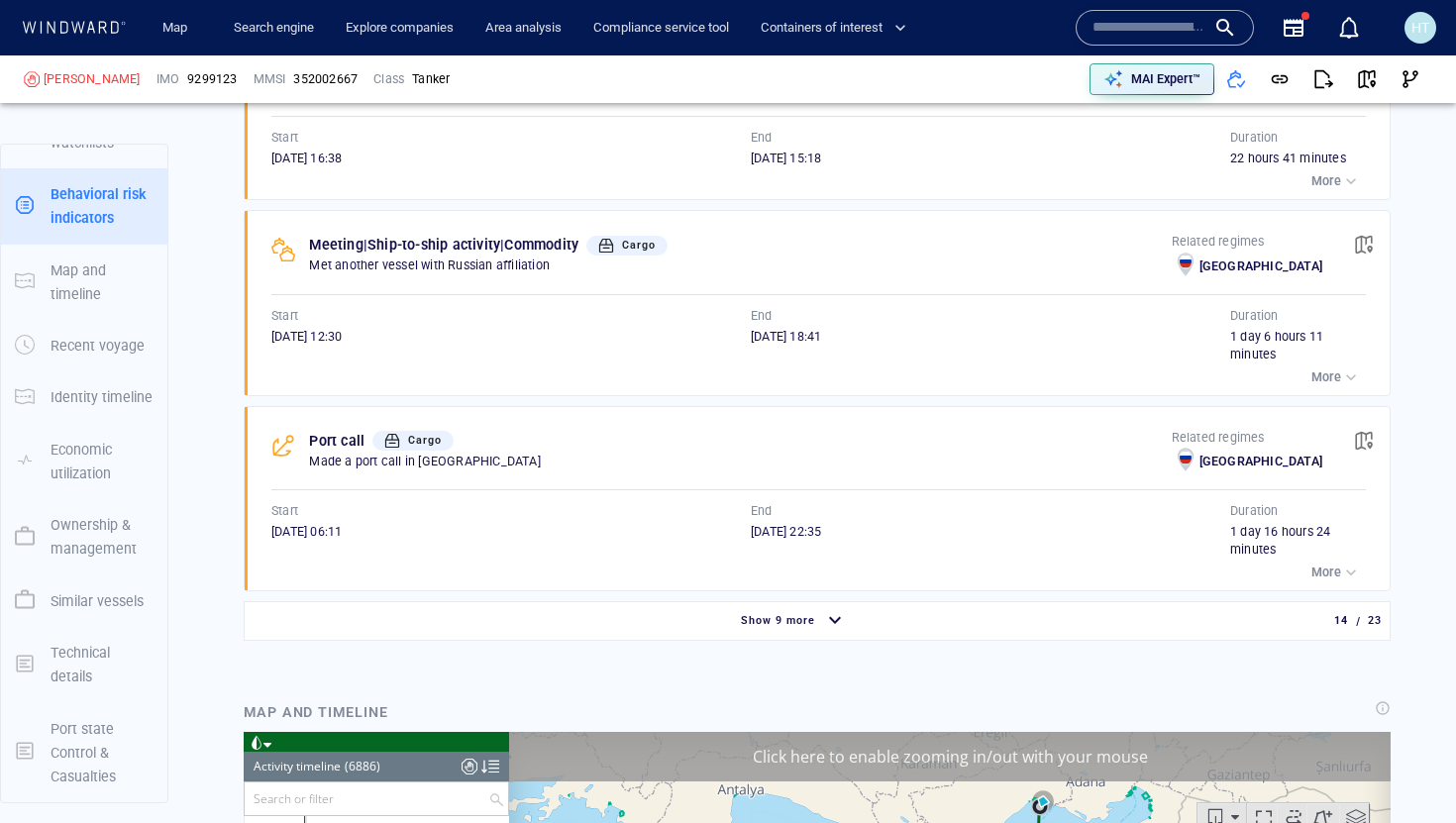 click at bounding box center (835, 621) 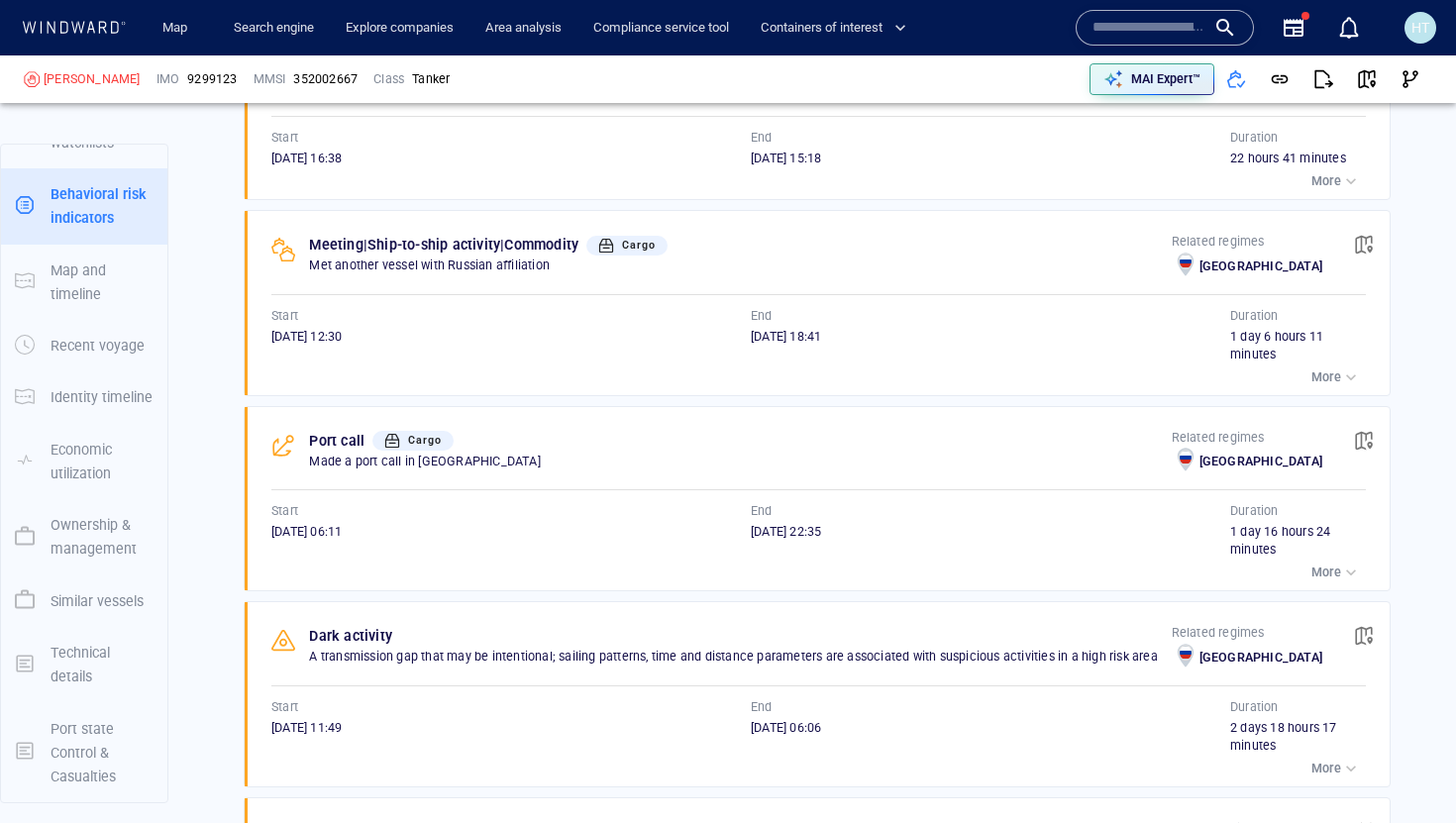 scroll, scrollTop: 3742, scrollLeft: 0, axis: vertical 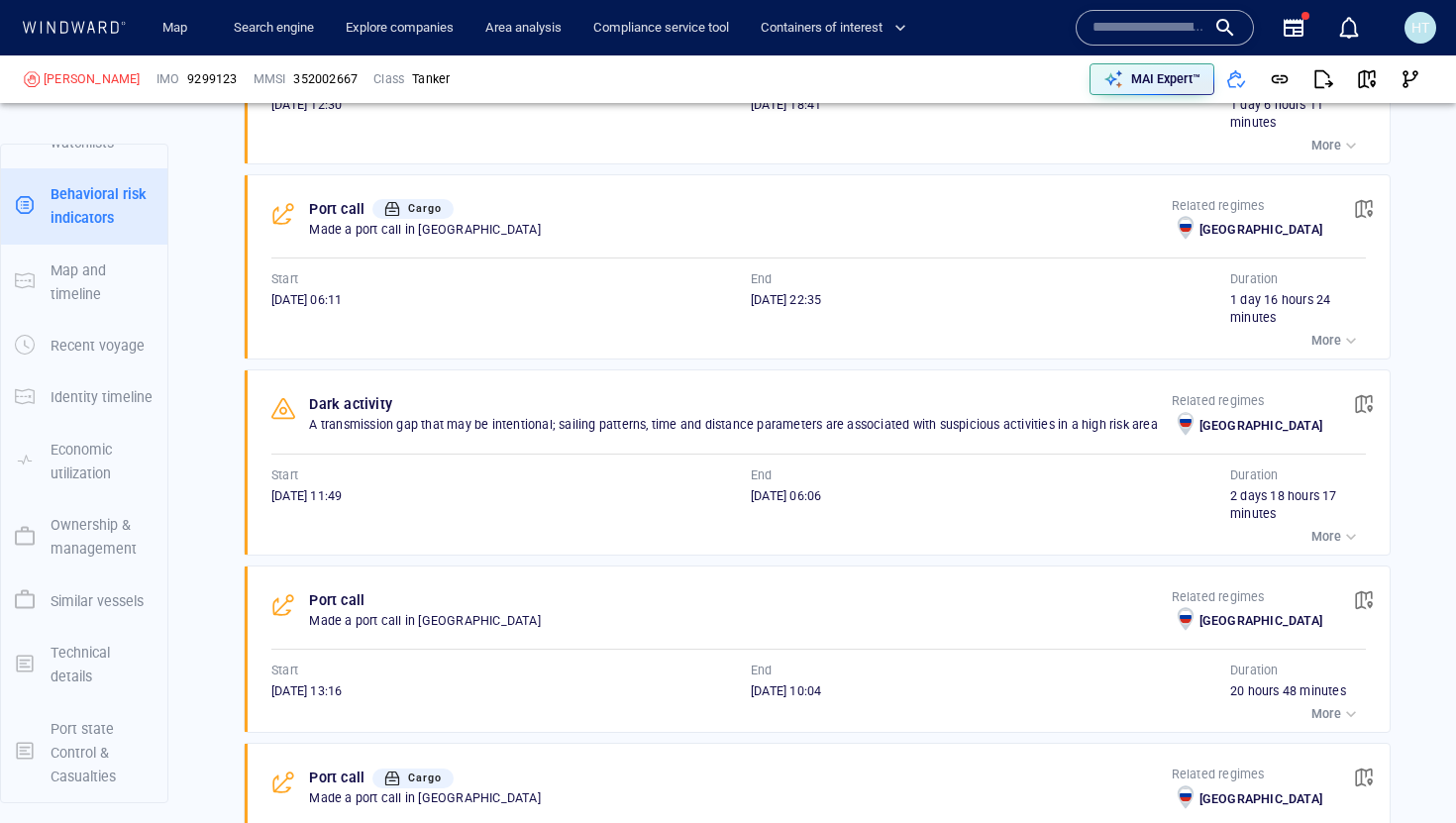 click on "More" at bounding box center (1336, 537) 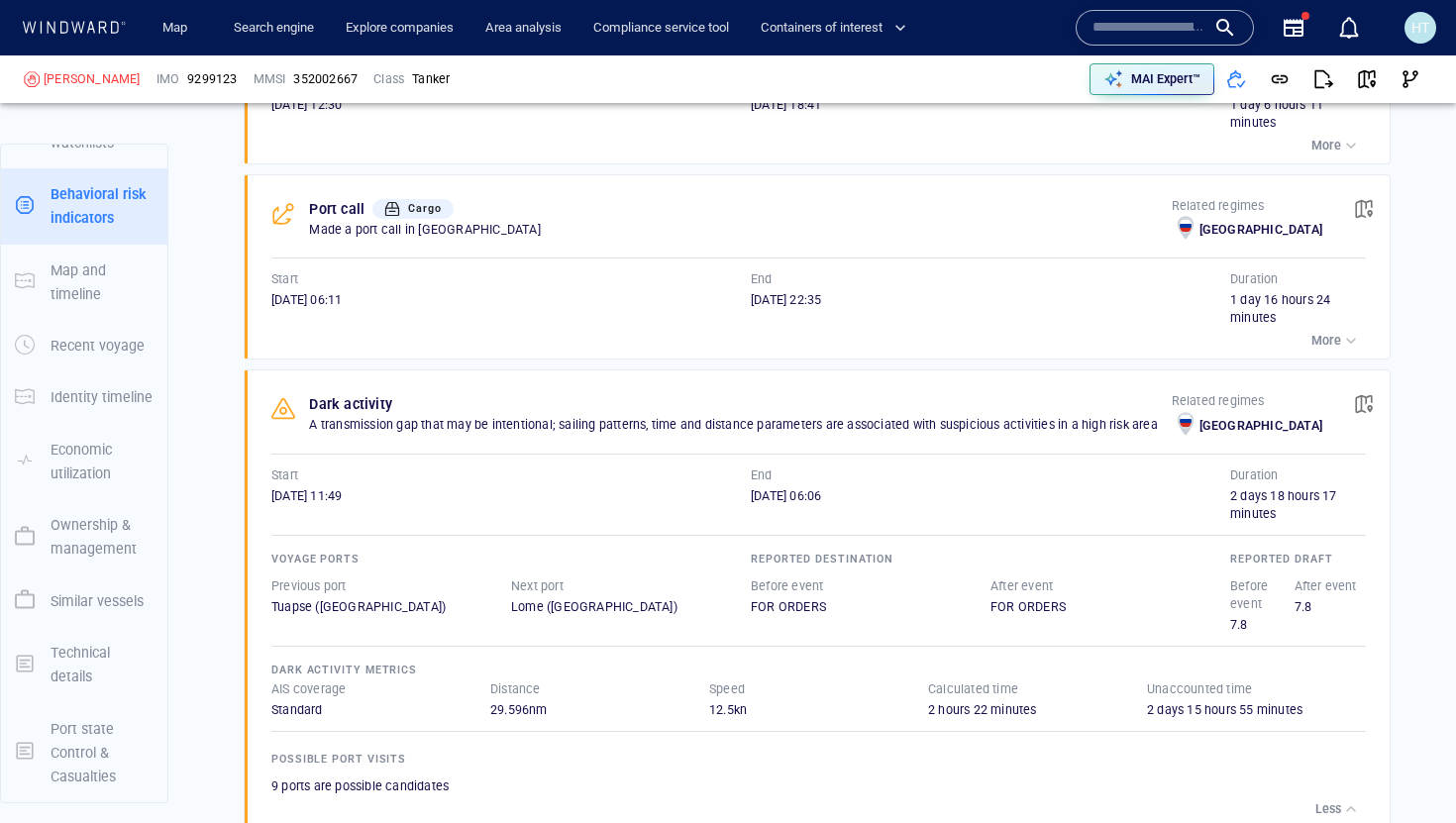 scroll, scrollTop: 3801, scrollLeft: 0, axis: vertical 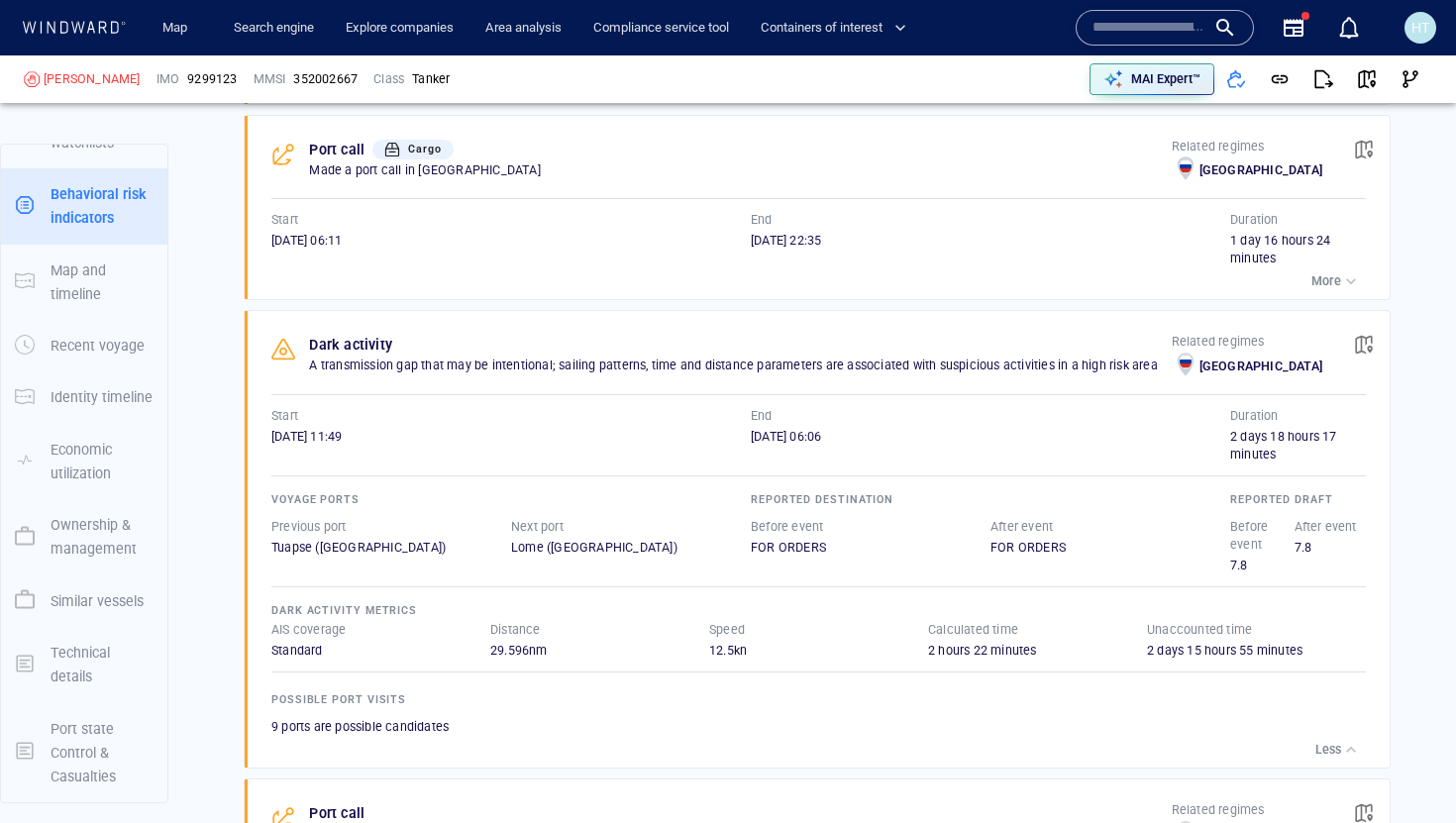 click on "Standard" at bounding box center (380, 651) 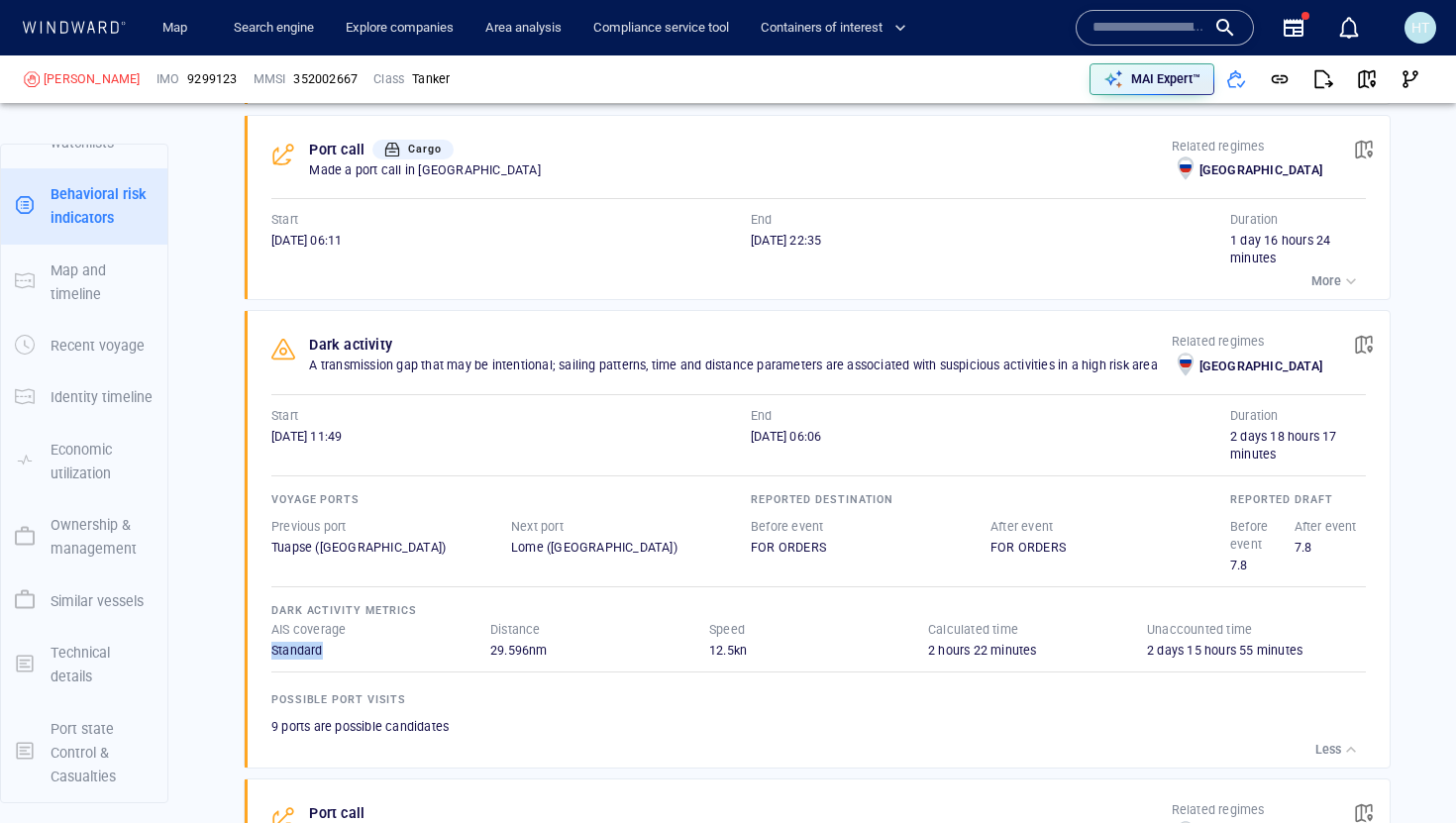 click on "Standard" at bounding box center [380, 651] 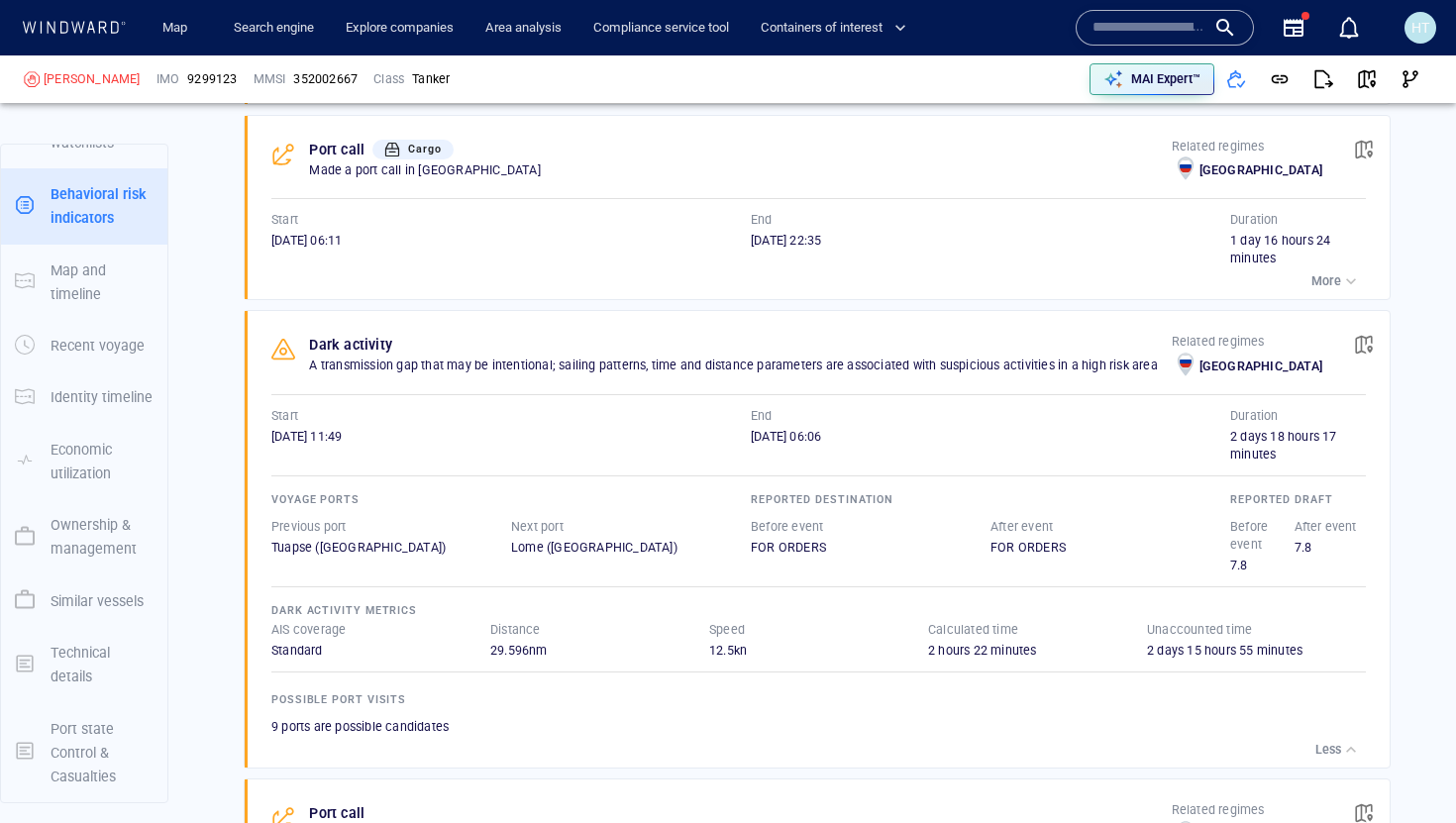 click on "Distance" at bounding box center [515, 630] 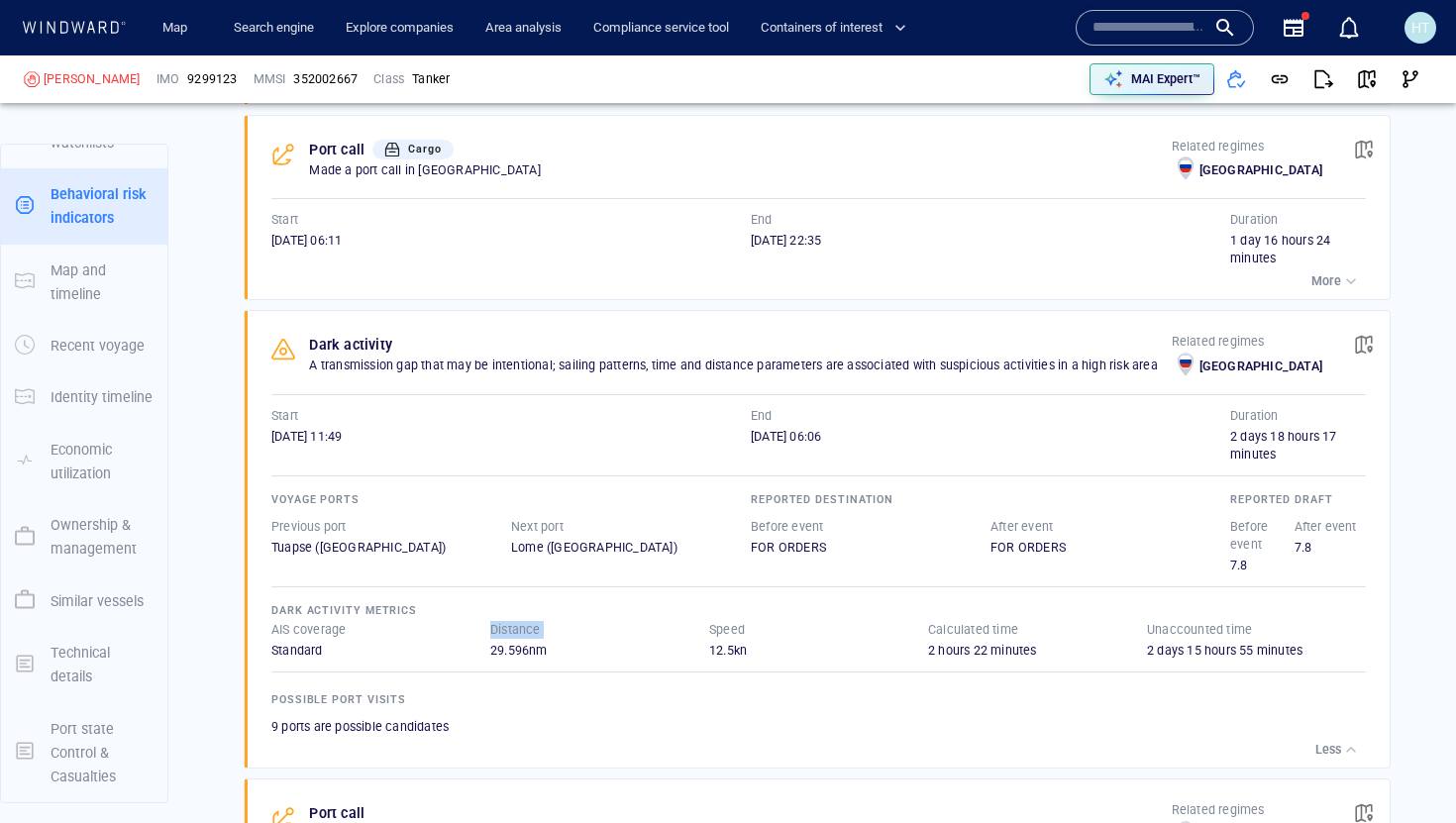 click on "Distance" at bounding box center [515, 630] 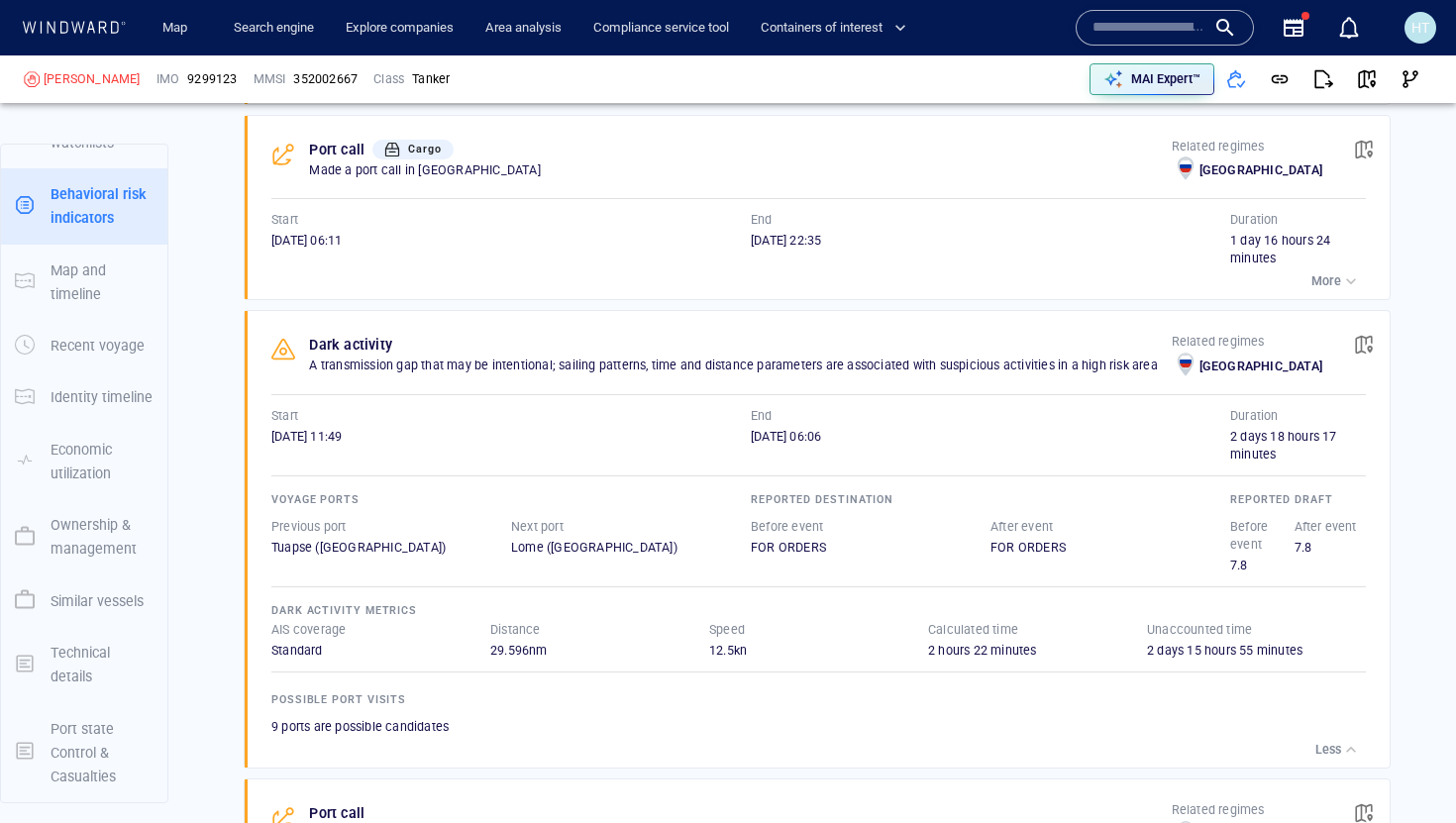 click on "29.596  nm" at bounding box center [599, 651] 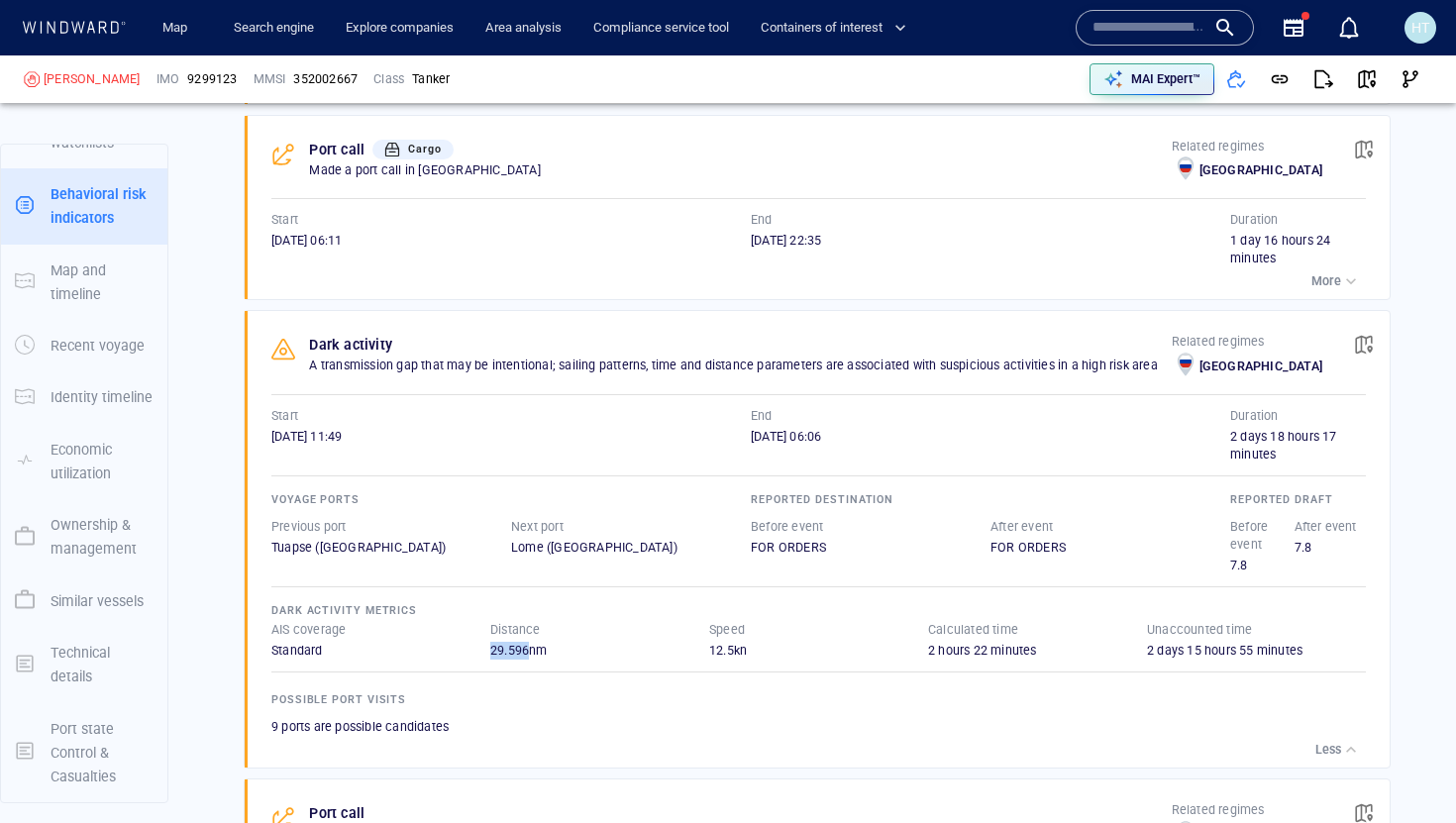 click on "29.596  nm" at bounding box center [599, 651] 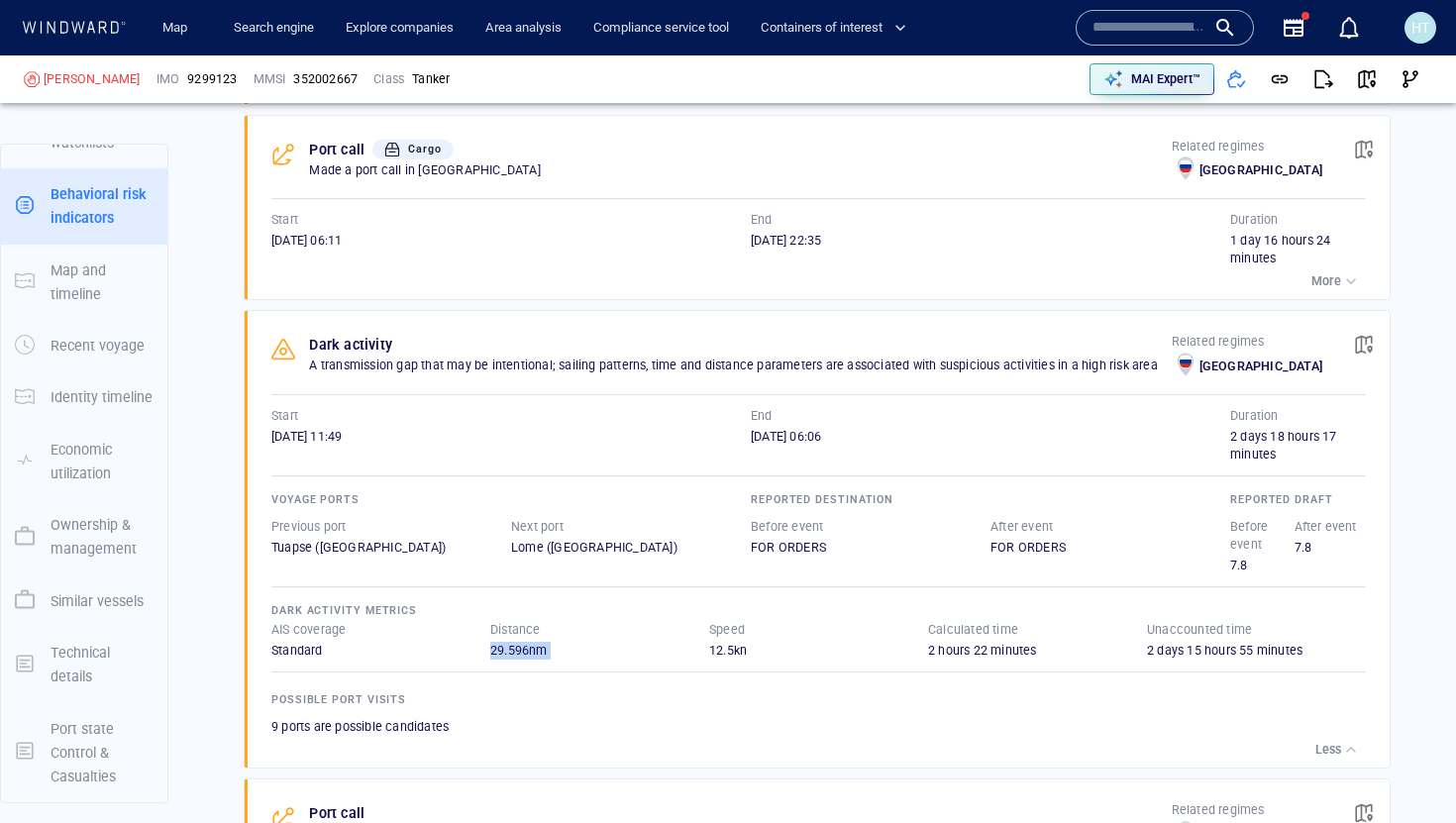 click on "29.596  nm" at bounding box center (599, 651) 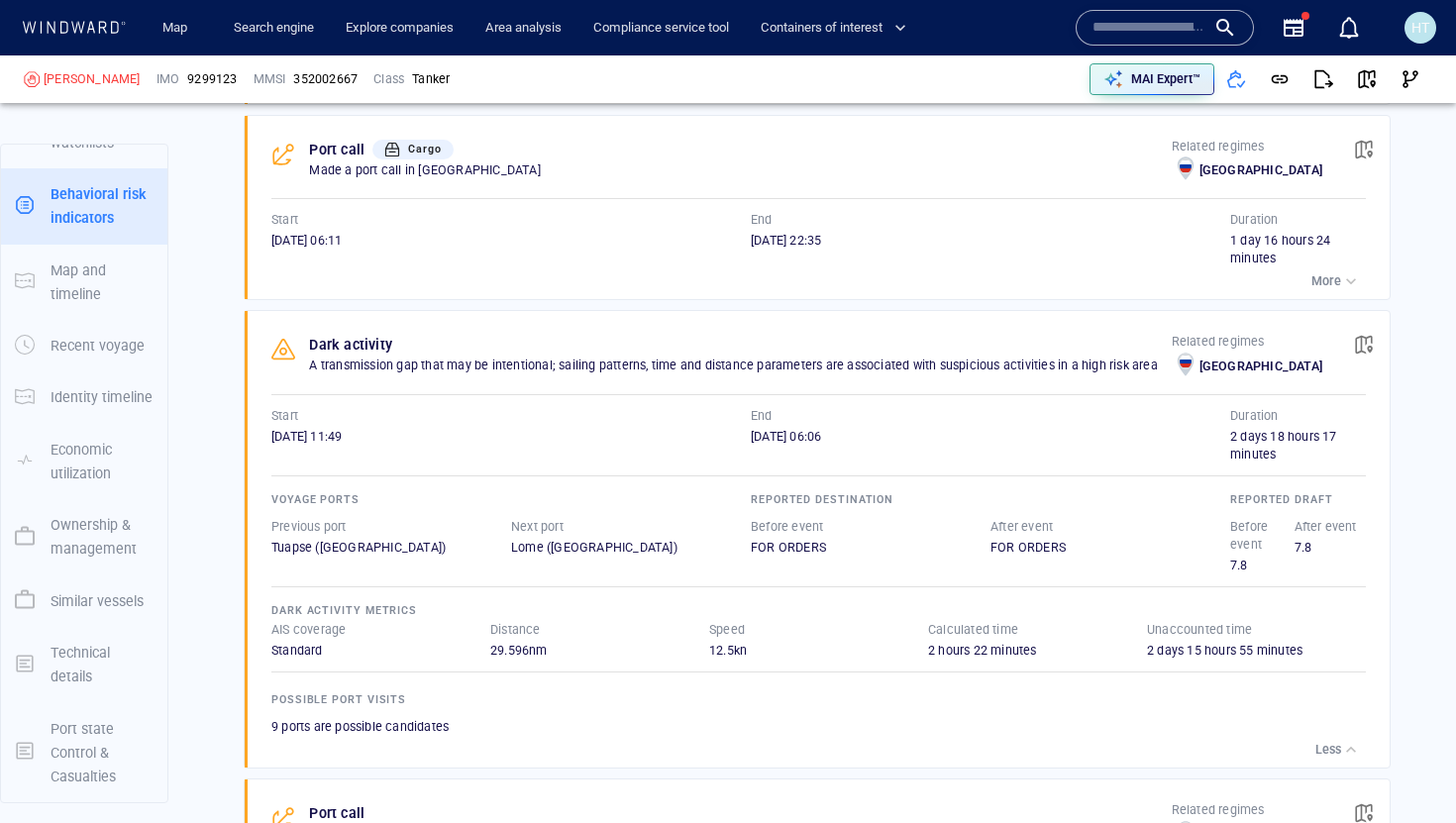click on "12.5  kn" at bounding box center (818, 651) 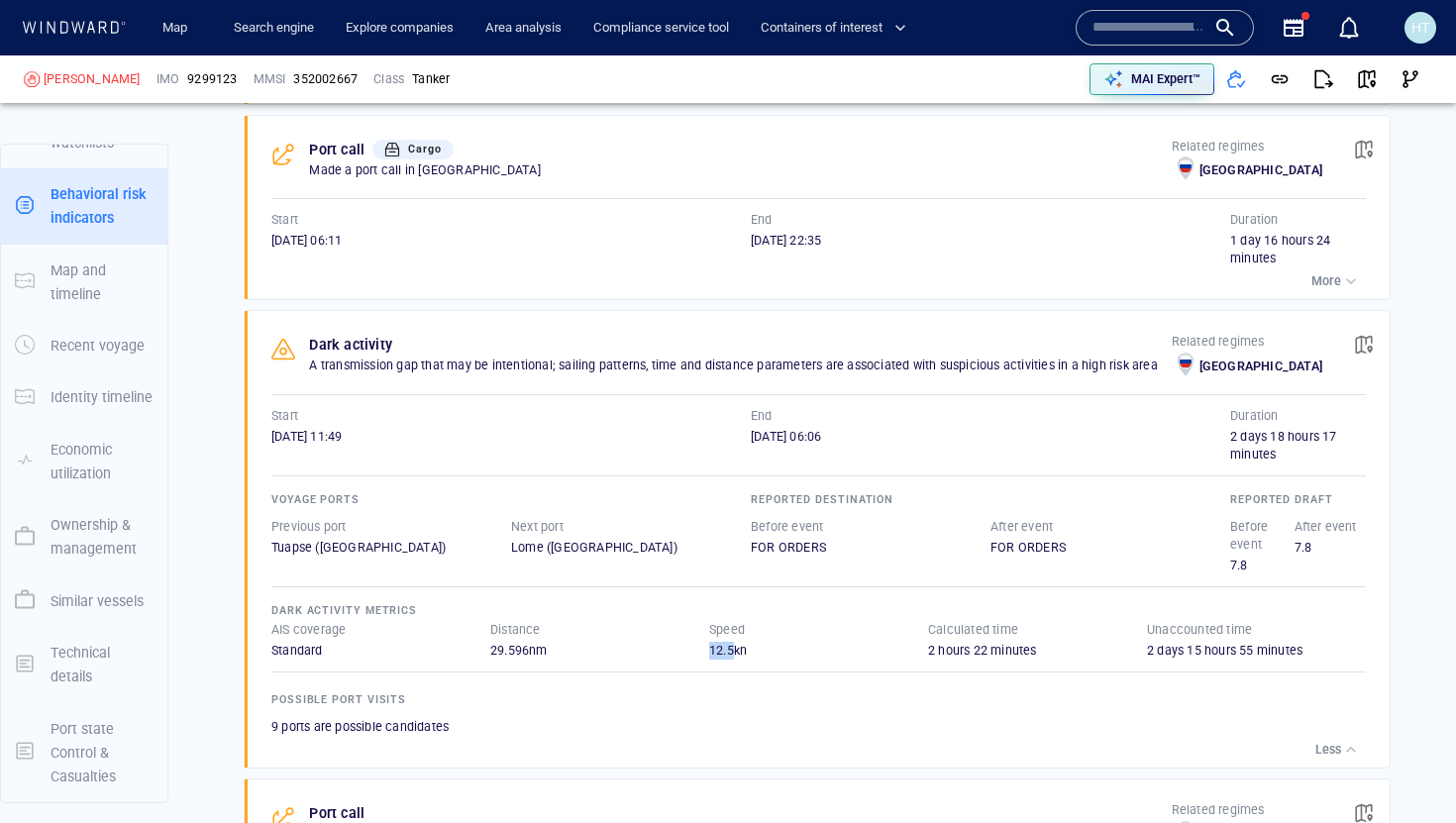 click on "12.5  kn" at bounding box center [818, 651] 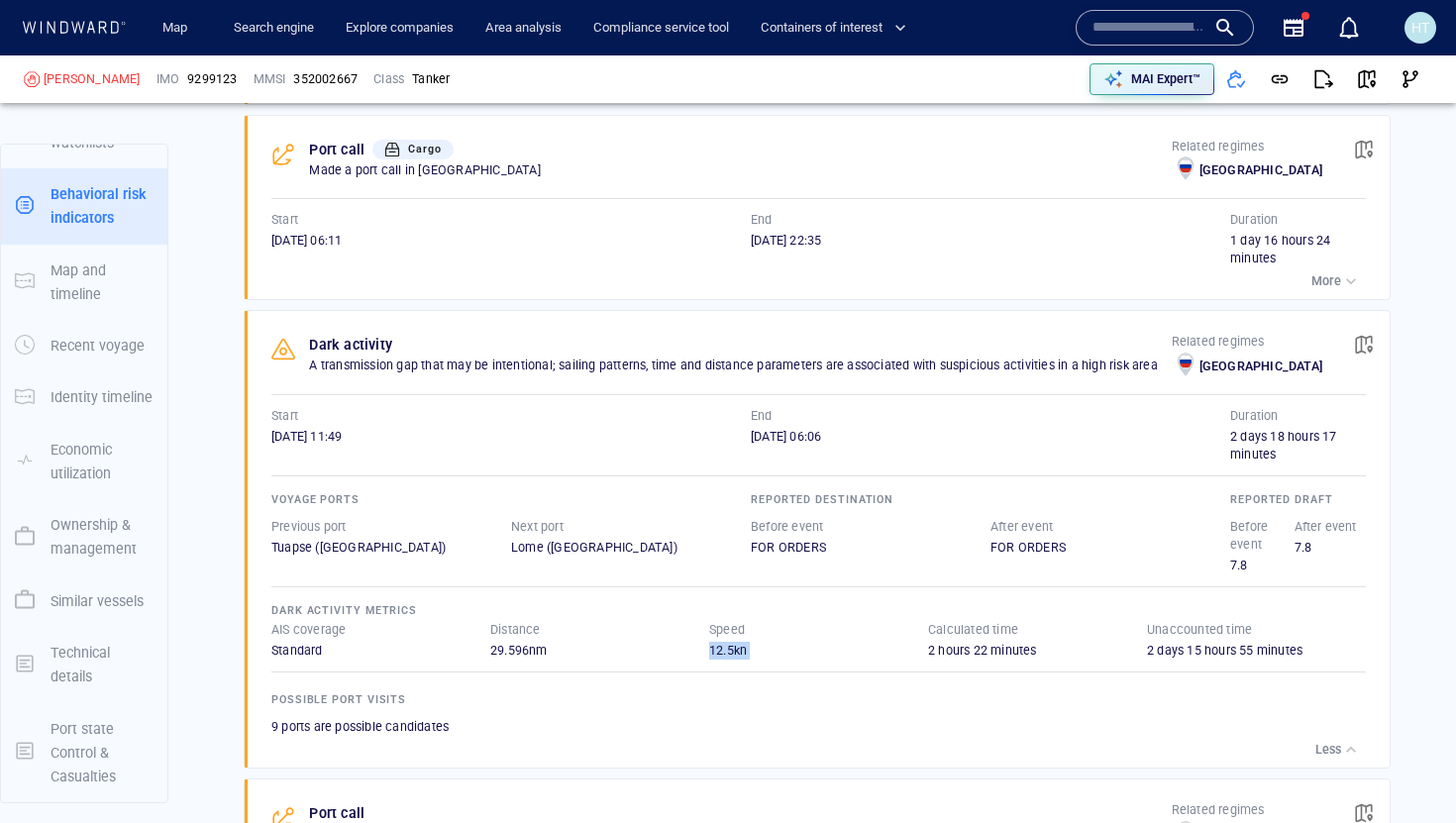 click on "12.5  kn" at bounding box center (818, 651) 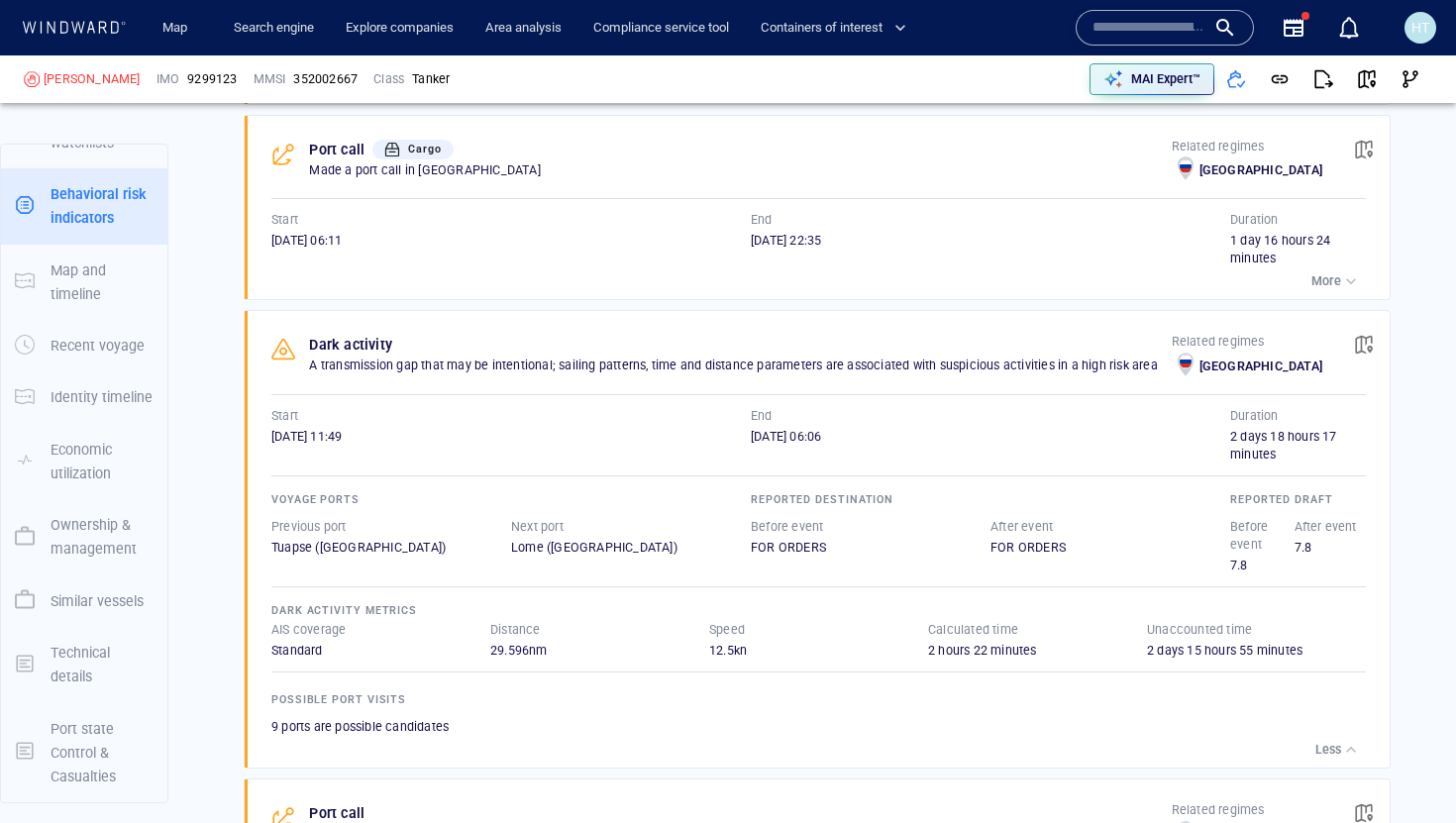 click on "2   hours   22   minutes" at bounding box center (1037, 651) 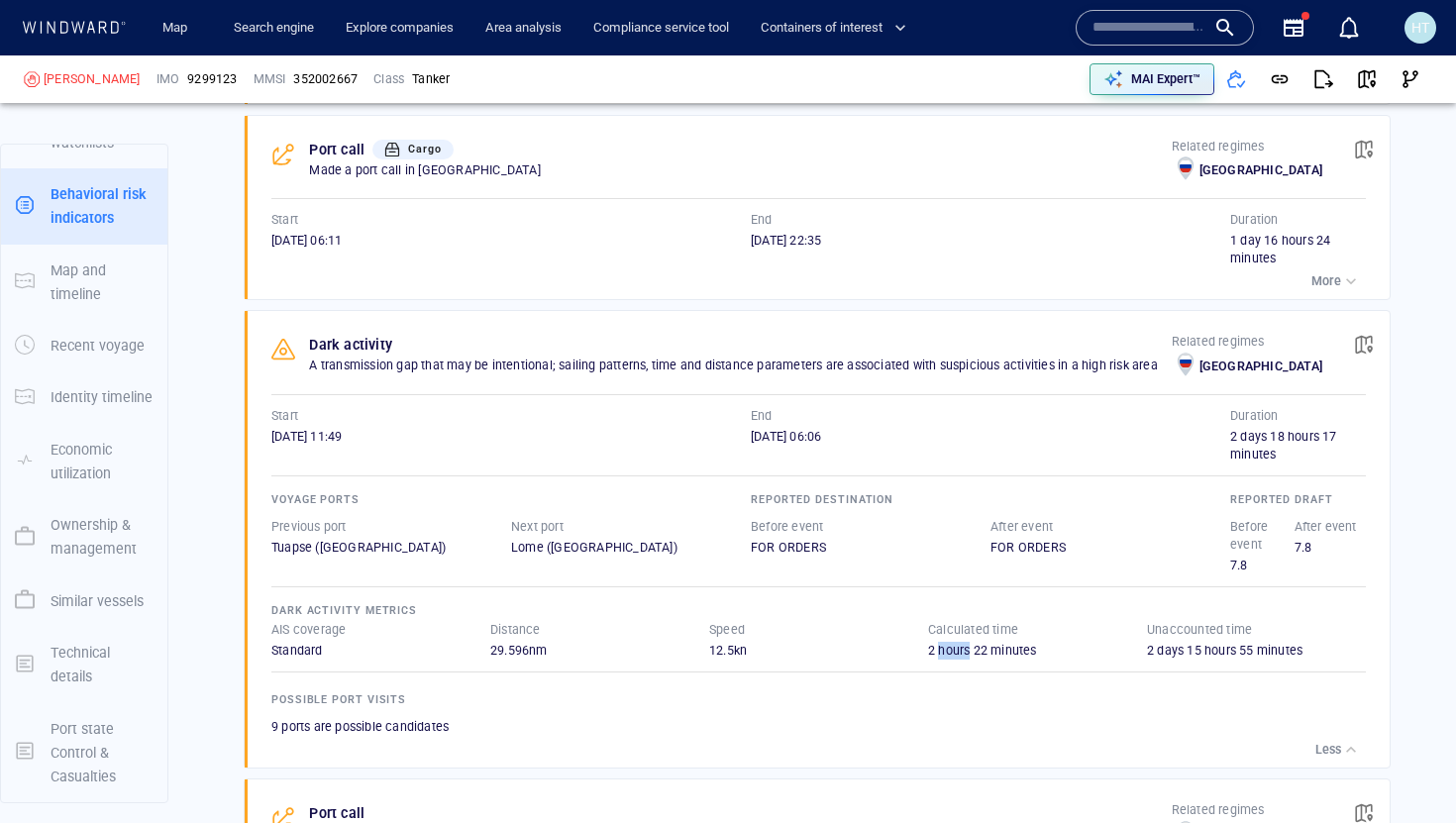 click on "2   hours   22   minutes" at bounding box center [1037, 651] 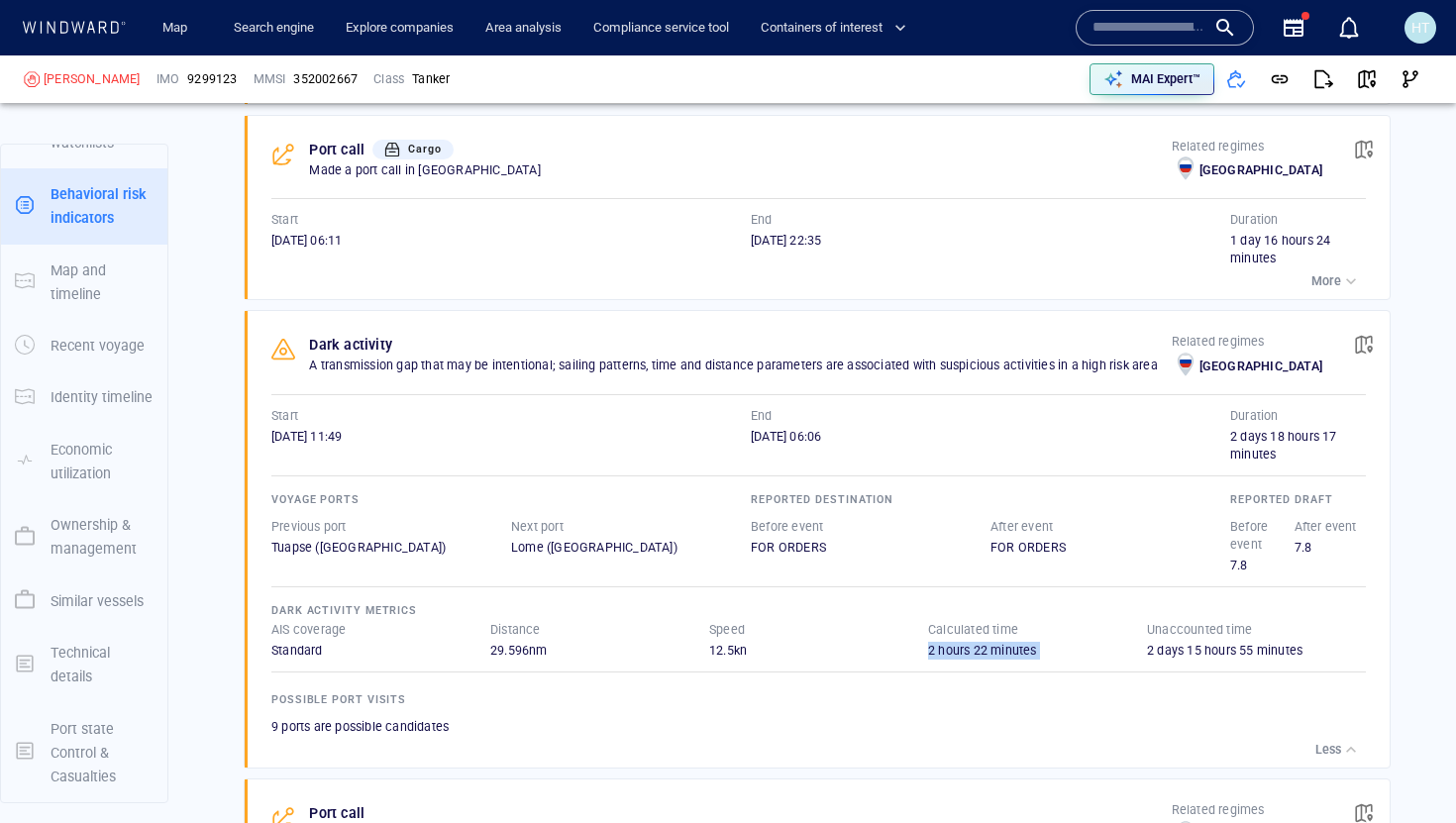 click on "2   hours   22   minutes" at bounding box center [1037, 651] 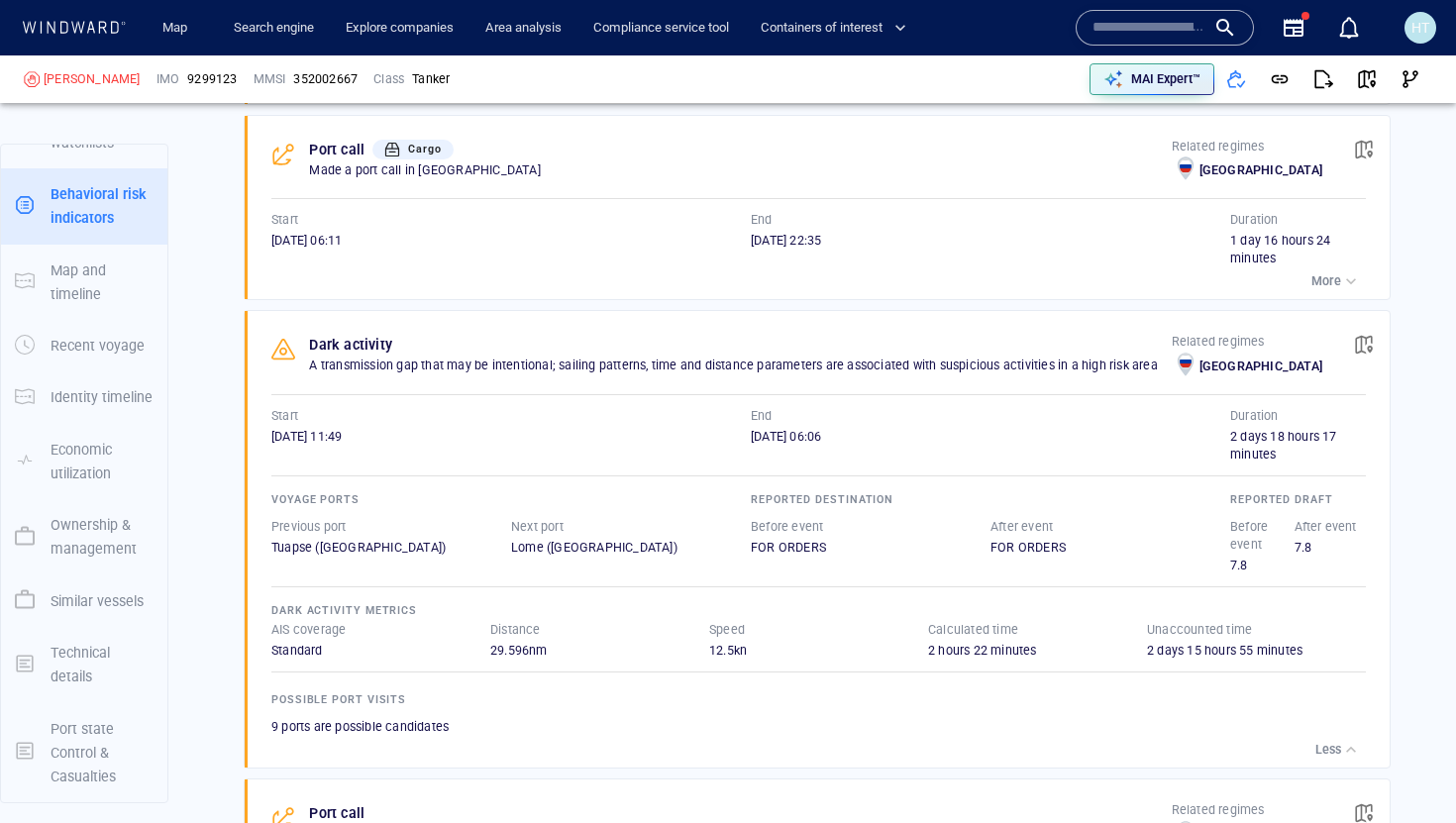 click on "Possible Port Visits 9 ports are possible candidates" at bounding box center (818, 697) 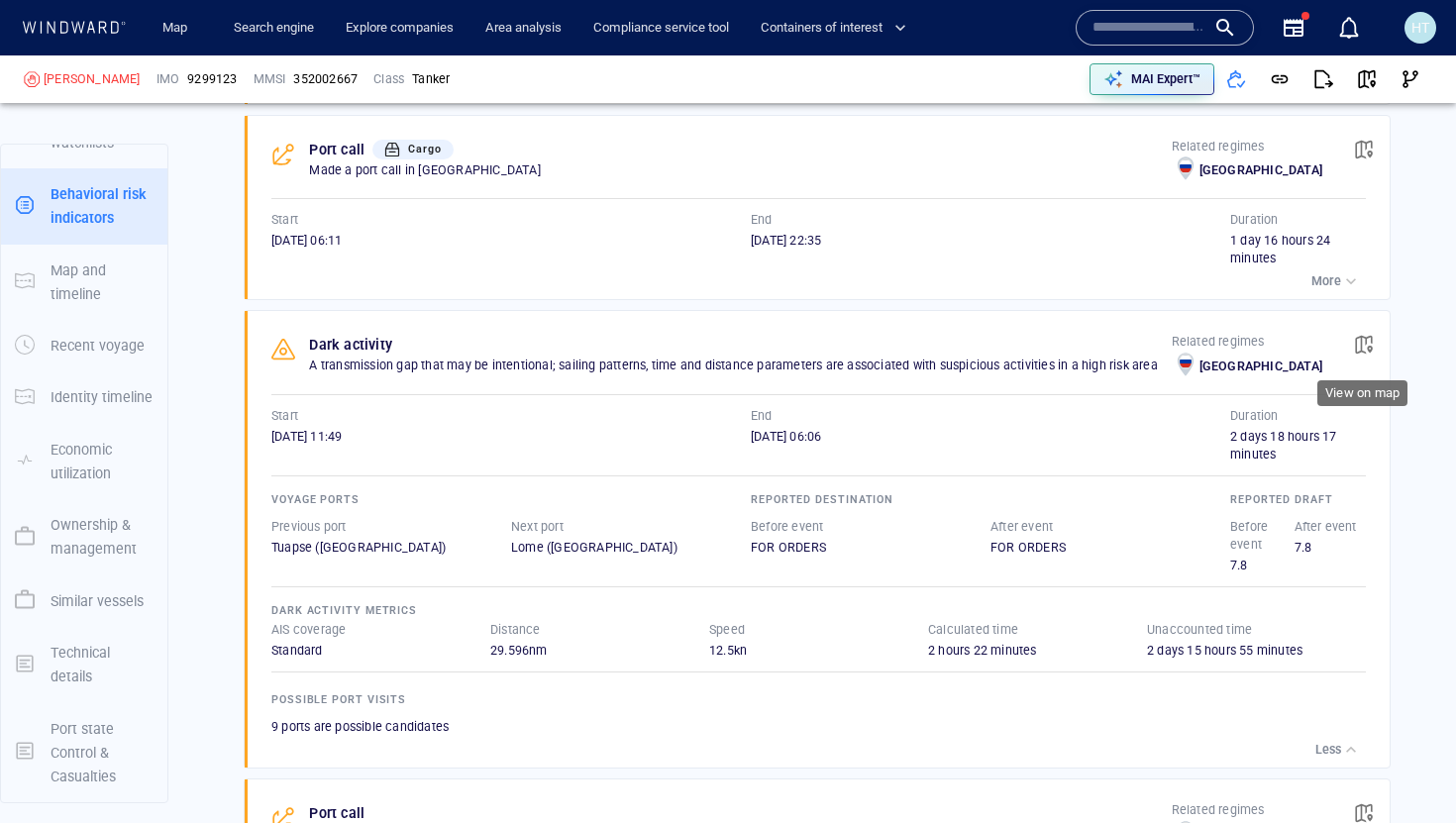 click at bounding box center [1364, 345] 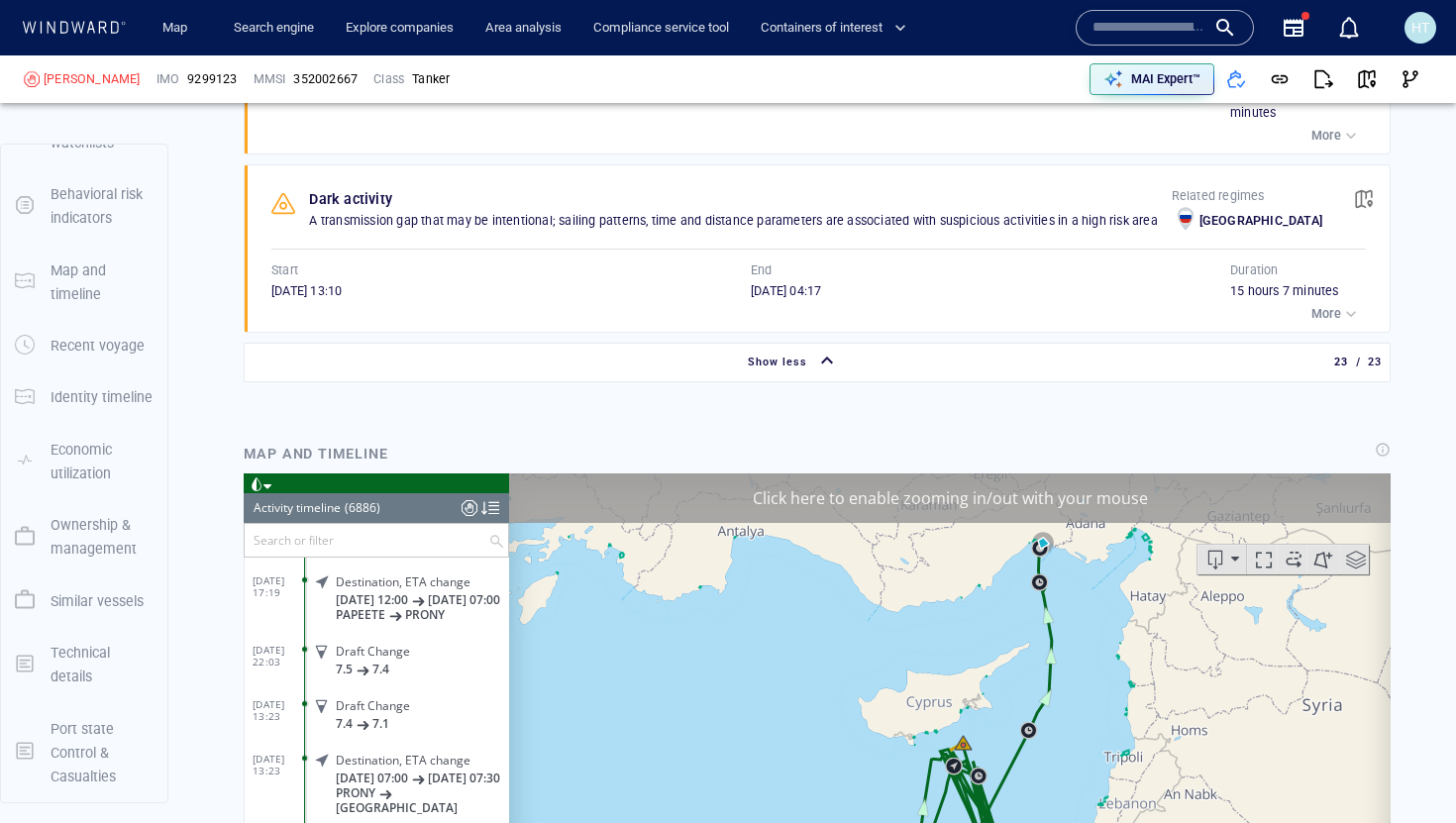 scroll, scrollTop: 5789, scrollLeft: 0, axis: vertical 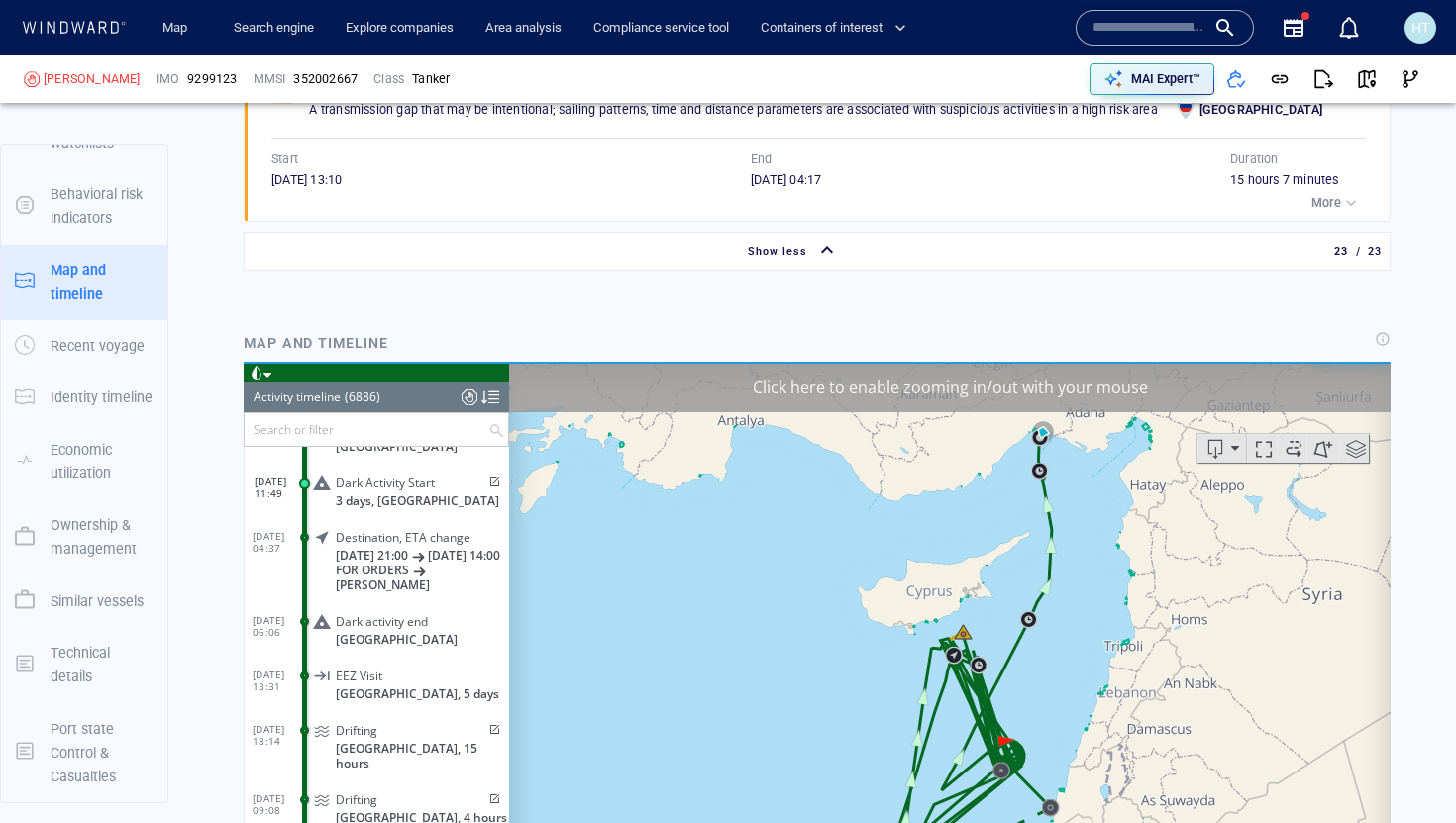 click on "Click here to enable zooming in/out with your mouse" at bounding box center (950, 387) 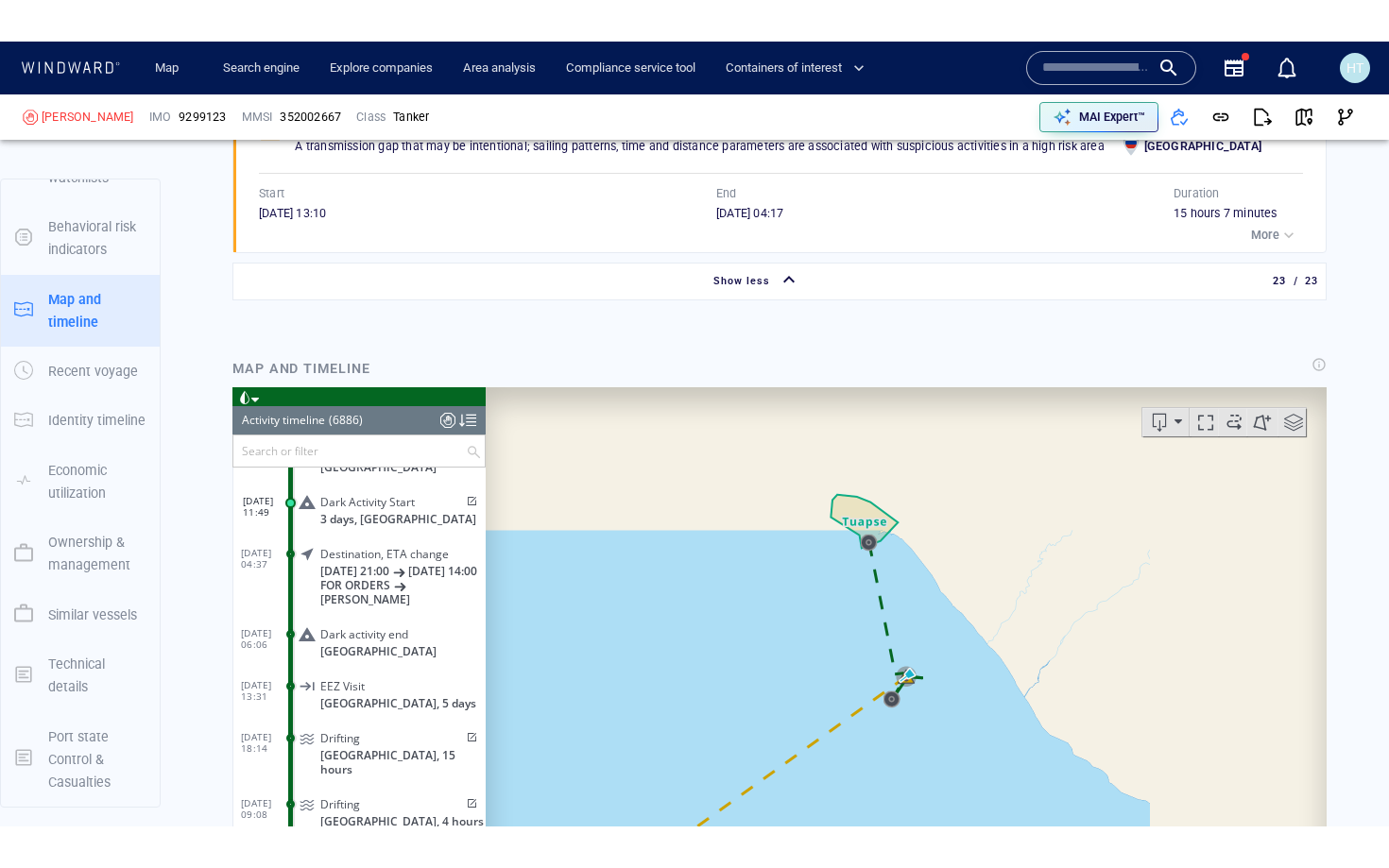 scroll, scrollTop: 5656, scrollLeft: 0, axis: vertical 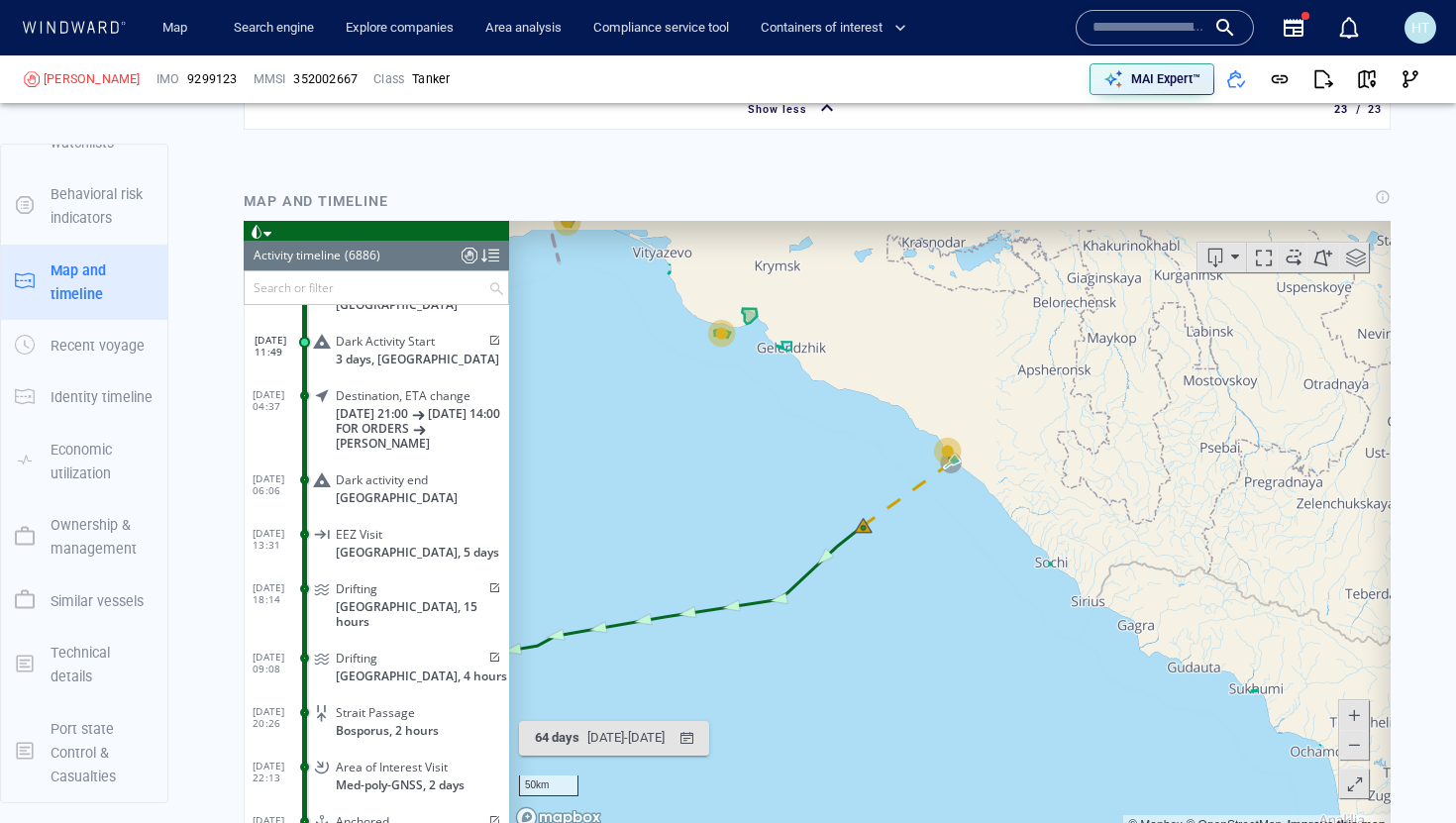 click at bounding box center [1355, 784] 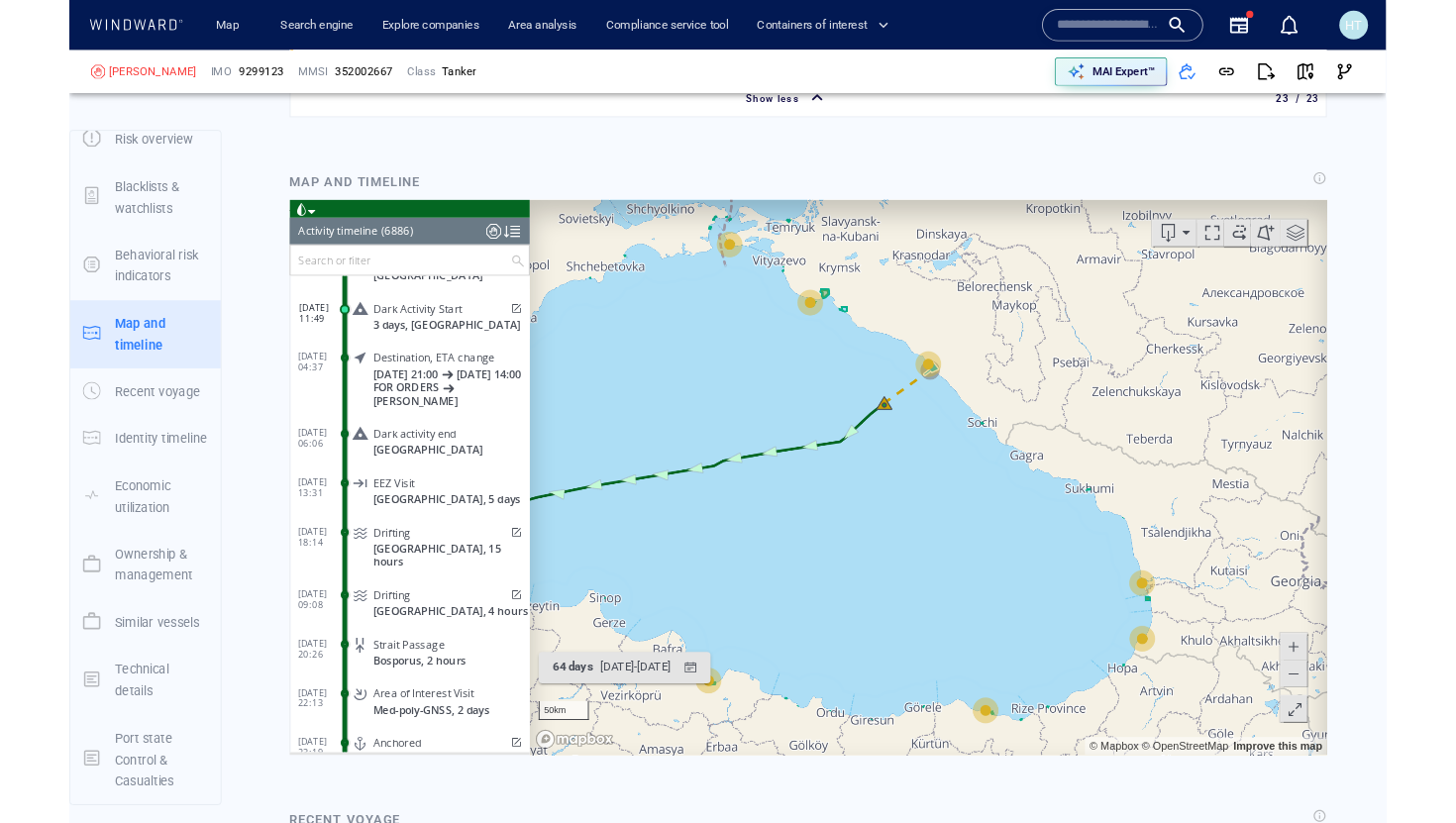 scroll, scrollTop: 69, scrollLeft: 0, axis: vertical 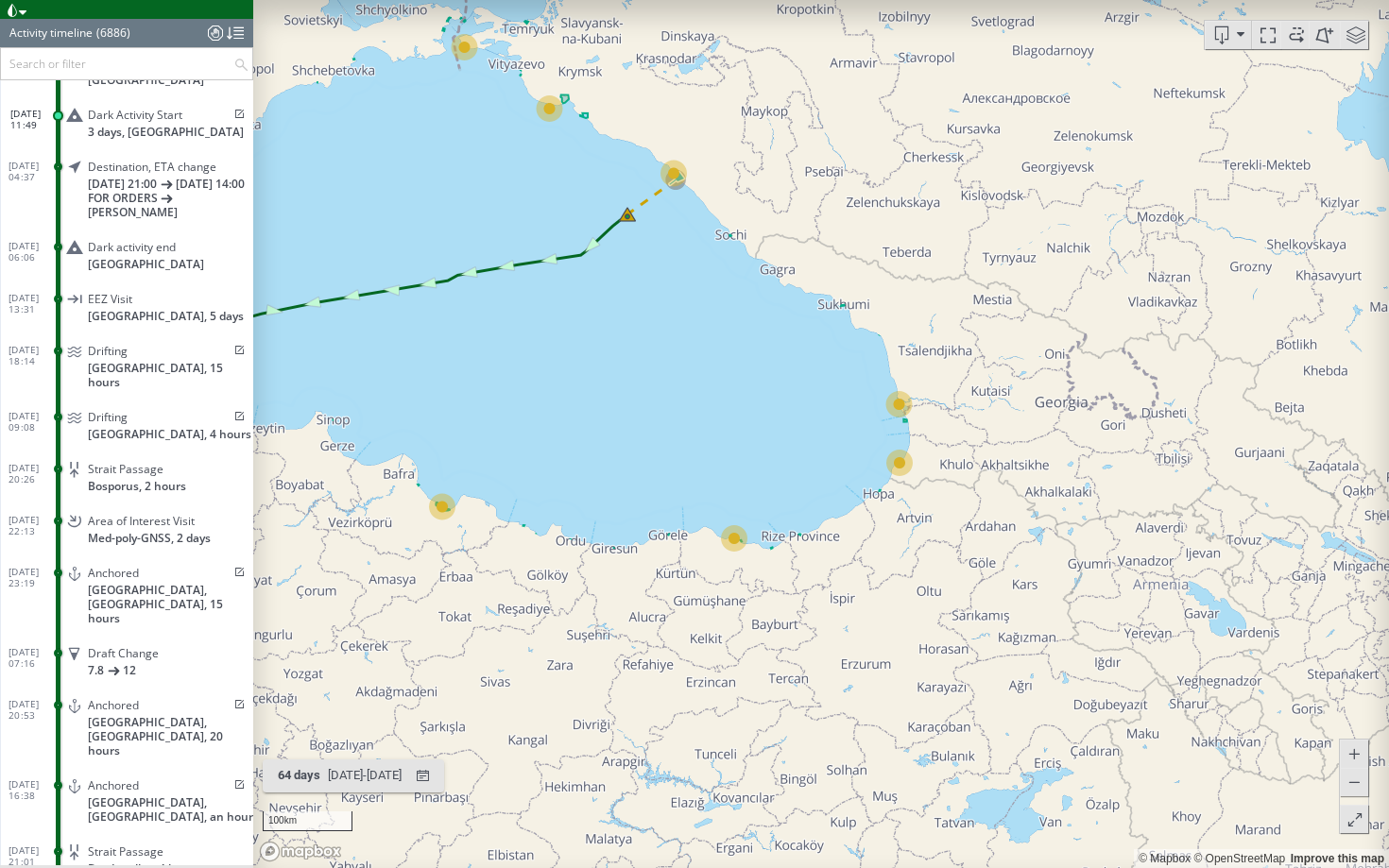 drag, startPoint x: 583, startPoint y: 307, endPoint x: 661, endPoint y: 407, distance: 126.82271 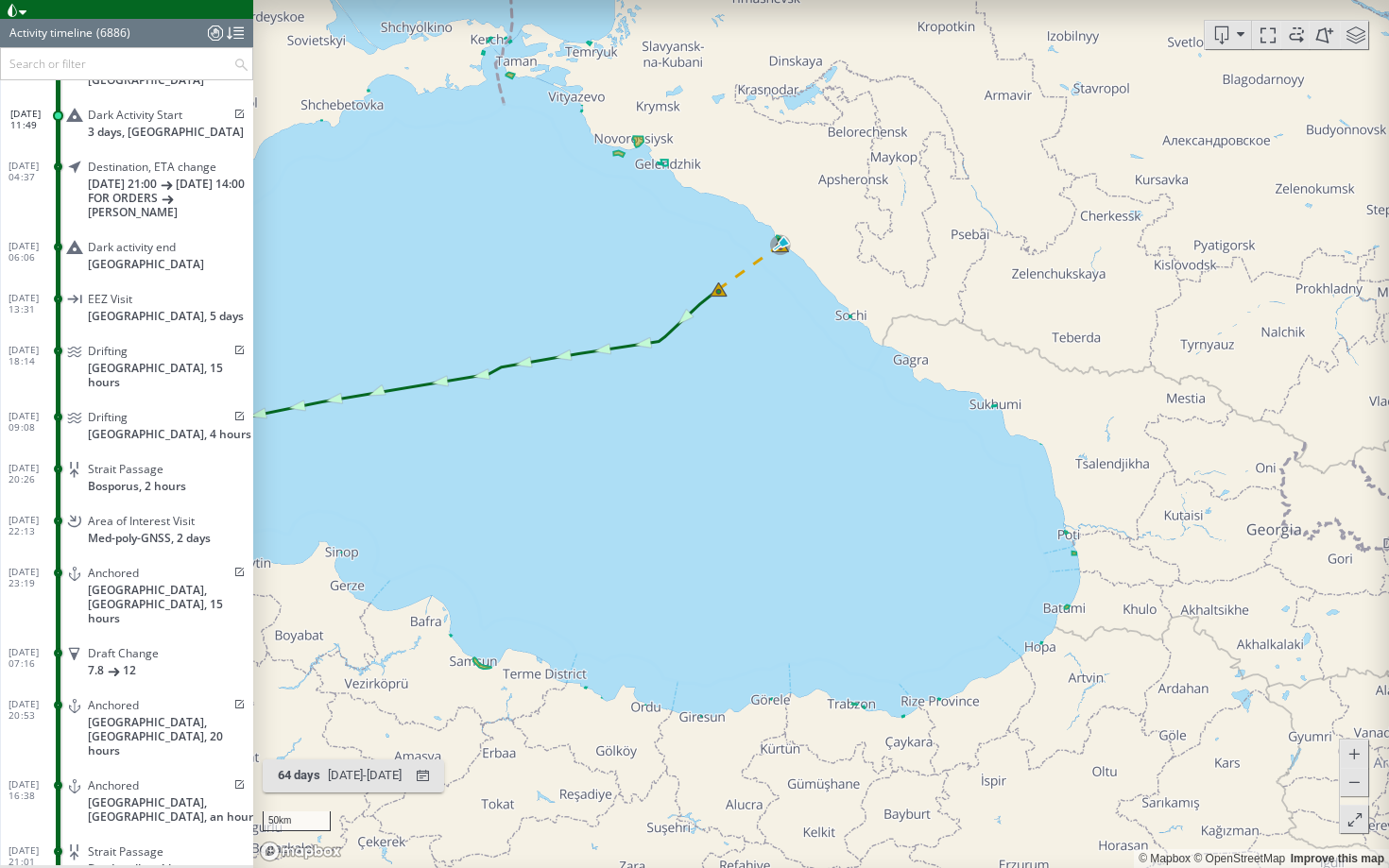 drag, startPoint x: 694, startPoint y: 222, endPoint x: 717, endPoint y: 222, distance: 23 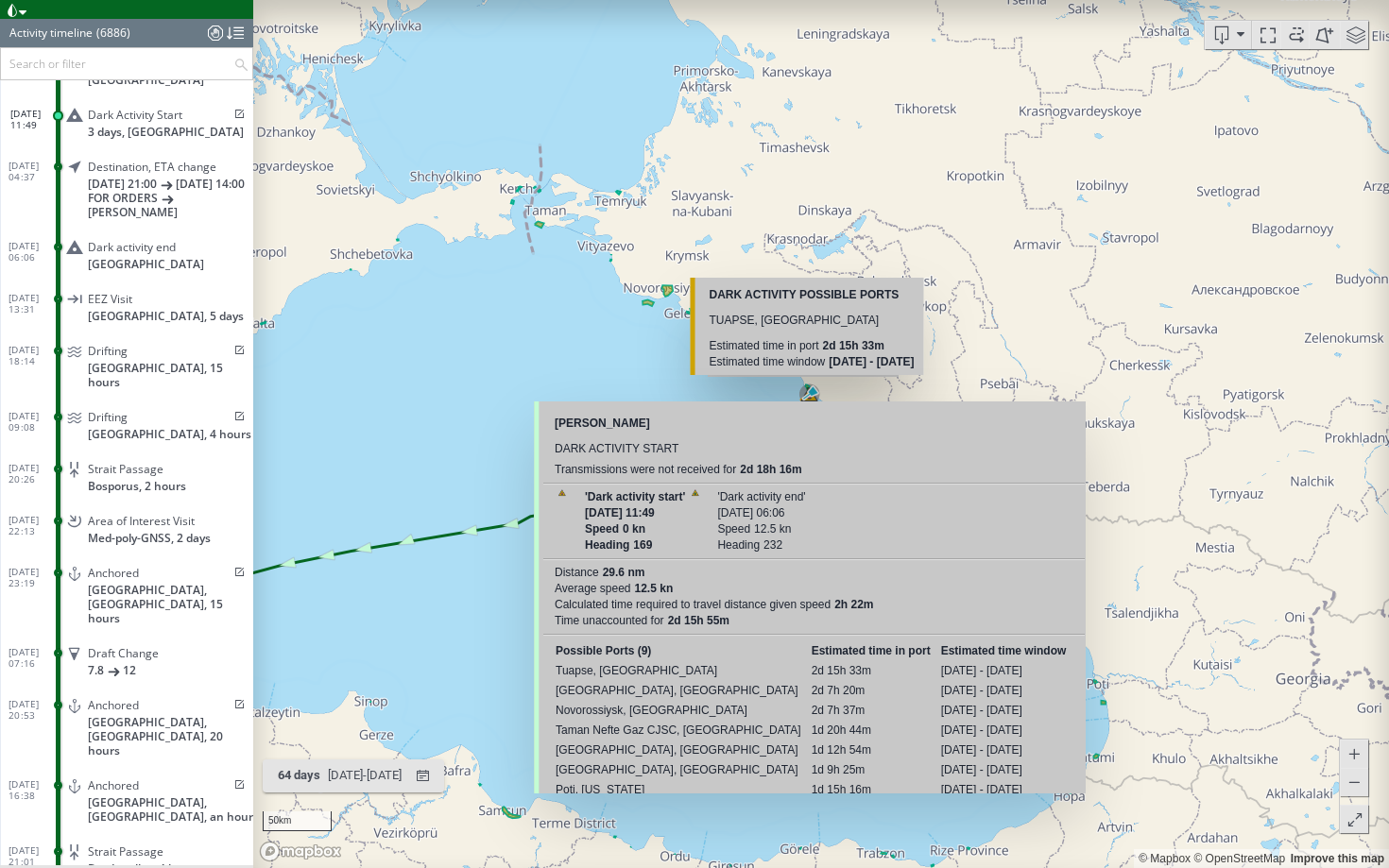 drag, startPoint x: 800, startPoint y: 238, endPoint x: 801, endPoint y: 385, distance: 147.0034 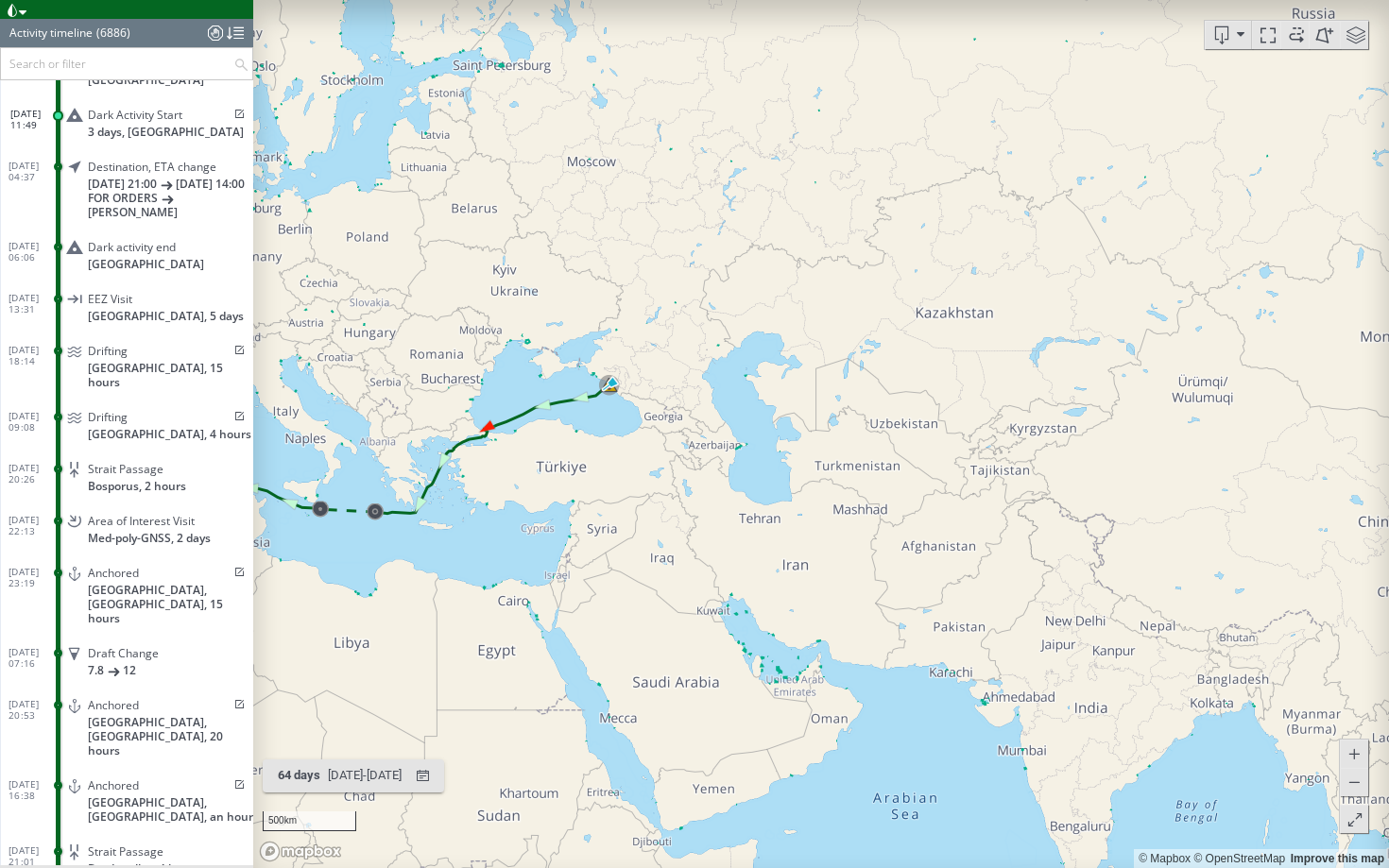 drag, startPoint x: 433, startPoint y: 225, endPoint x: 815, endPoint y: 472, distance: 454.89889 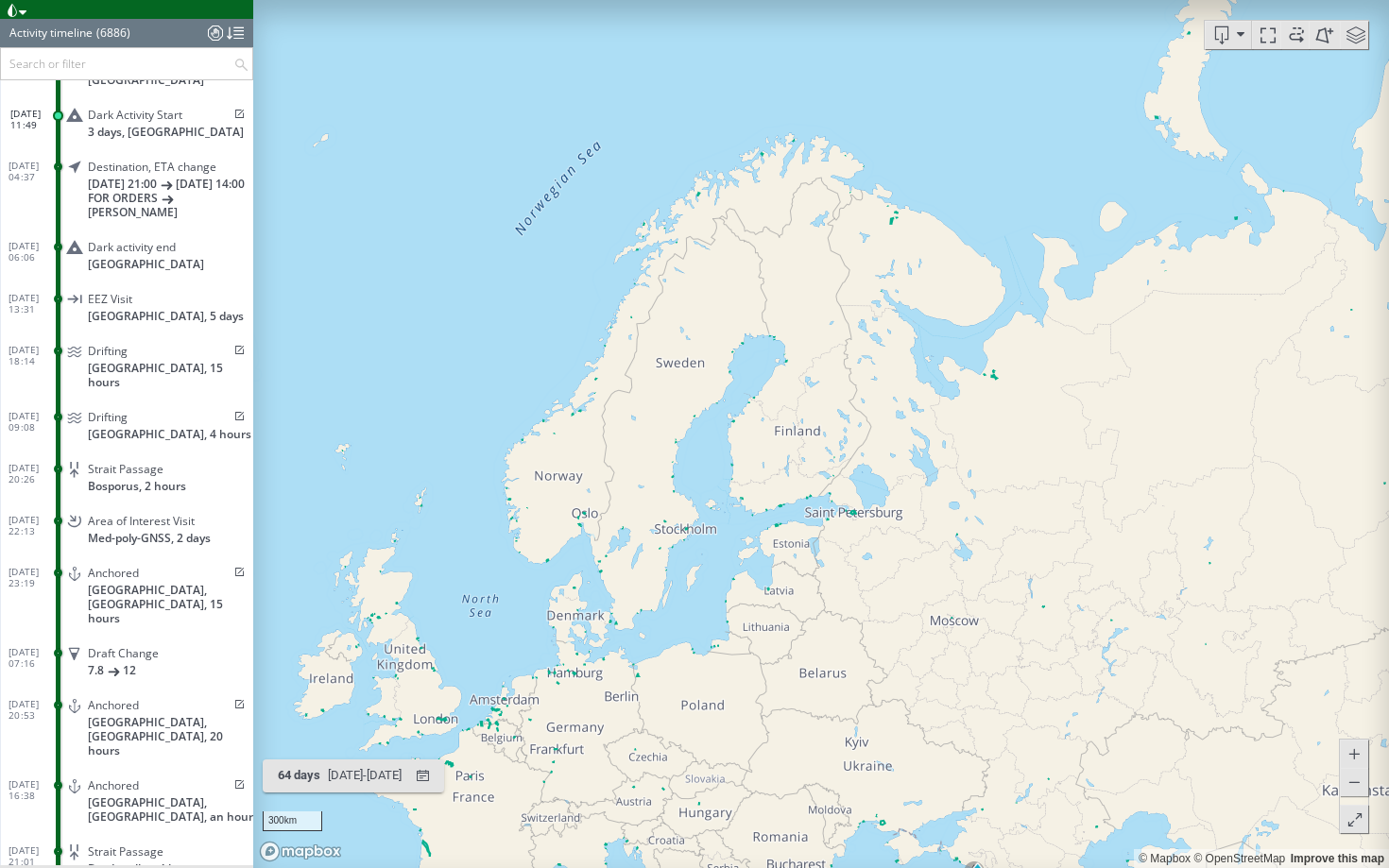 drag, startPoint x: 620, startPoint y: 774, endPoint x: 485, endPoint y: 312, distance: 481.32006 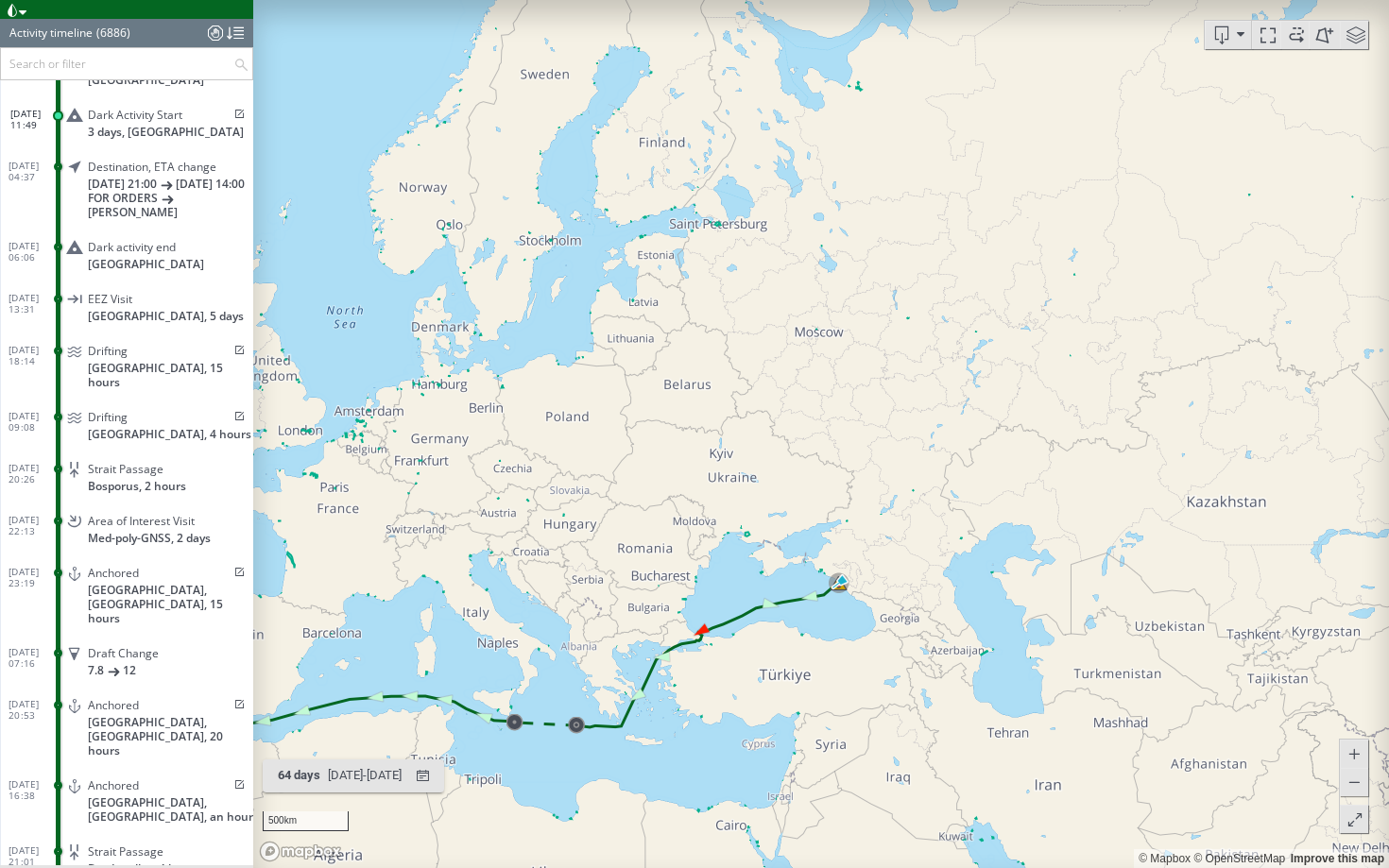 drag, startPoint x: 478, startPoint y: 562, endPoint x: 406, endPoint y: 383, distance: 192.93781 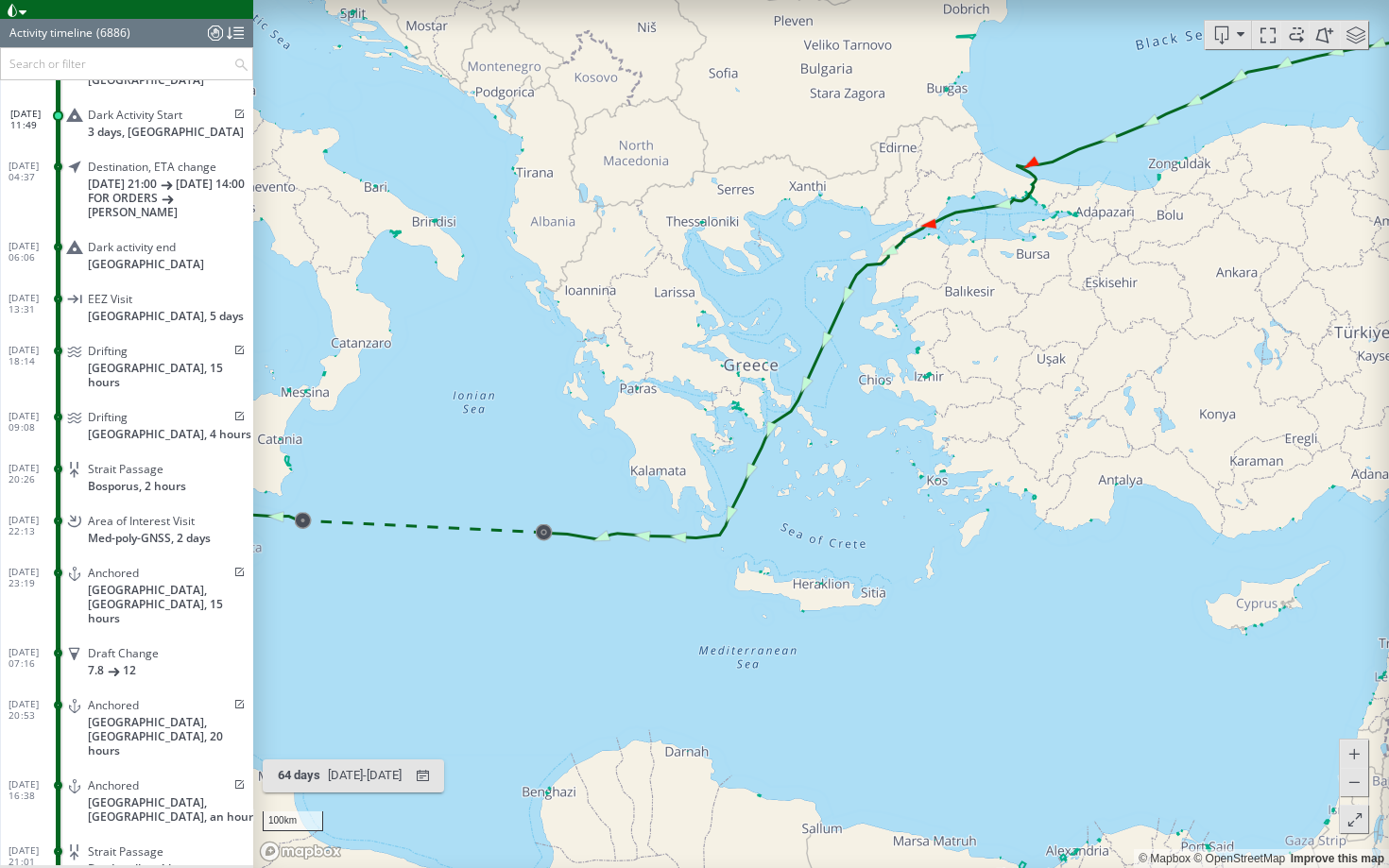 drag, startPoint x: 407, startPoint y: 427, endPoint x: 757, endPoint y: 376, distance: 353.6962 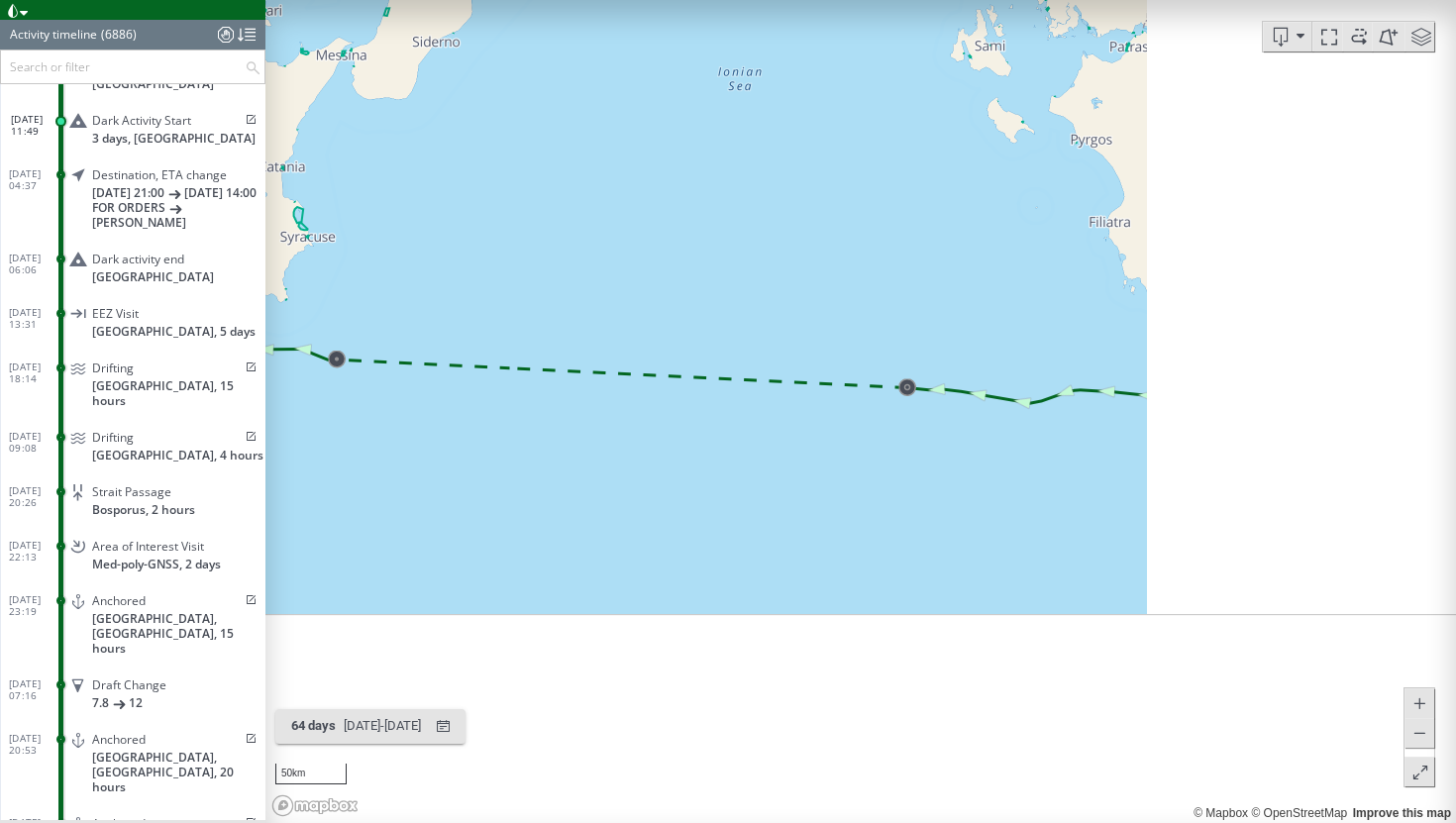 scroll, scrollTop: 5971, scrollLeft: 0, axis: vertical 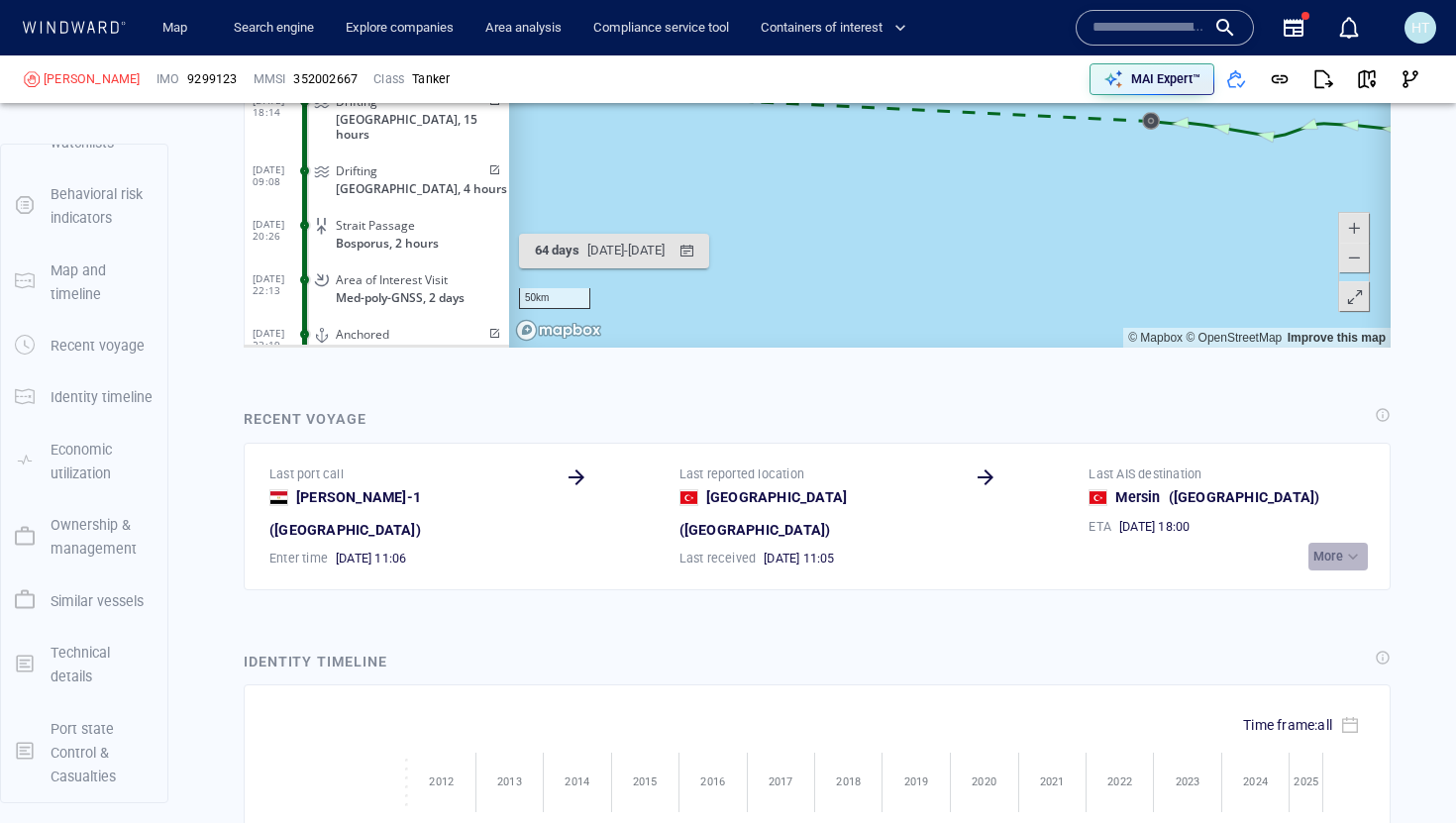 click on "More" at bounding box center (1328, 557) 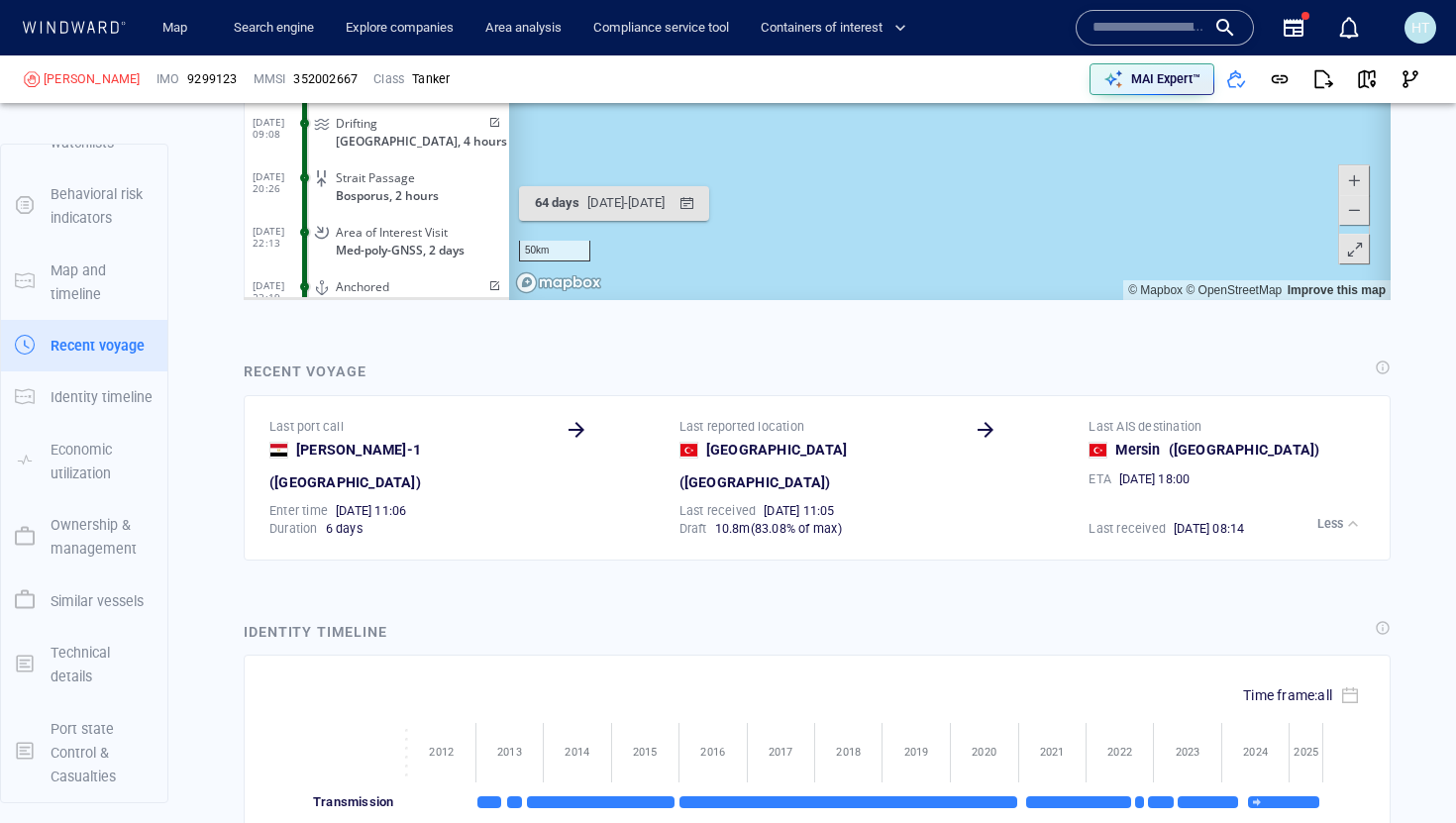 scroll, scrollTop: 6485, scrollLeft: 0, axis: vertical 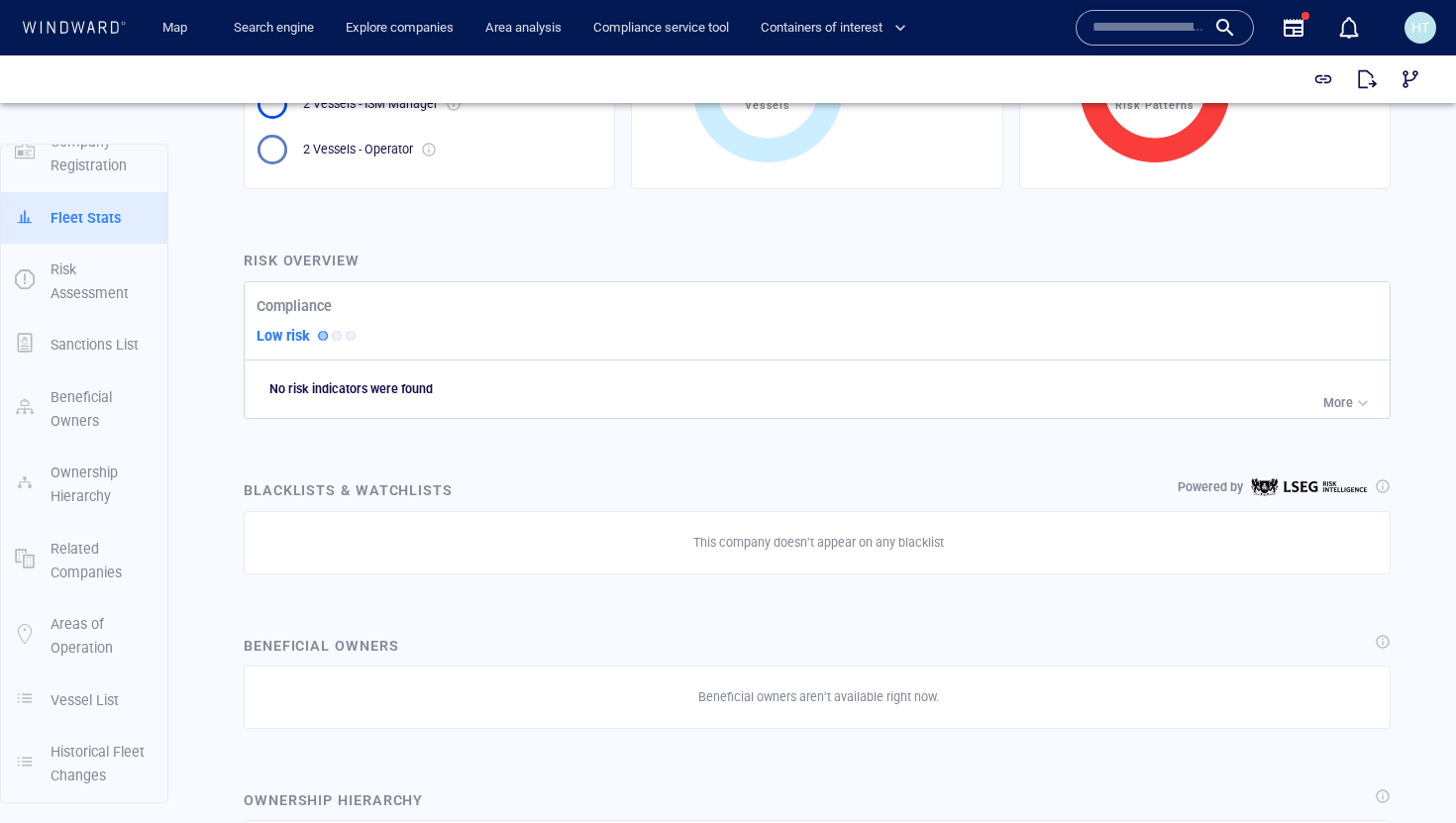 click on "Beneficial owners aren’t available right now." at bounding box center (818, 697) 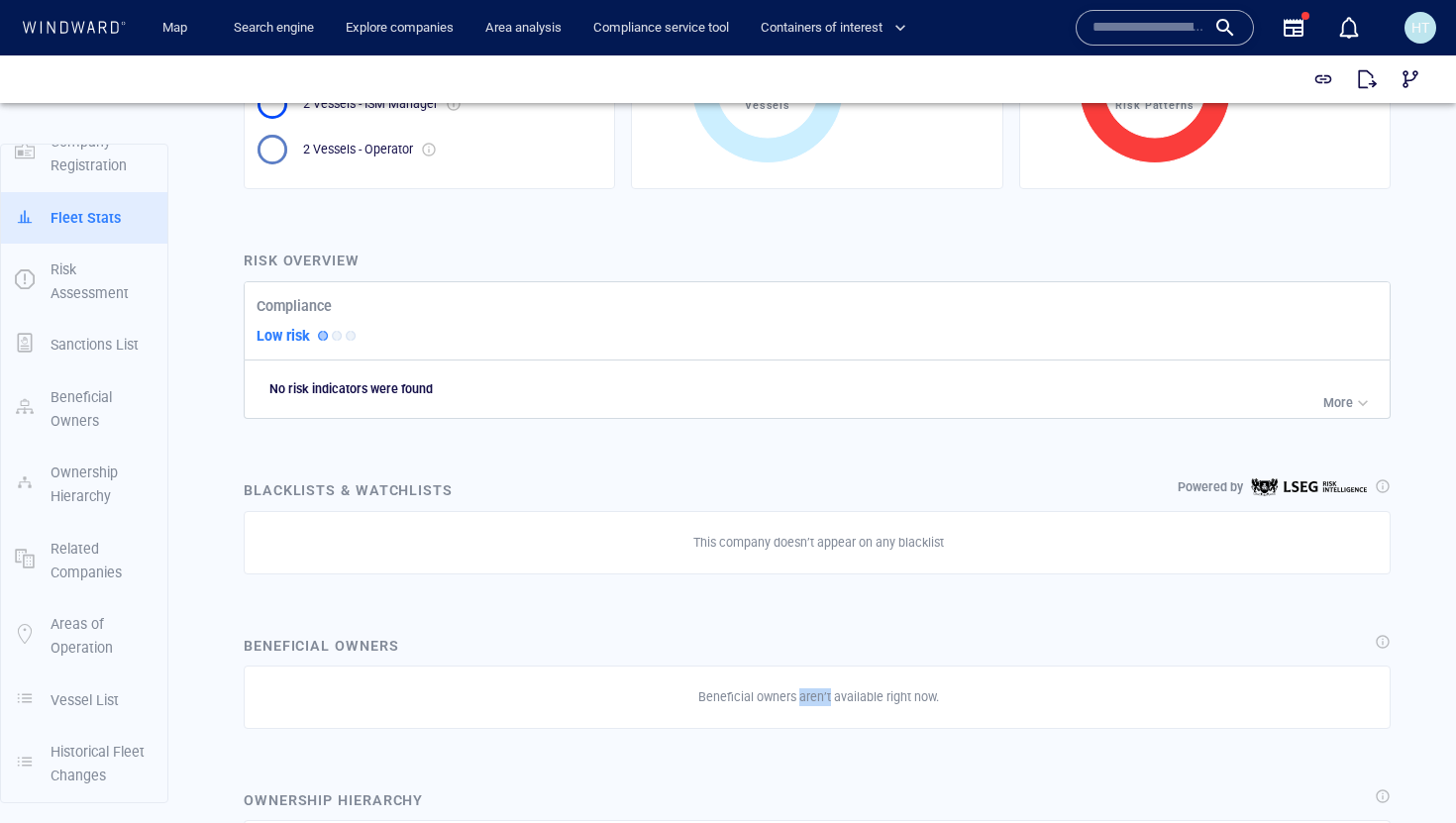click on "Beneficial owners aren’t available right now." at bounding box center (818, 697) 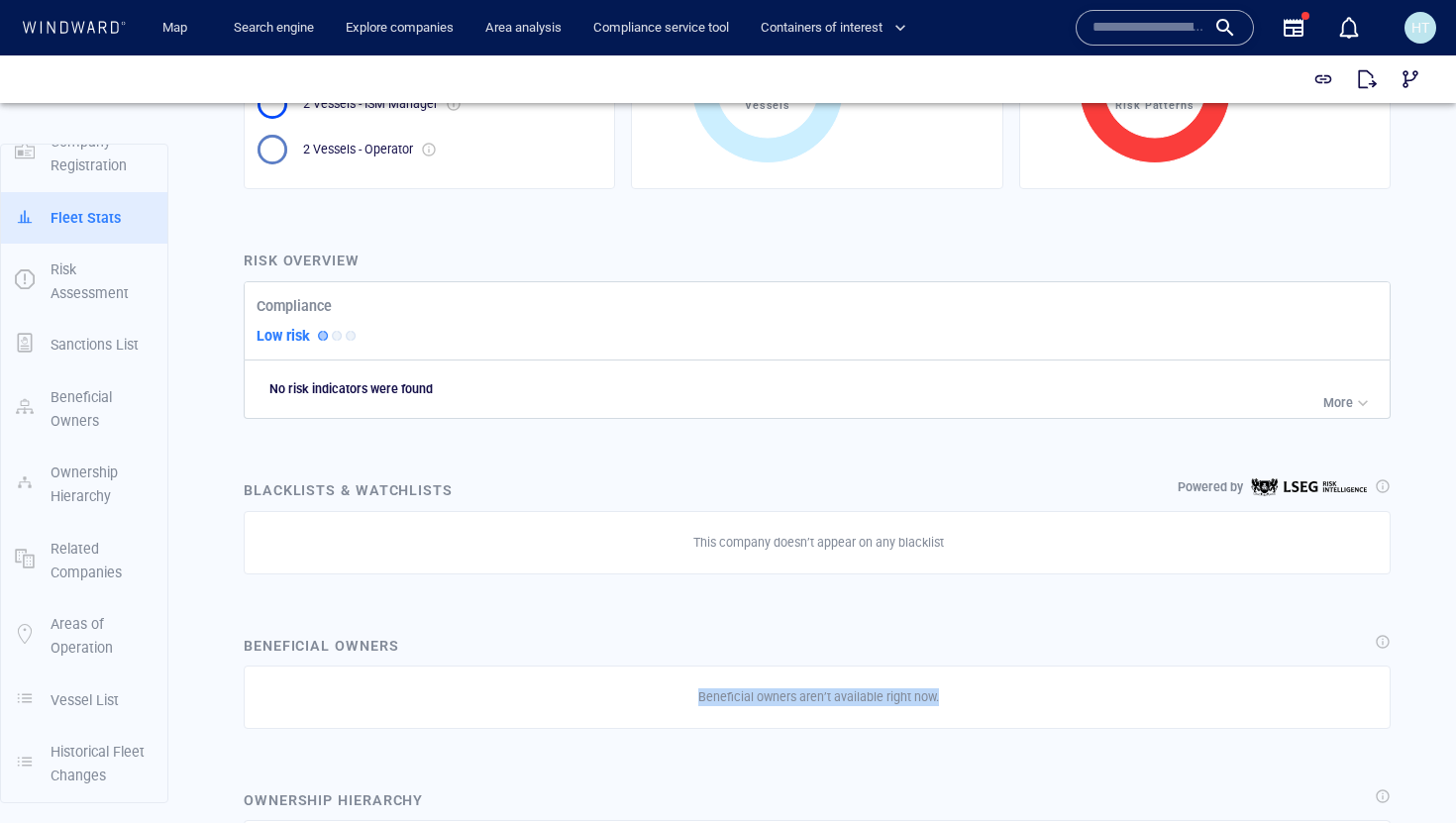 click on "Beneficial owners aren’t available right now." at bounding box center [818, 697] 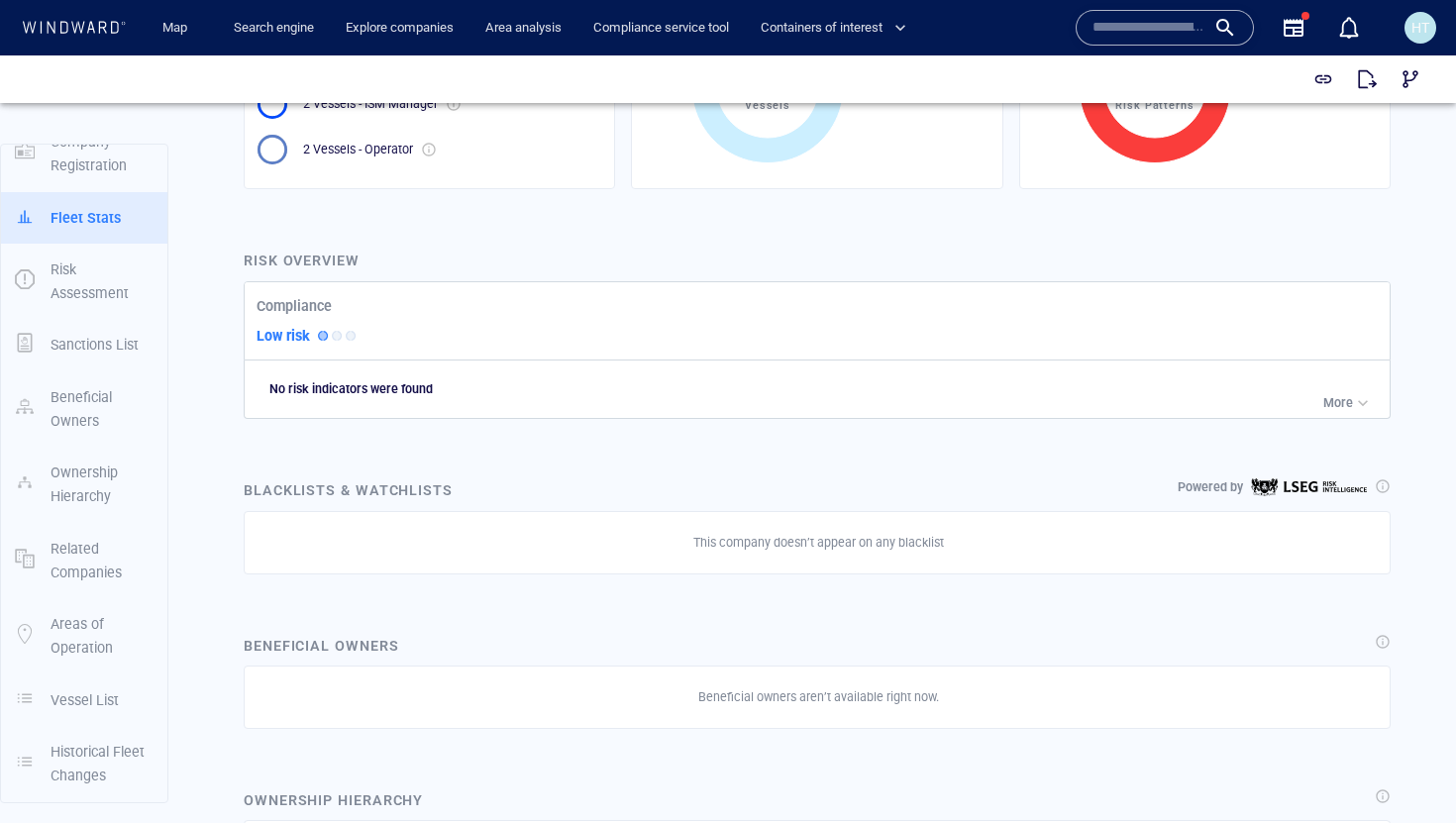 click on "Beneficial Owners" at bounding box center (817, 646) 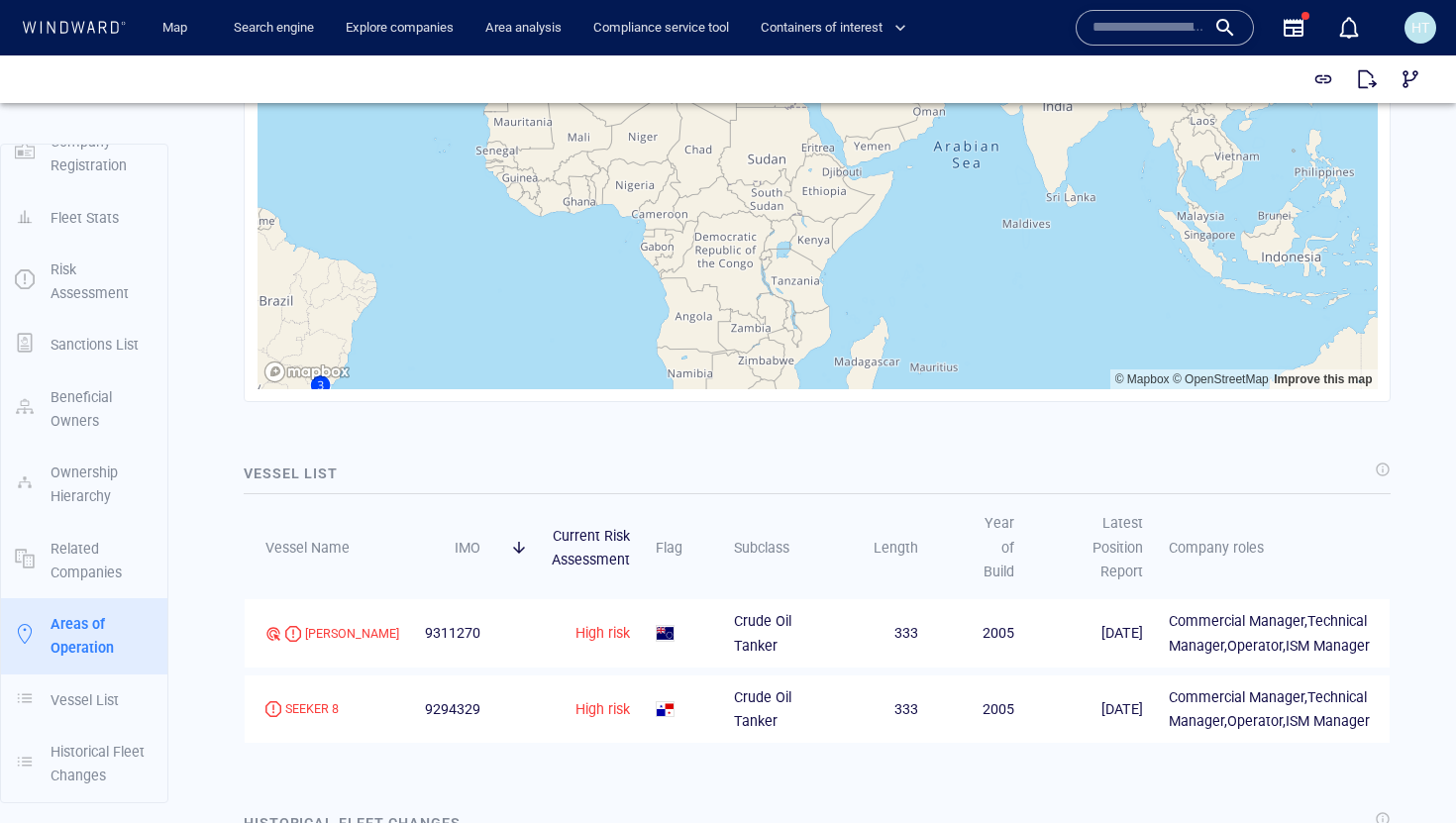 scroll, scrollTop: 1935, scrollLeft: 0, axis: vertical 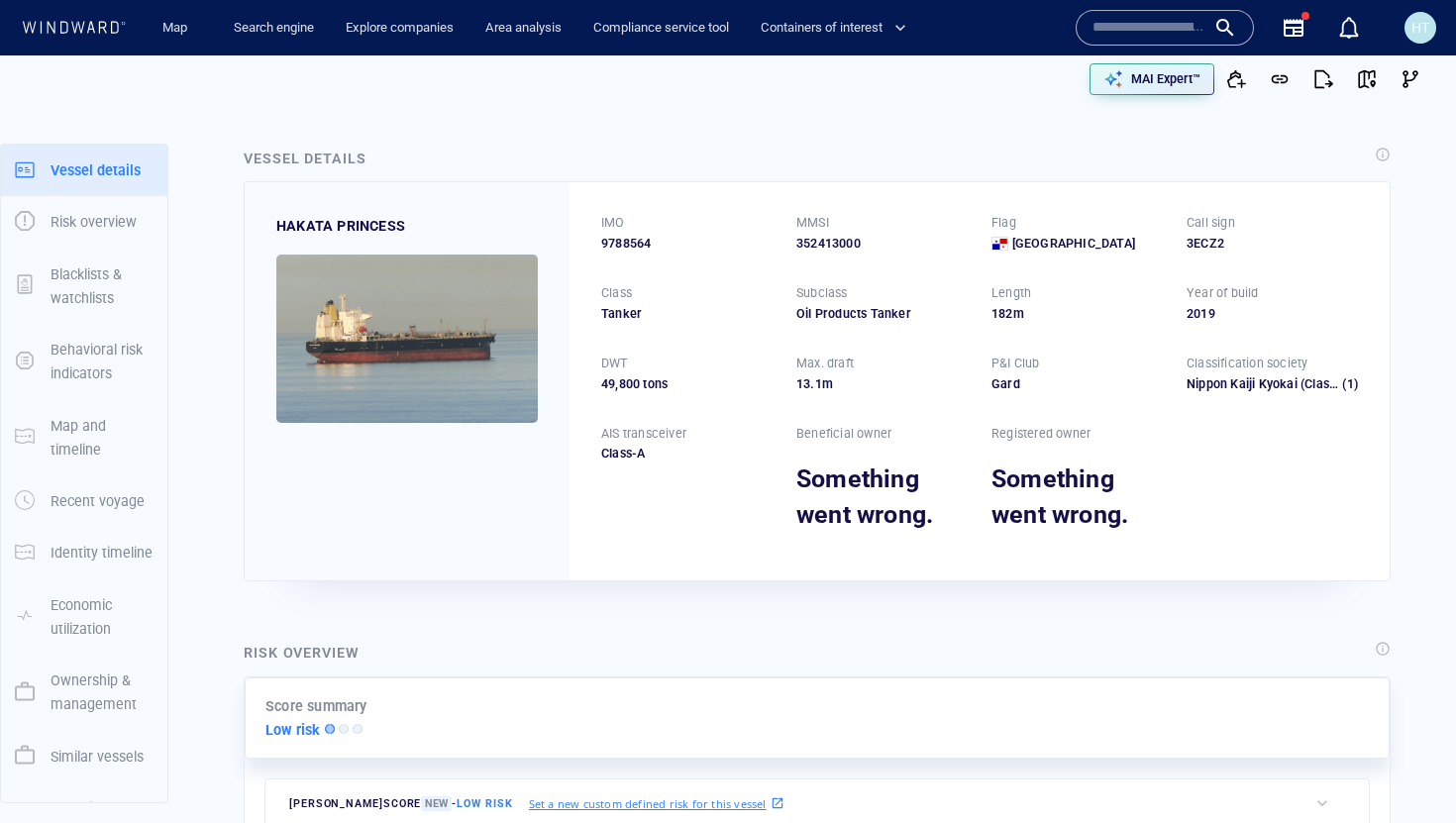 click 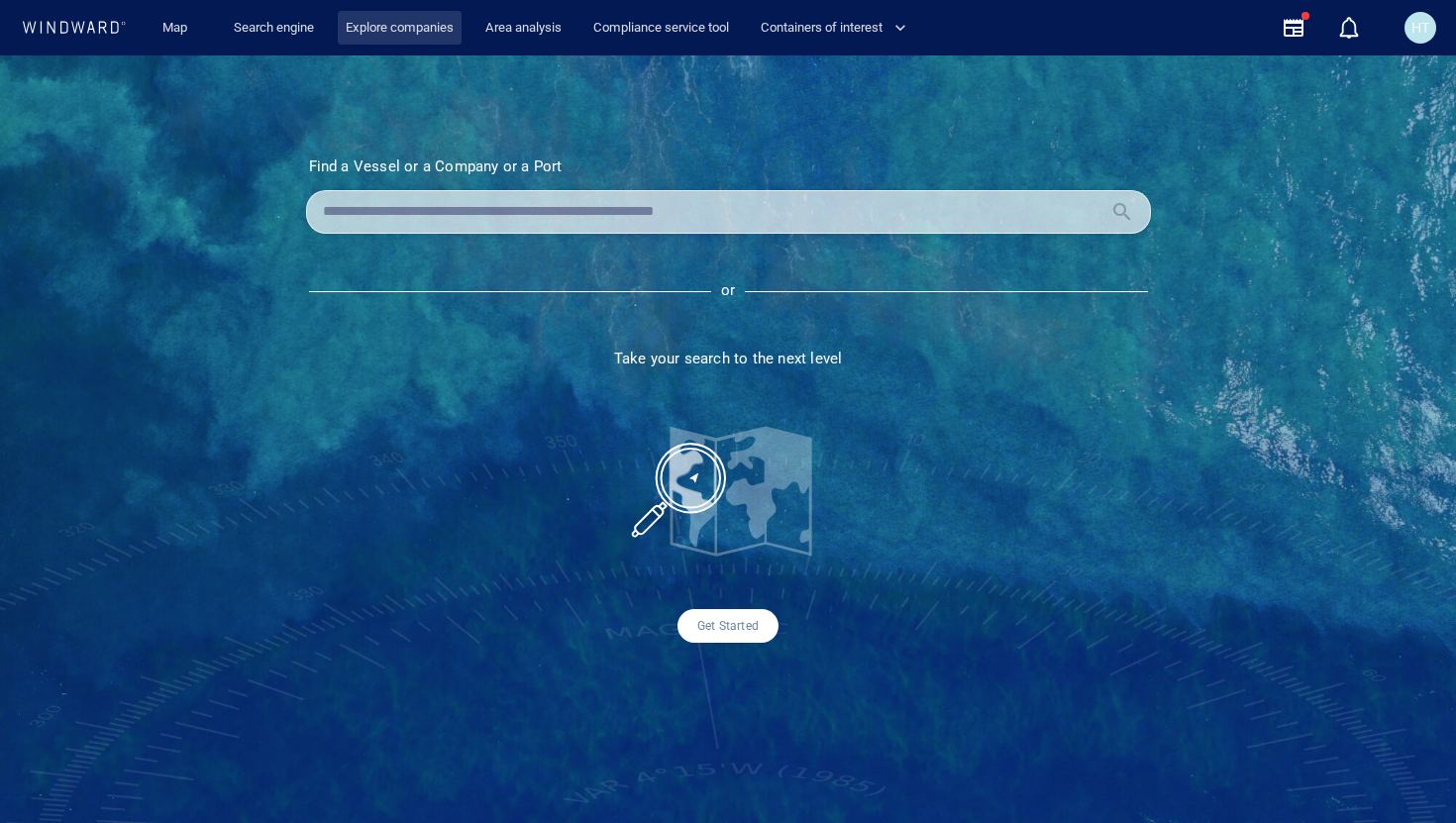 click on "Explore companies" at bounding box center [399, 28] 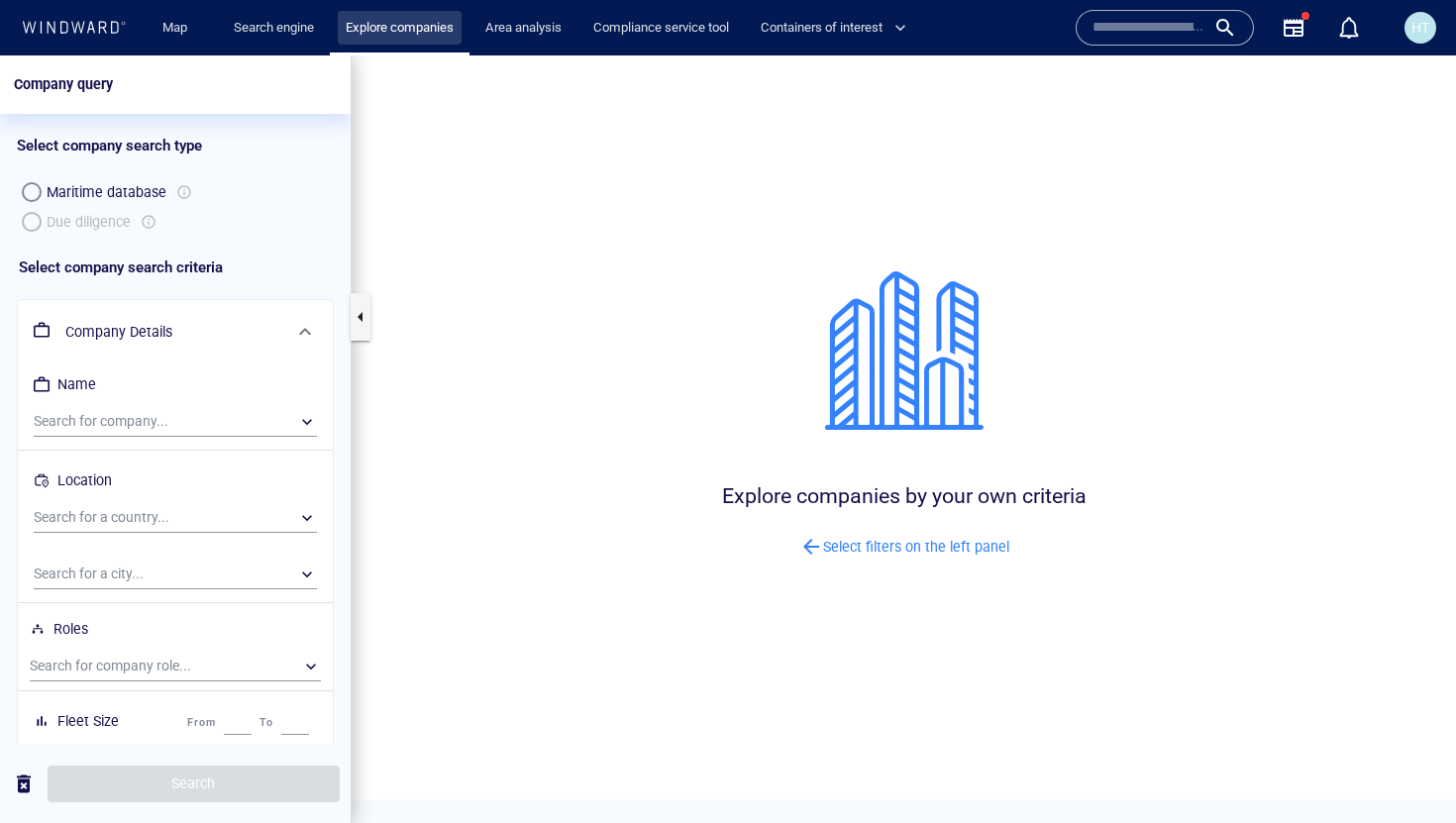 scroll, scrollTop: 0, scrollLeft: 0, axis: both 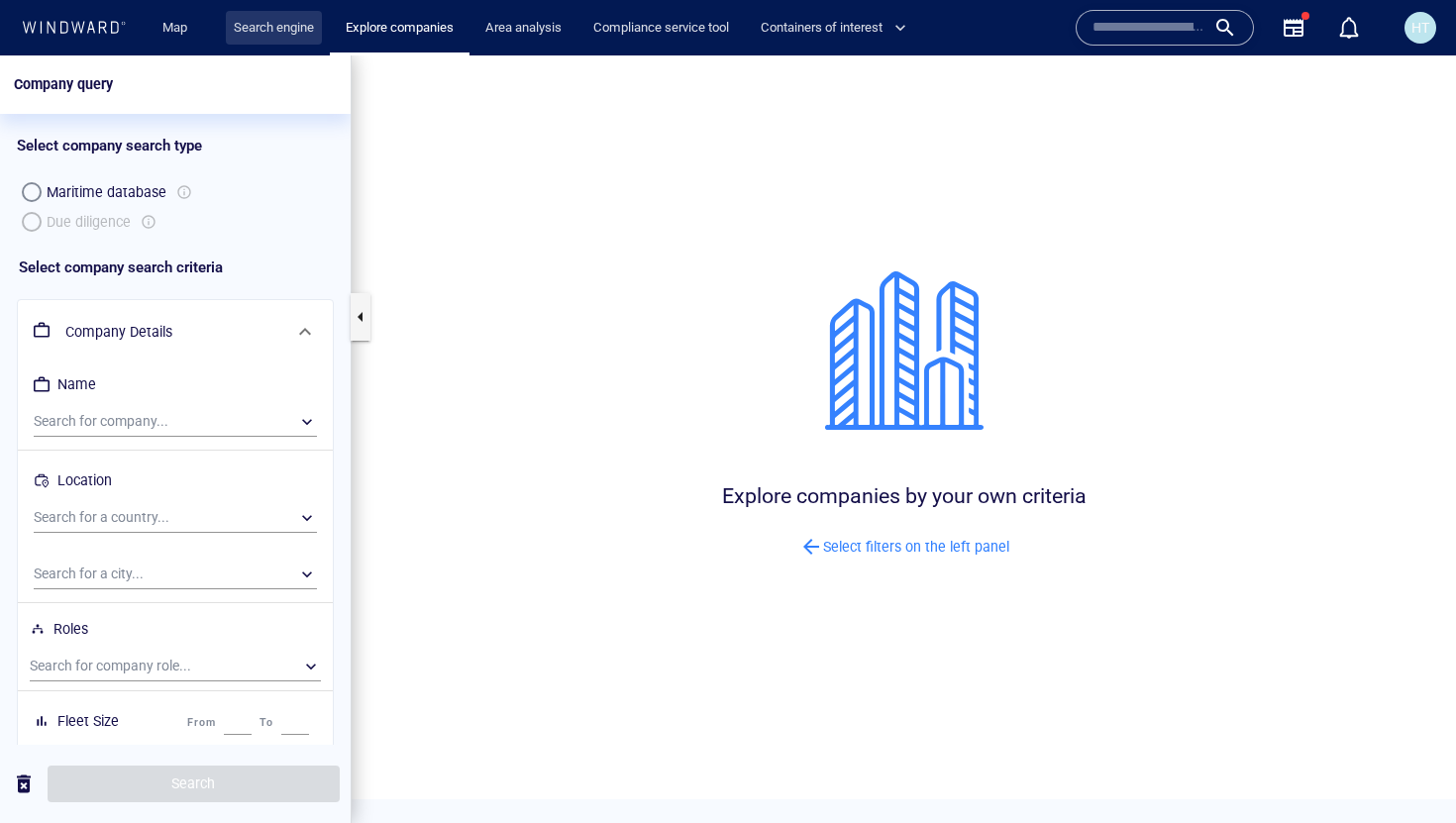 click on "Search engine" at bounding box center (273, 28) 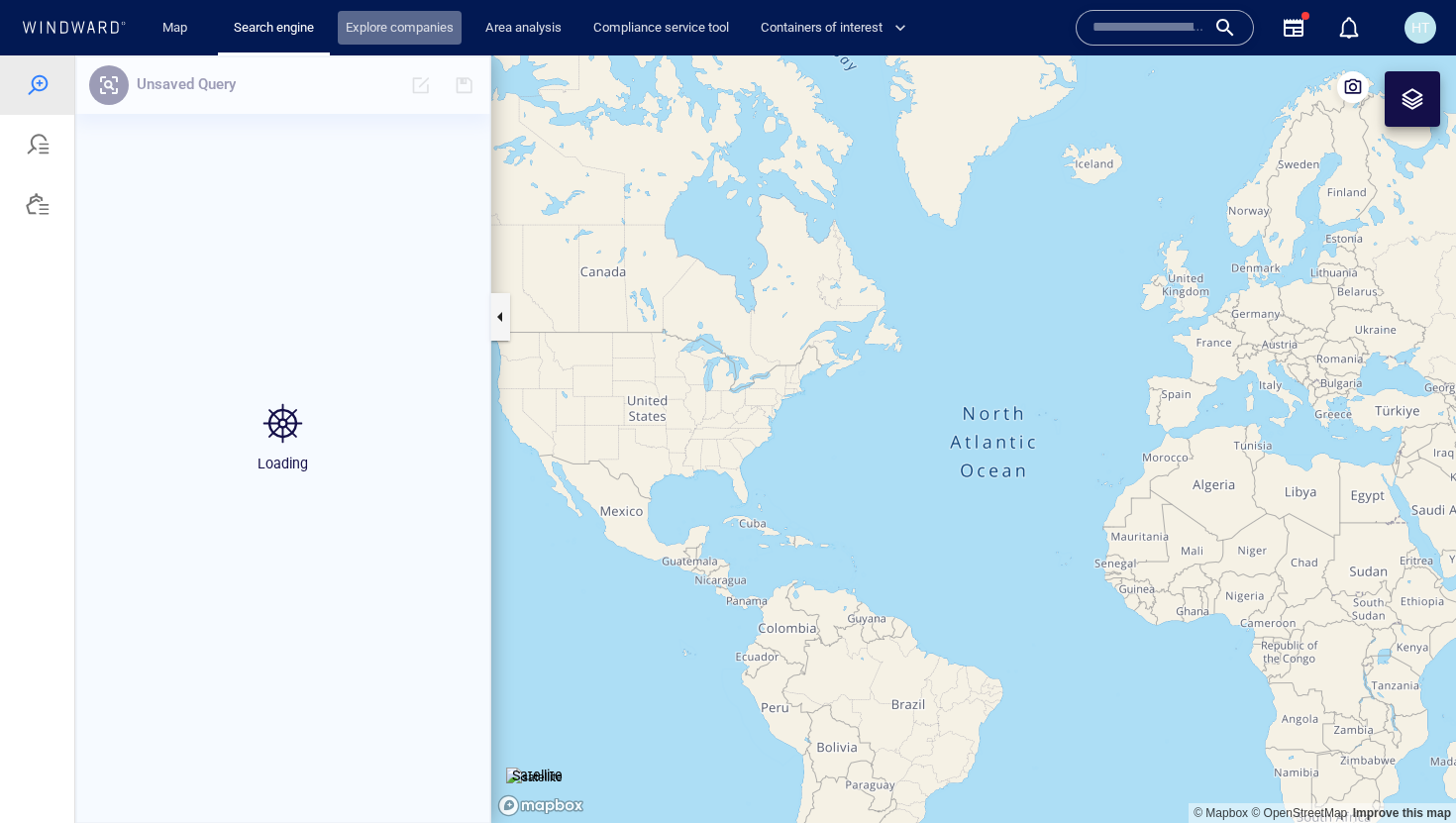 click on "Explore companies" at bounding box center (399, 28) 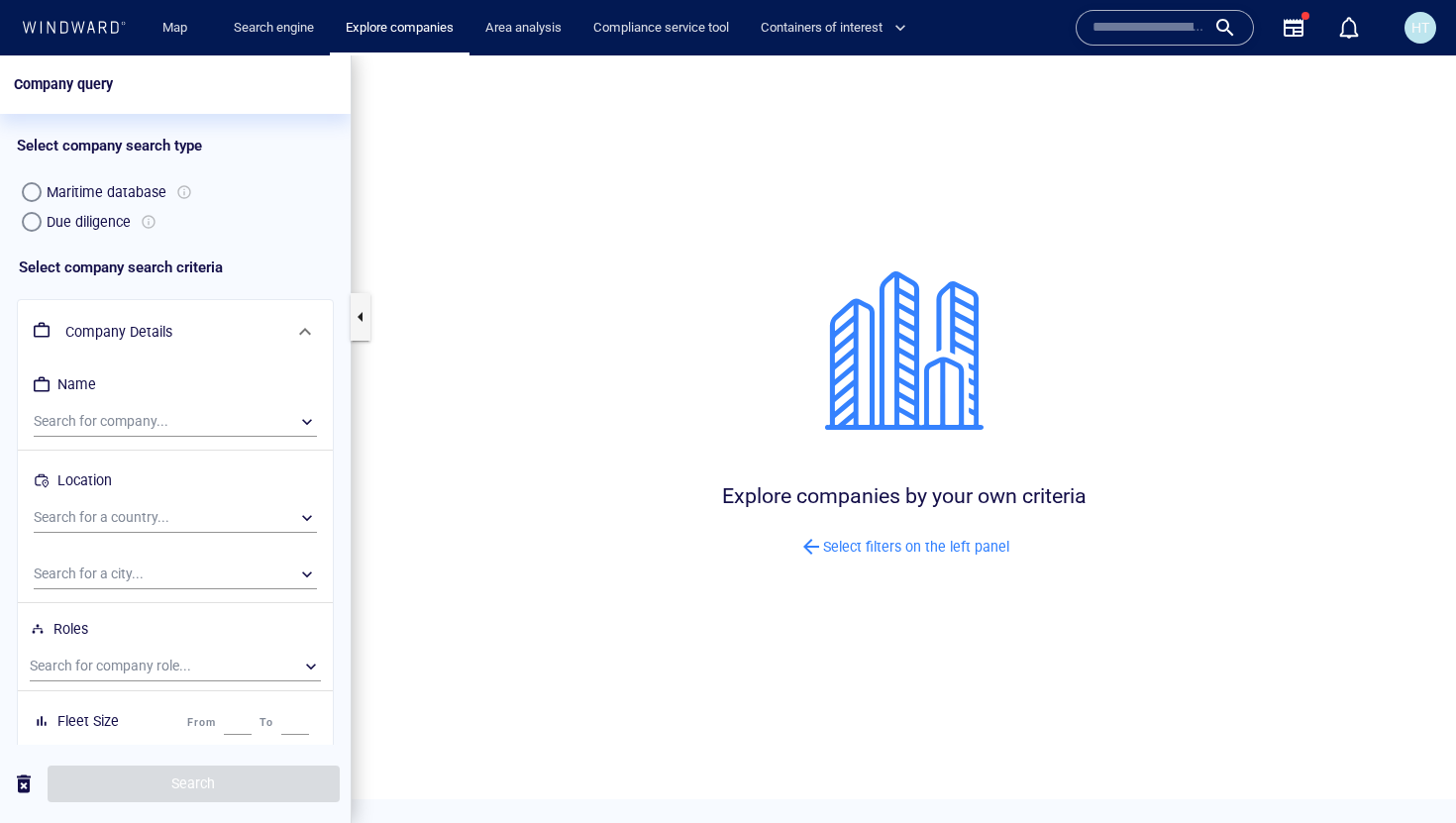 click on "Due diligence" at bounding box center [88, 222] 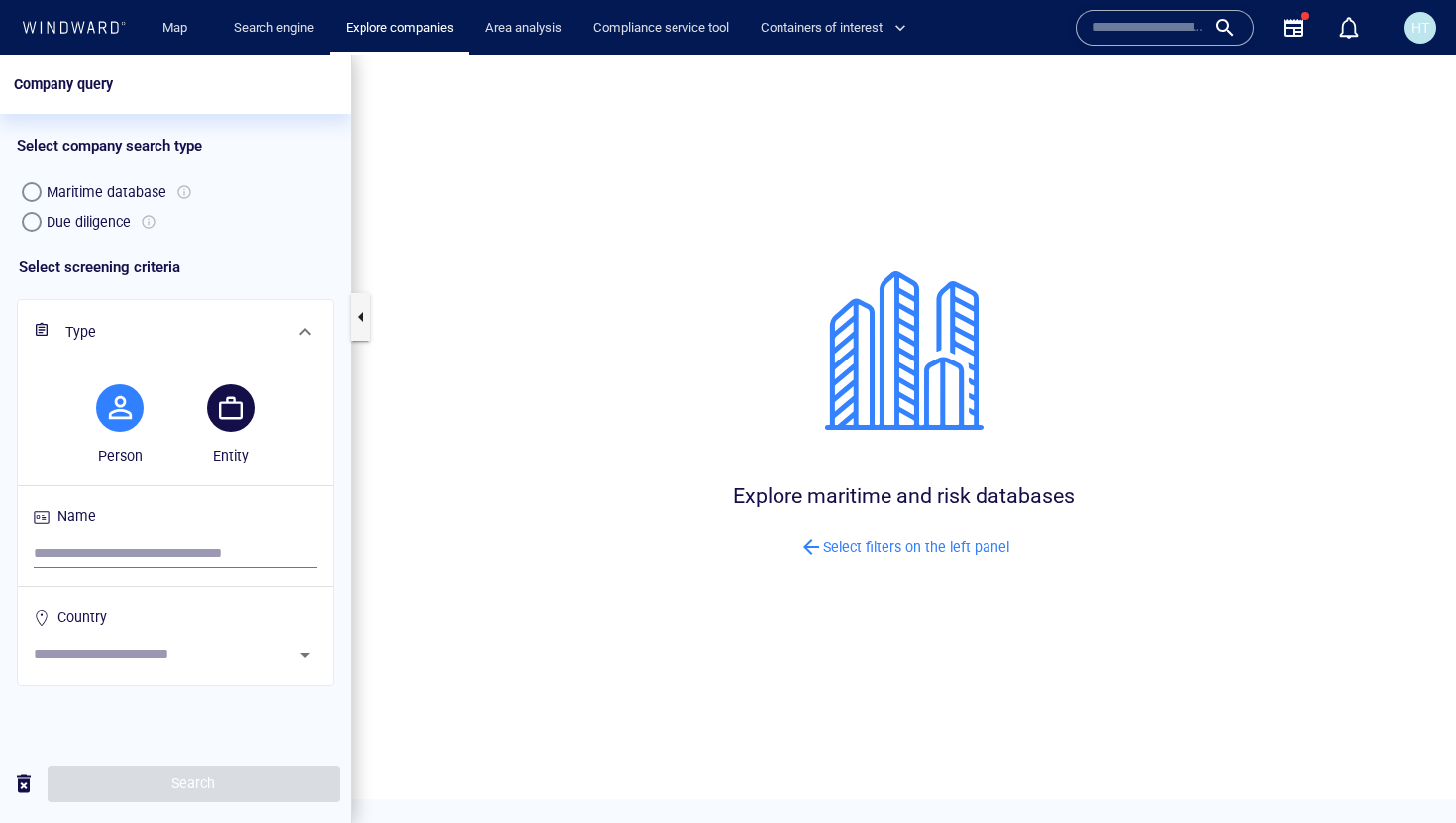 click at bounding box center (175, 554) 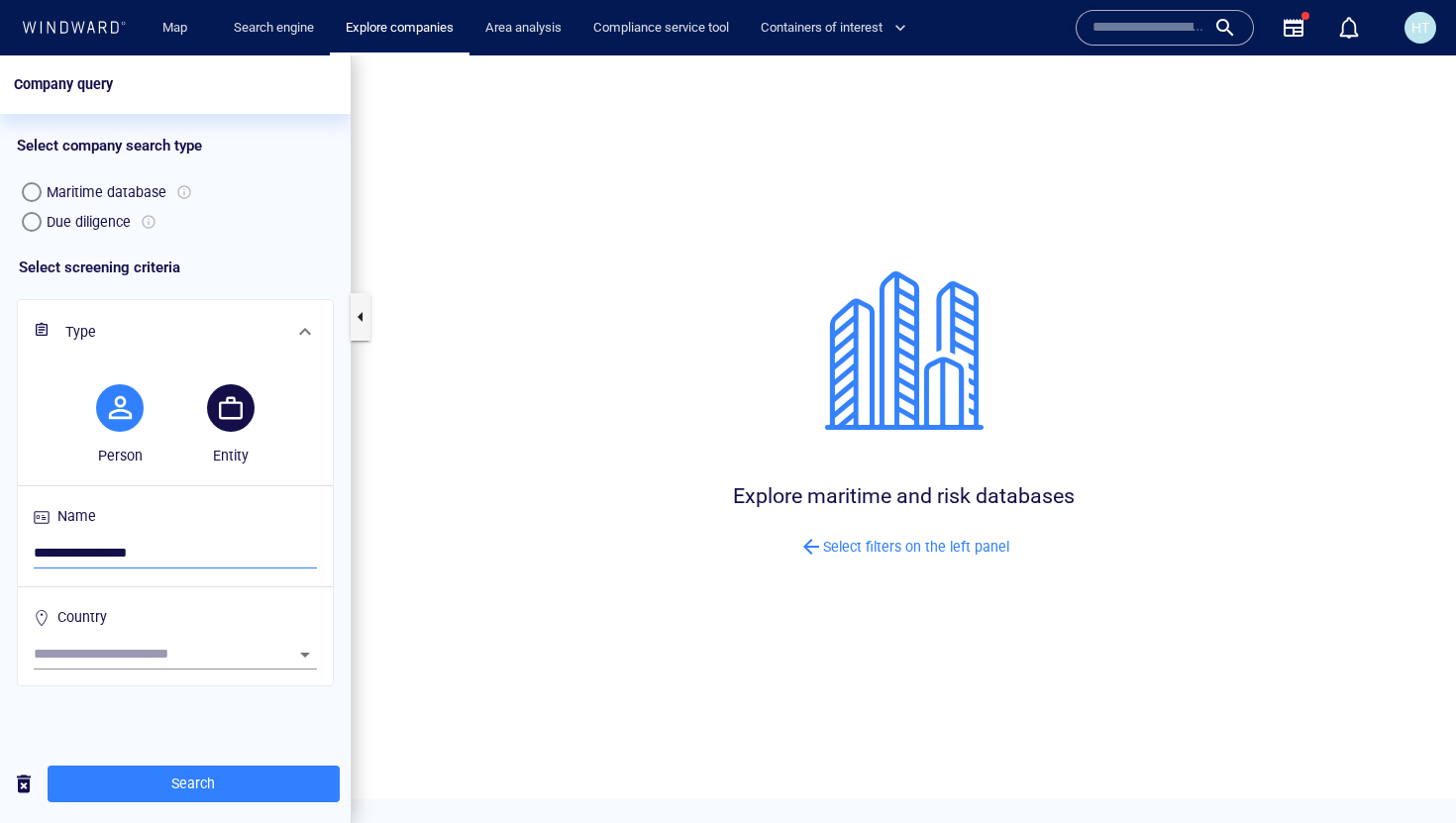 click on "**********" at bounding box center [175, 554] 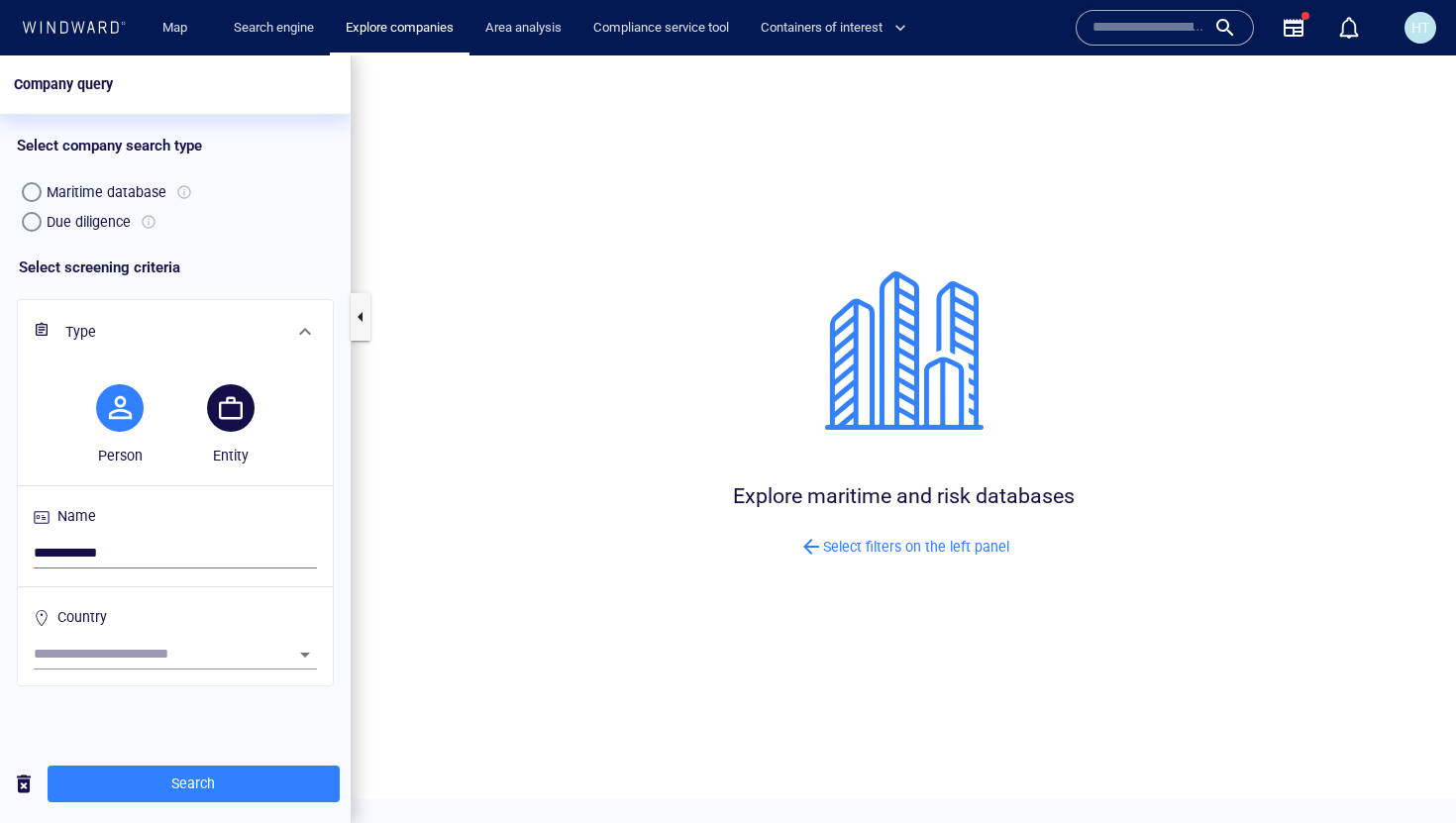 click on "**********" at bounding box center [175, 554] 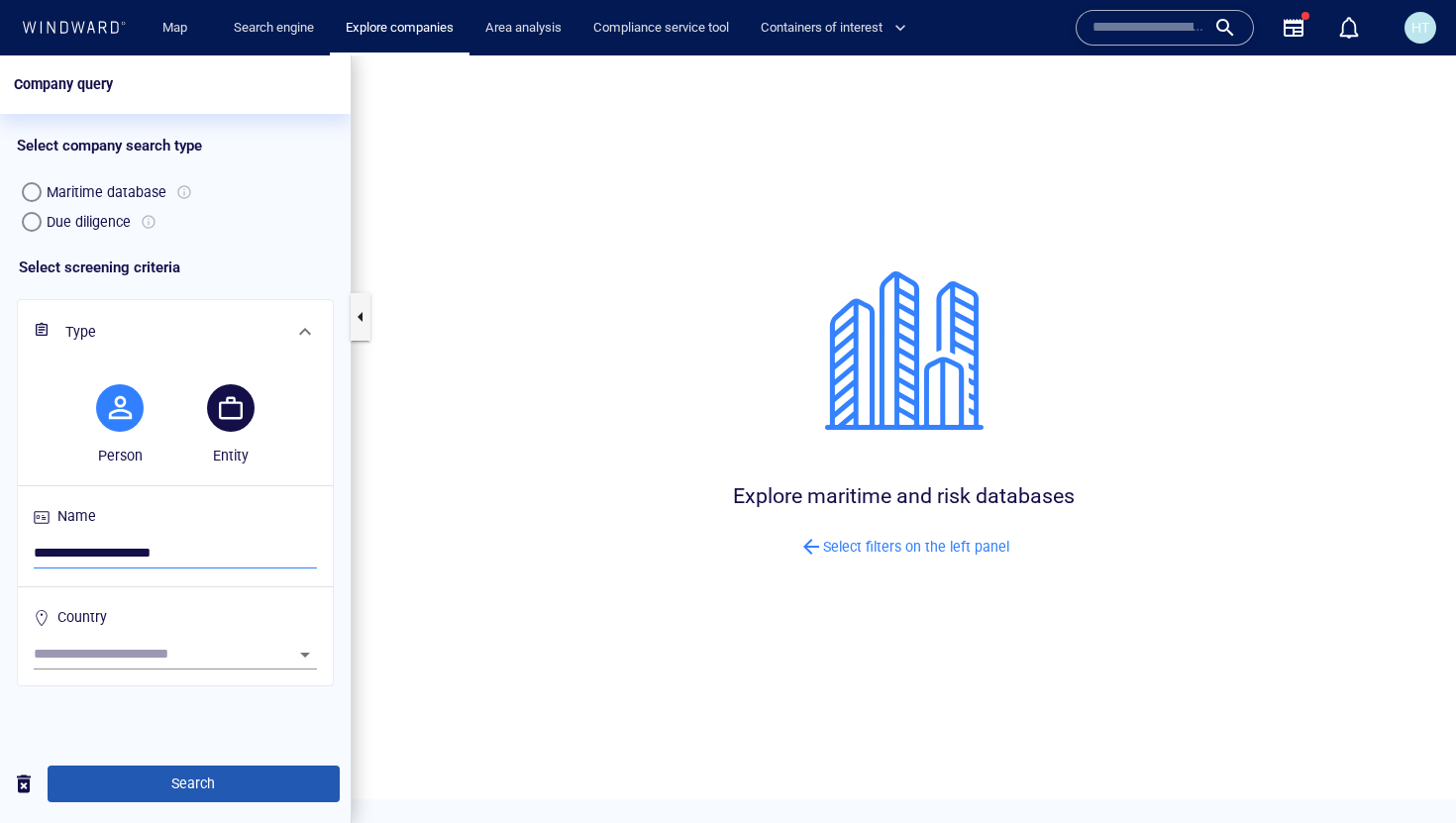 click on "Search" at bounding box center (193, 783) 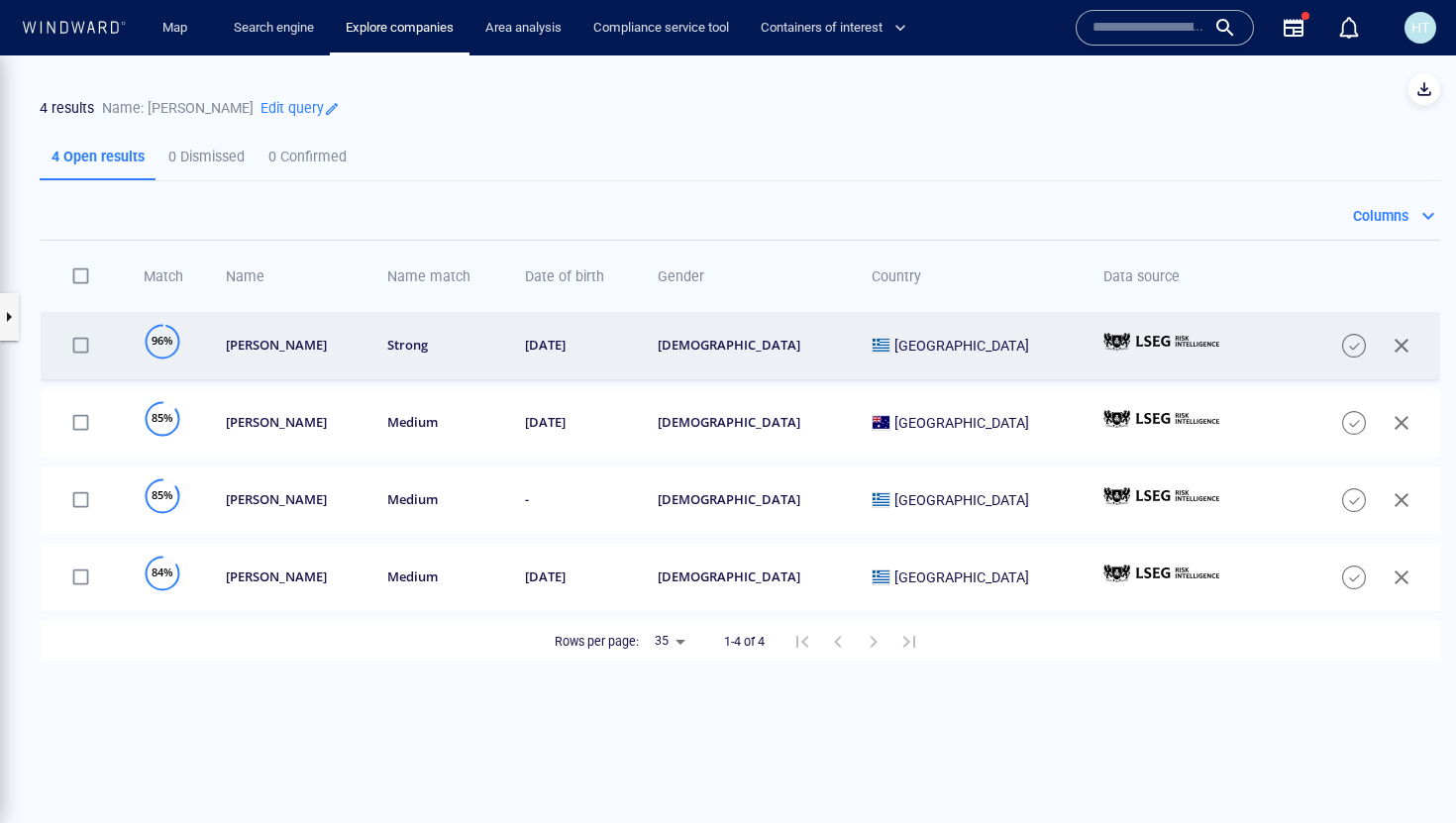 click on "[PERSON_NAME]" at bounding box center [293, 345] 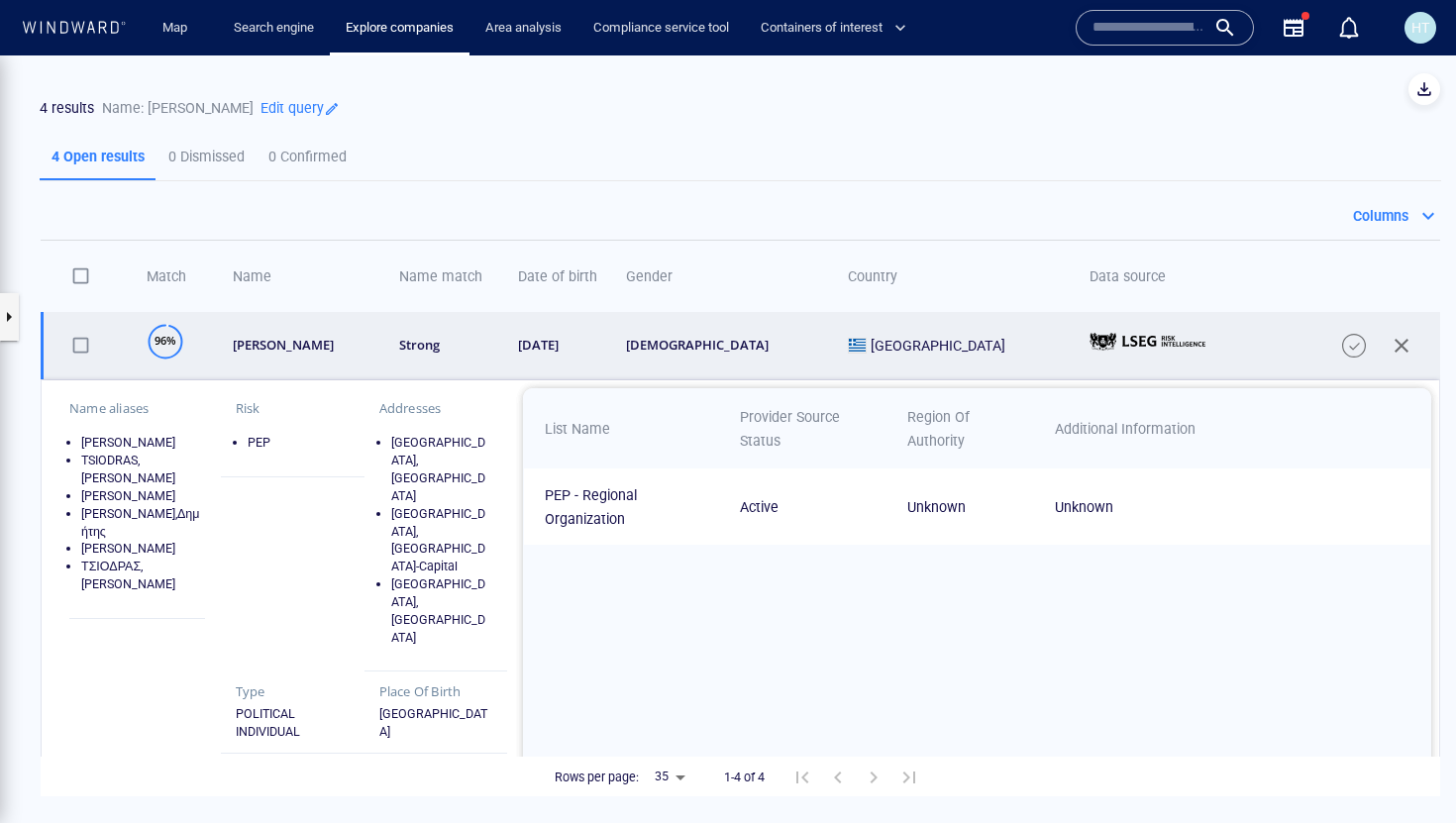 click on "strong" at bounding box center [437, 346] 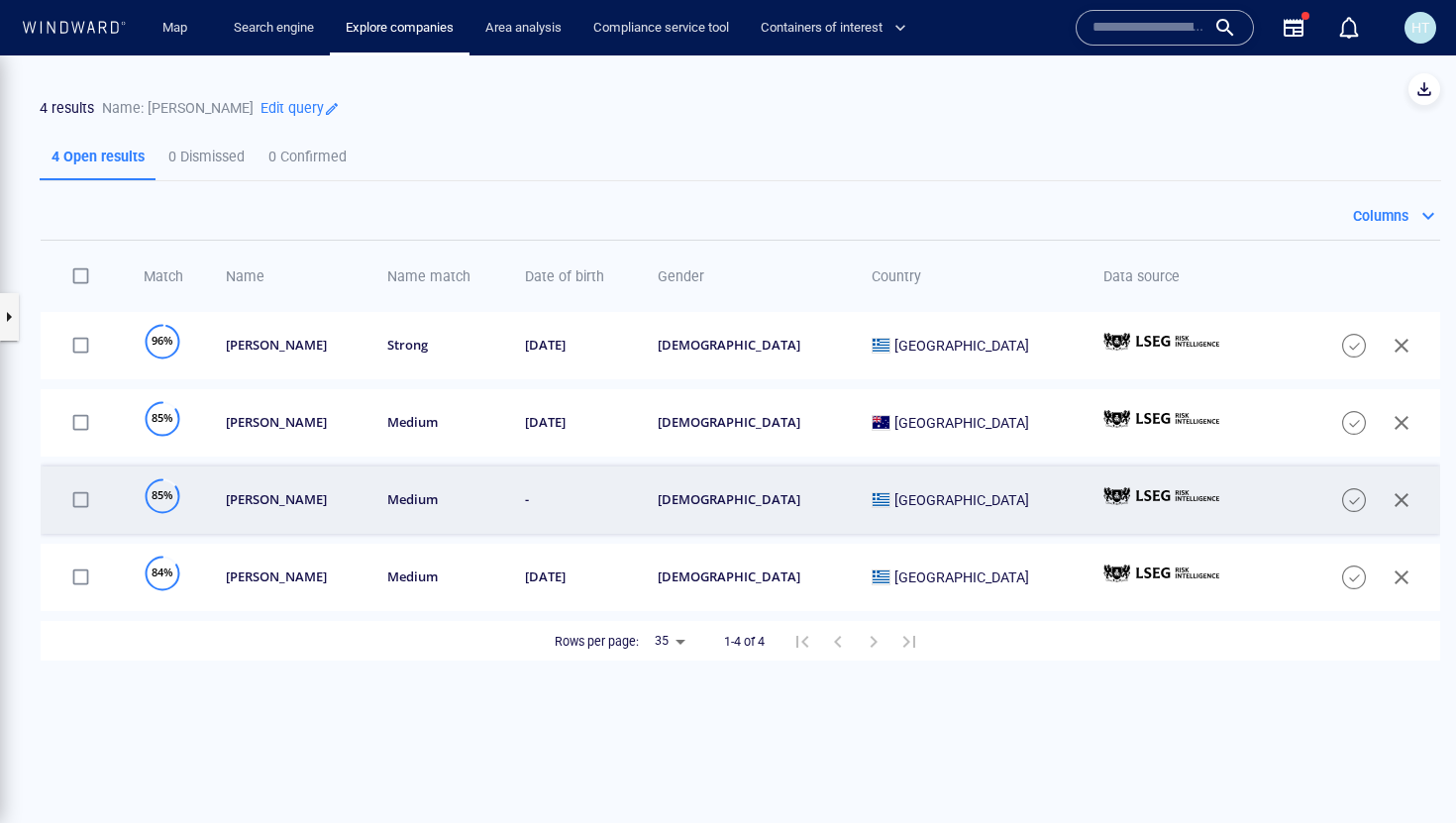click on "[PERSON_NAME]" at bounding box center (293, 499) 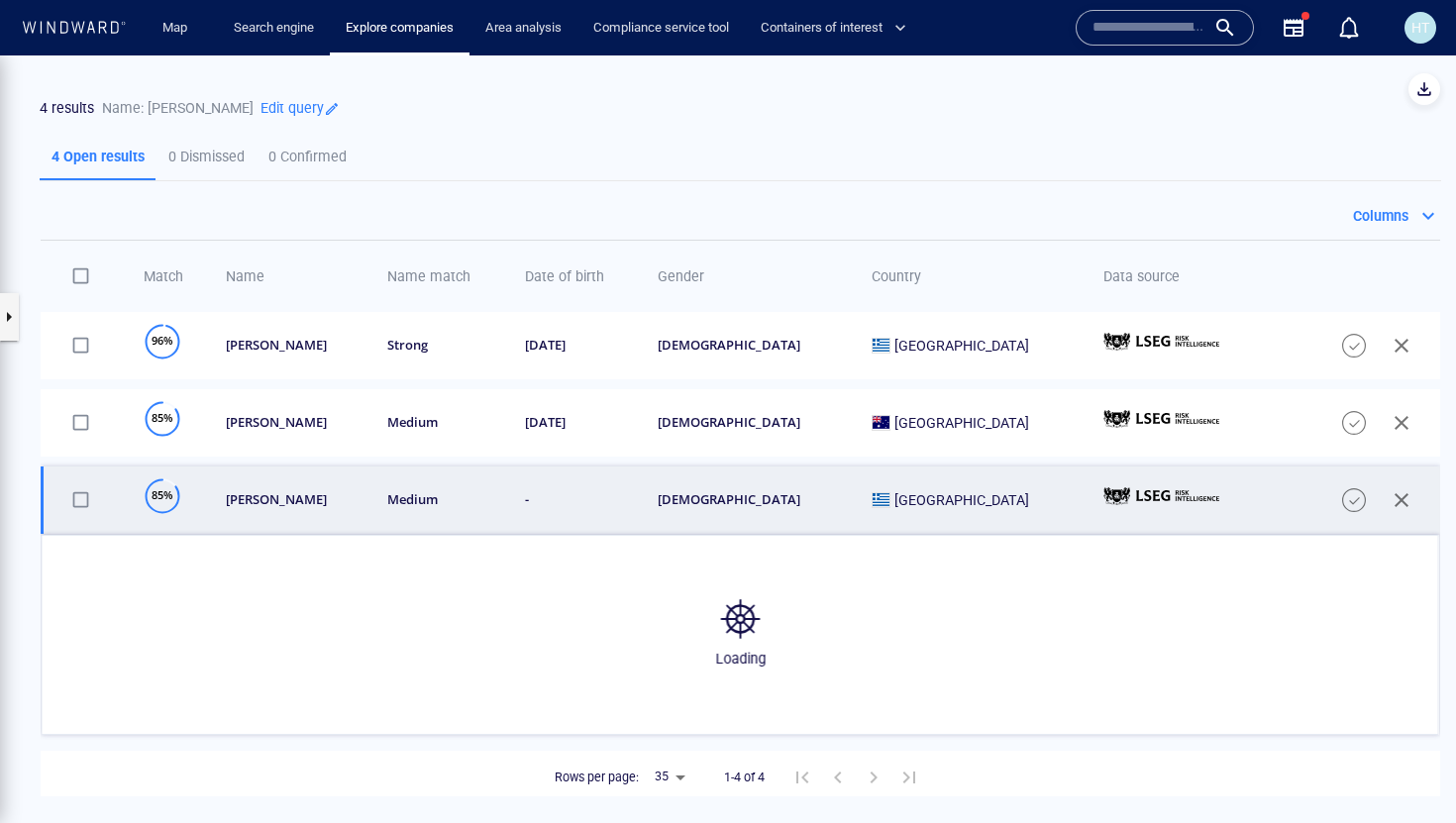 scroll, scrollTop: 71, scrollLeft: 0, axis: vertical 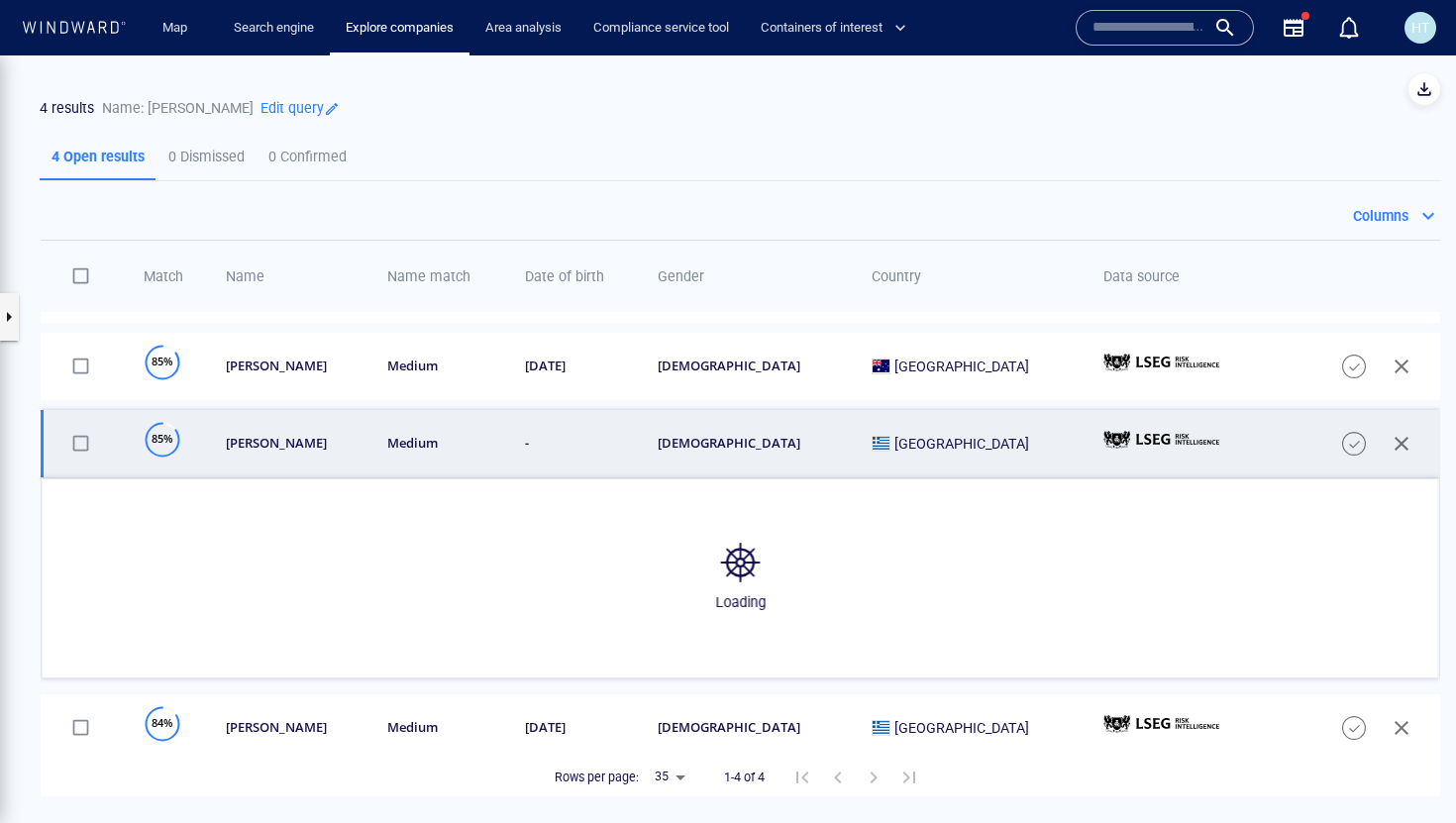 click on "96% [PERSON_NAME] strong [DATE] [DEMOGRAPHIC_DATA] [GEOGRAPHIC_DATA] 85% [PERSON_NAME] medium [DATE] [DEMOGRAPHIC_DATA] [GEOGRAPHIC_DATA] 85% [PERSON_NAME] medium - [DEMOGRAPHIC_DATA] [GEOGRAPHIC_DATA] Loading Dismiss Confirm 84% [PERSON_NAME] medium [DATE] [DEMOGRAPHIC_DATA] [GEOGRAPHIC_DATA]" at bounding box center (740, 513) 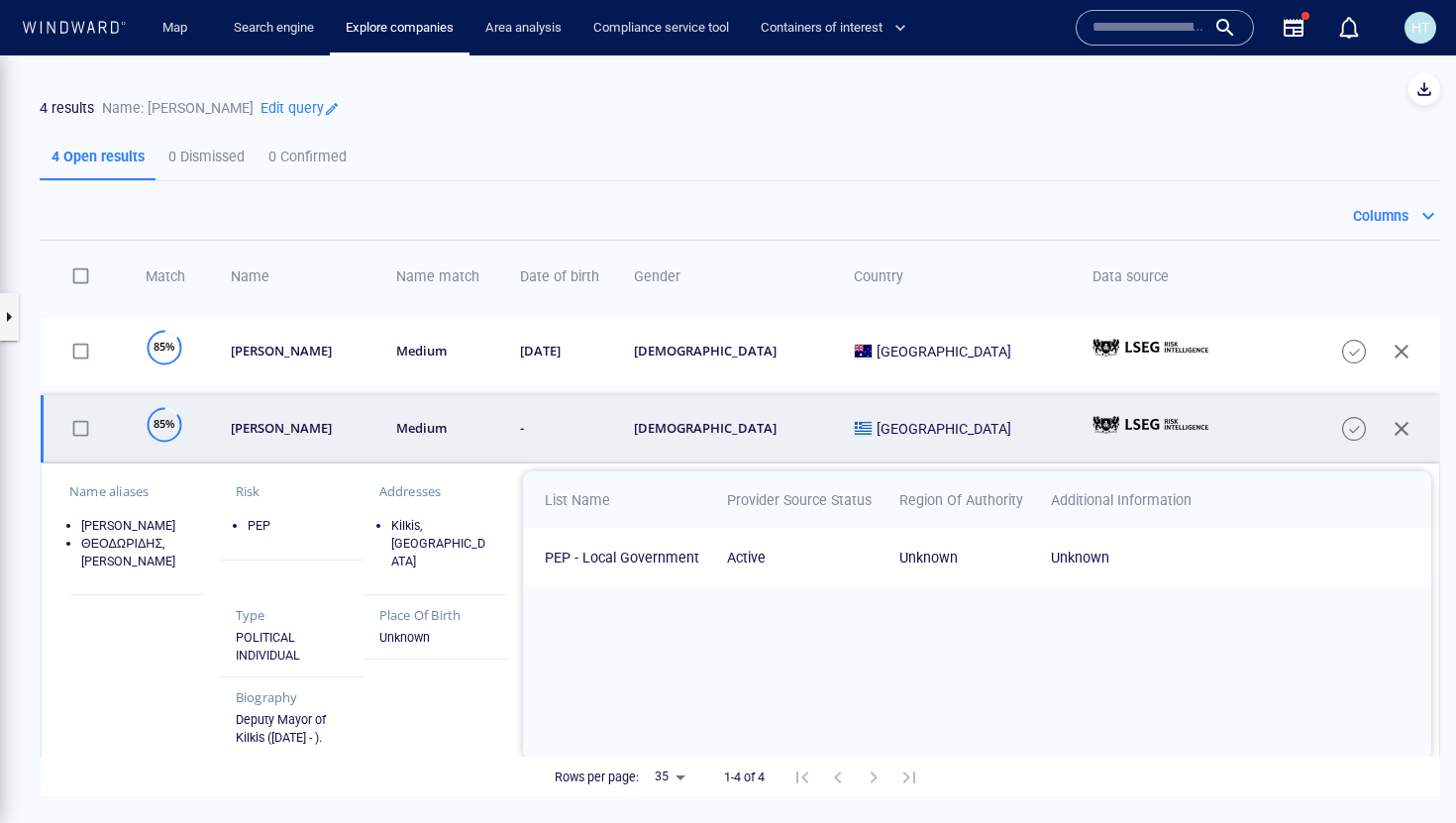 click on "[PERSON_NAME]" at bounding box center [300, 428] 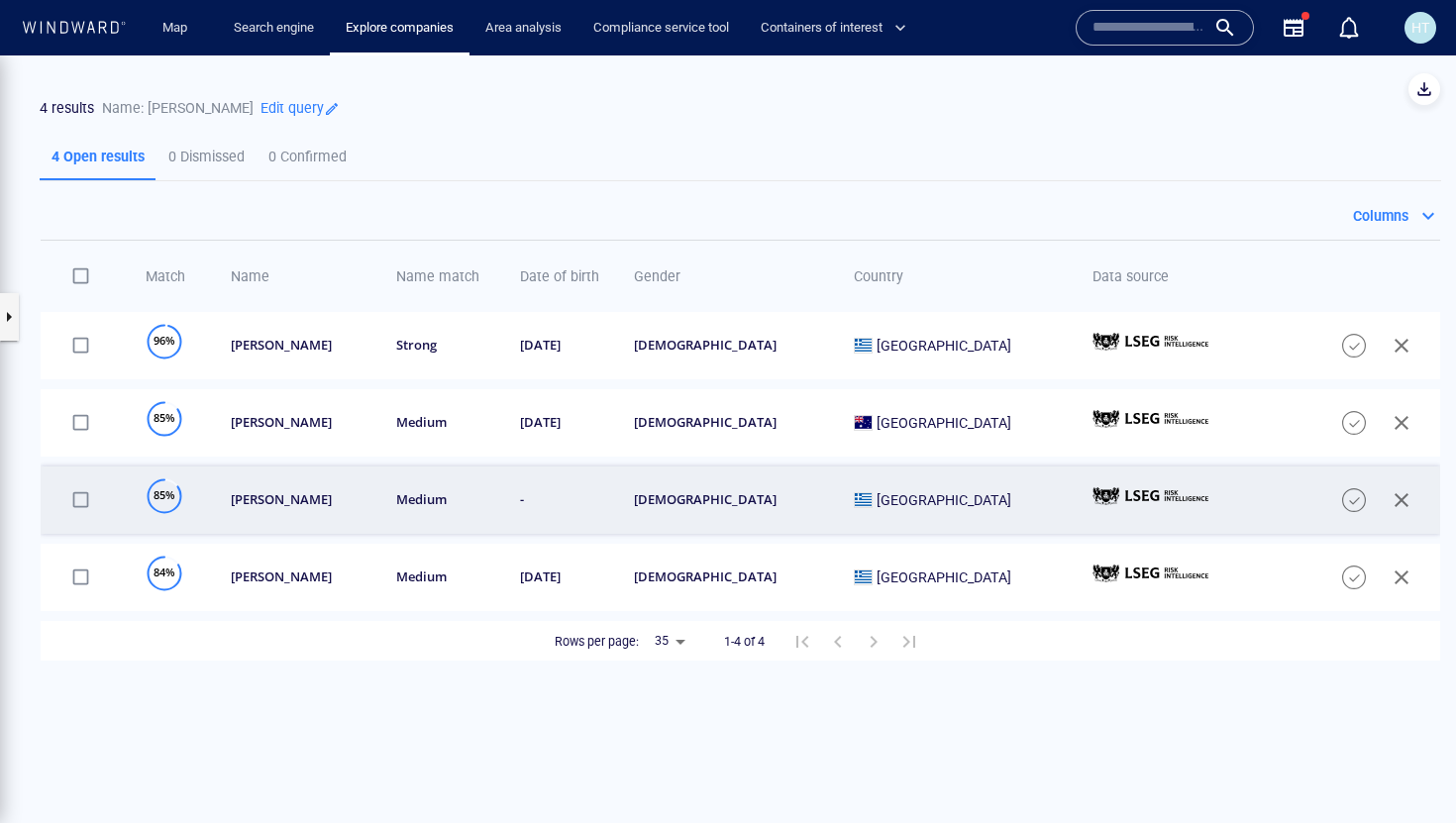 scroll, scrollTop: 0, scrollLeft: 0, axis: both 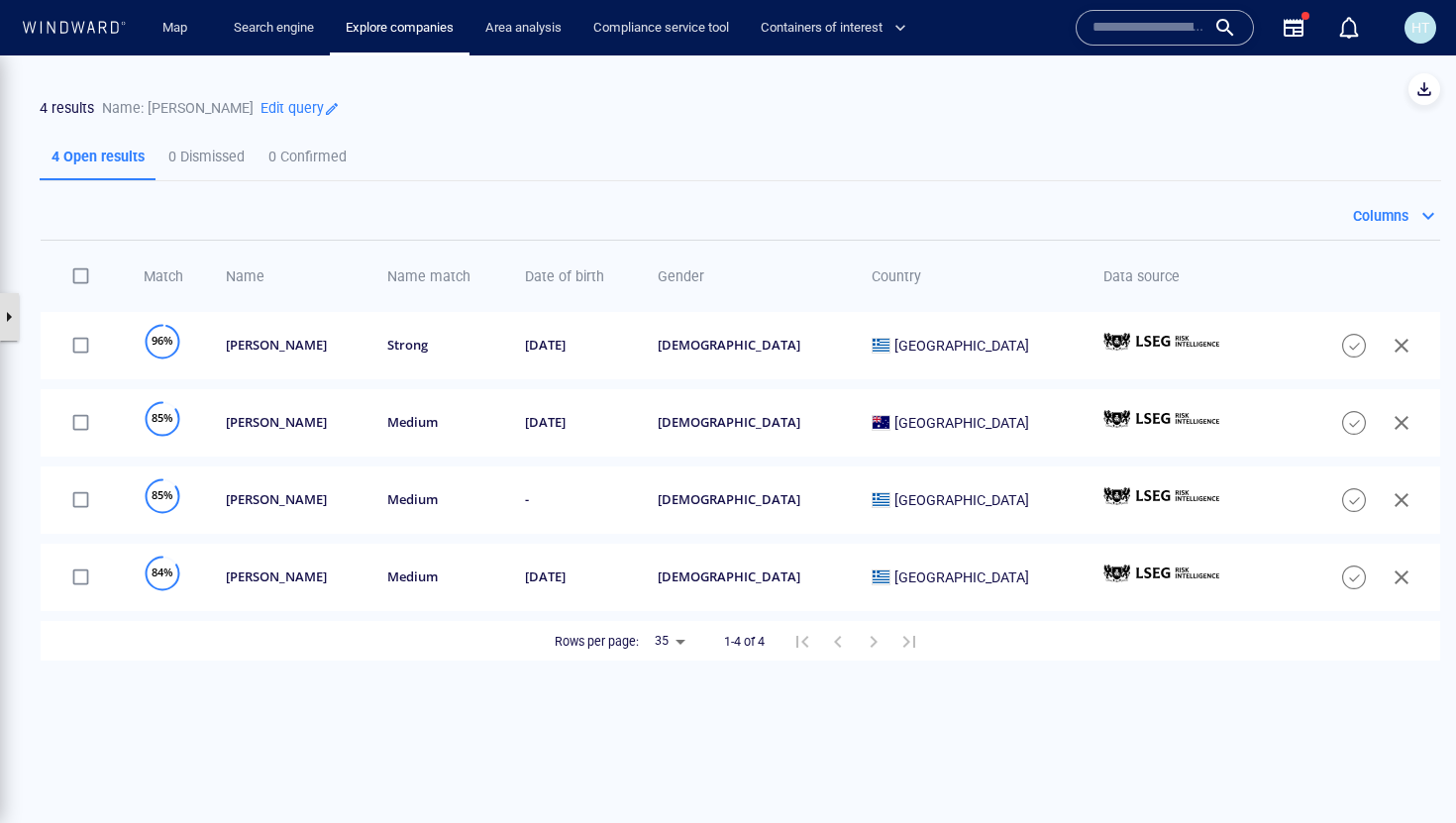 click at bounding box center [9, 317] 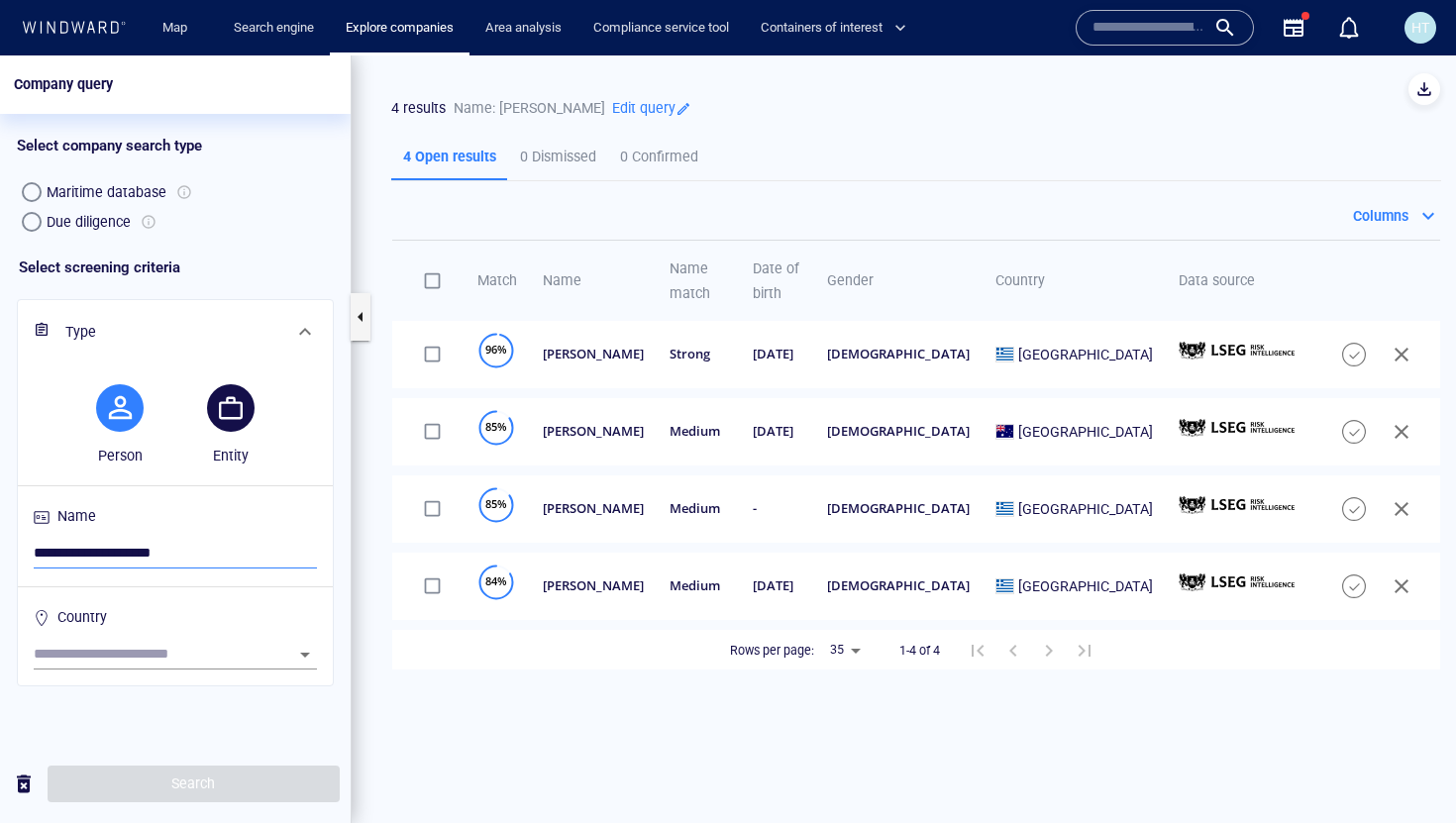 drag, startPoint x: 85, startPoint y: 550, endPoint x: 0, endPoint y: 546, distance: 85.09407 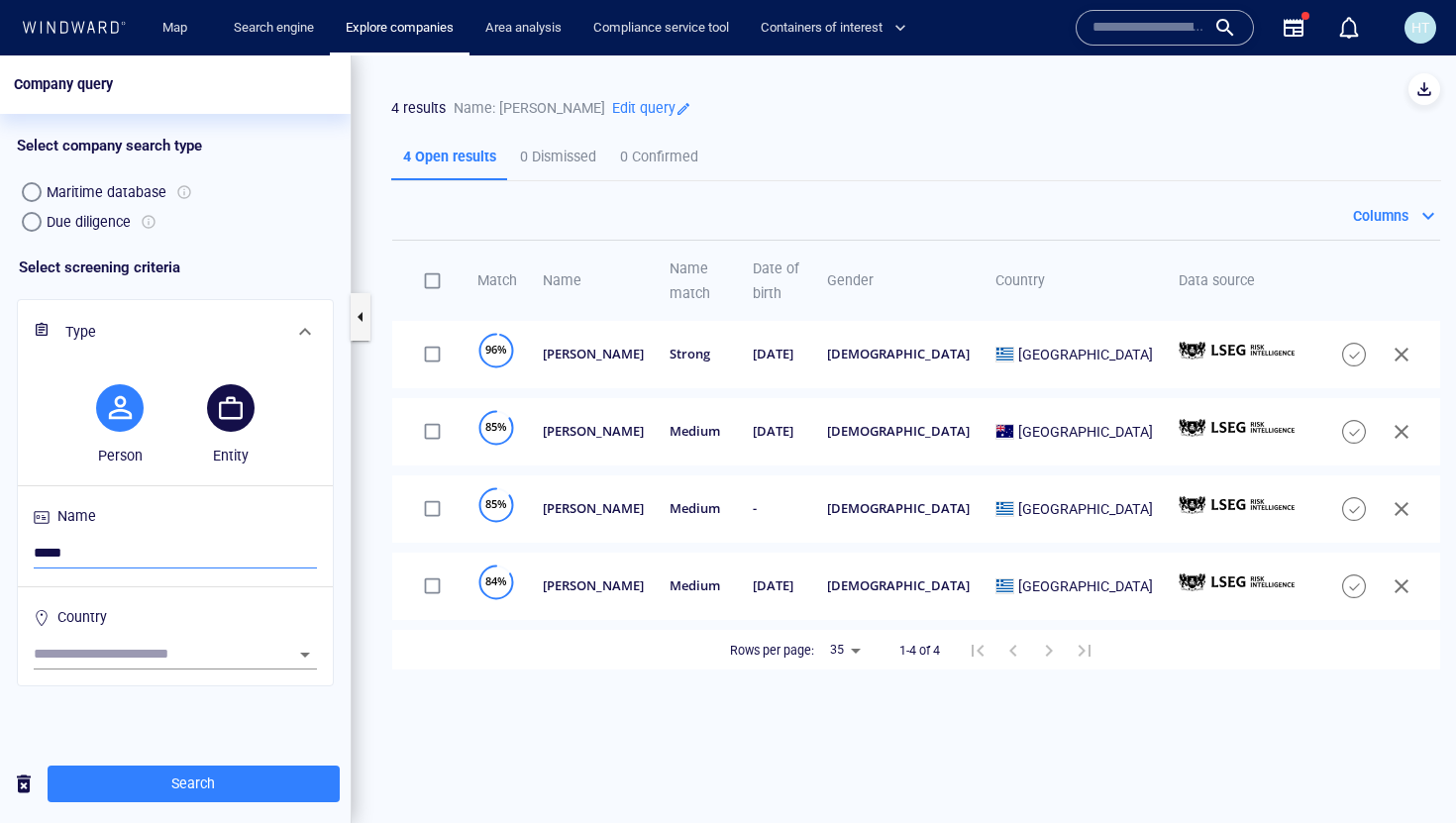 type on "**********" 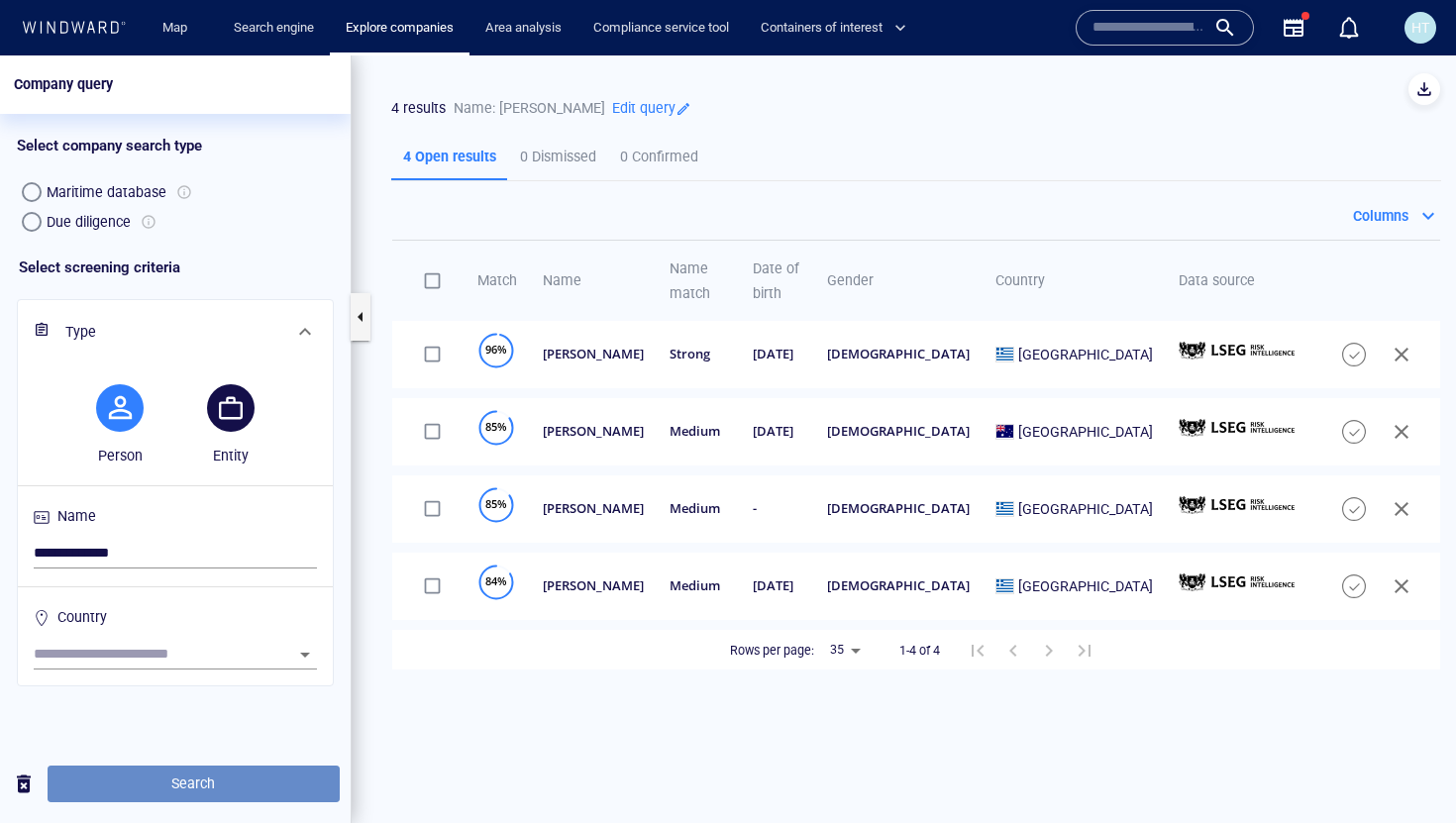 click on "Search" at bounding box center [193, 783] 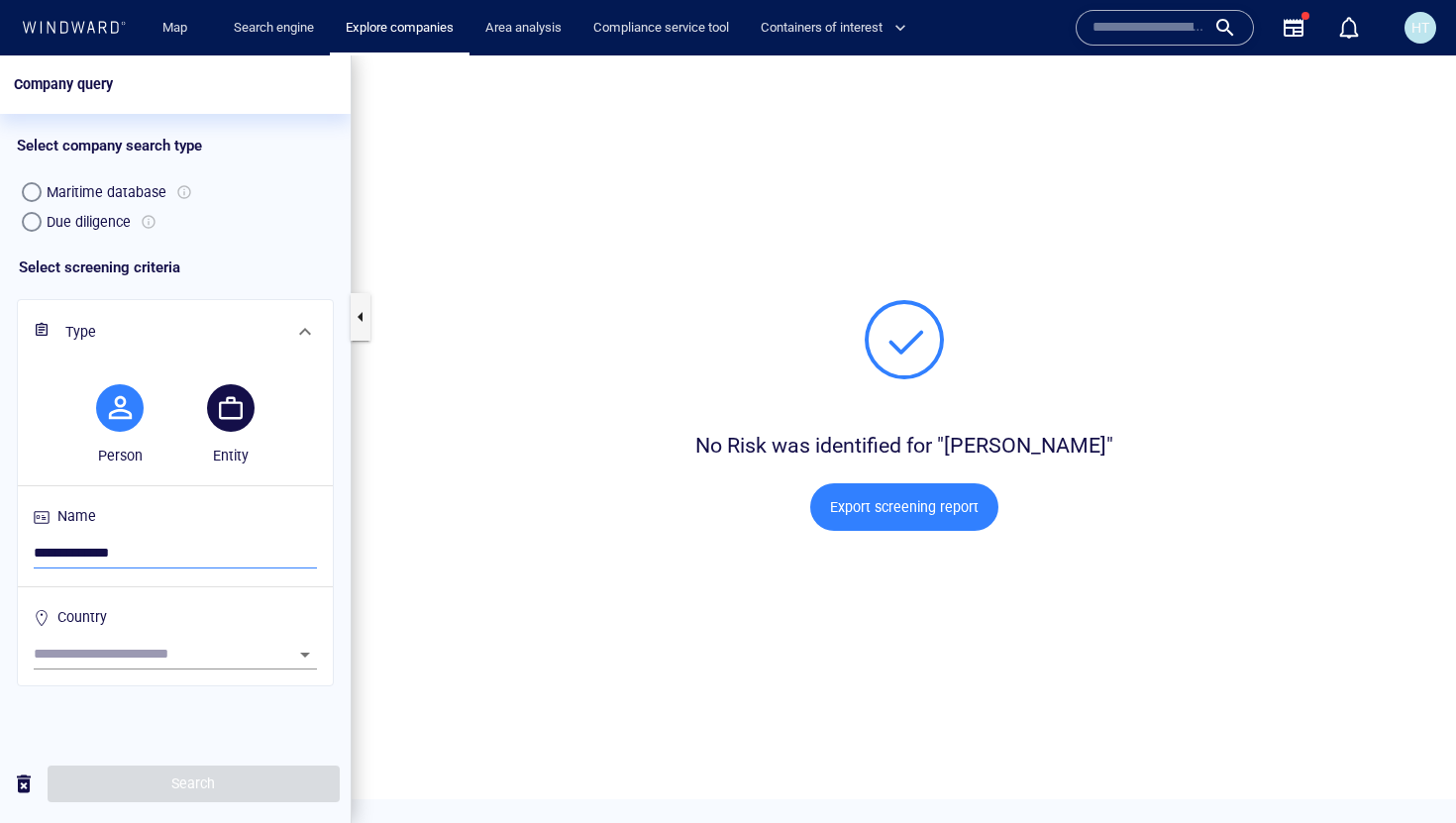 click on "**********" at bounding box center (175, 554) 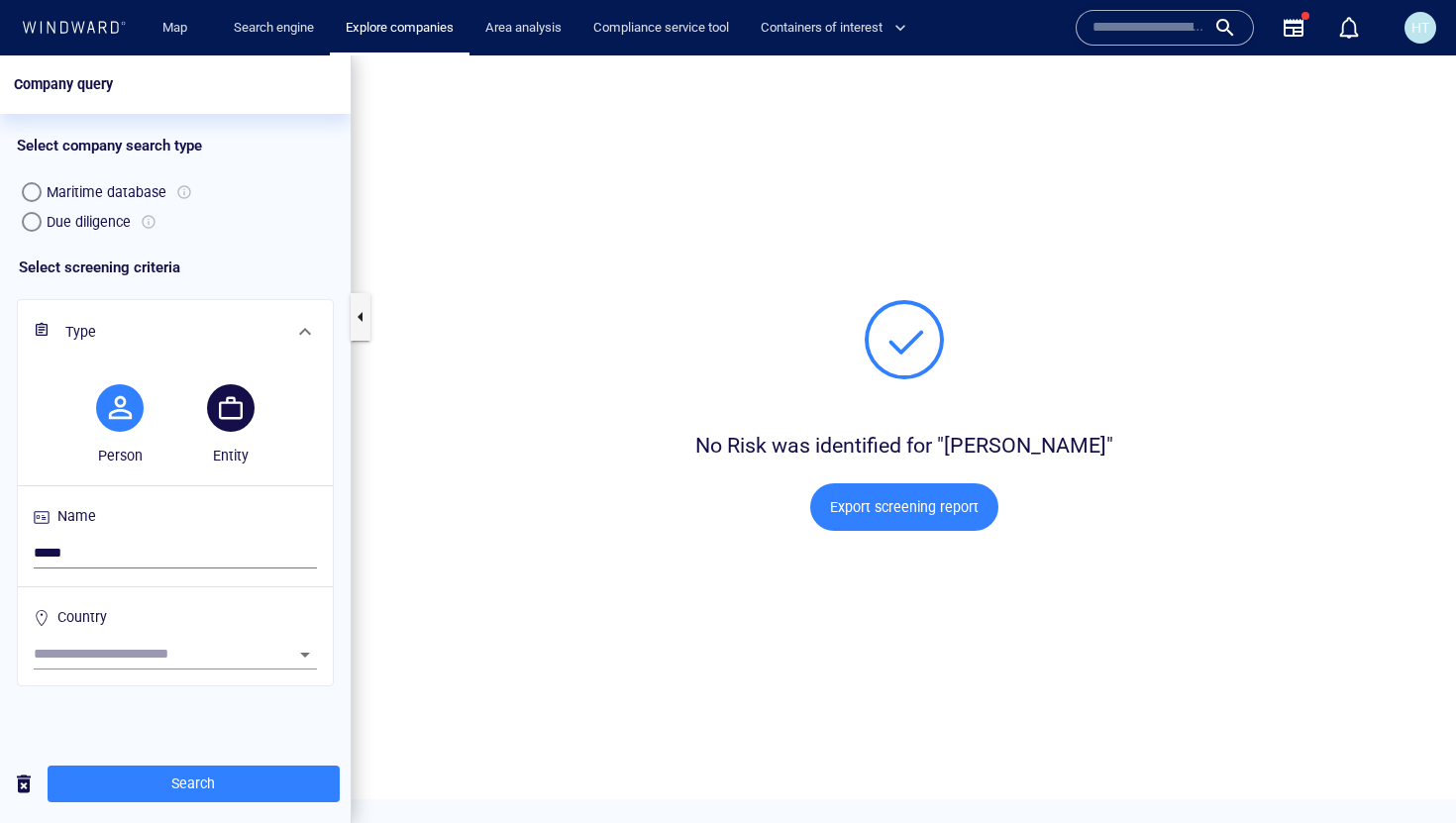 type on "**********" 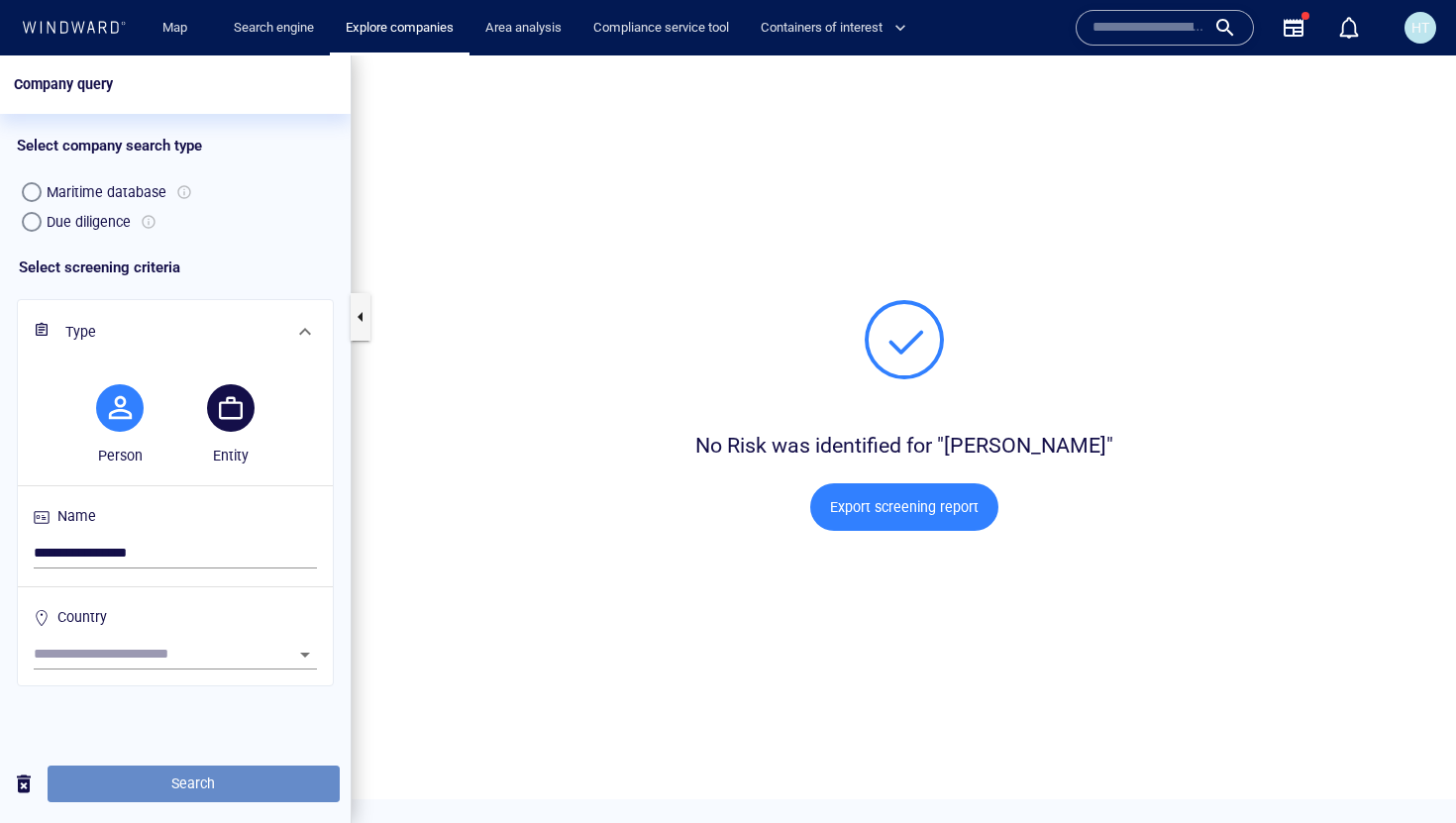 click on "Search" at bounding box center (193, 783) 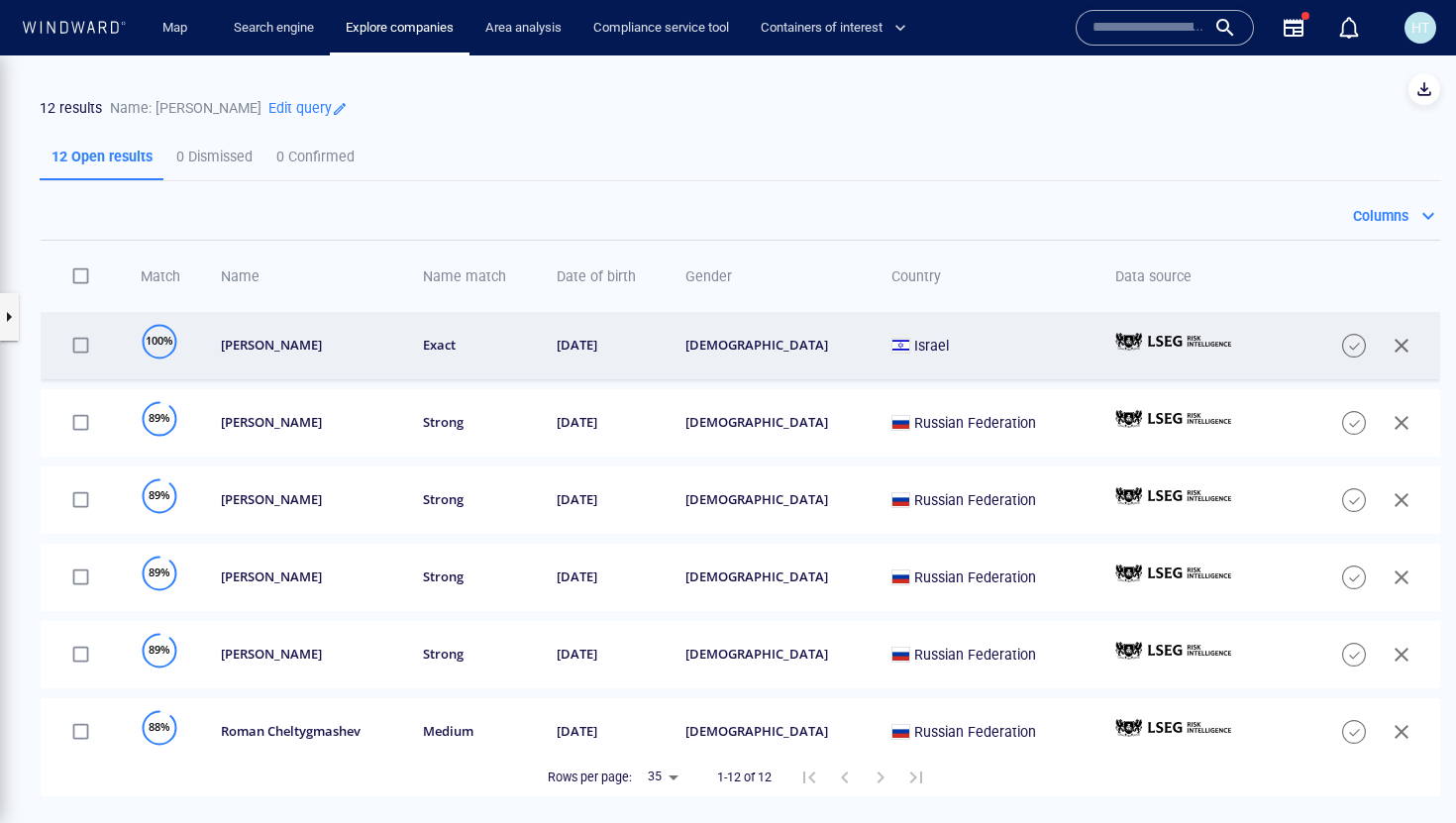 click on "[PERSON_NAME]" at bounding box center [301, 346] 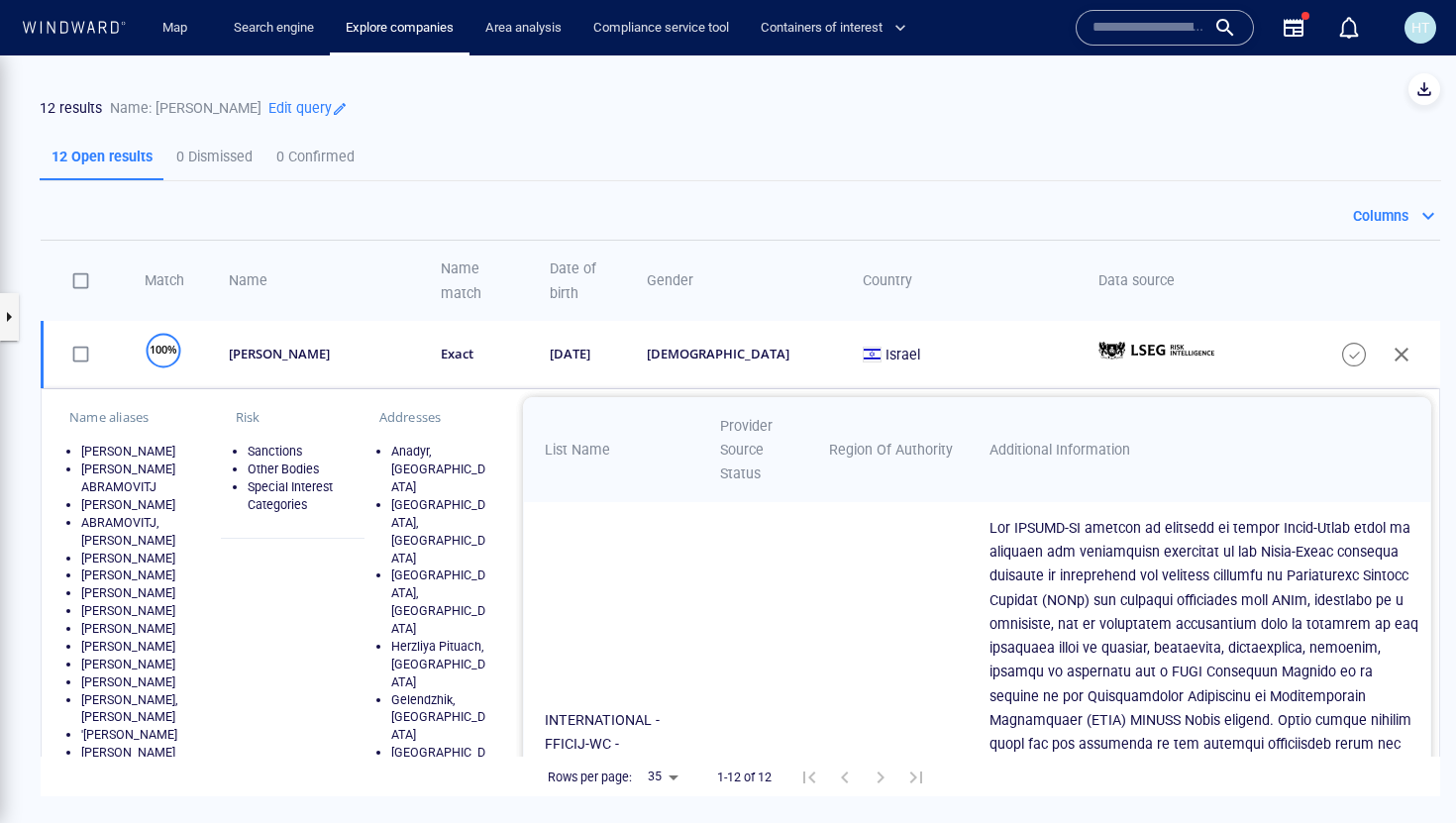 click on "Sanctions" at bounding box center [298, 452] 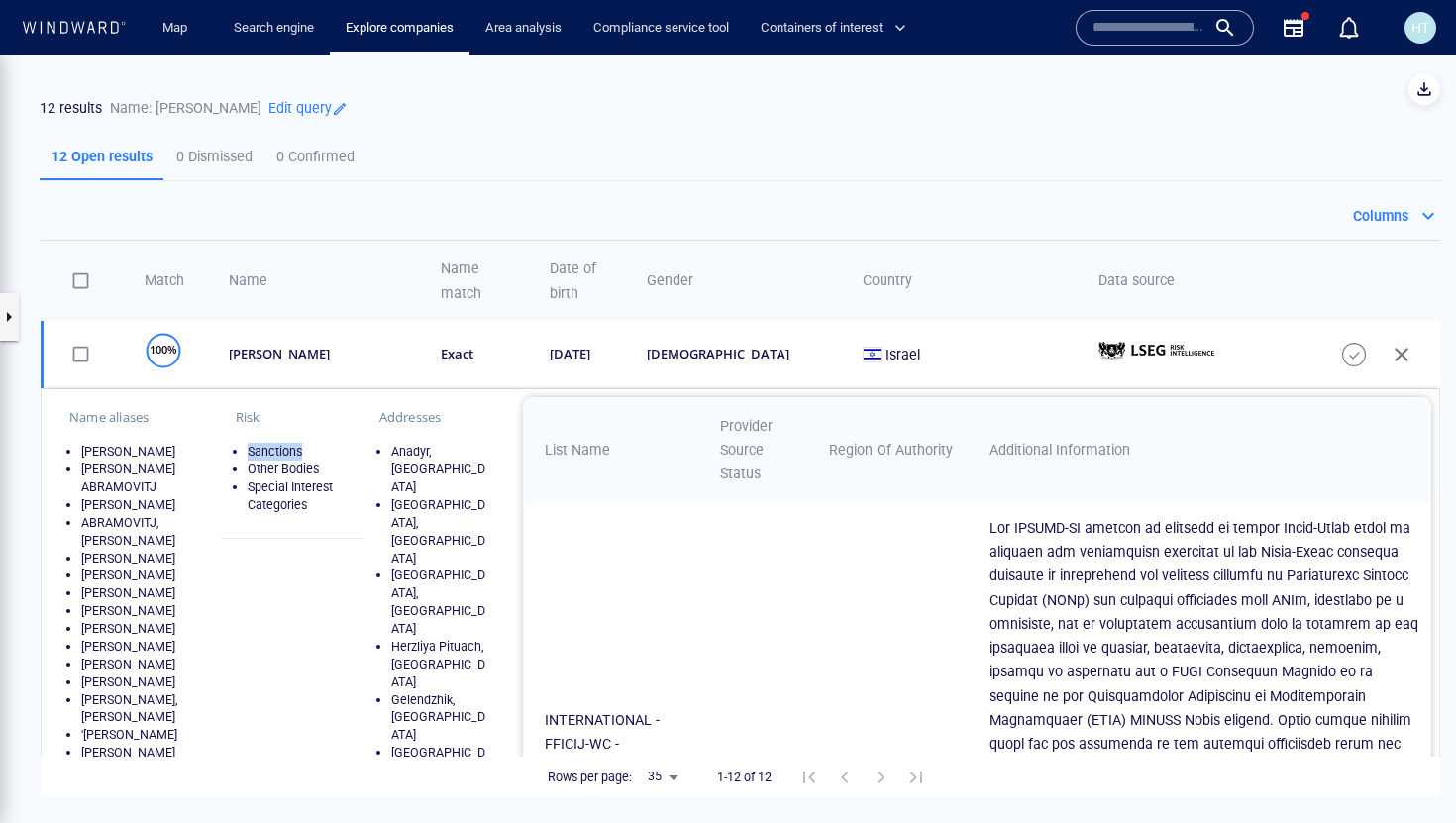 click on "Sanctions" at bounding box center [298, 452] 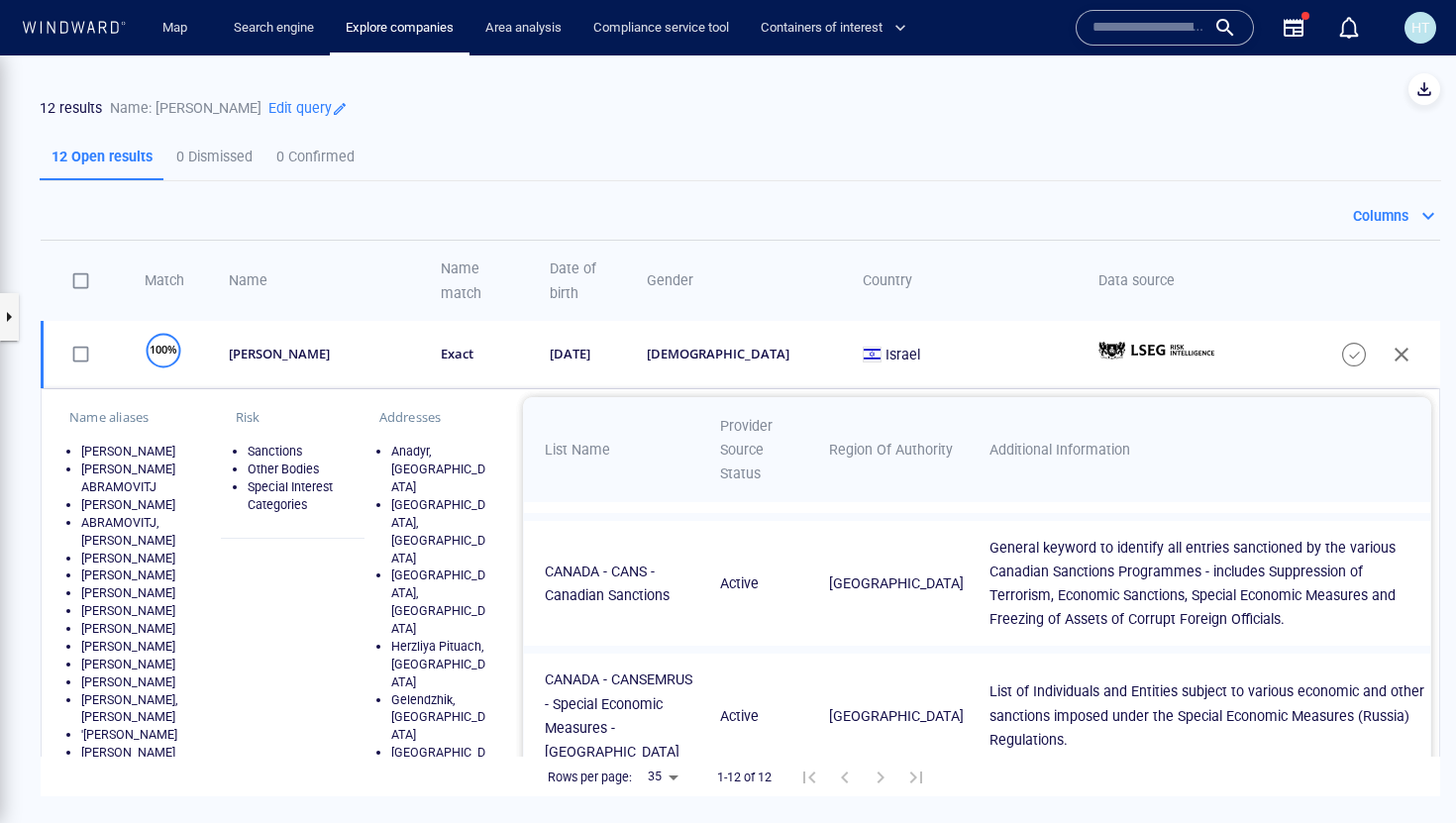 scroll, scrollTop: 1230, scrollLeft: 0, axis: vertical 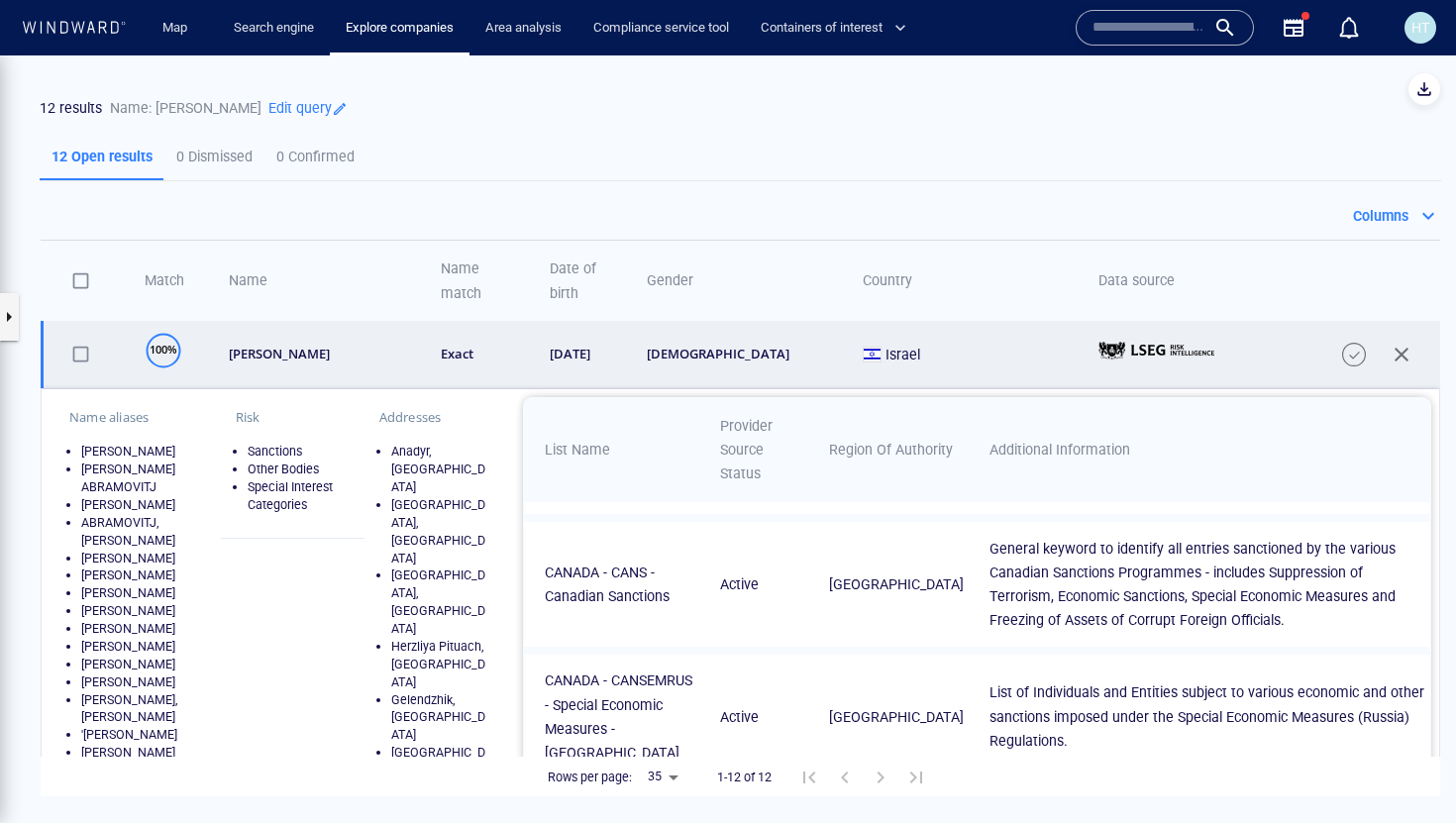 click on "exact" at bounding box center [473, 355] 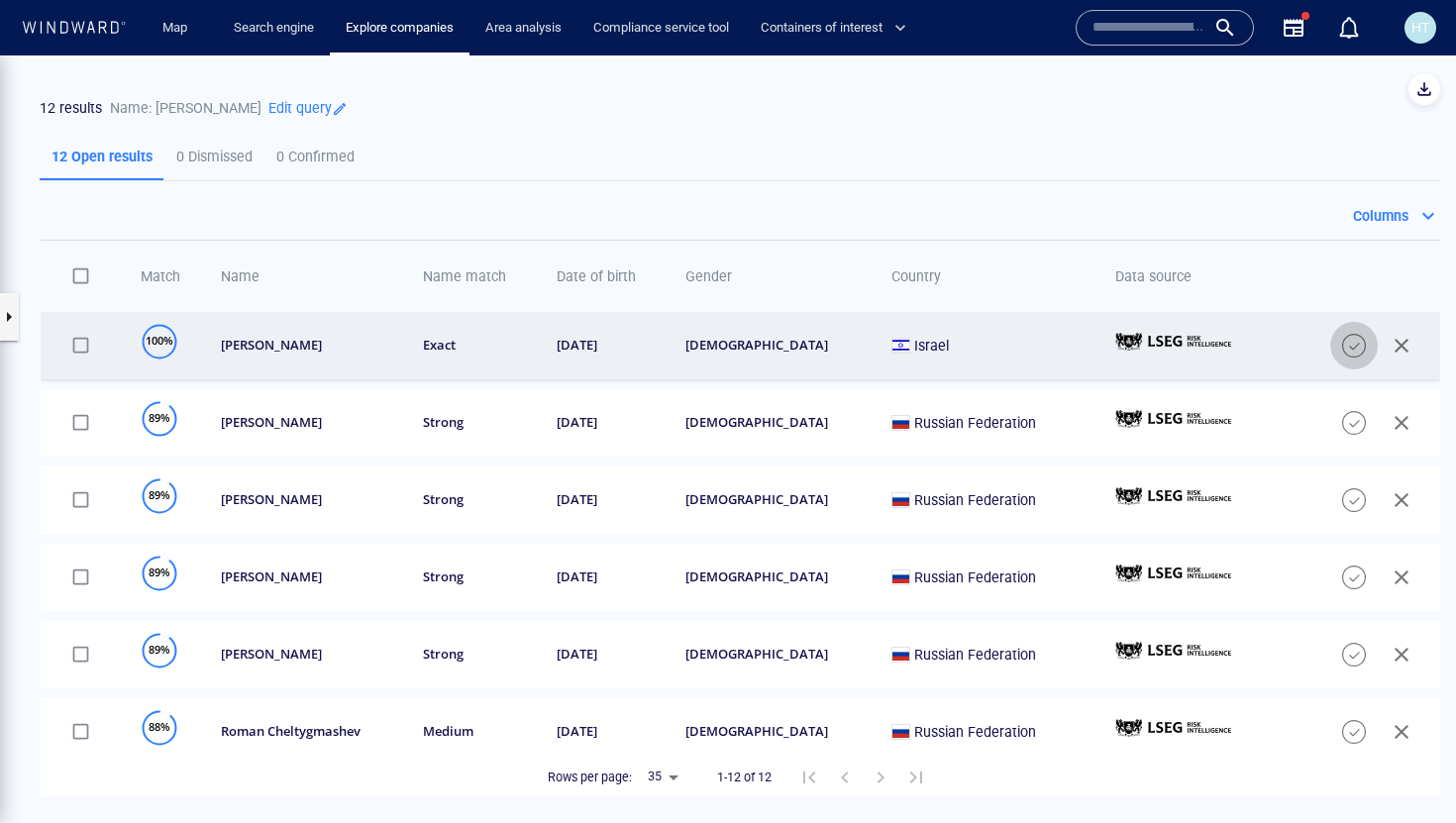 click at bounding box center (1354, 346) 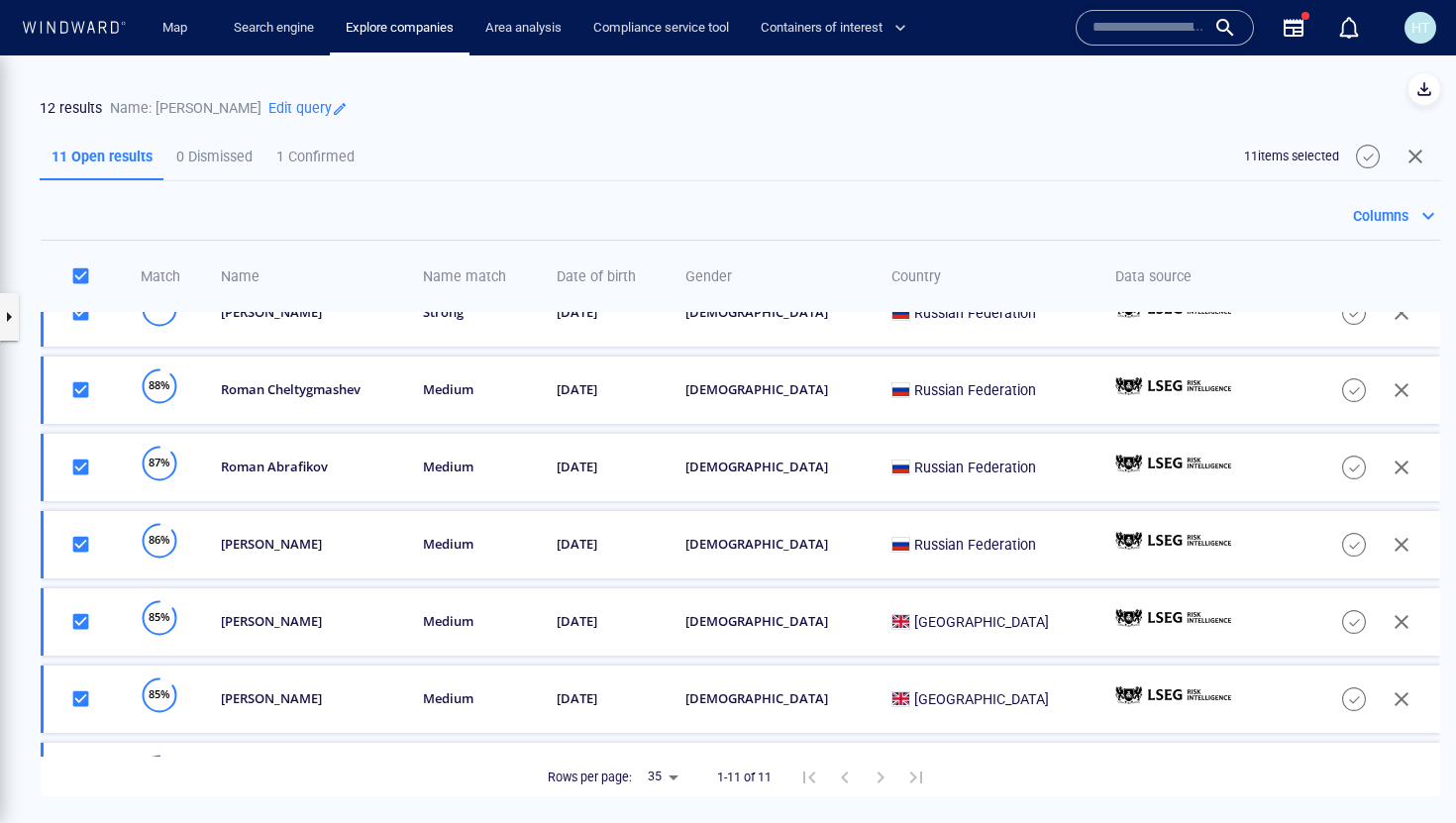 scroll, scrollTop: 405, scrollLeft: 0, axis: vertical 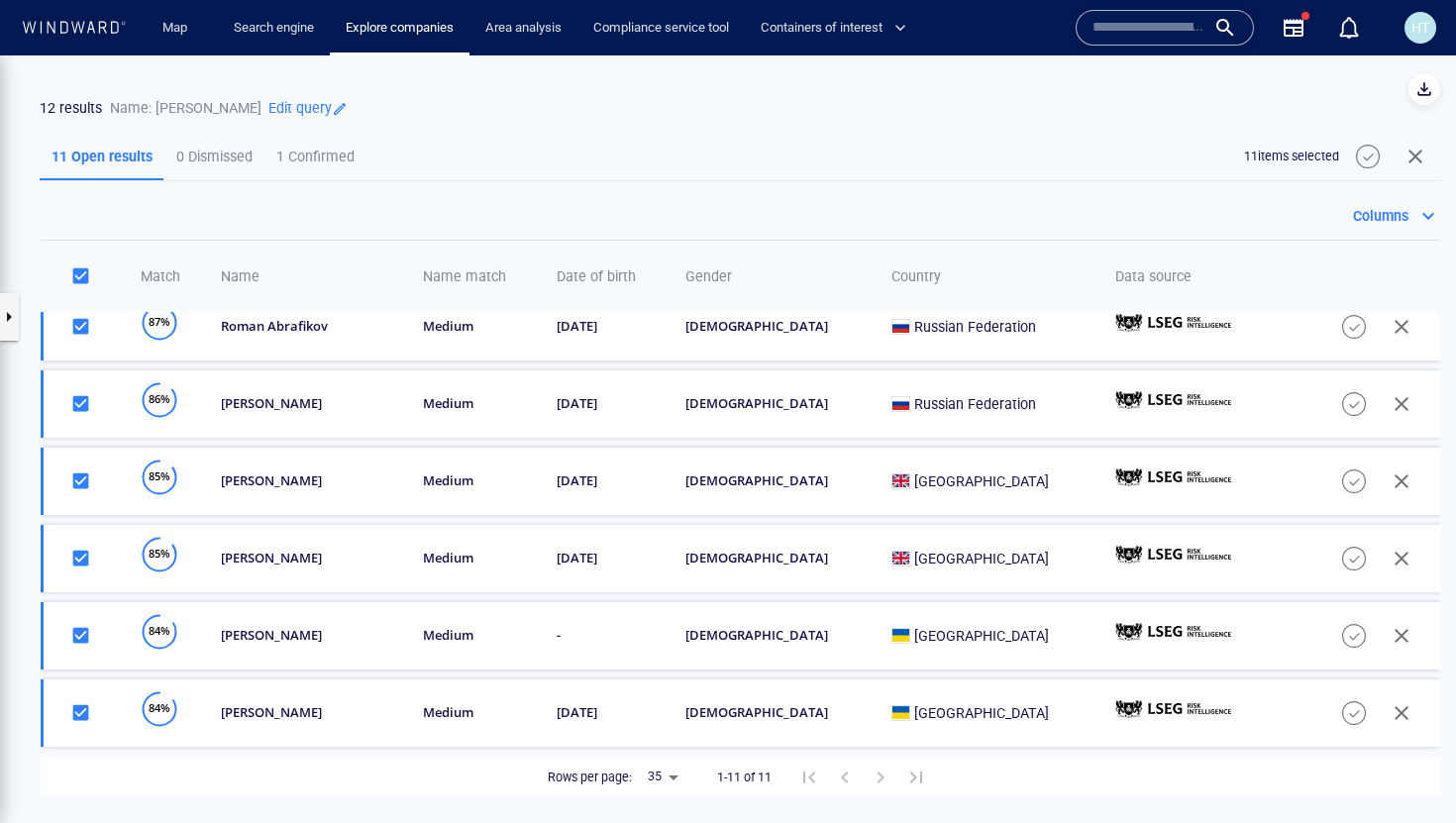 click at bounding box center [1415, 156] 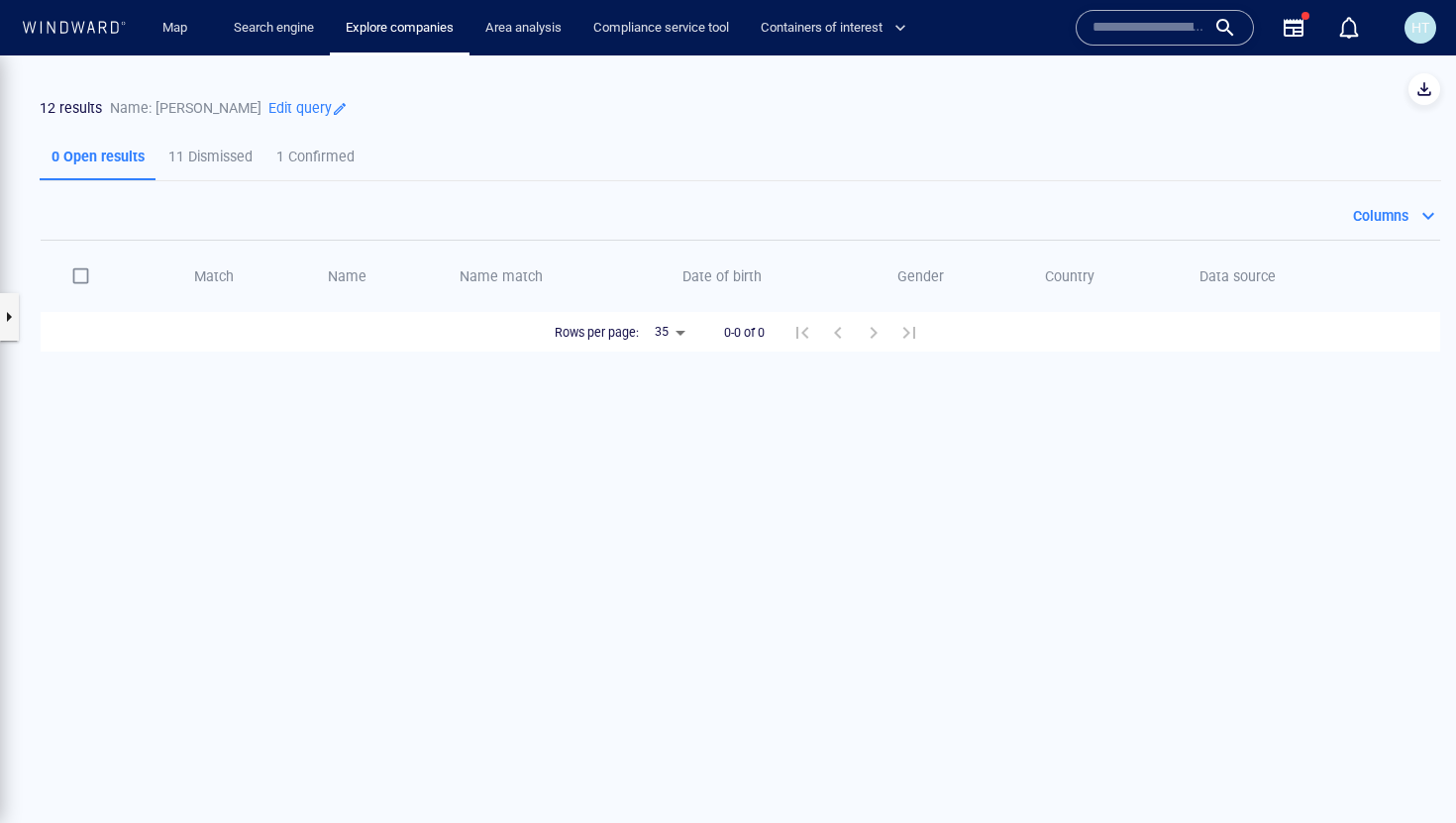scroll, scrollTop: 0, scrollLeft: 0, axis: both 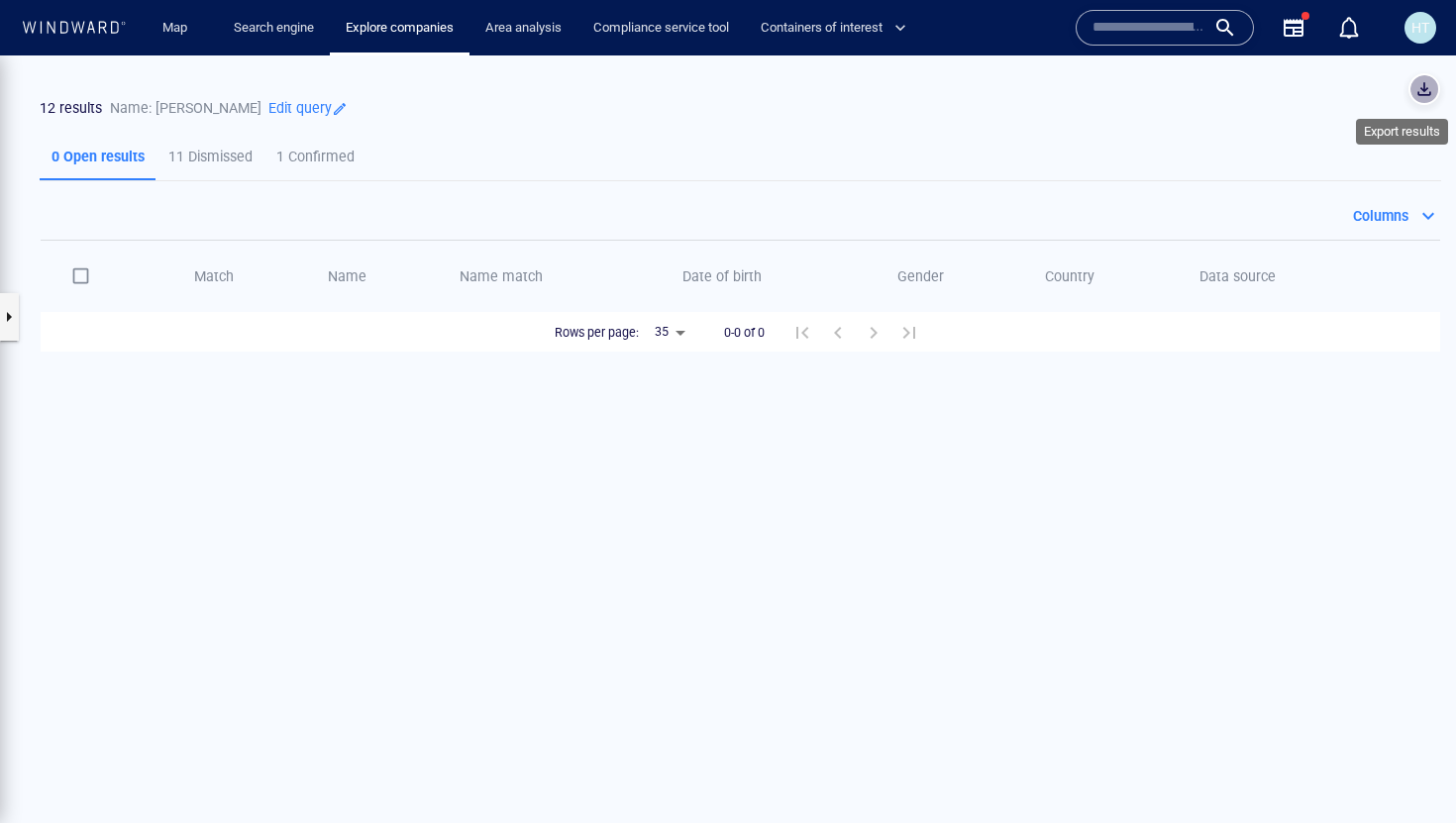 click at bounding box center [1424, 89] 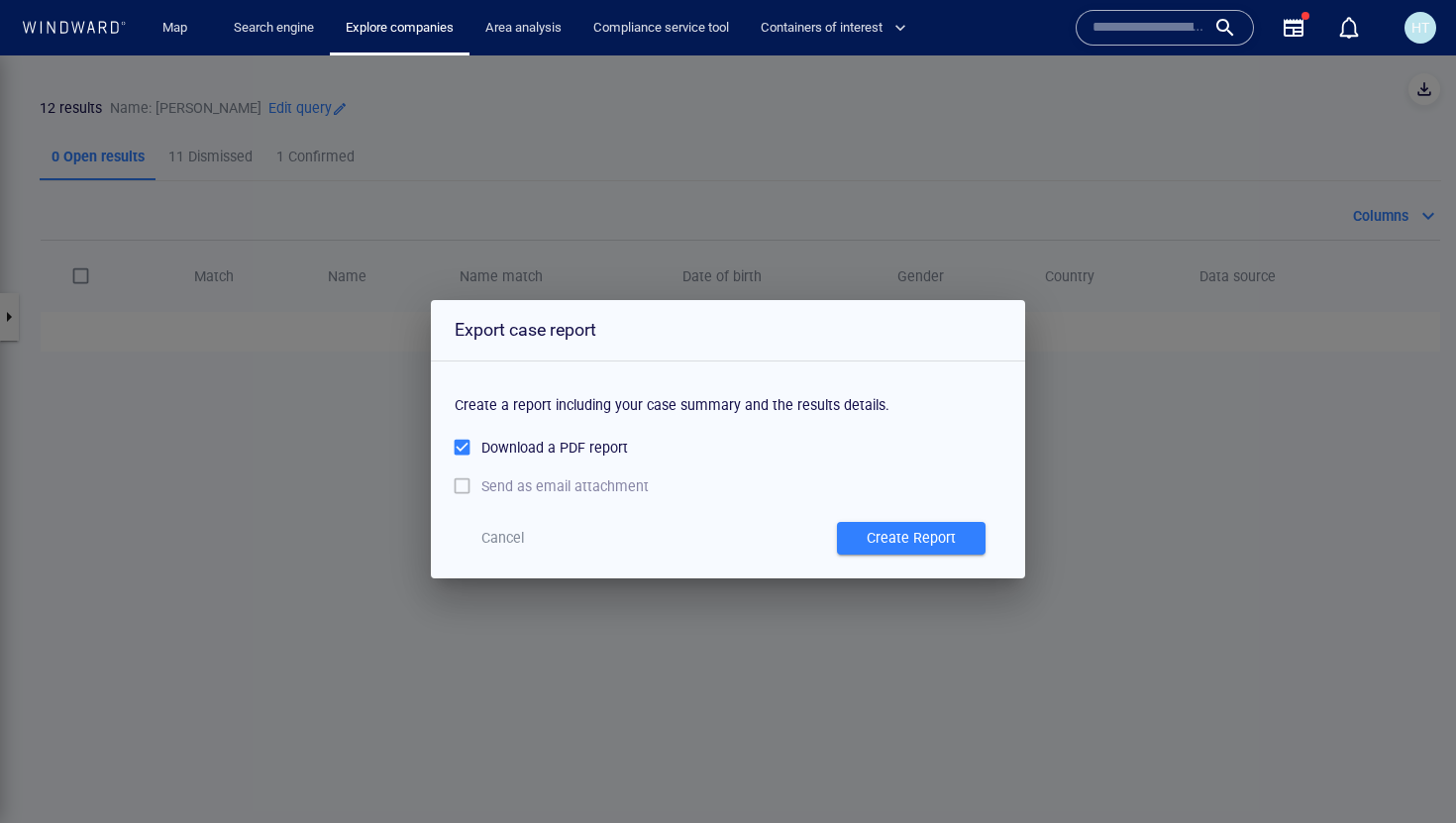 click on "Create Report" at bounding box center (911, 538) 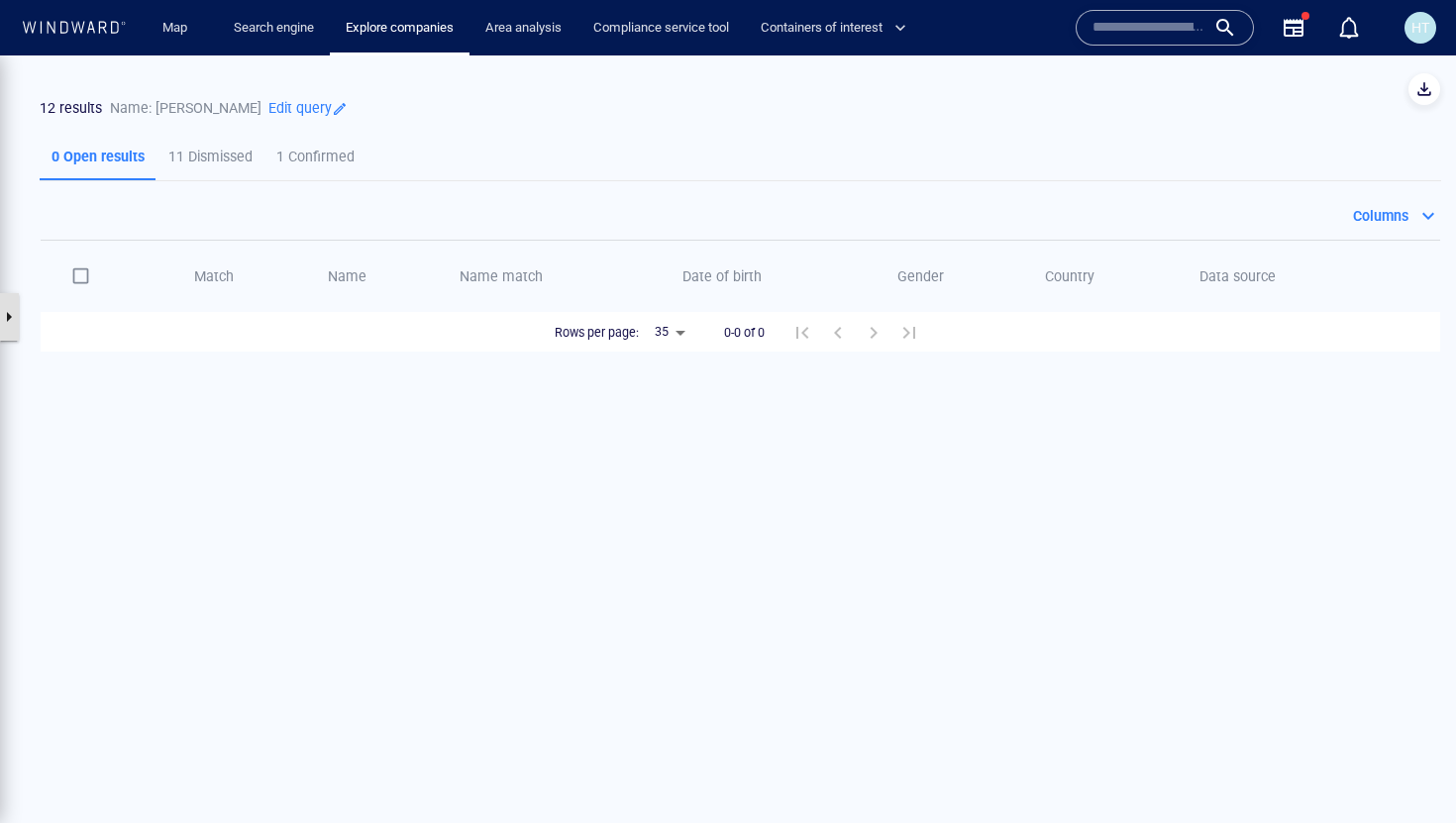 click at bounding box center (9, 317) 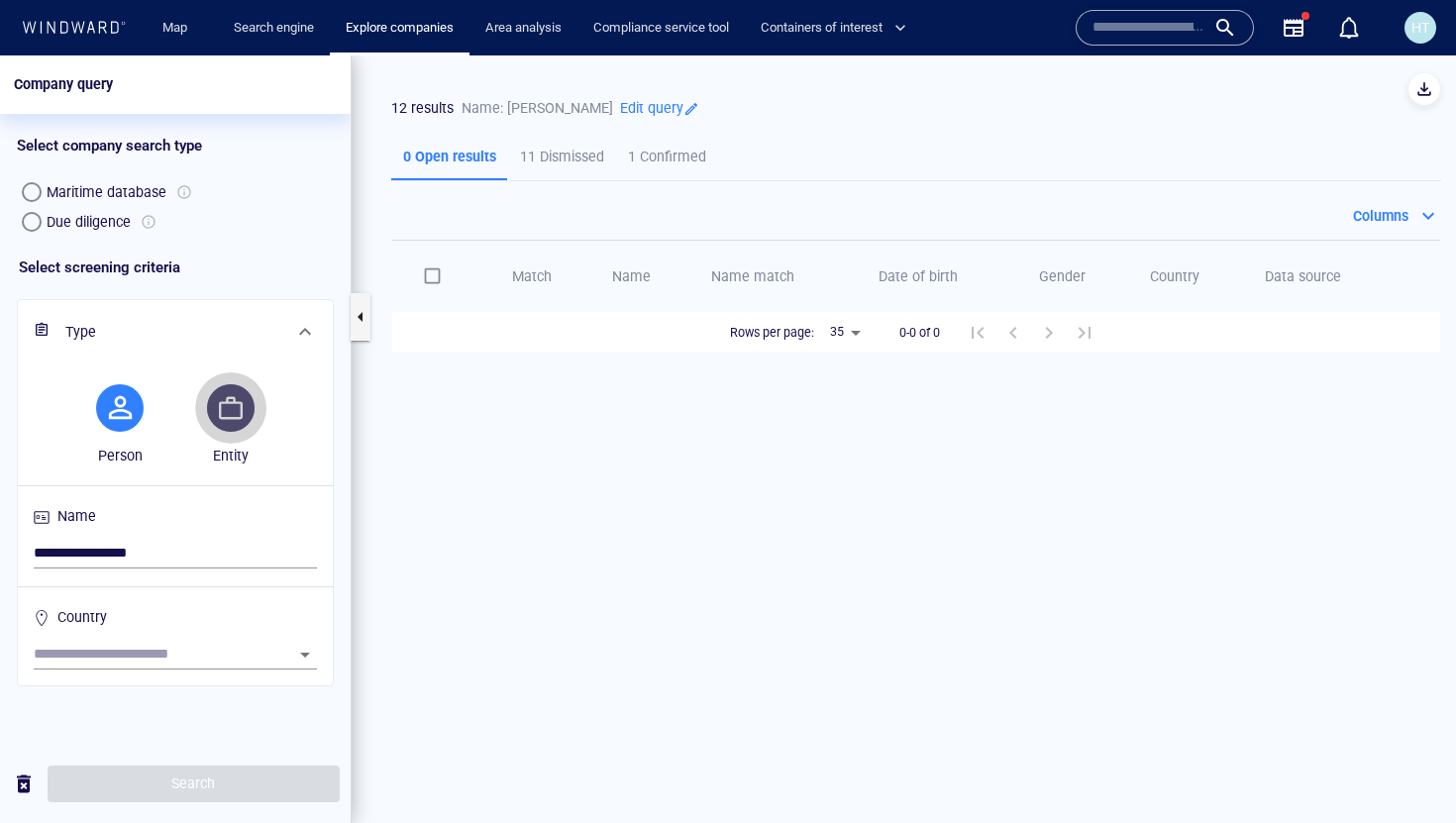 click at bounding box center (231, 408) 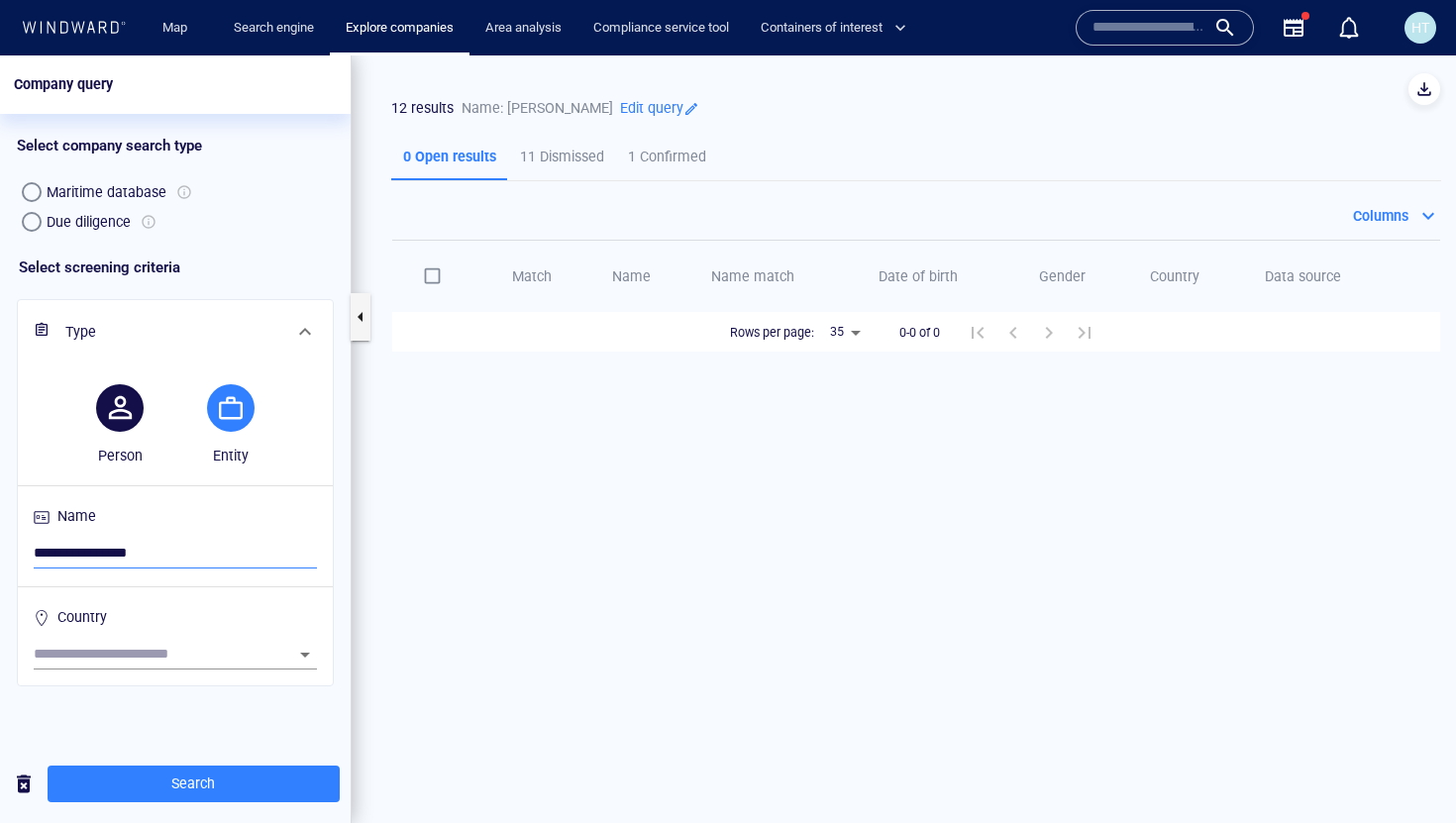 click on "**********" at bounding box center (175, 554) 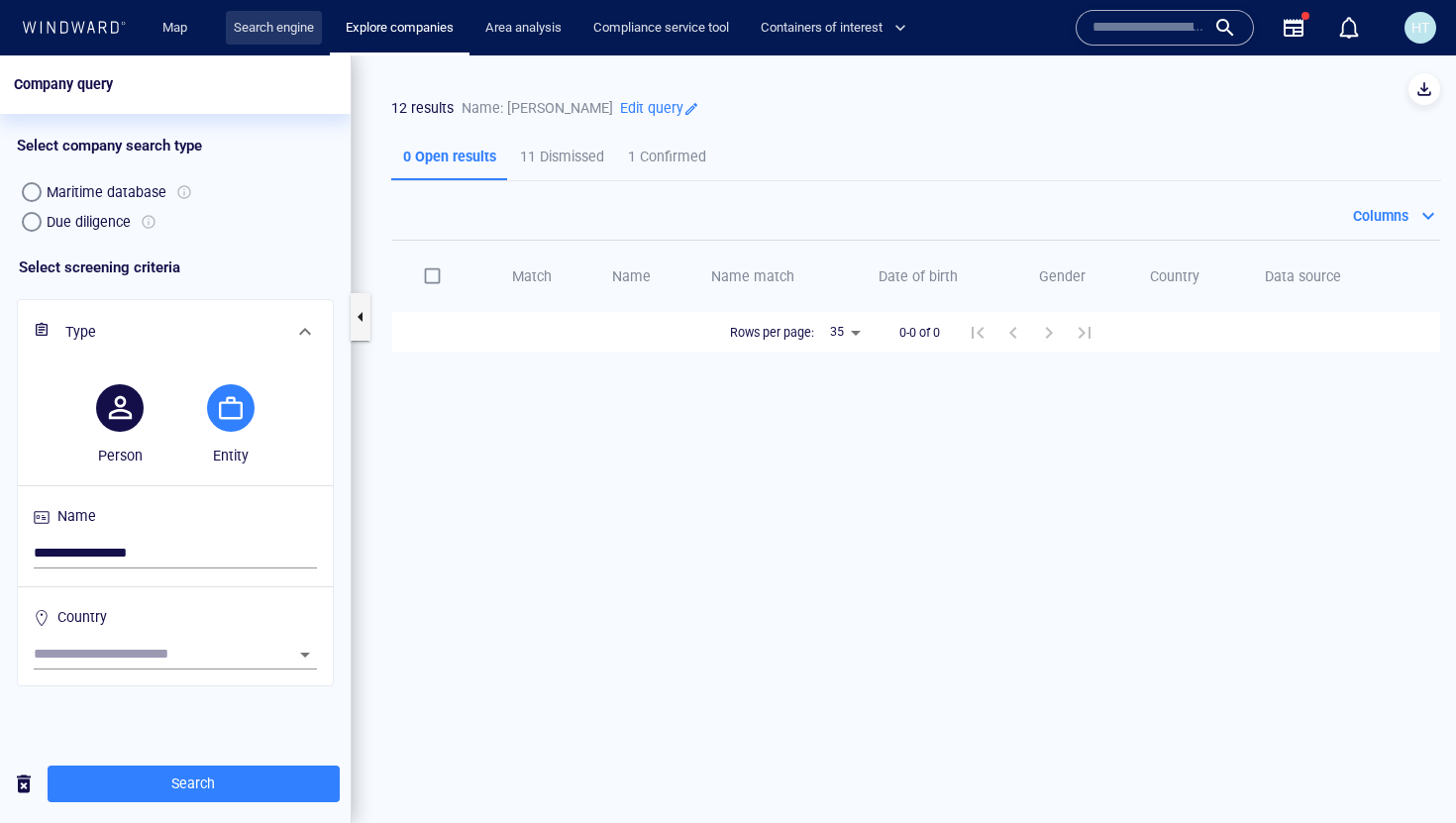 click on "Search engine" at bounding box center (273, 28) 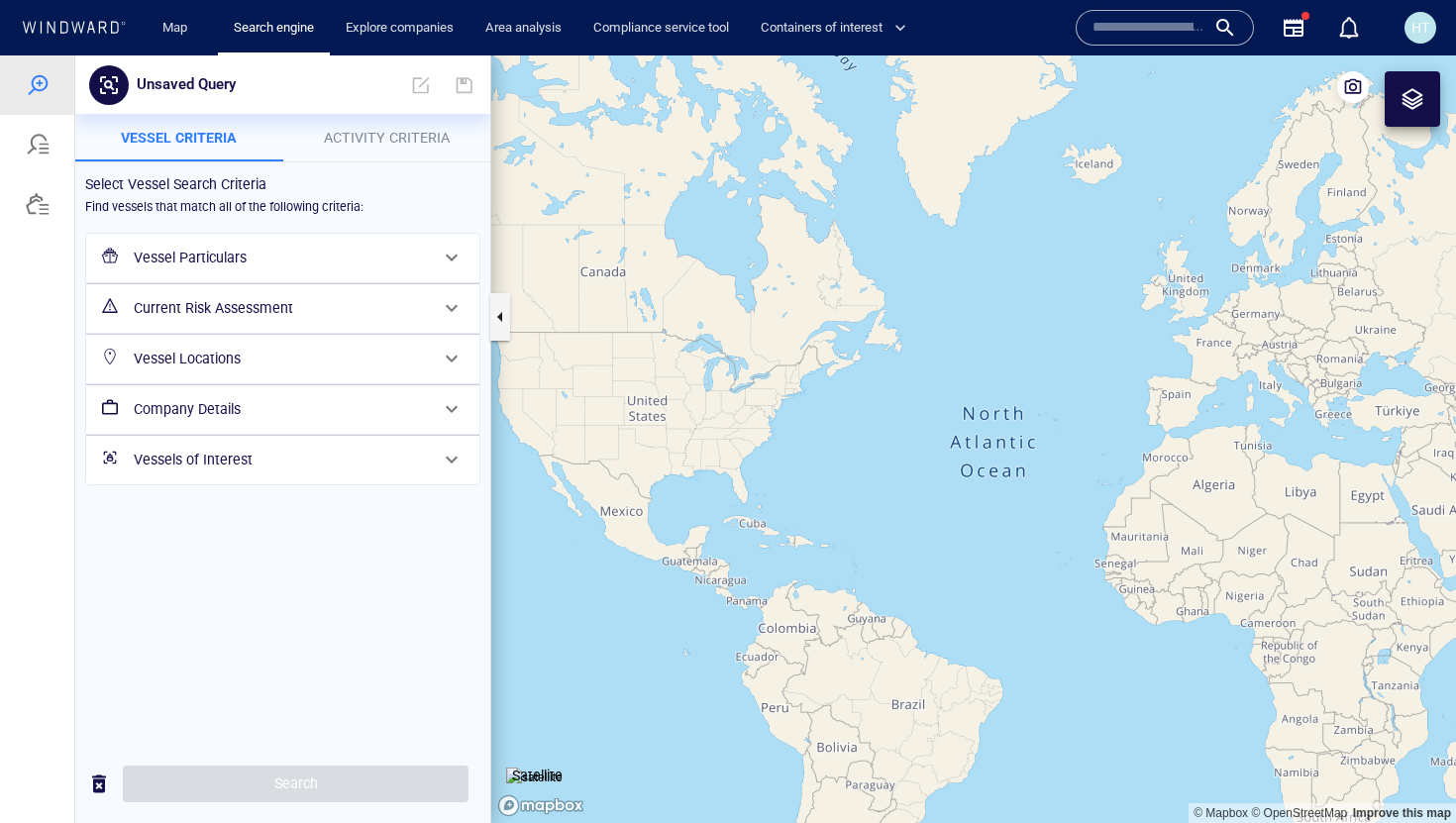 drag, startPoint x: 999, startPoint y: 534, endPoint x: 682, endPoint y: 366, distance: 358.76594 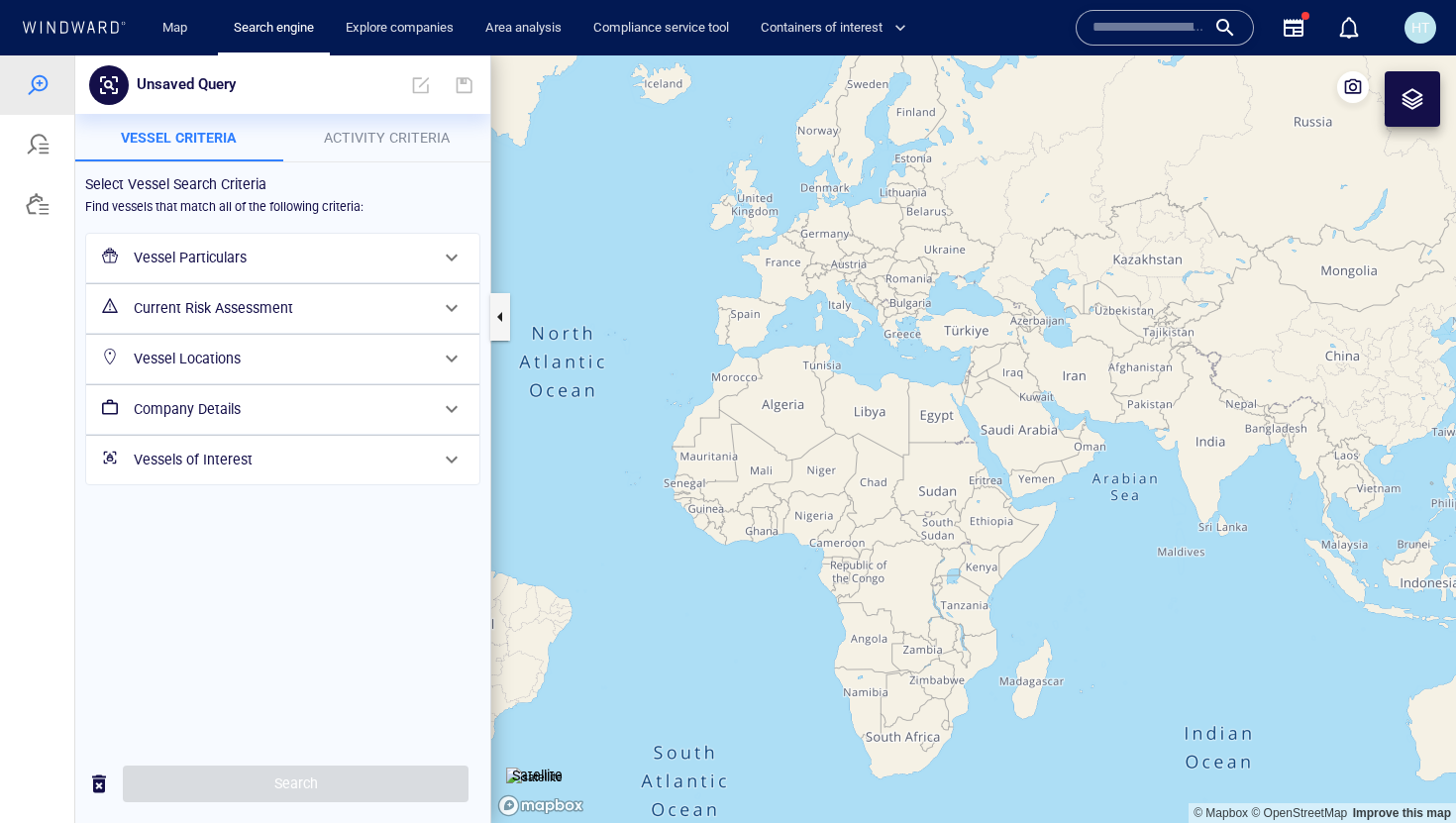 drag, startPoint x: 989, startPoint y: 317, endPoint x: 776, endPoint y: 399, distance: 228.23891 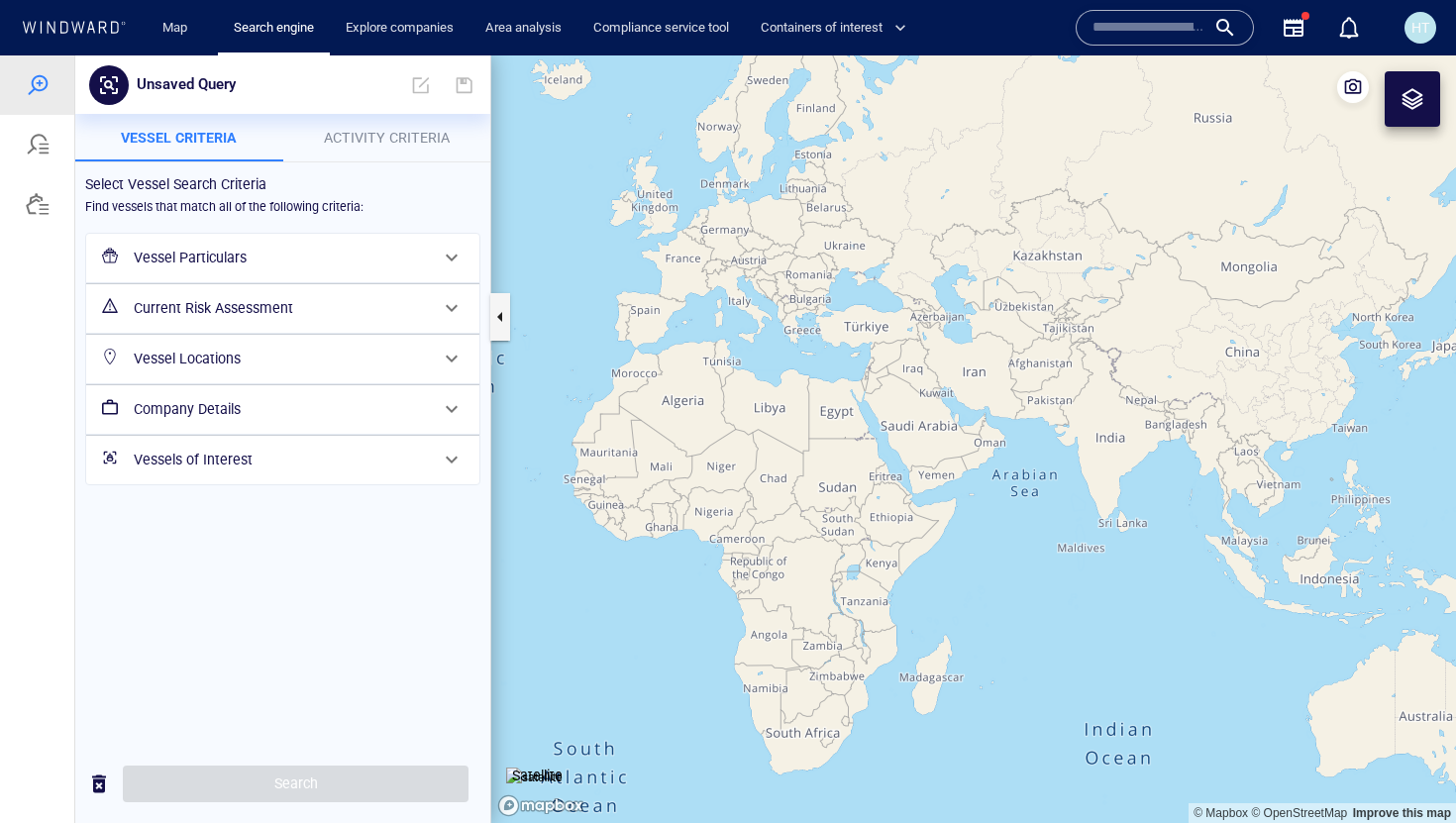 click on "Vessel Particulars" at bounding box center [280, 257] 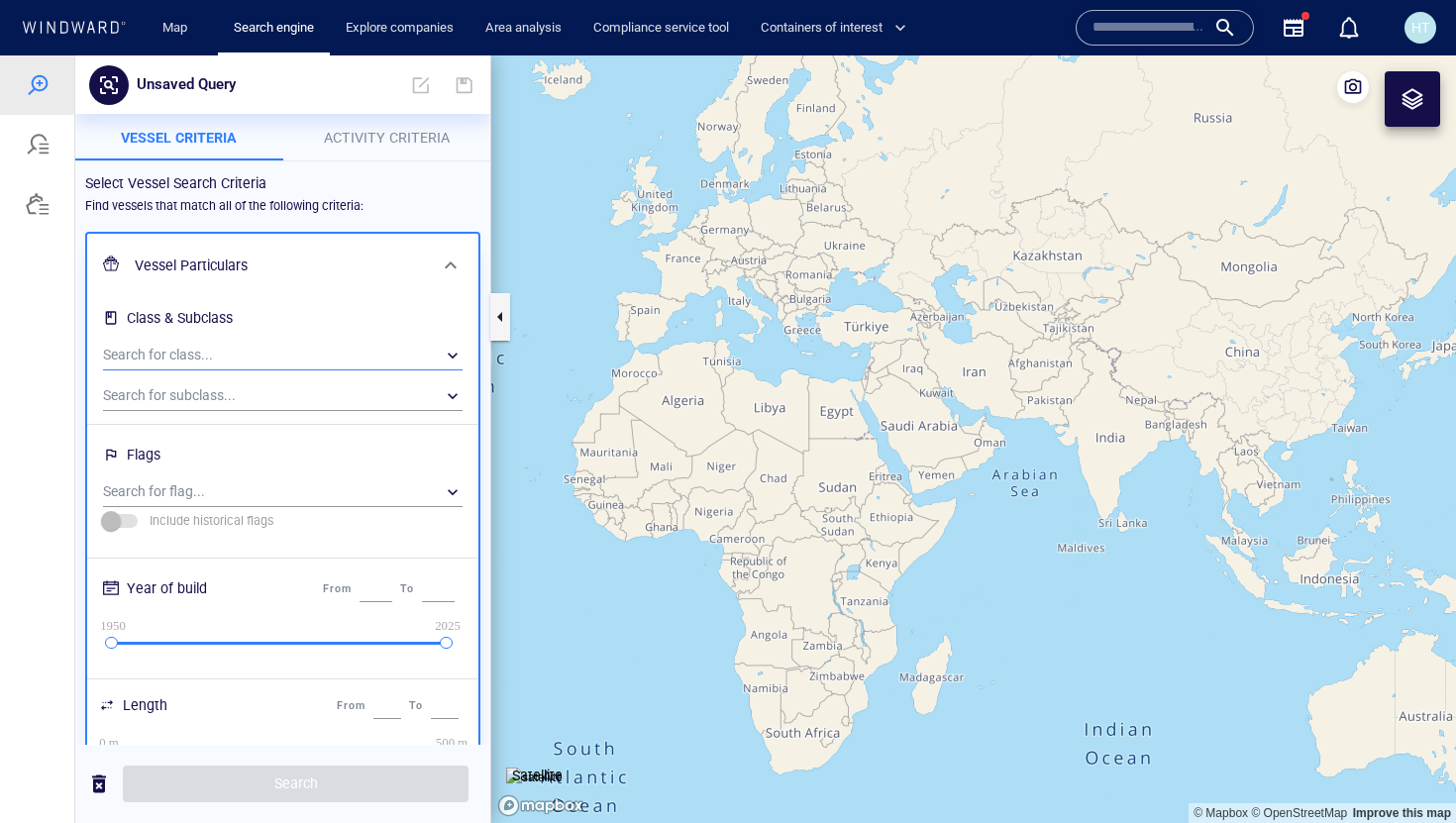 click on "​" at bounding box center [282, 356] 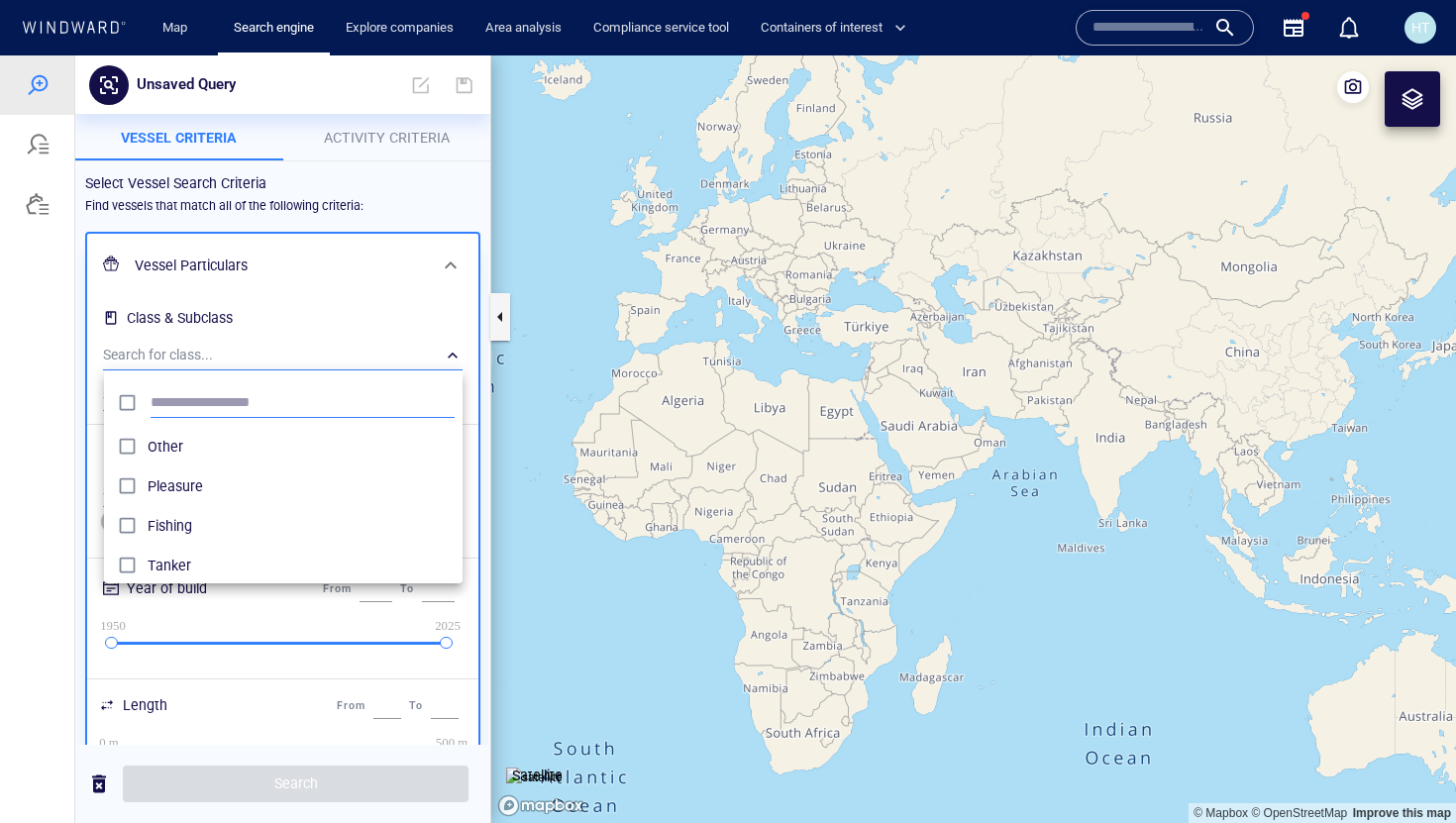 scroll, scrollTop: 0, scrollLeft: 1, axis: horizontal 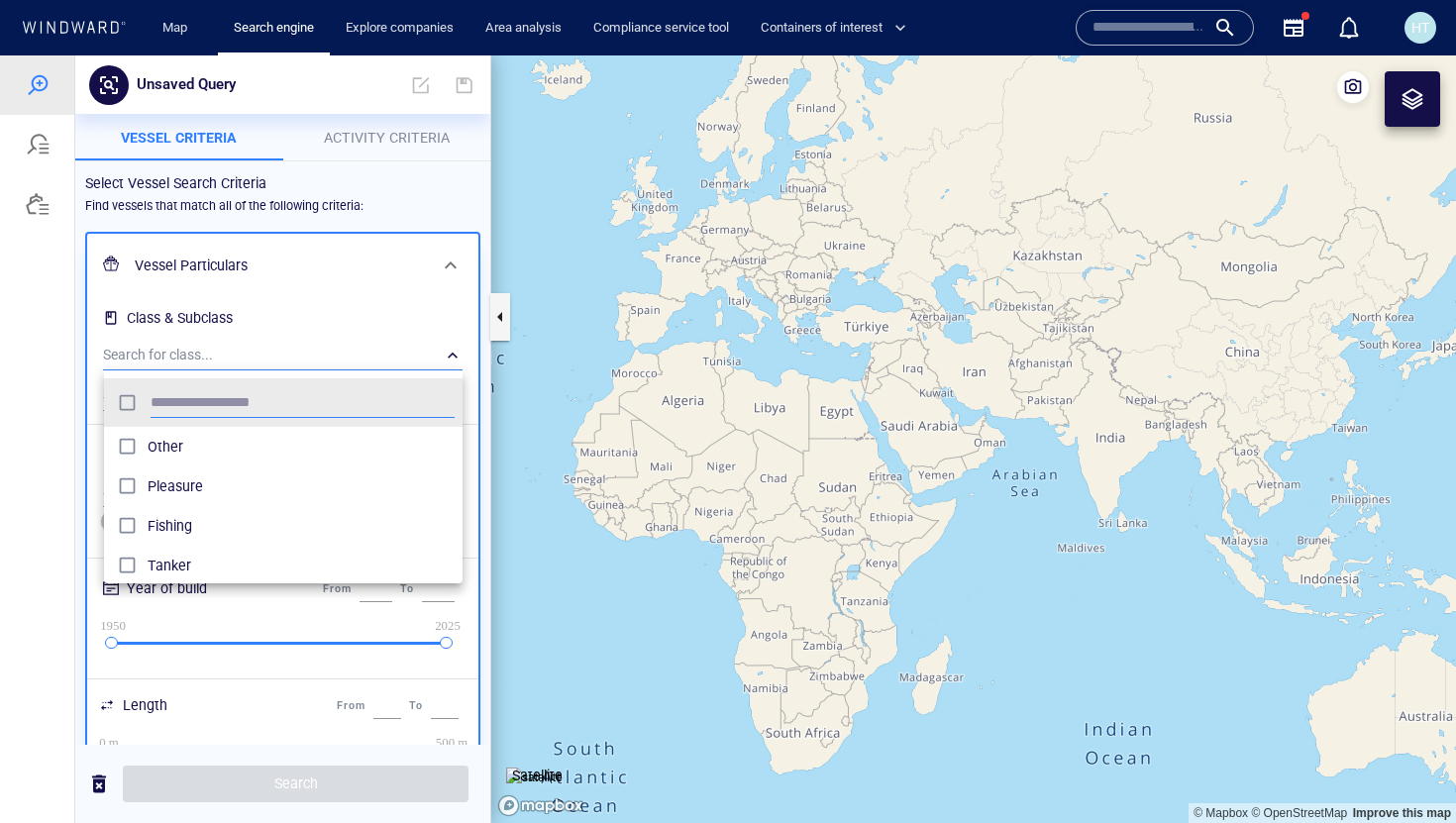 click at bounding box center [728, 439] 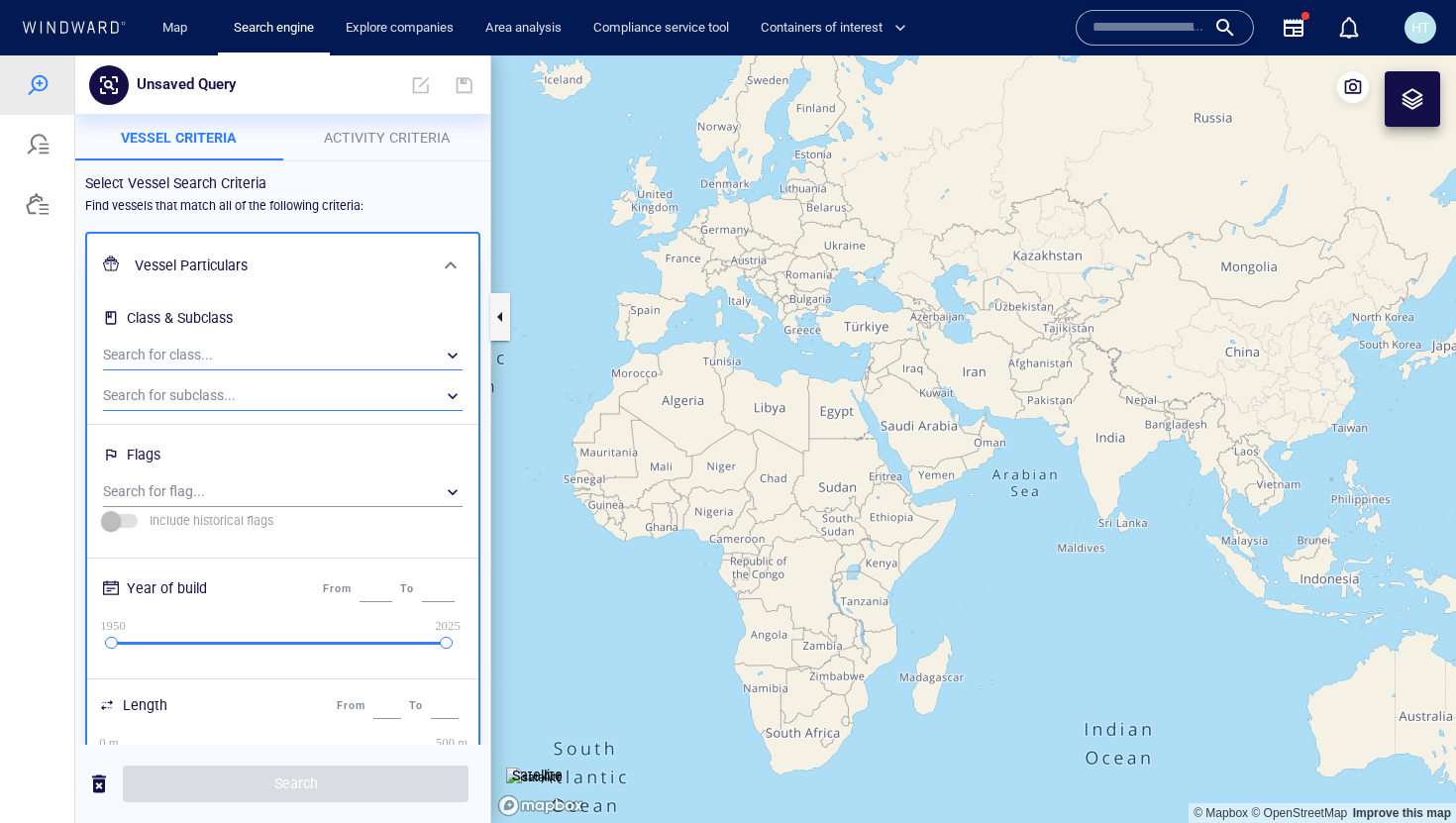 click on "​" at bounding box center (282, 396) 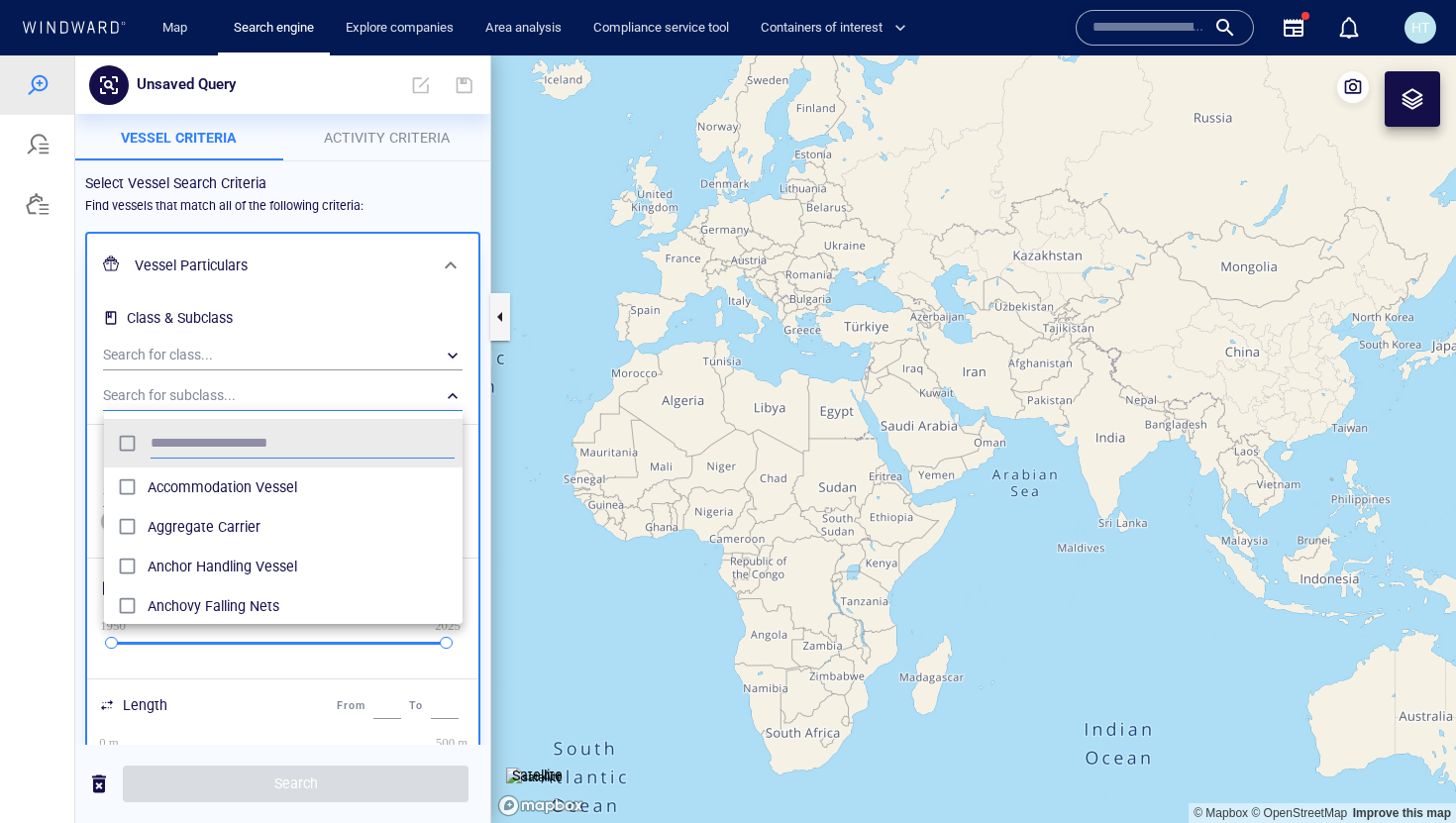 scroll, scrollTop: 0, scrollLeft: 1, axis: horizontal 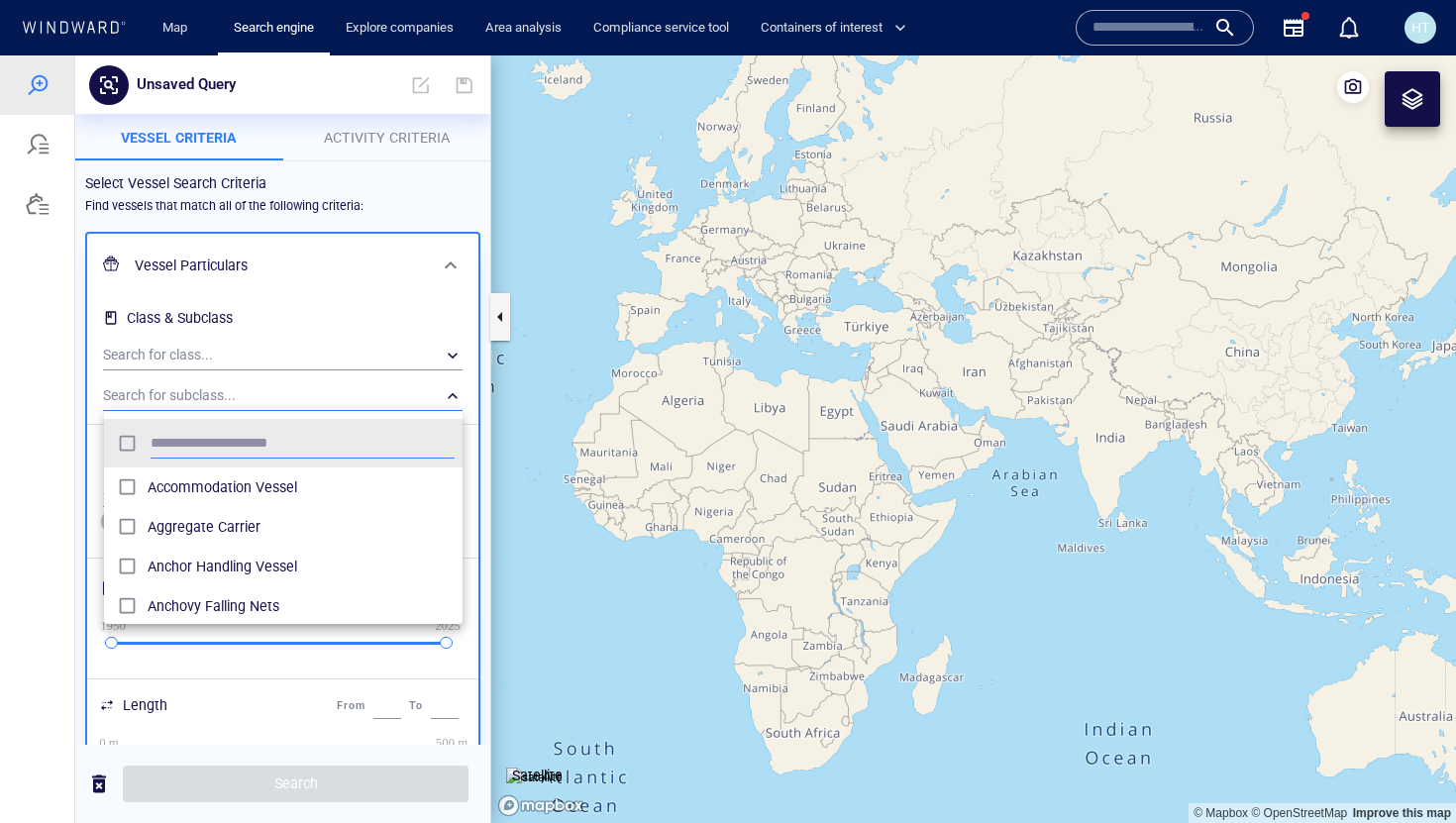 click at bounding box center (728, 439) 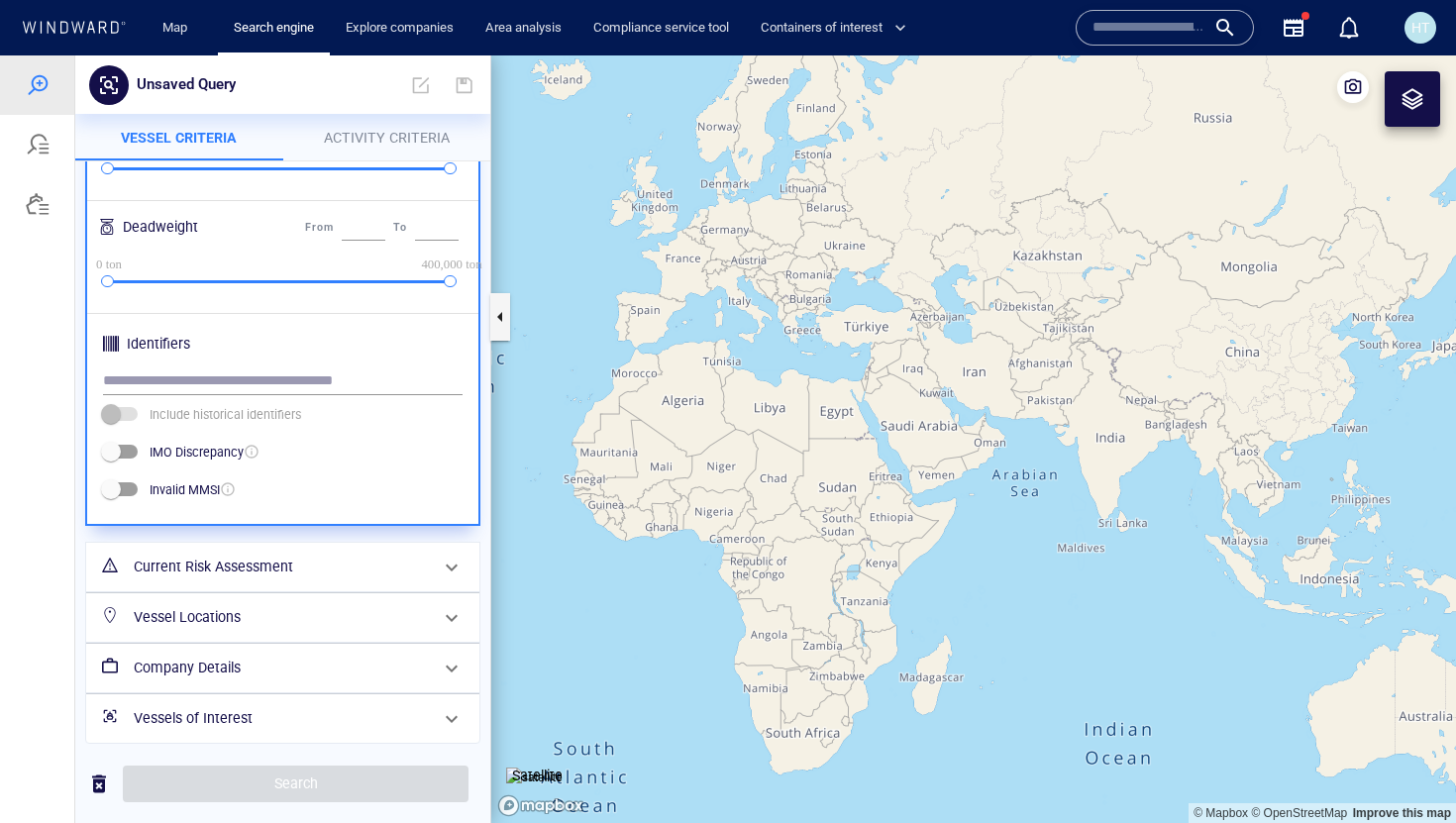 scroll, scrollTop: 601, scrollLeft: 0, axis: vertical 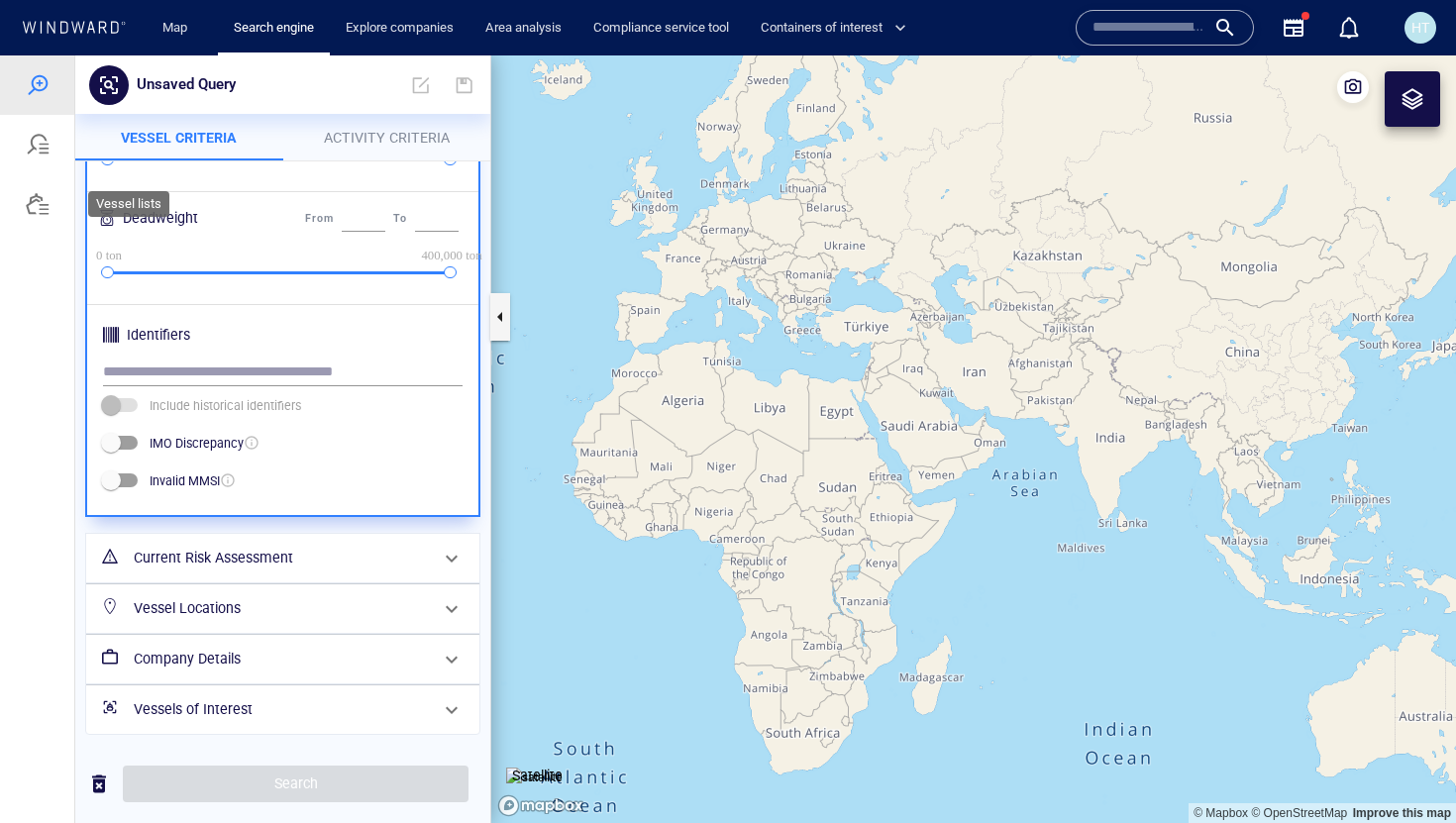 click at bounding box center (38, 204) 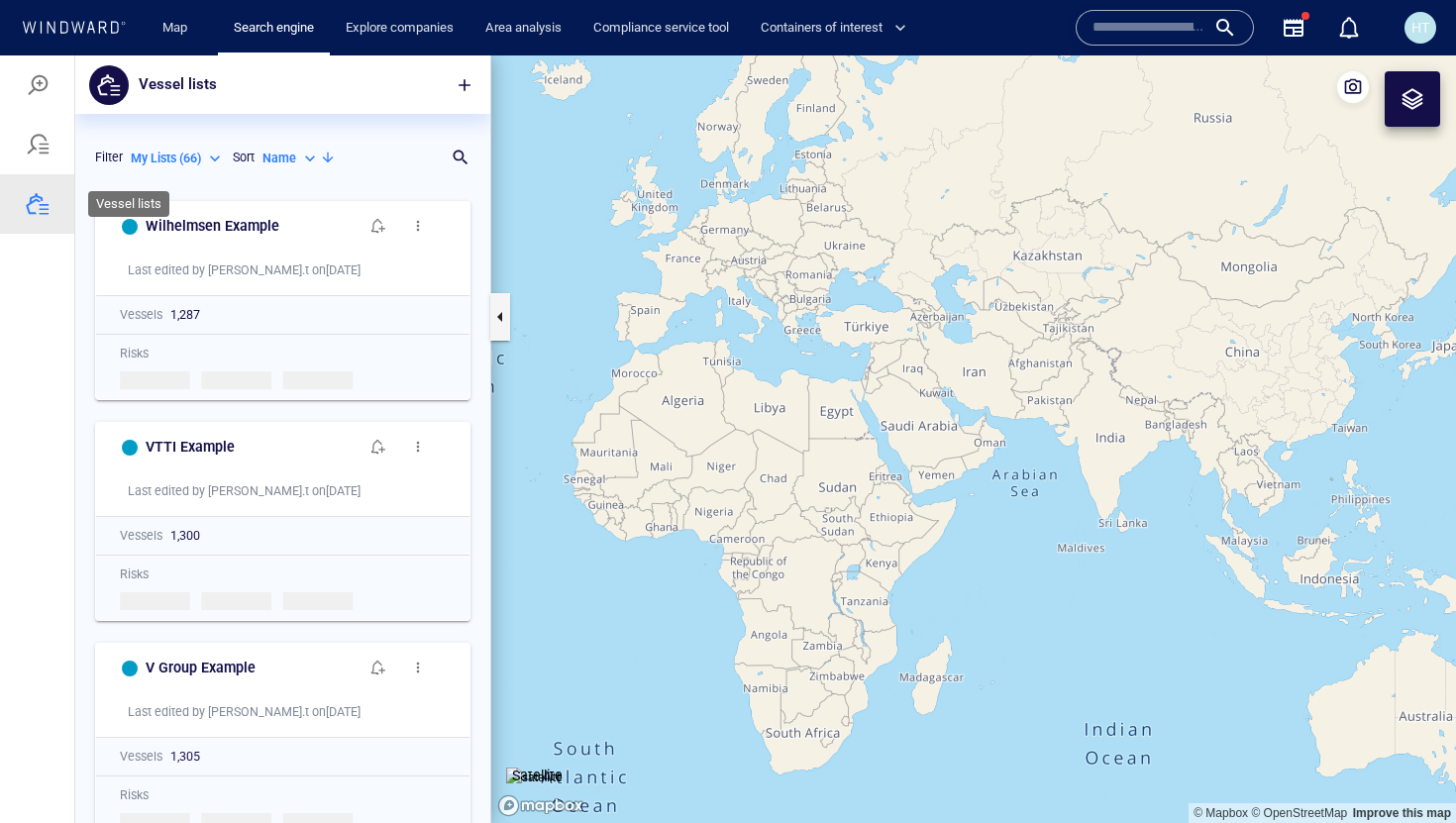 scroll, scrollTop: 1, scrollLeft: 1, axis: both 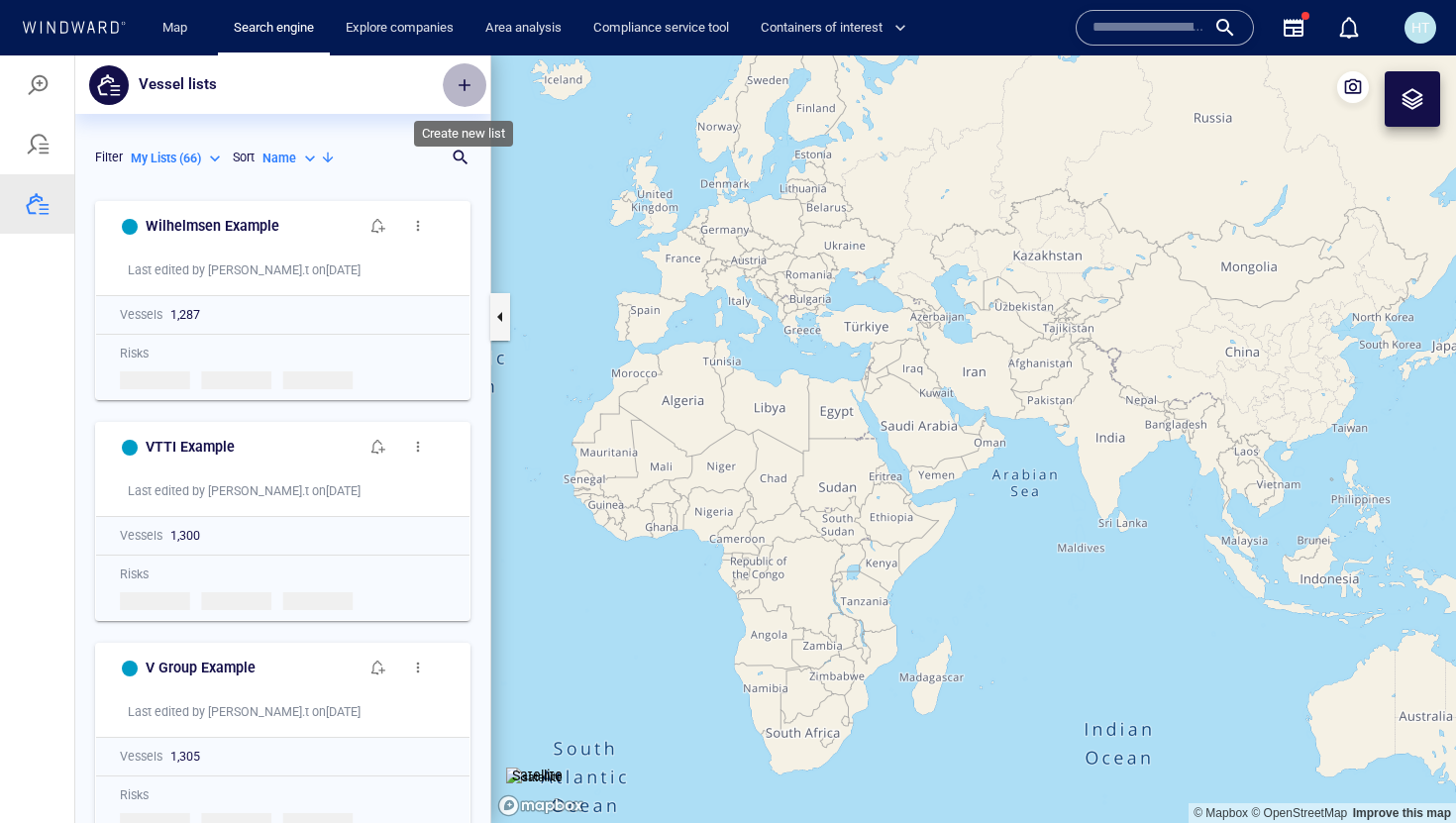 click at bounding box center (465, 85) 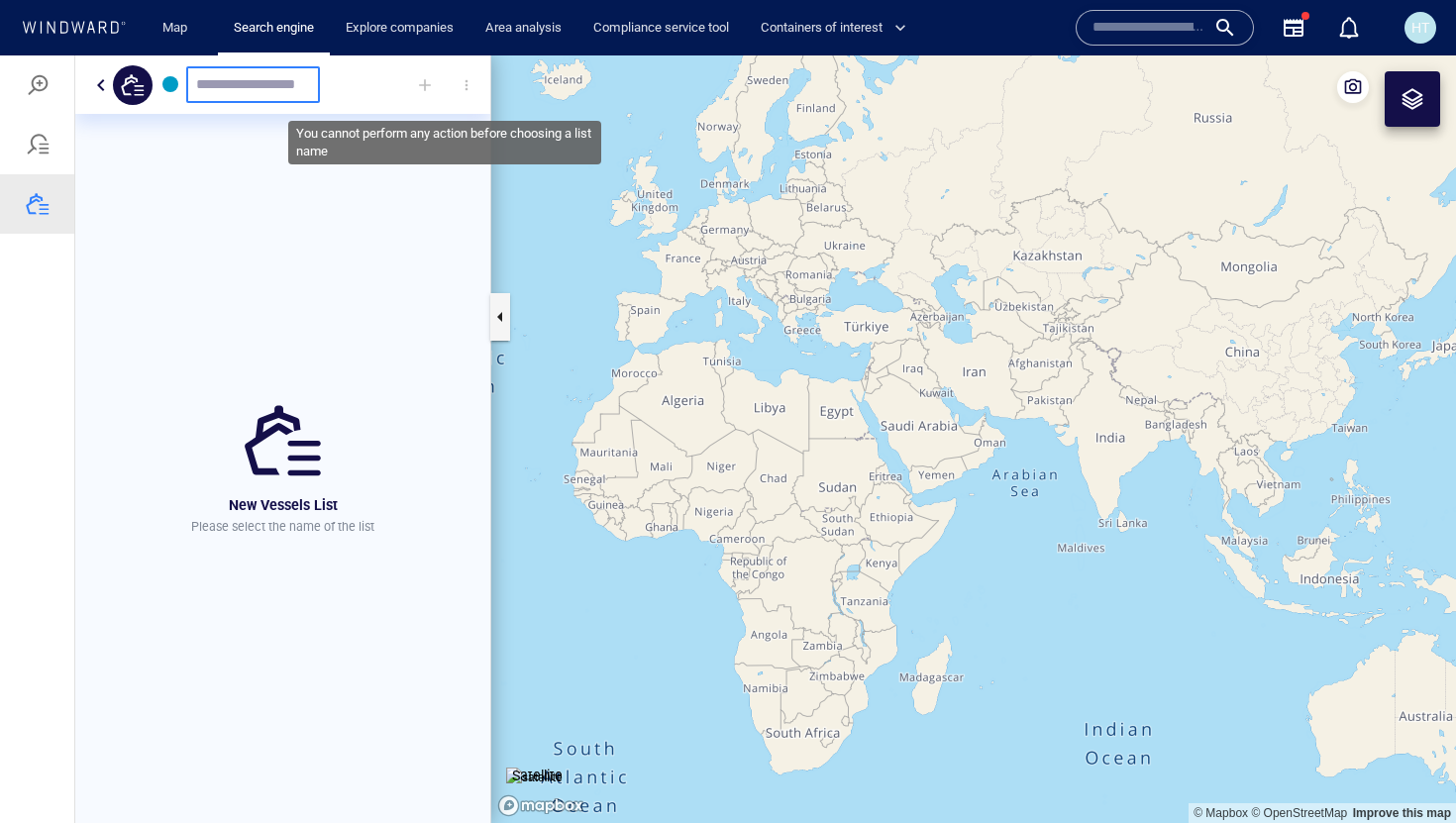 type on "*" 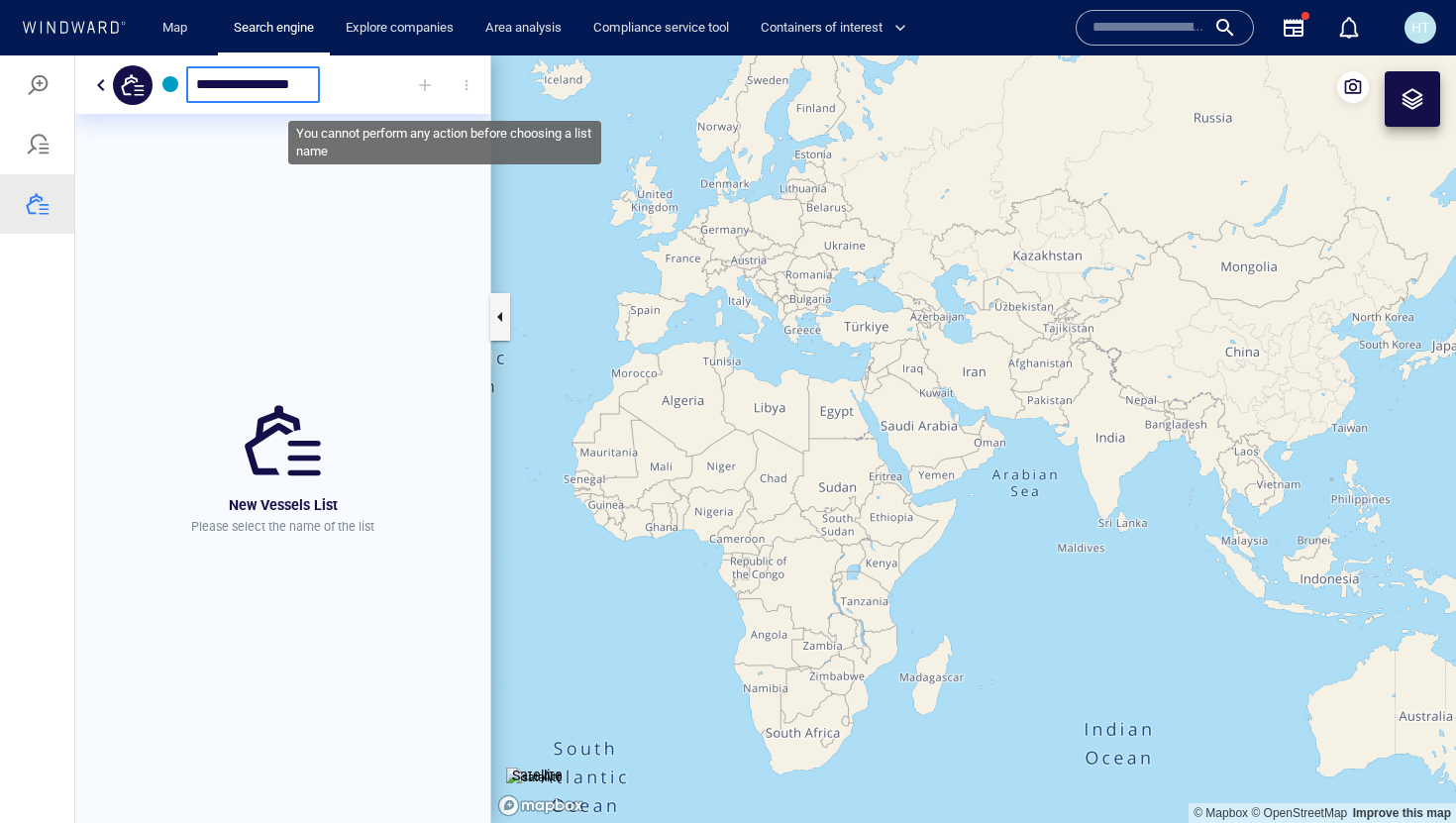 scroll, scrollTop: 0, scrollLeft: 4, axis: horizontal 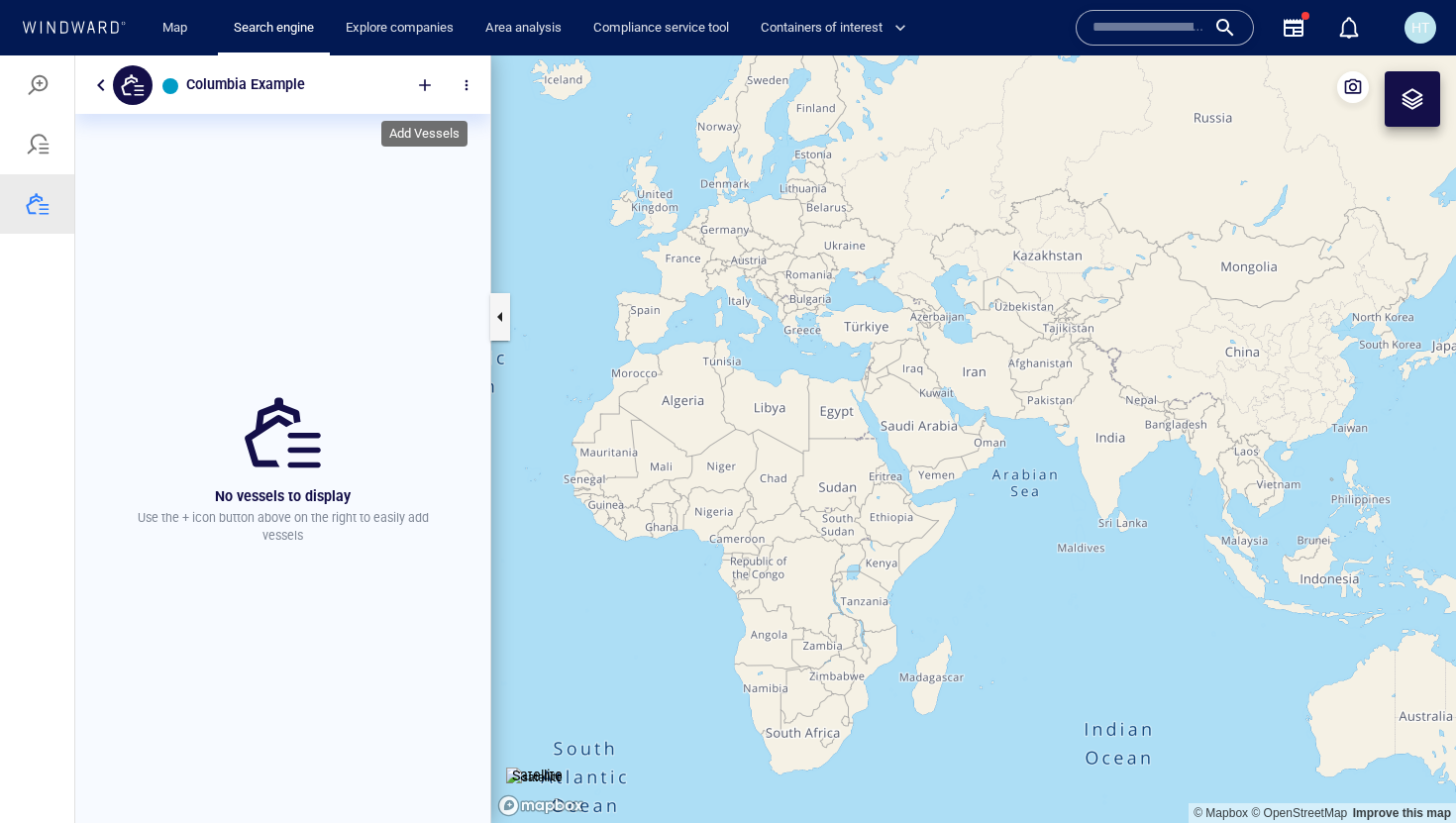 click at bounding box center (425, 85) 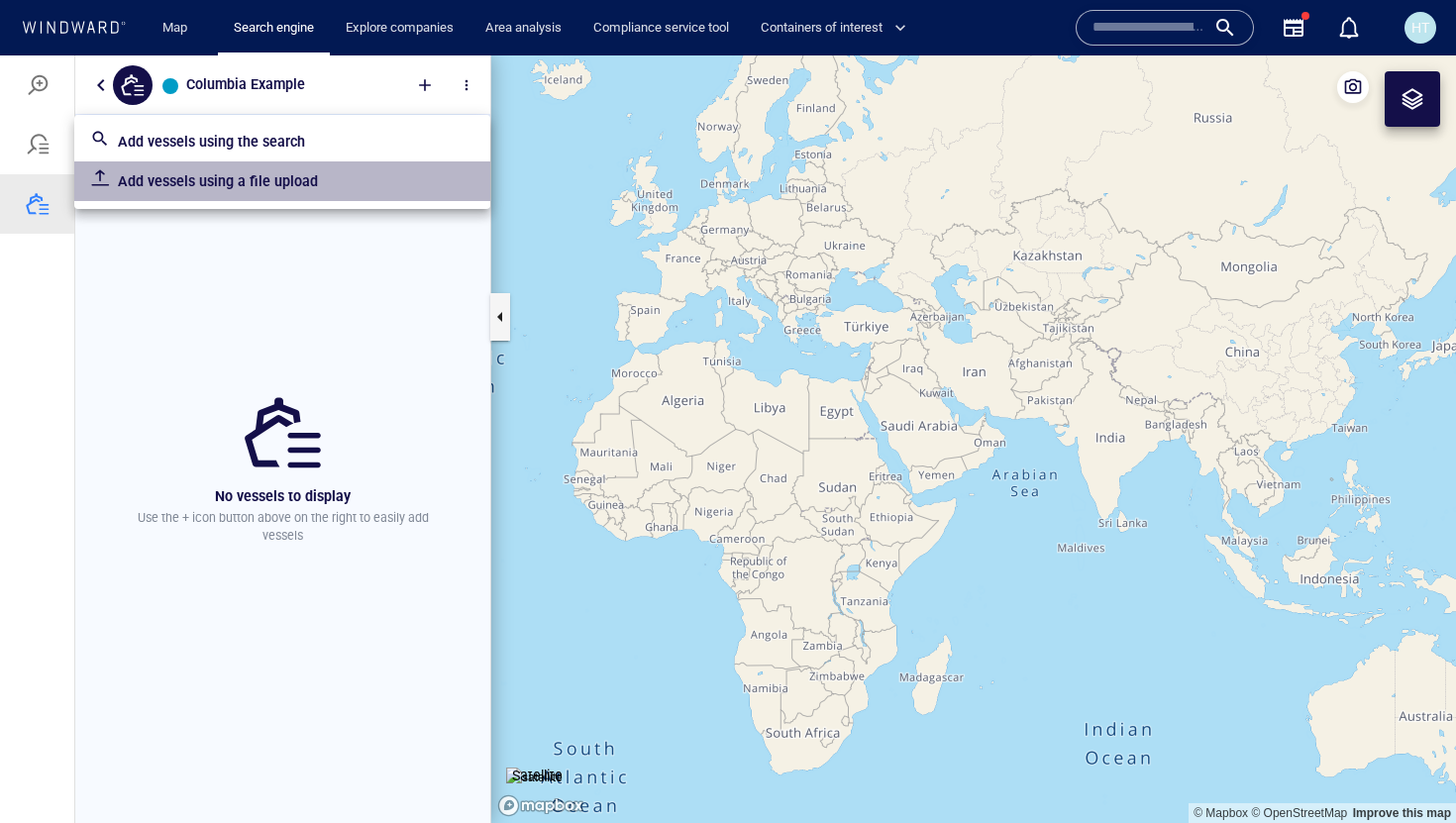 click on "Add vessels using a file upload" at bounding box center (296, 181) 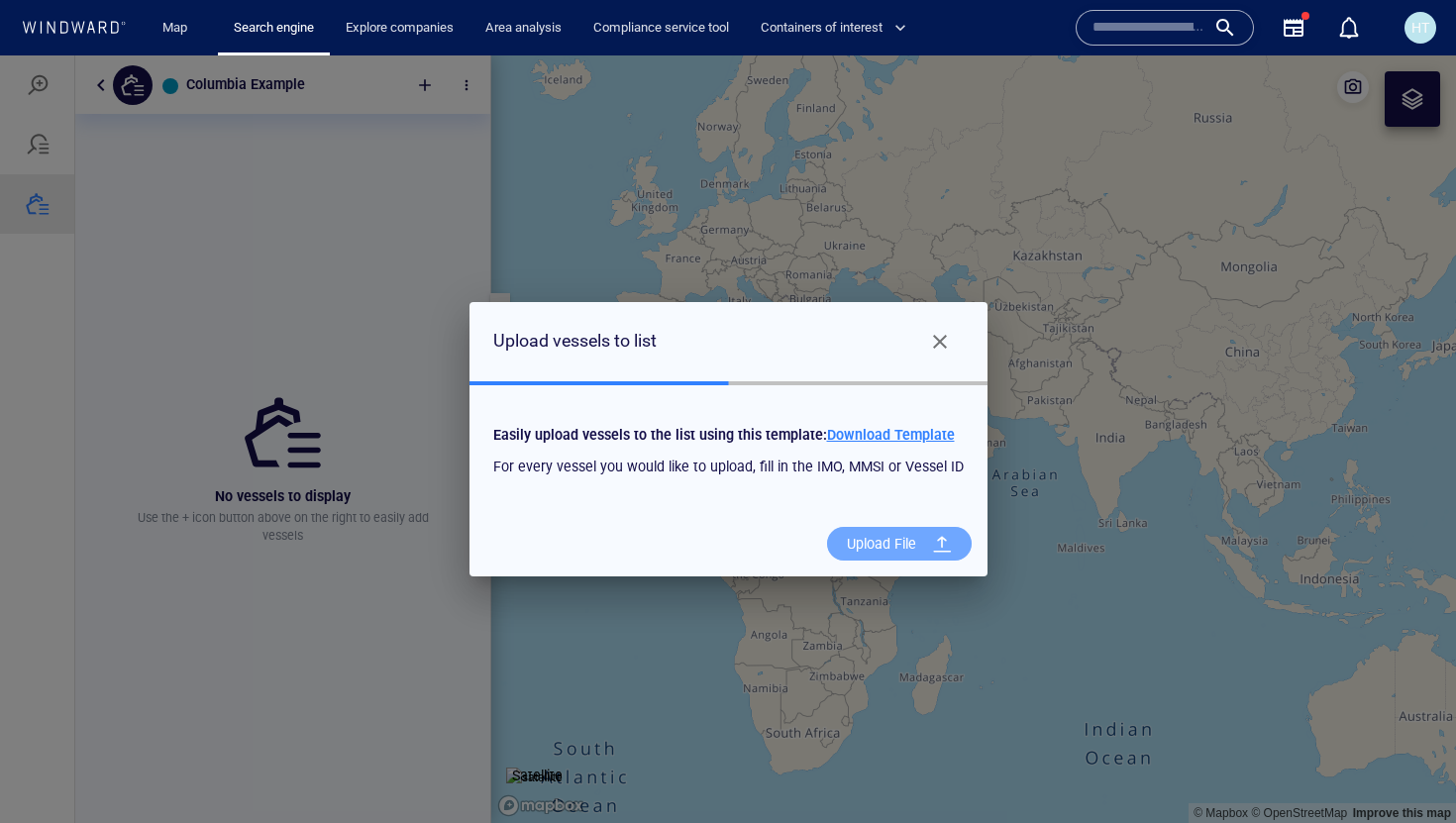 click on "Upload File" at bounding box center [882, 544] 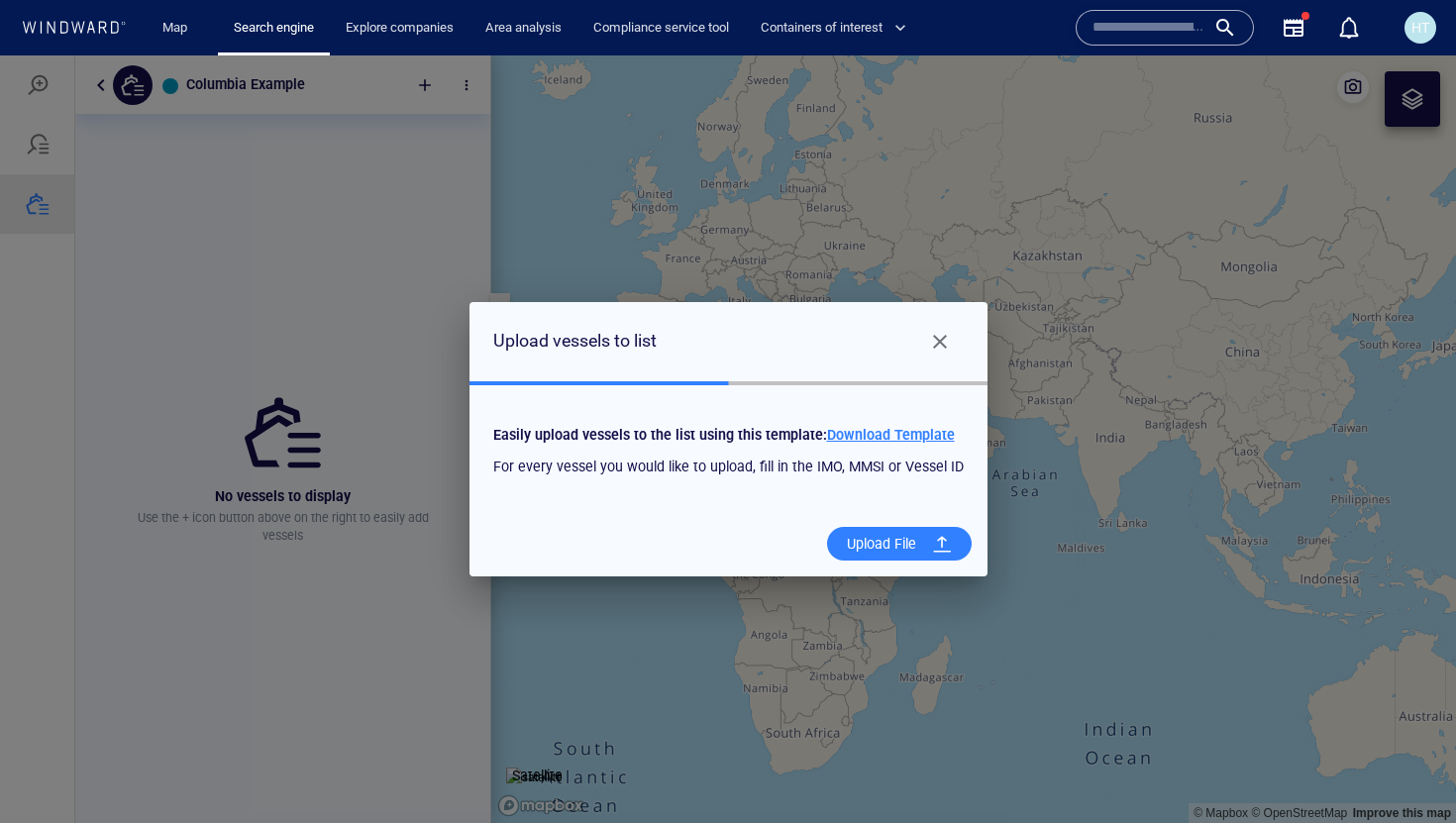 click on "Upload File" at bounding box center (882, 544) 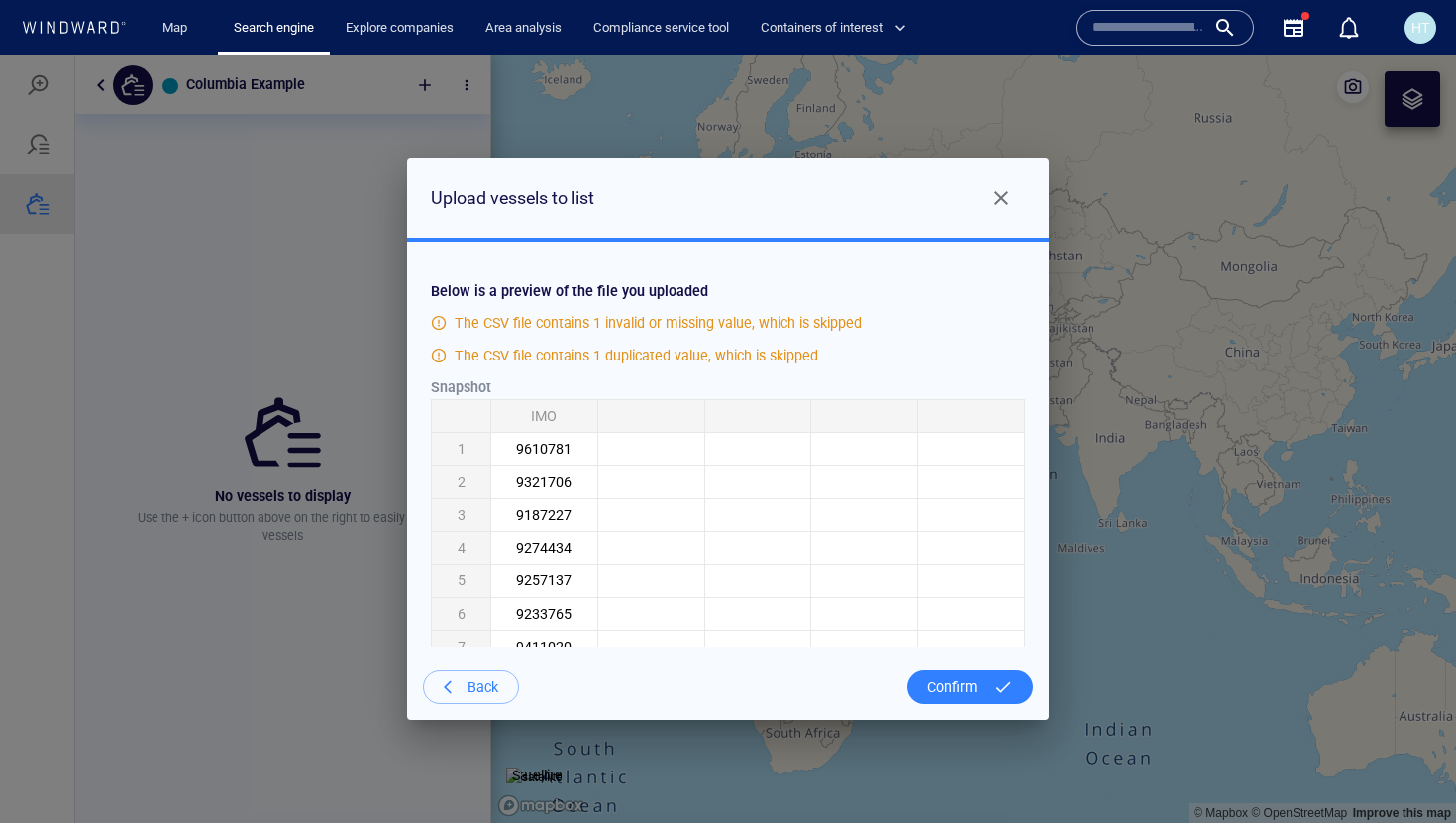 click on "Confirm" at bounding box center [952, 687] 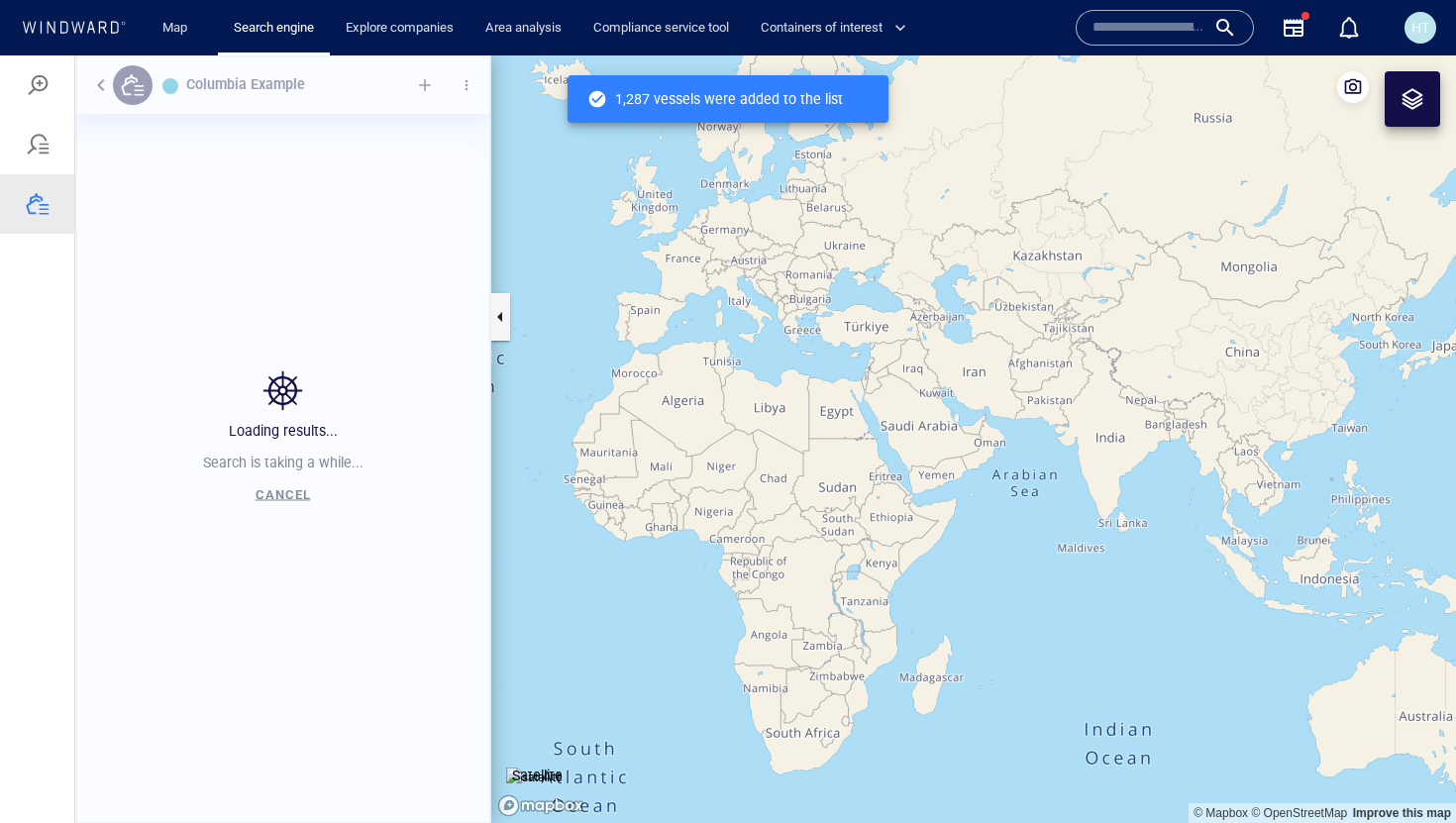 scroll, scrollTop: 1, scrollLeft: 1, axis: both 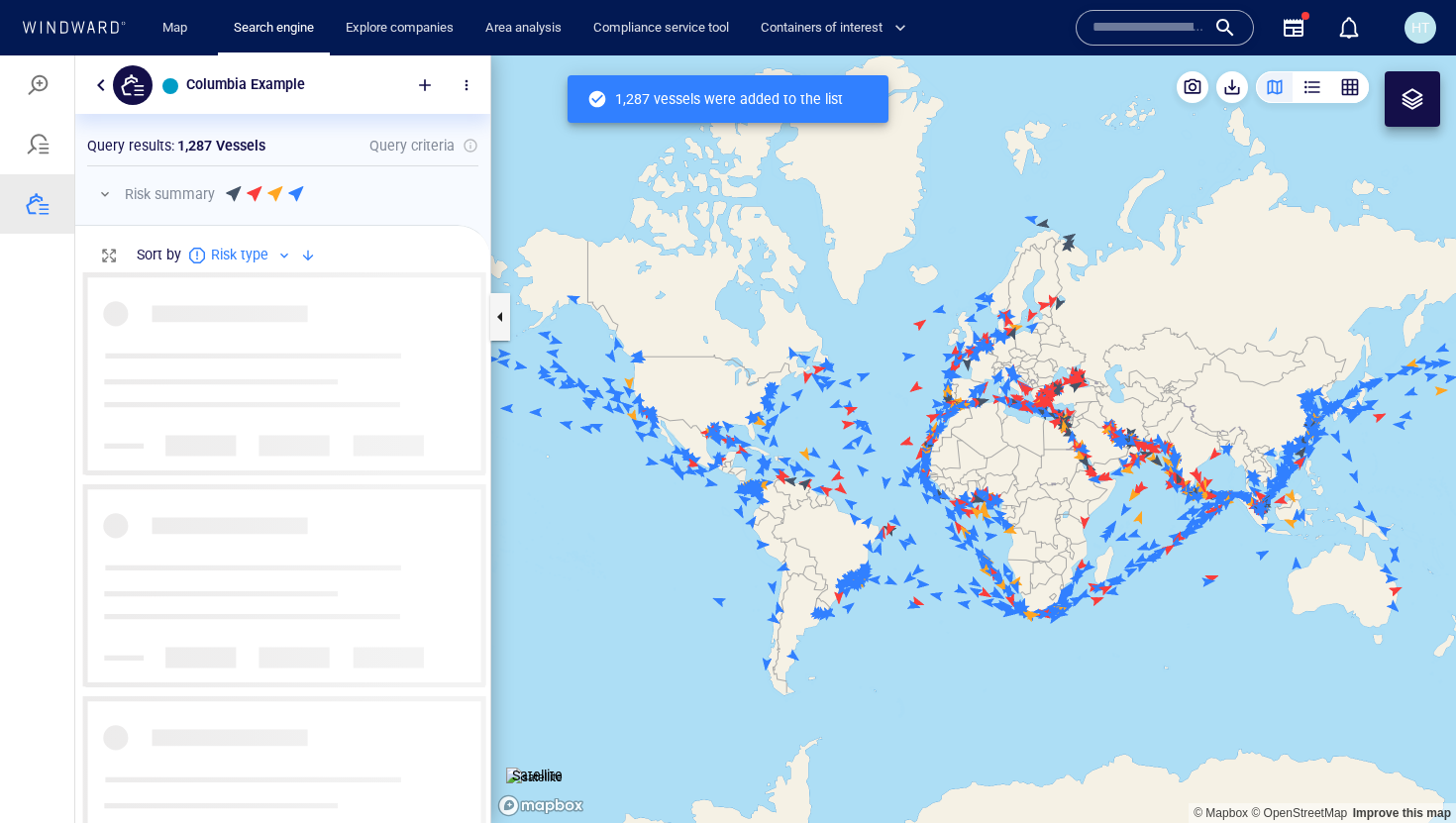 drag, startPoint x: 1057, startPoint y: 493, endPoint x: 856, endPoint y: 480, distance: 201.41996 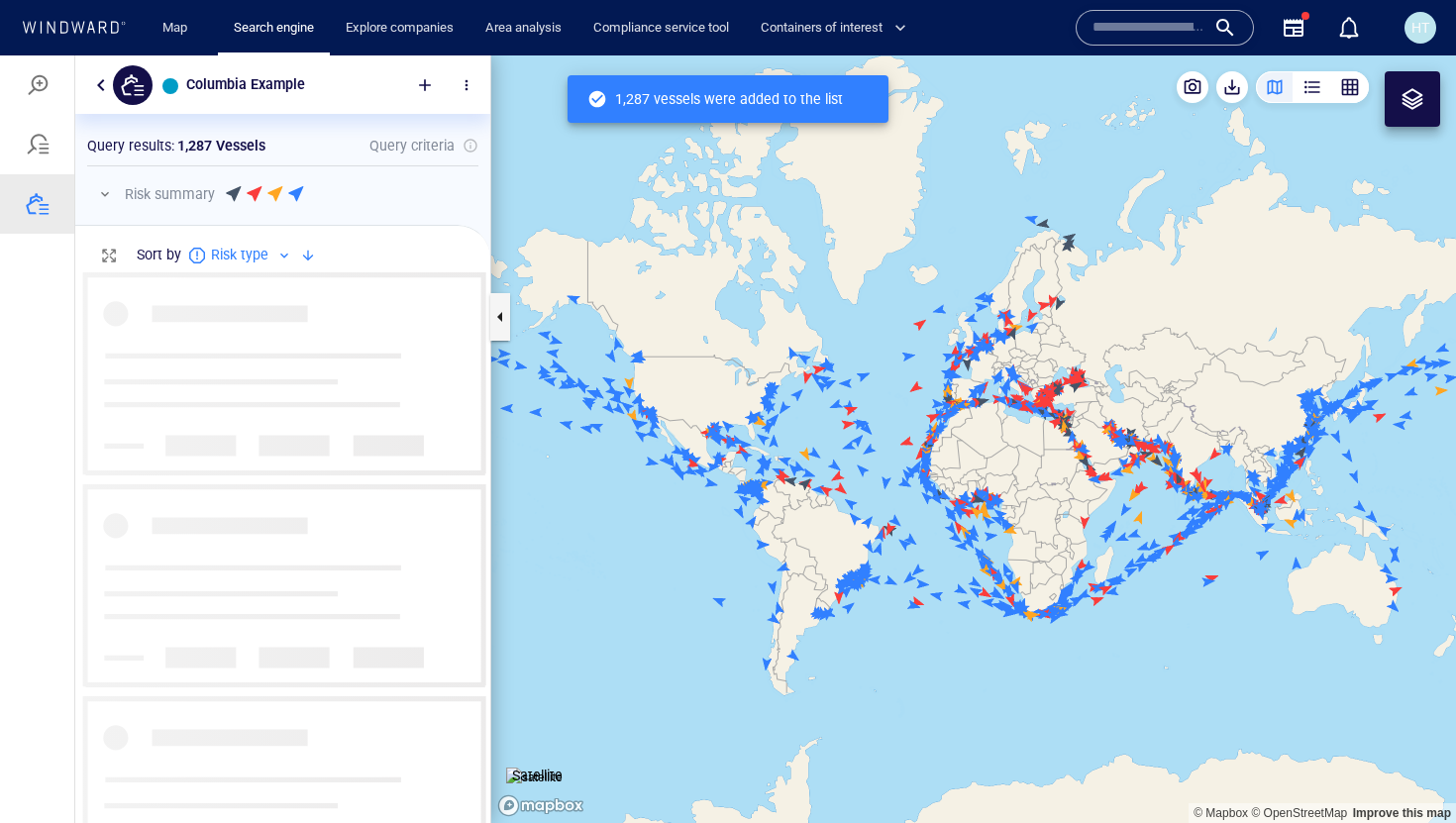 click at bounding box center (974, 439) 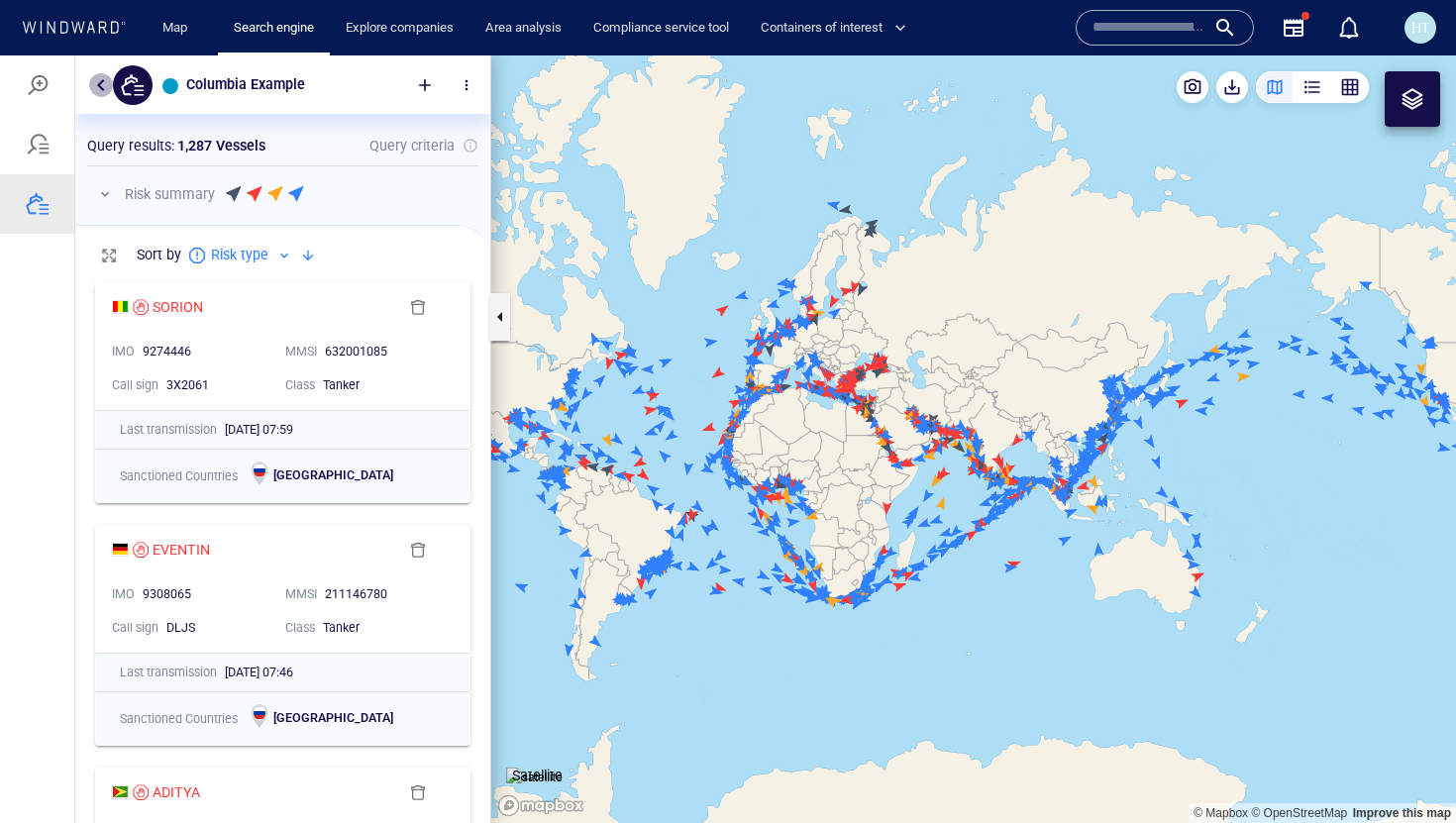click at bounding box center (101, 85) 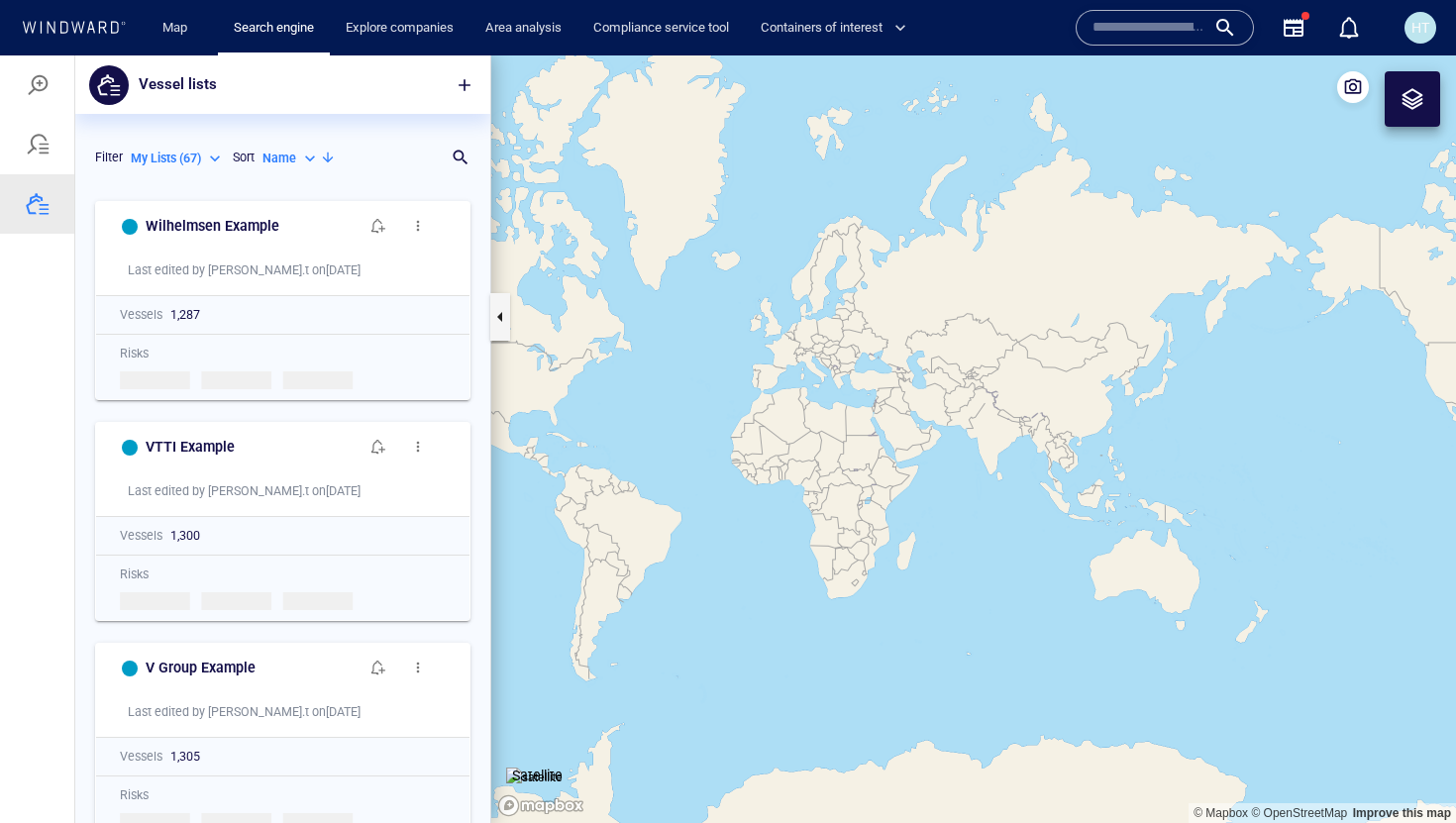 scroll, scrollTop: 1, scrollLeft: 1, axis: both 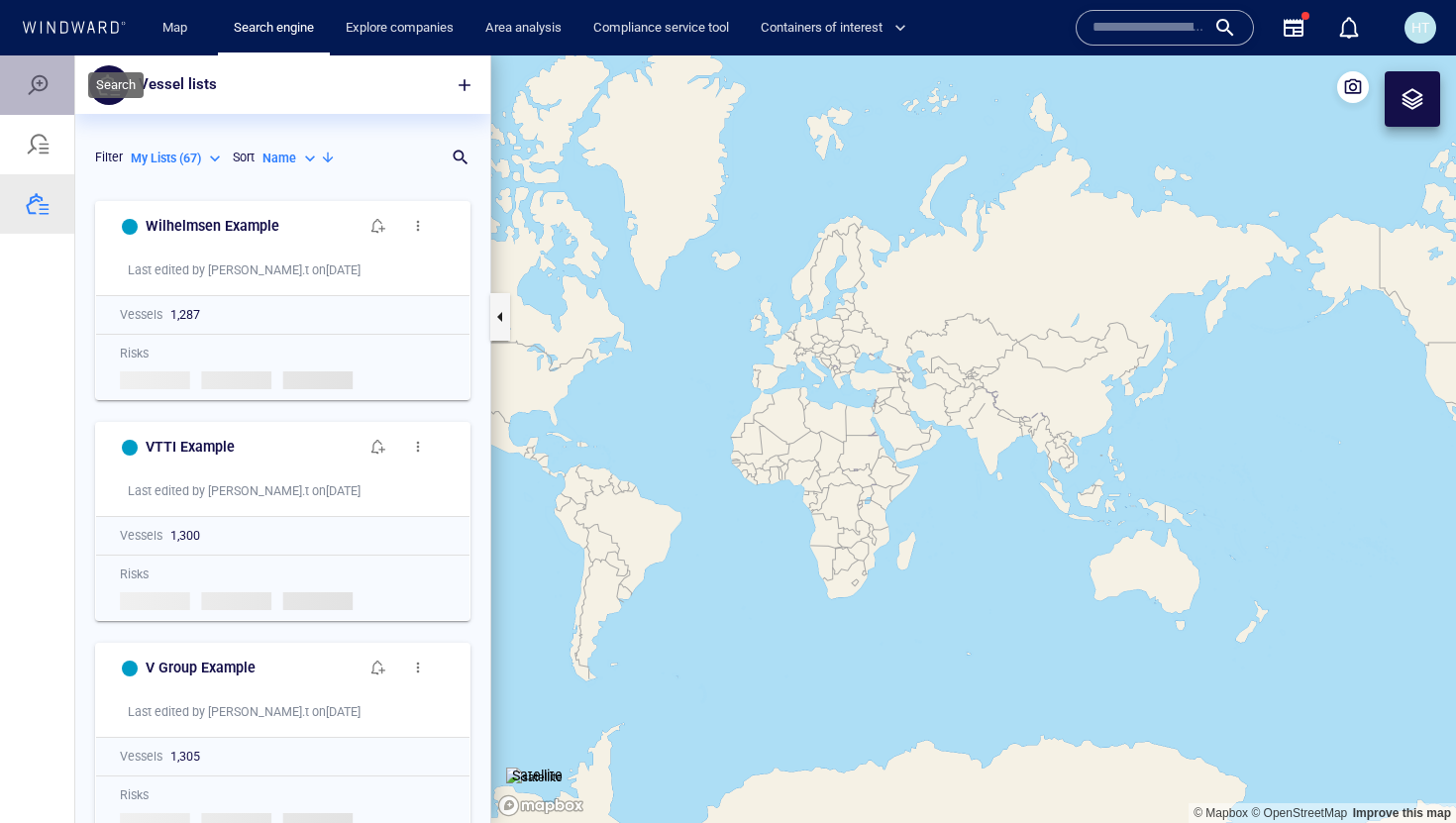 click at bounding box center [38, 85] 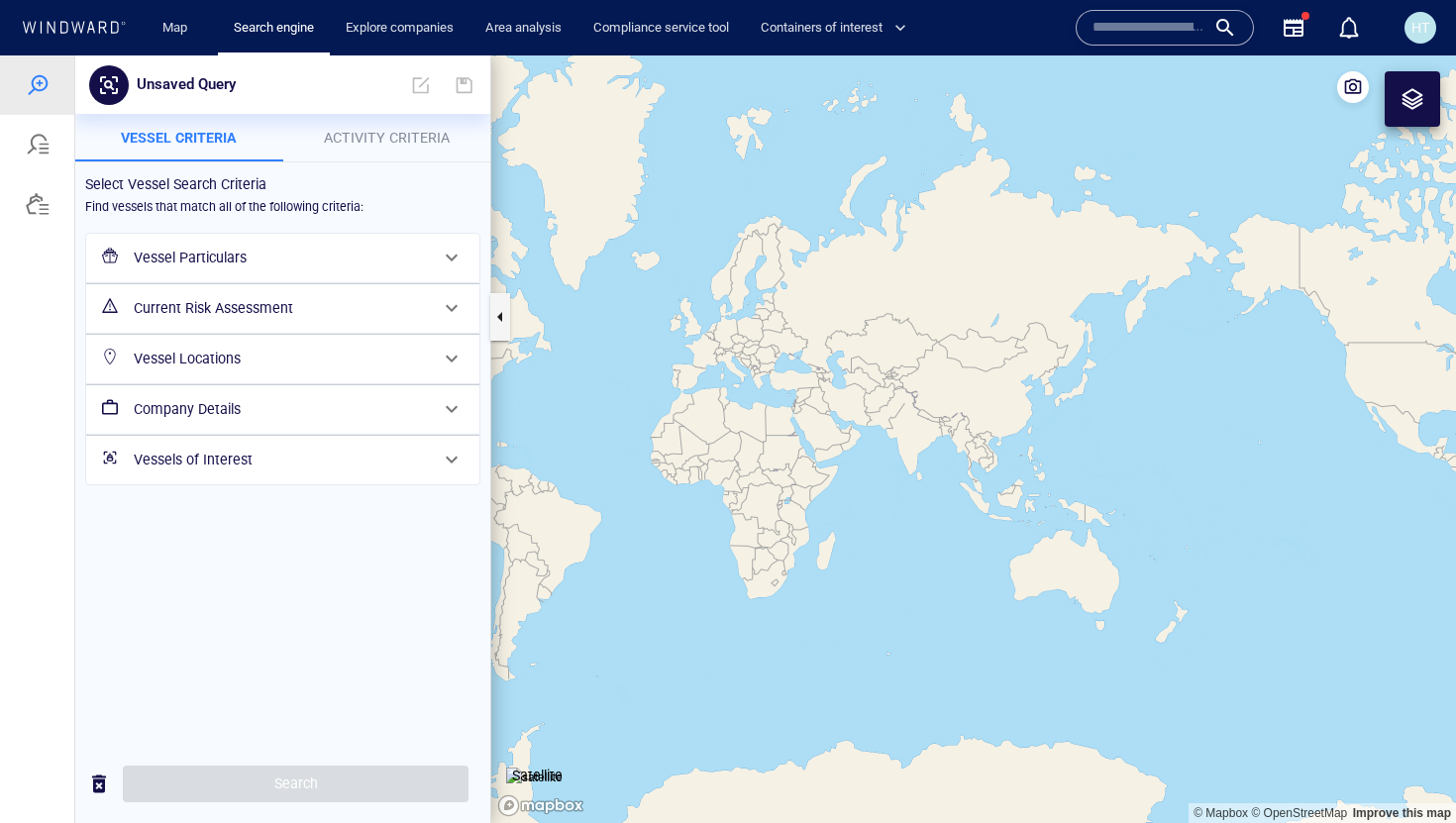 drag, startPoint x: 931, startPoint y: 489, endPoint x: 851, endPoint y: 488, distance: 80.00625 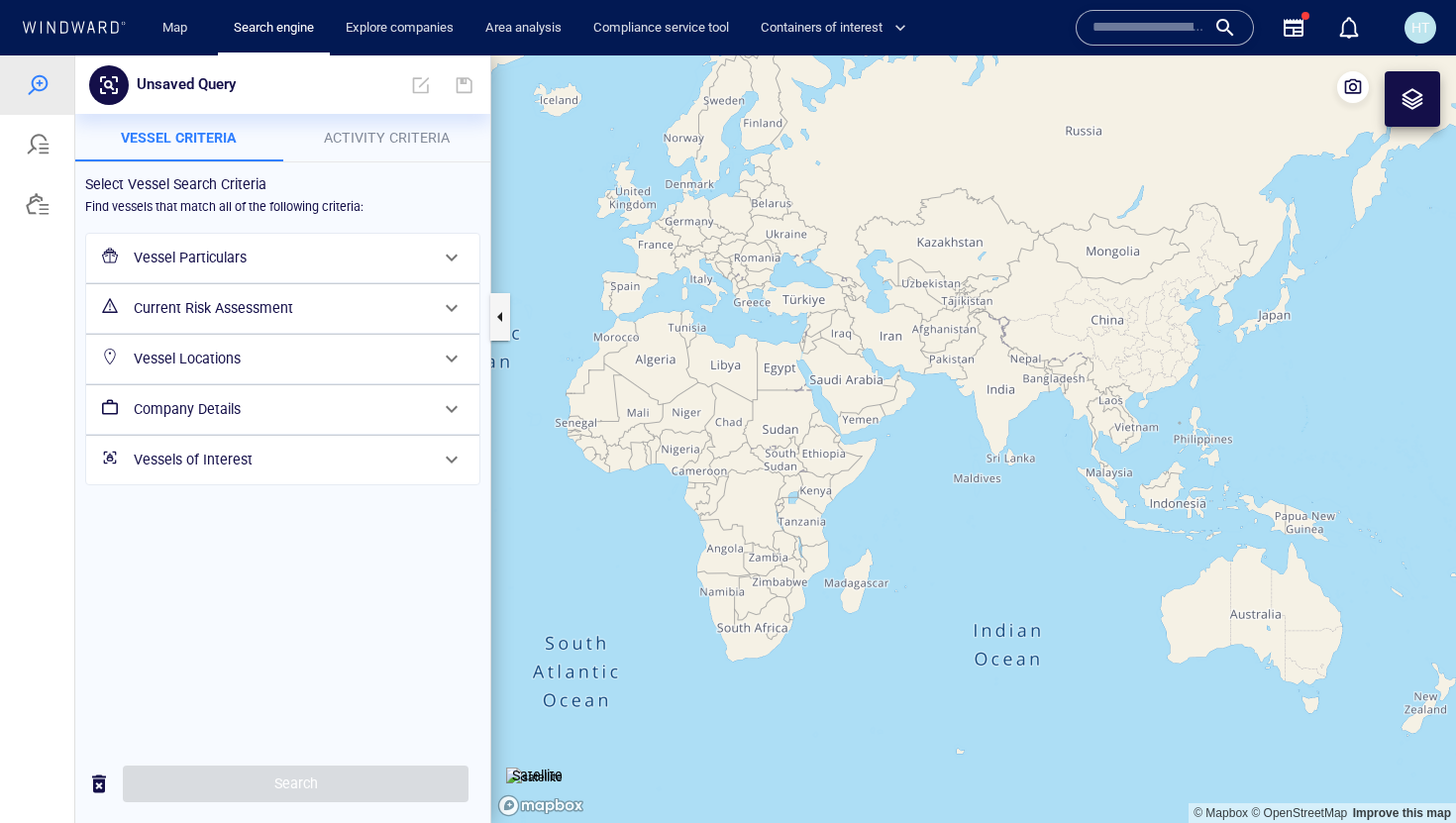 click on "Vessels of Interest" at bounding box center [280, 460] 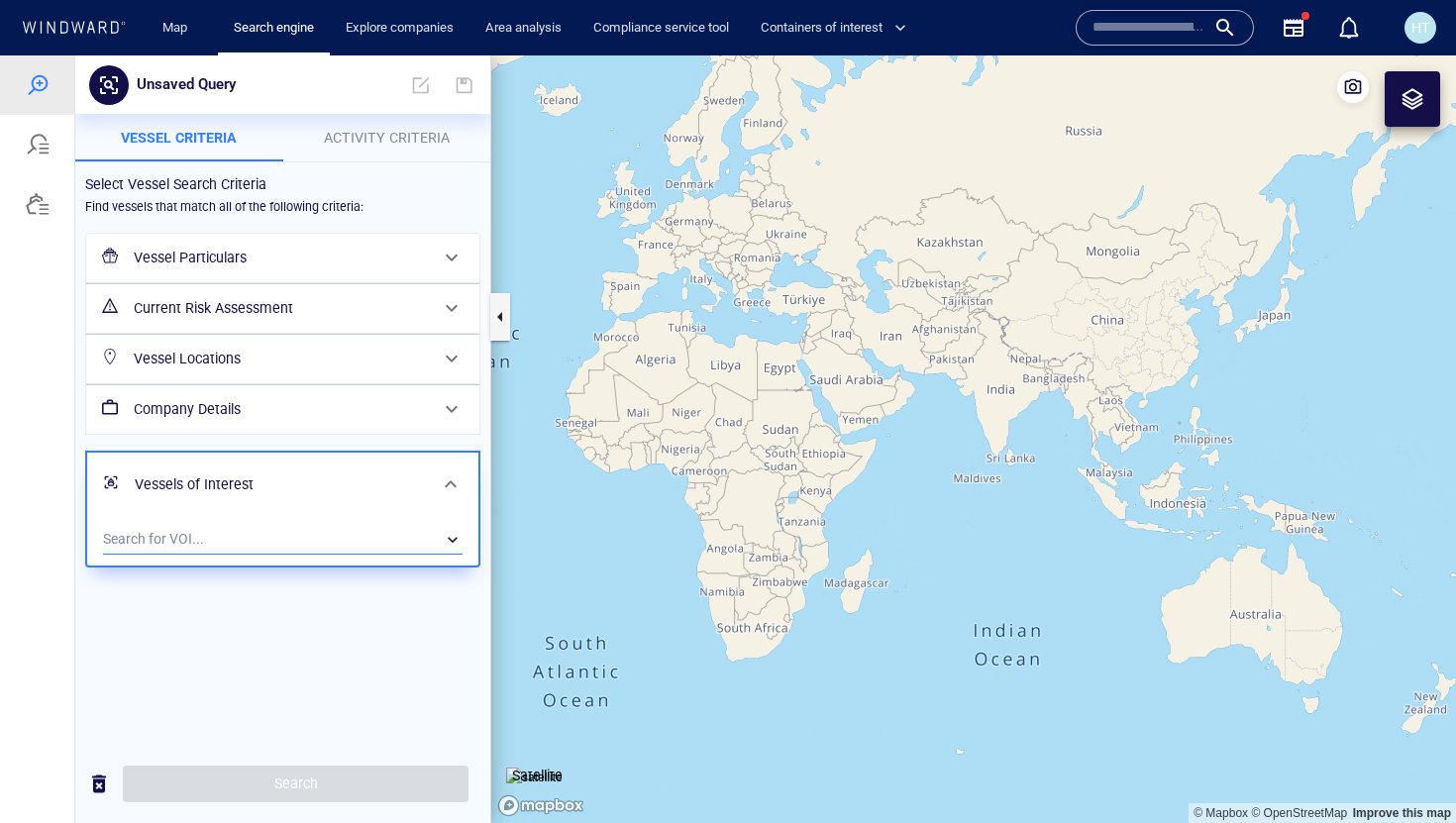 click on "​" at bounding box center [282, 540] 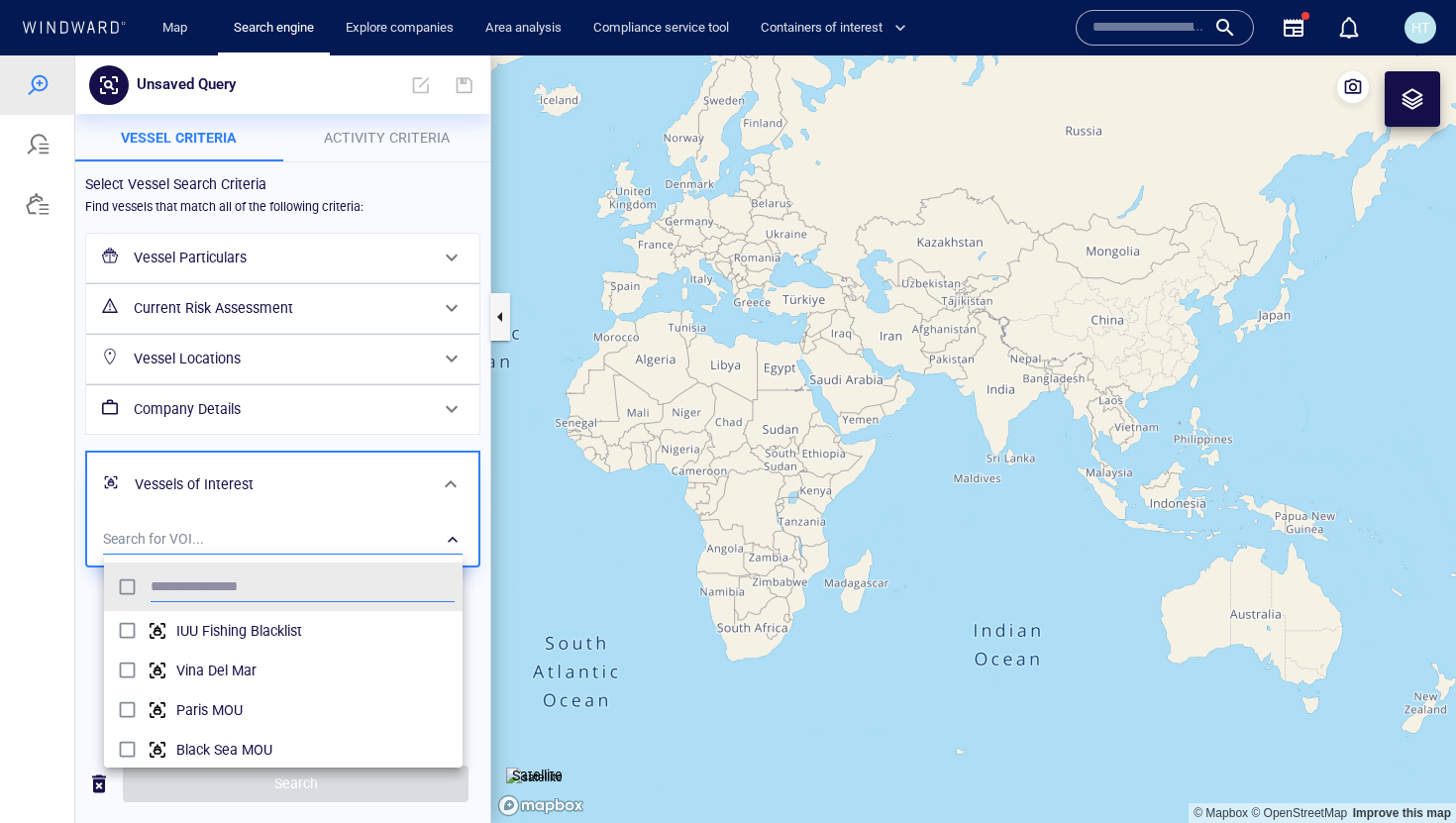 scroll, scrollTop: 0, scrollLeft: 1, axis: horizontal 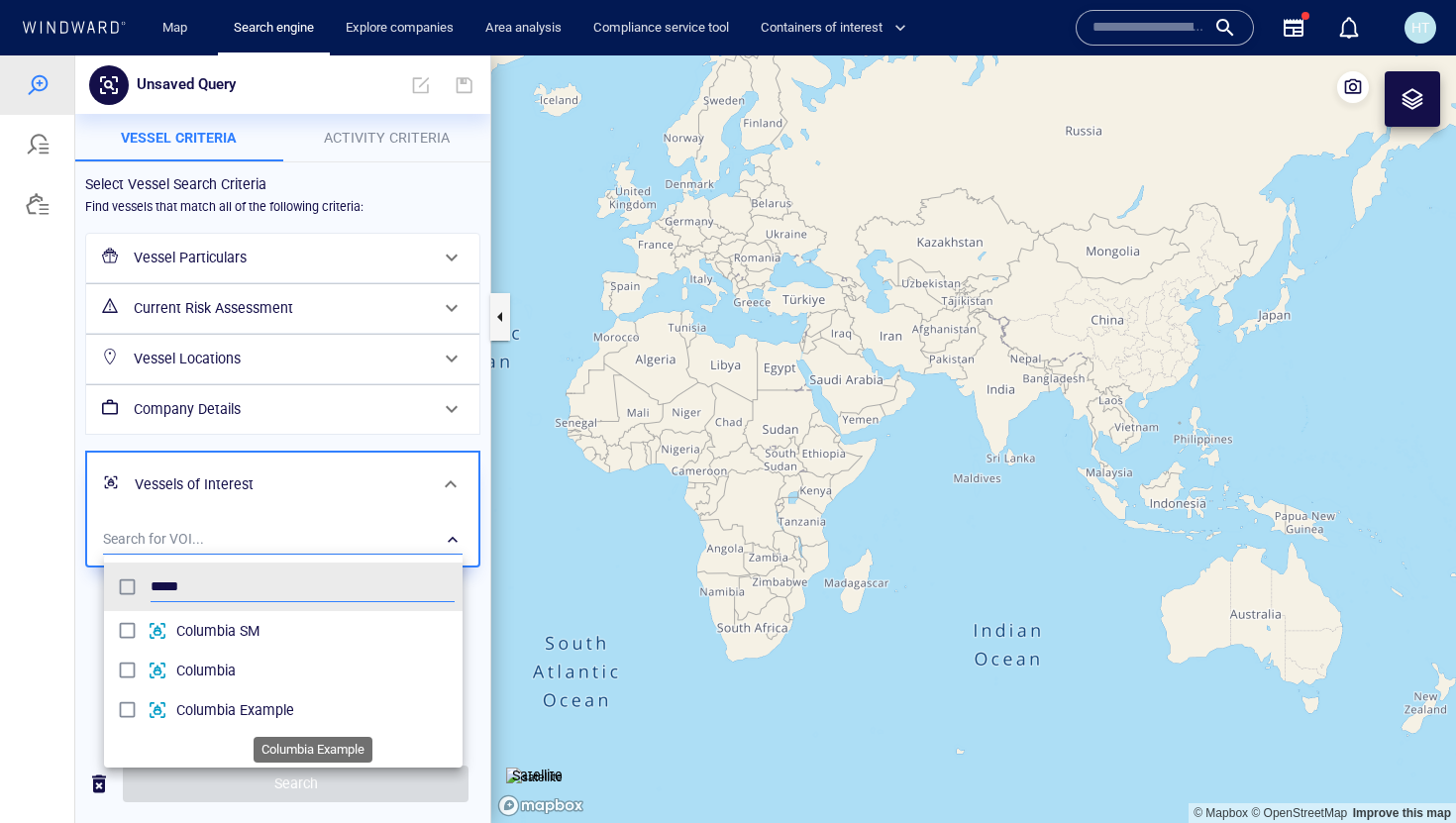 type on "*****" 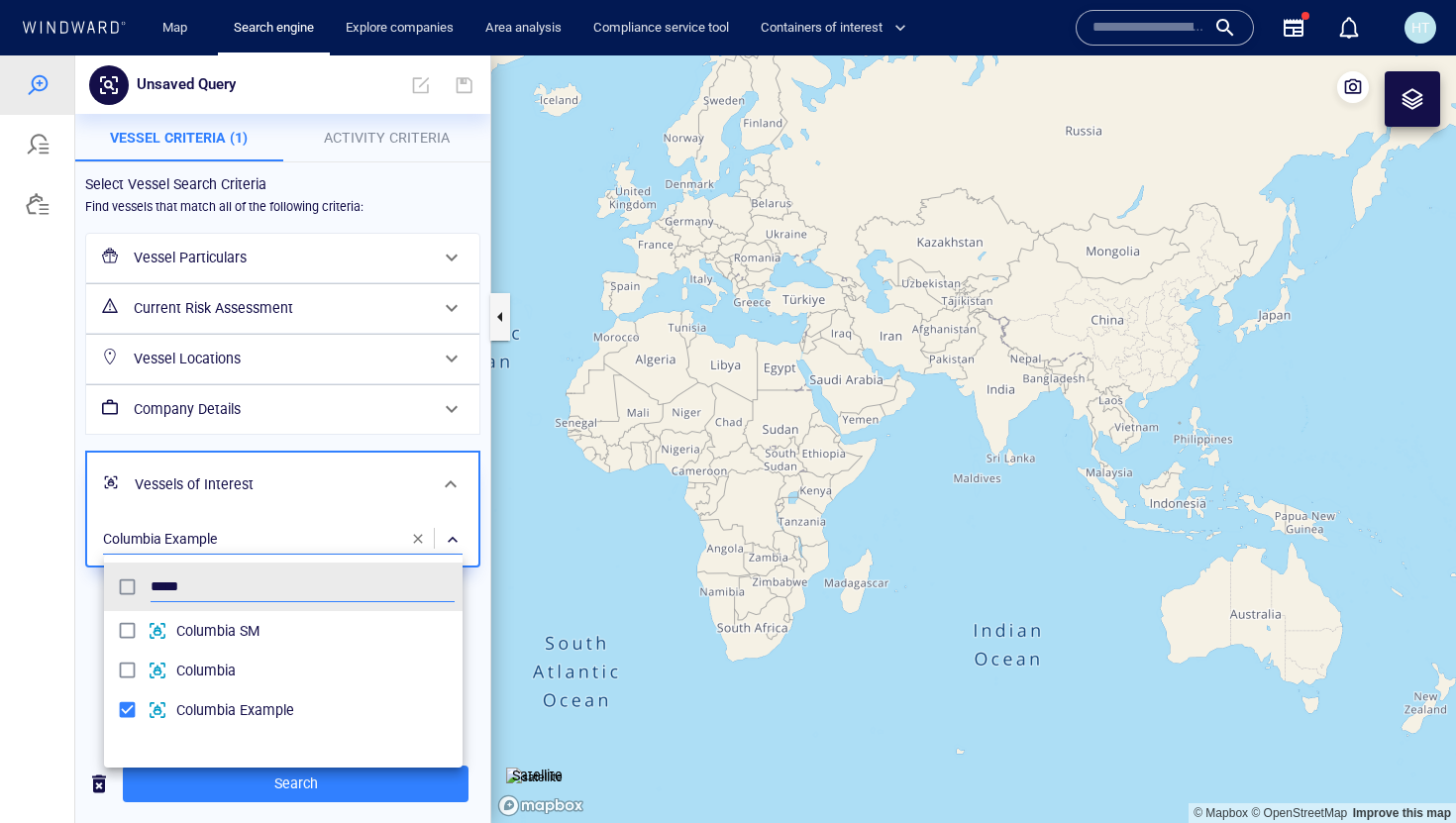 click at bounding box center (728, 439) 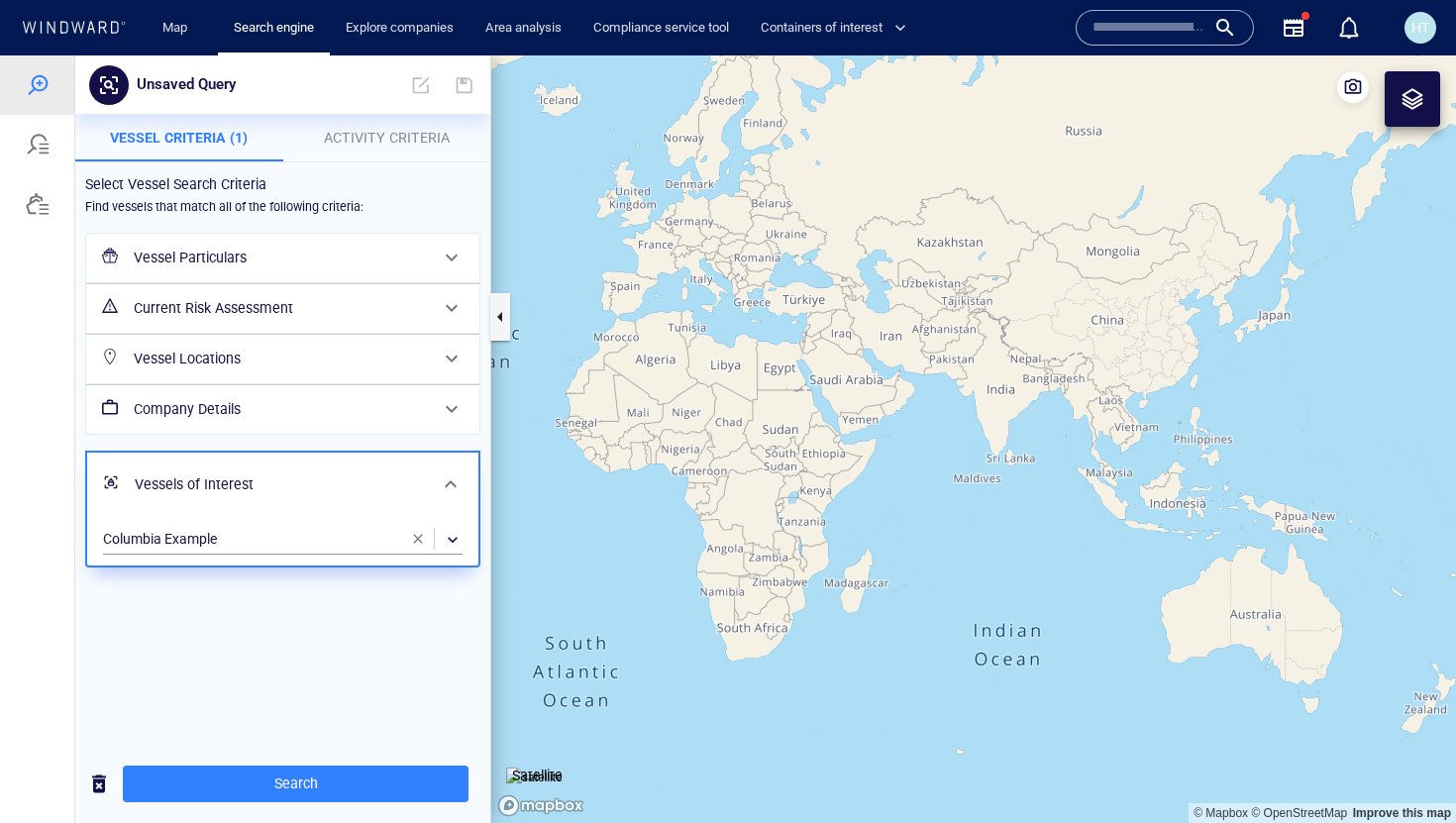 click on "Vessel Locations" at bounding box center (280, 358) 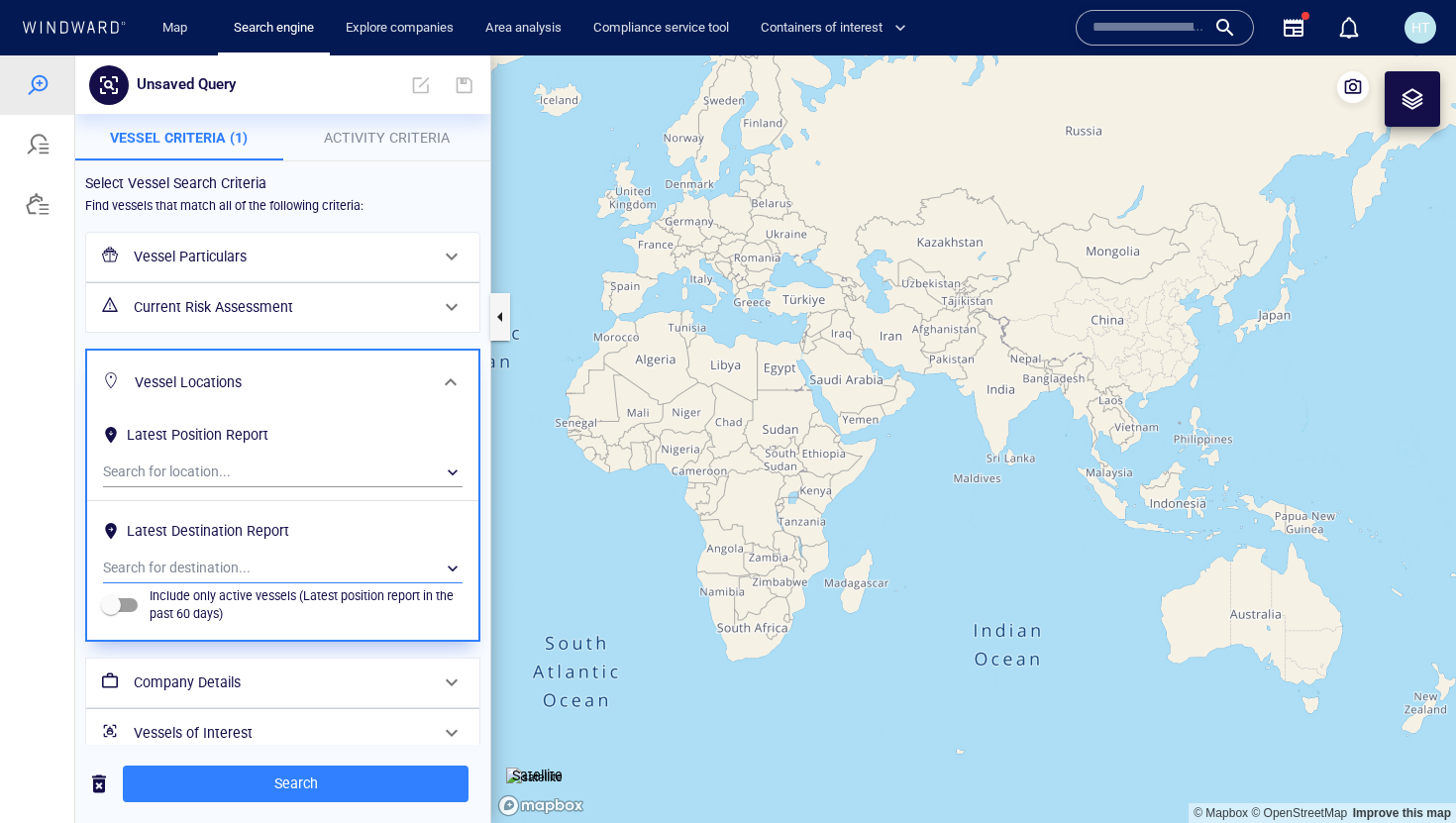 click on "​" at bounding box center (282, 568) 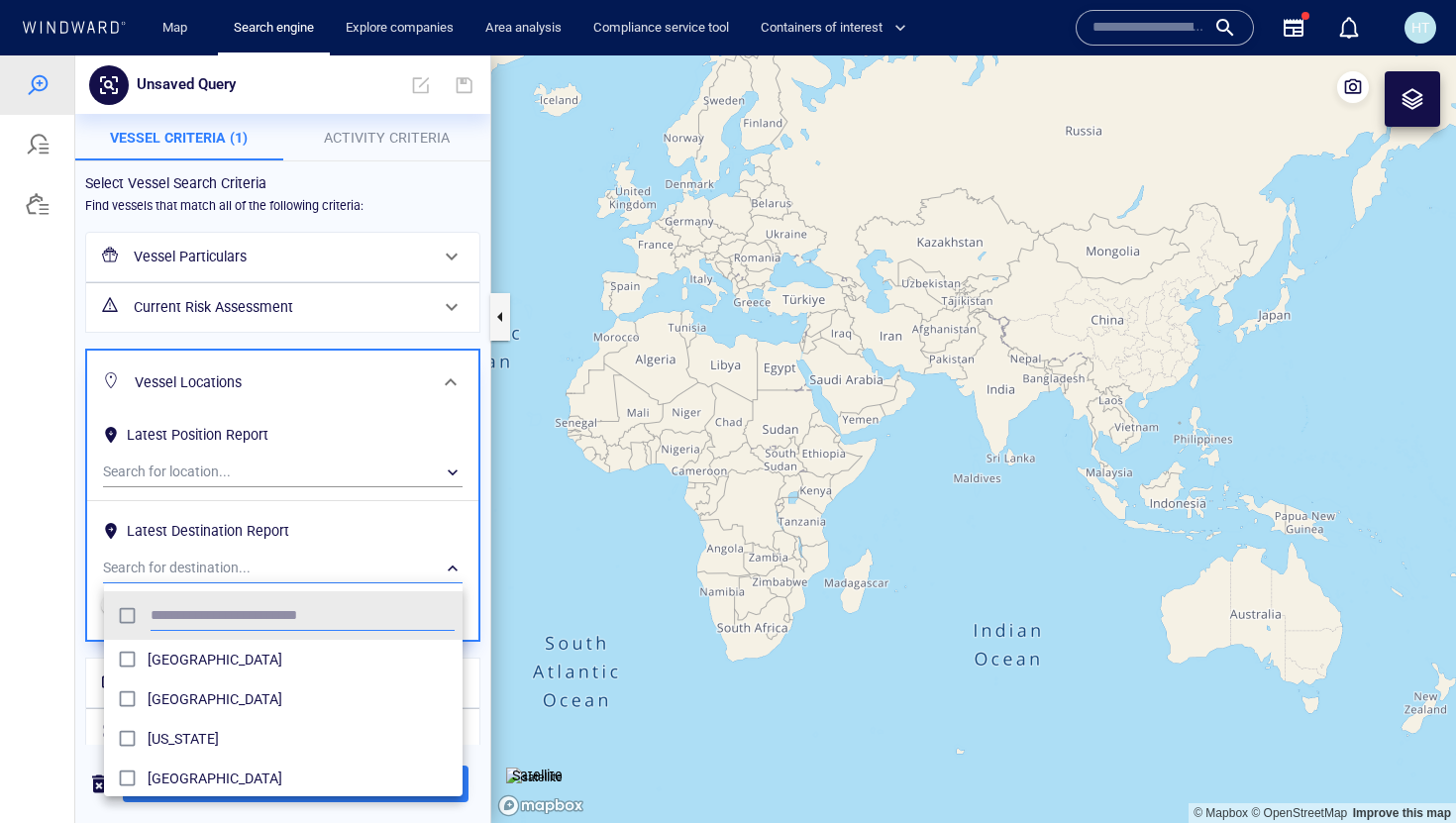 scroll, scrollTop: 0, scrollLeft: 1, axis: horizontal 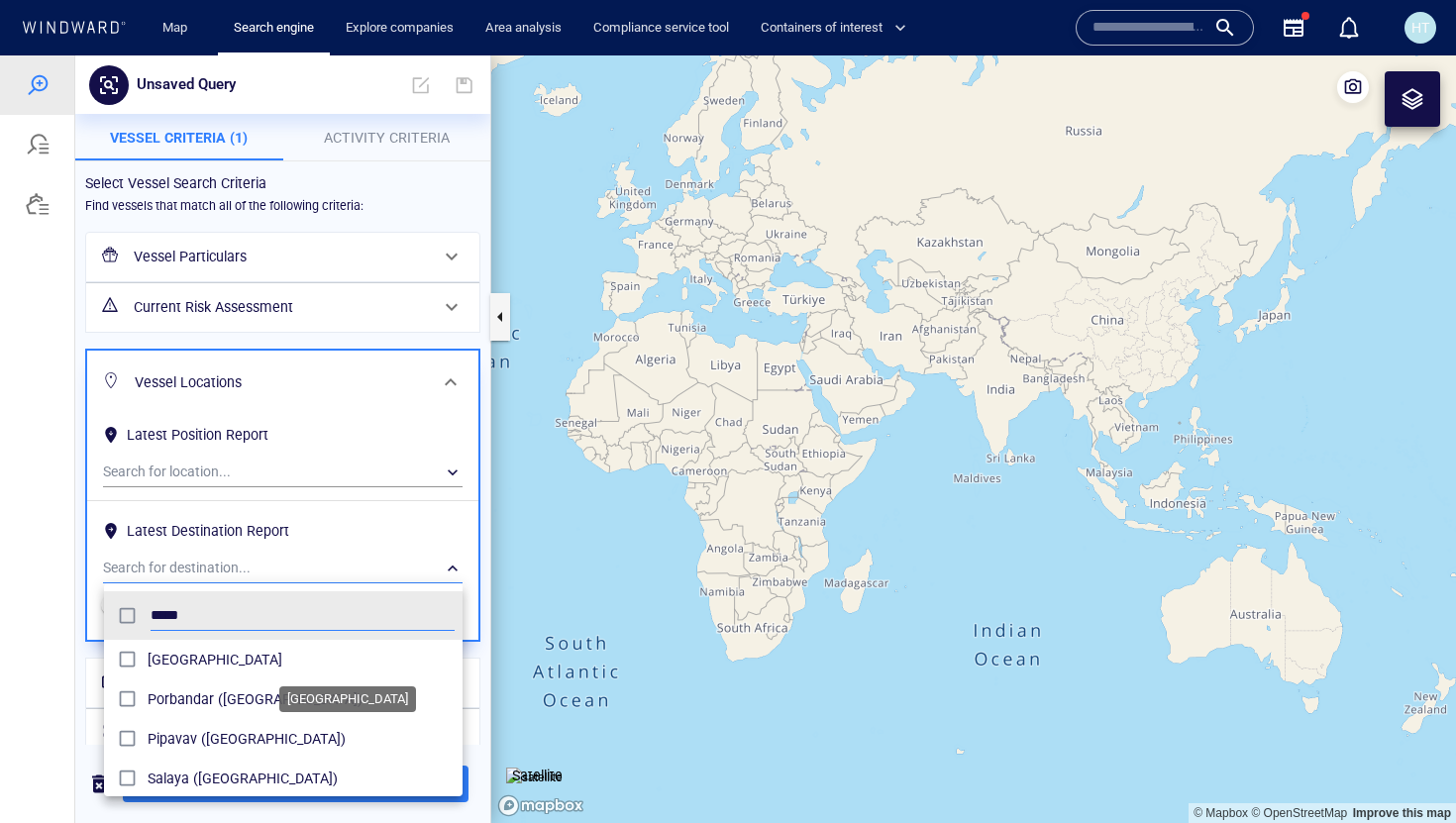 type on "*****" 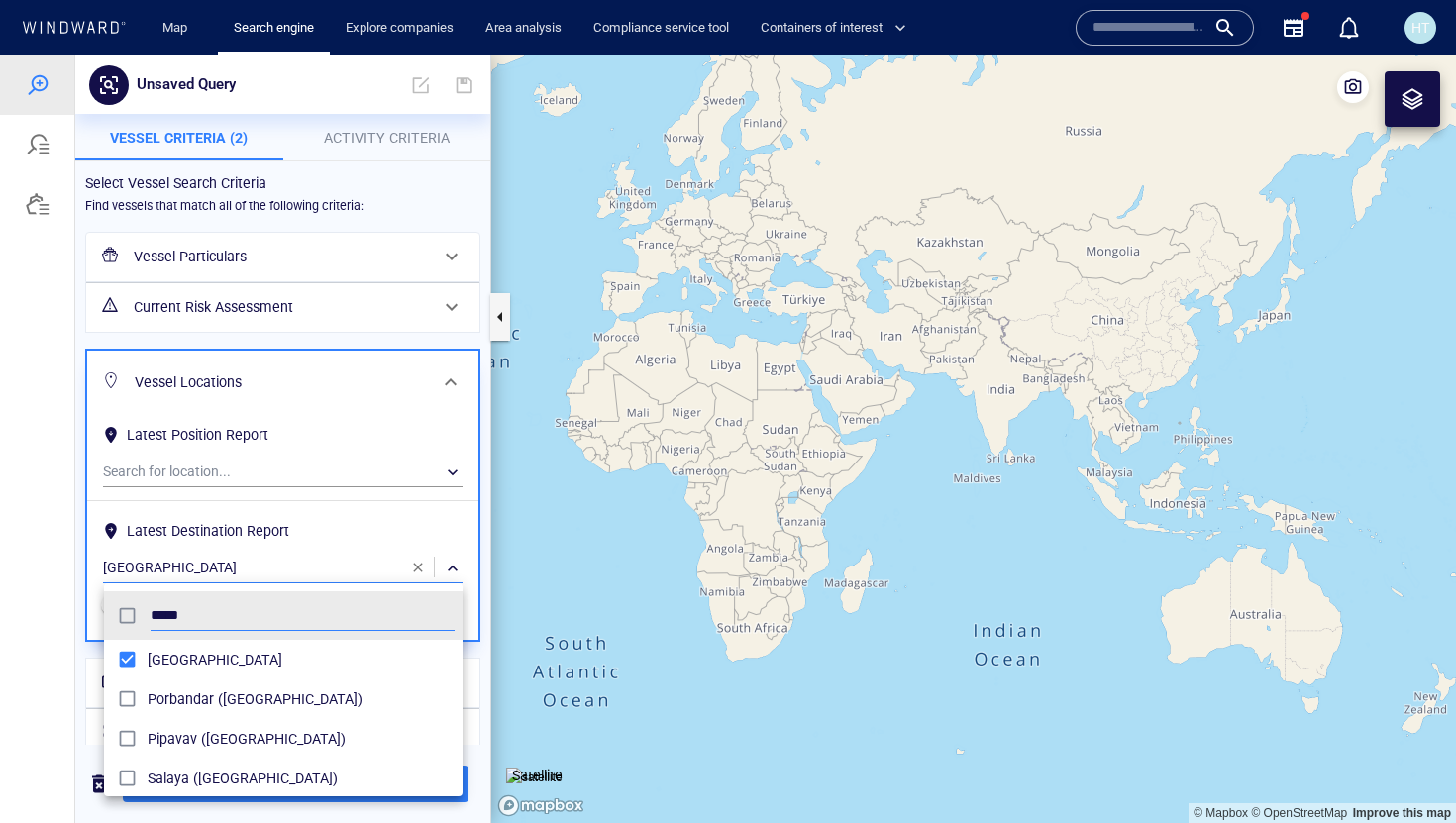 click at bounding box center (728, 439) 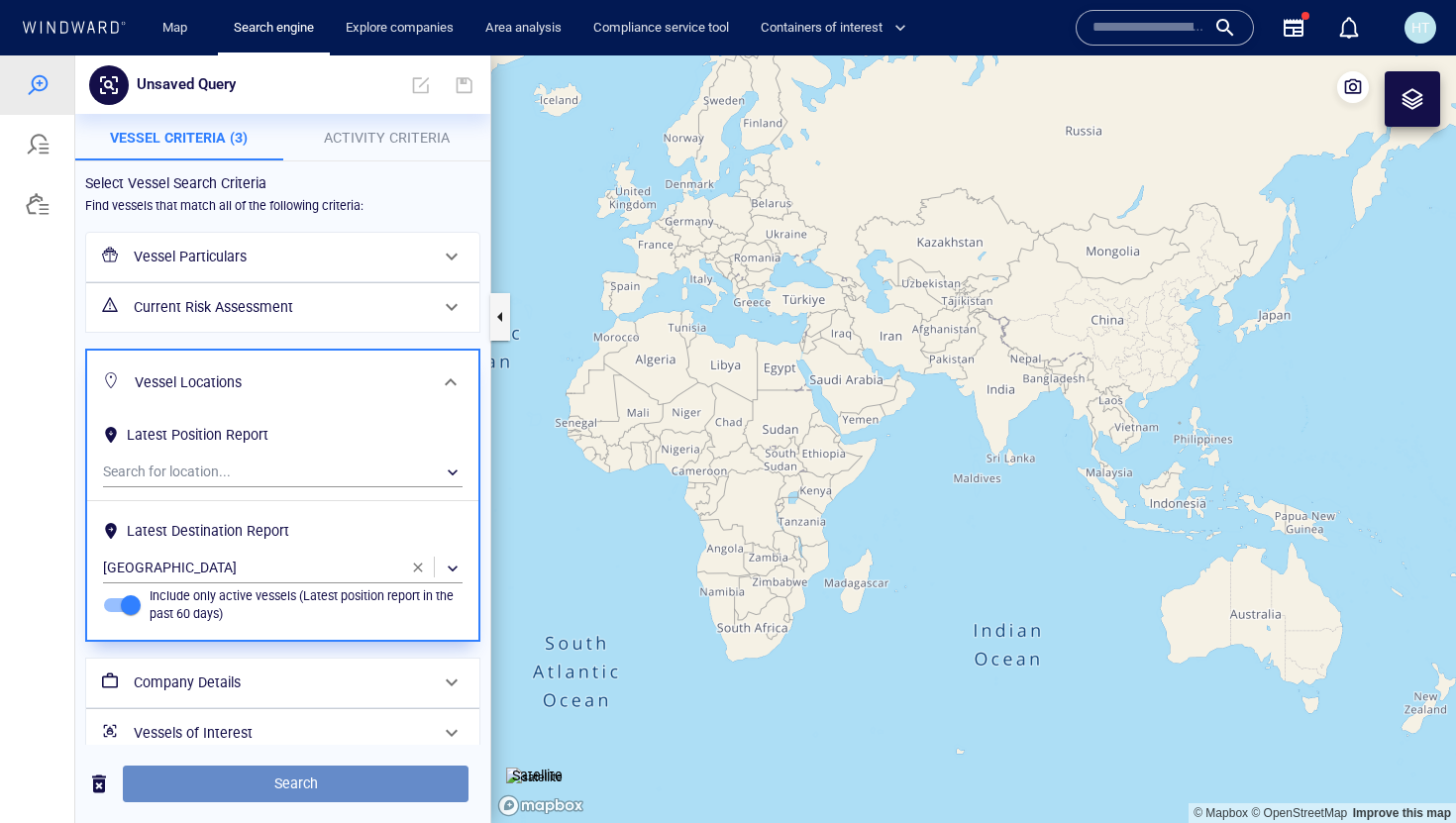 click on "Search" at bounding box center (295, 783) 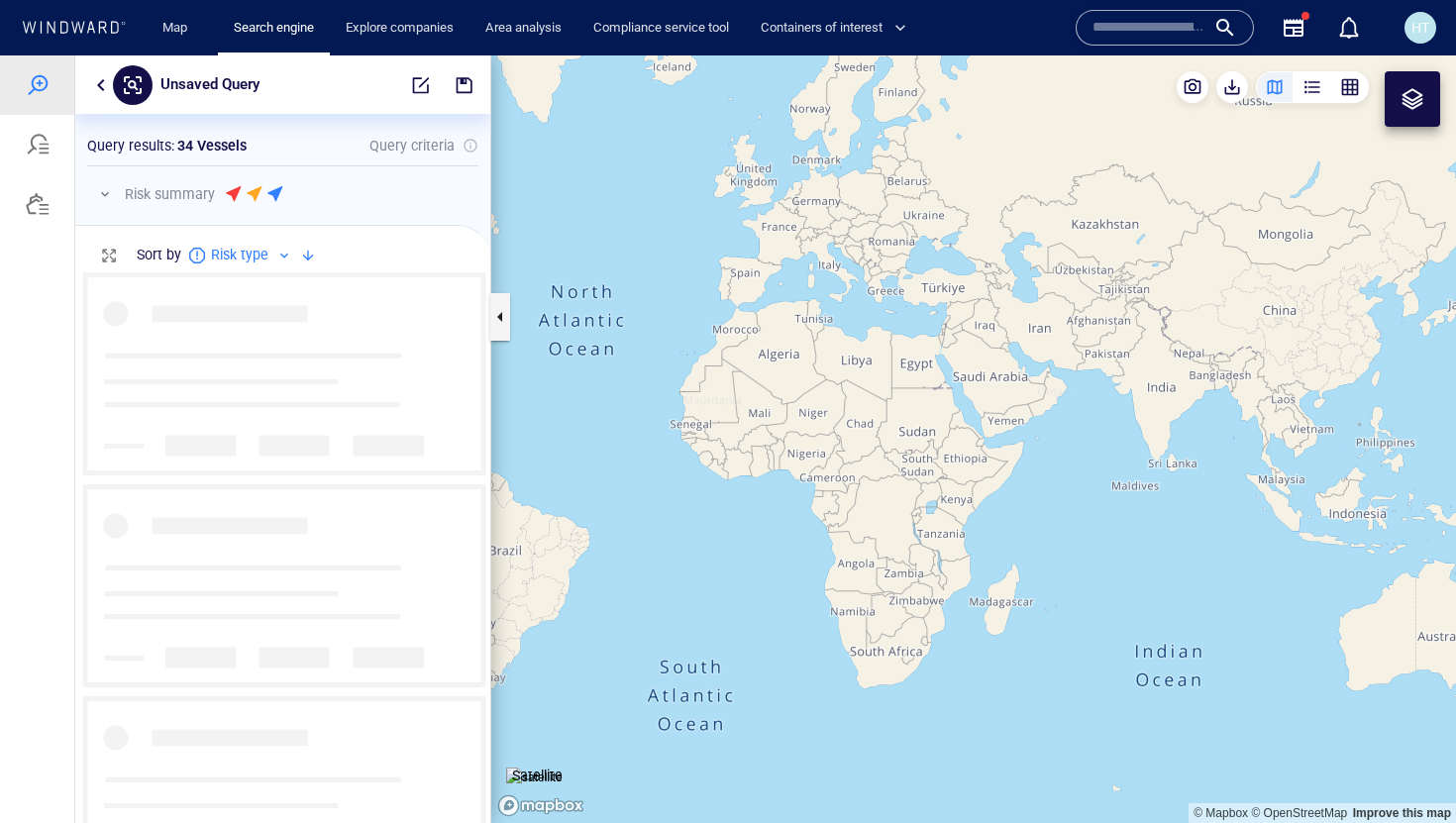 scroll, scrollTop: 0, scrollLeft: 1, axis: horizontal 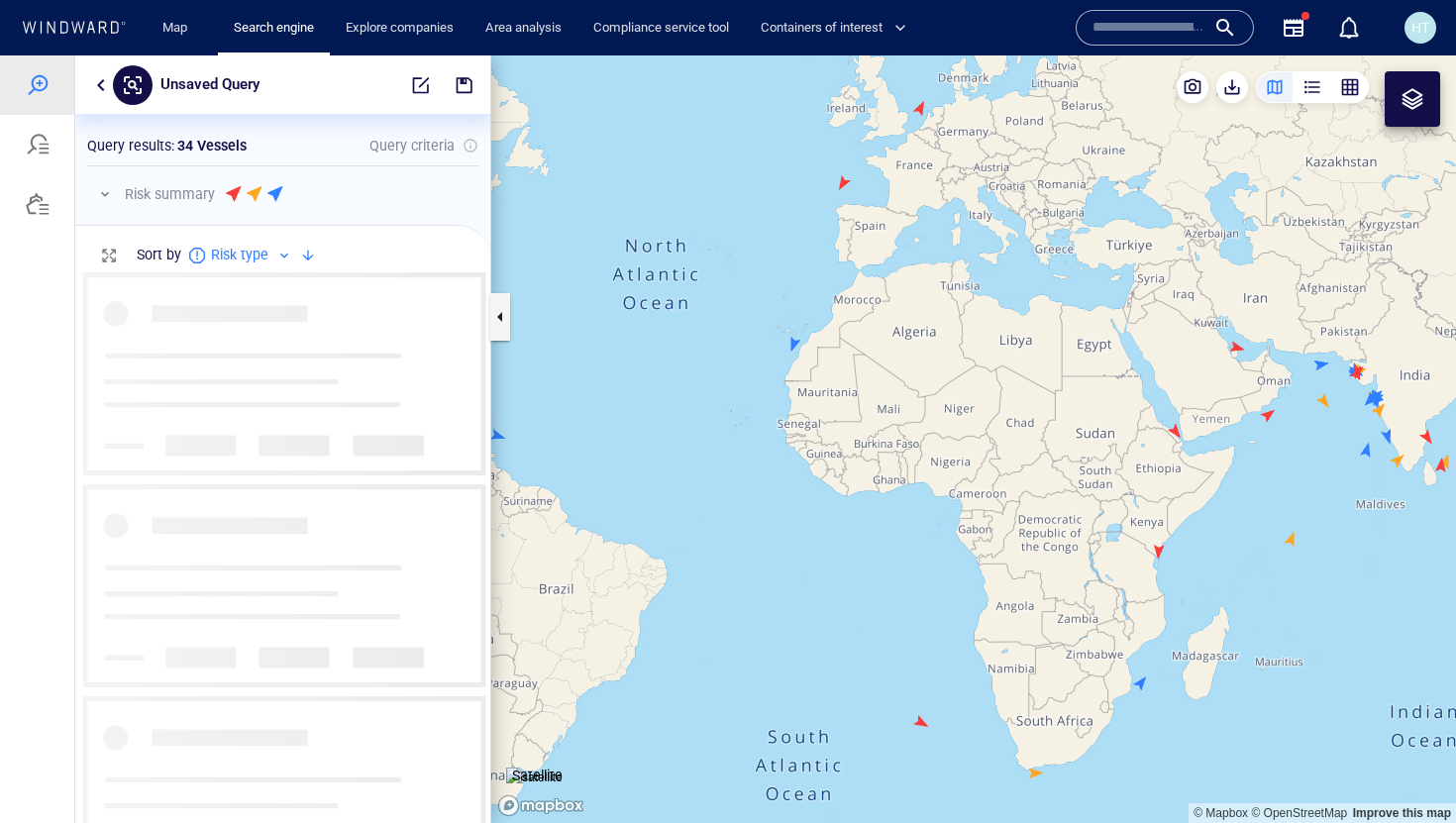 drag, startPoint x: 1093, startPoint y: 494, endPoint x: 853, endPoint y: 454, distance: 243.3105 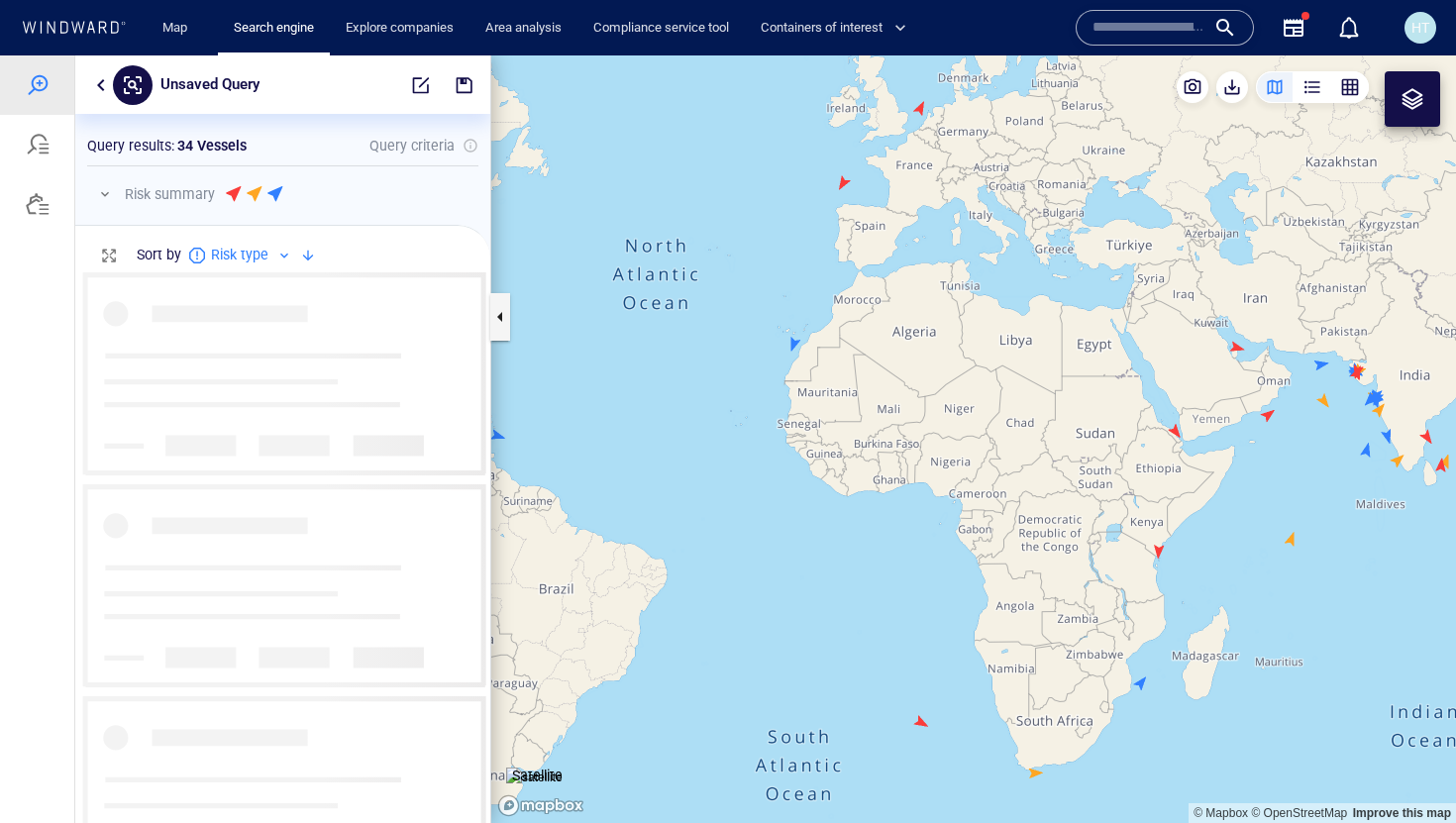 click at bounding box center [974, 439] 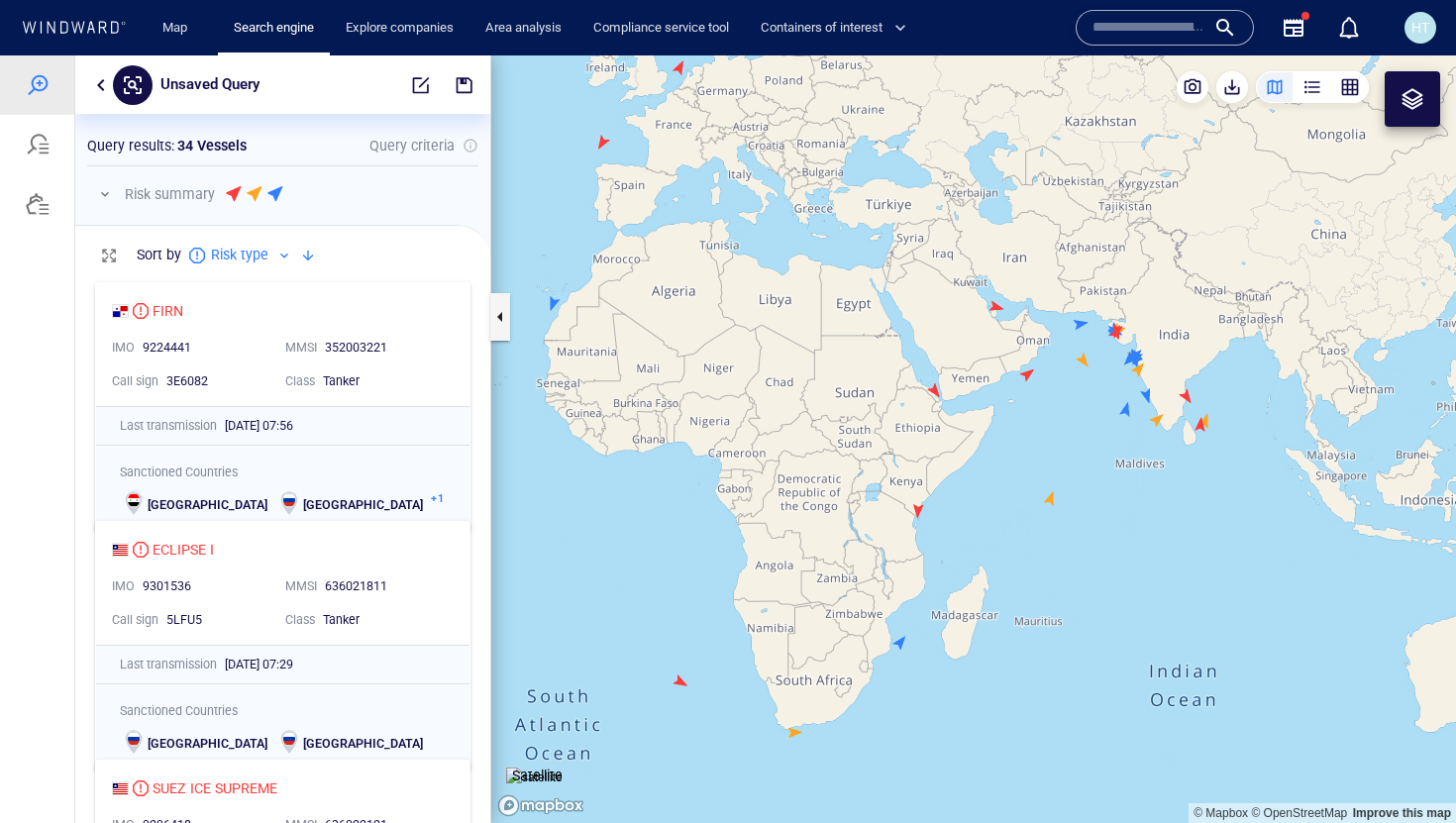 click on "Unsaved Query" at bounding box center [210, 85] 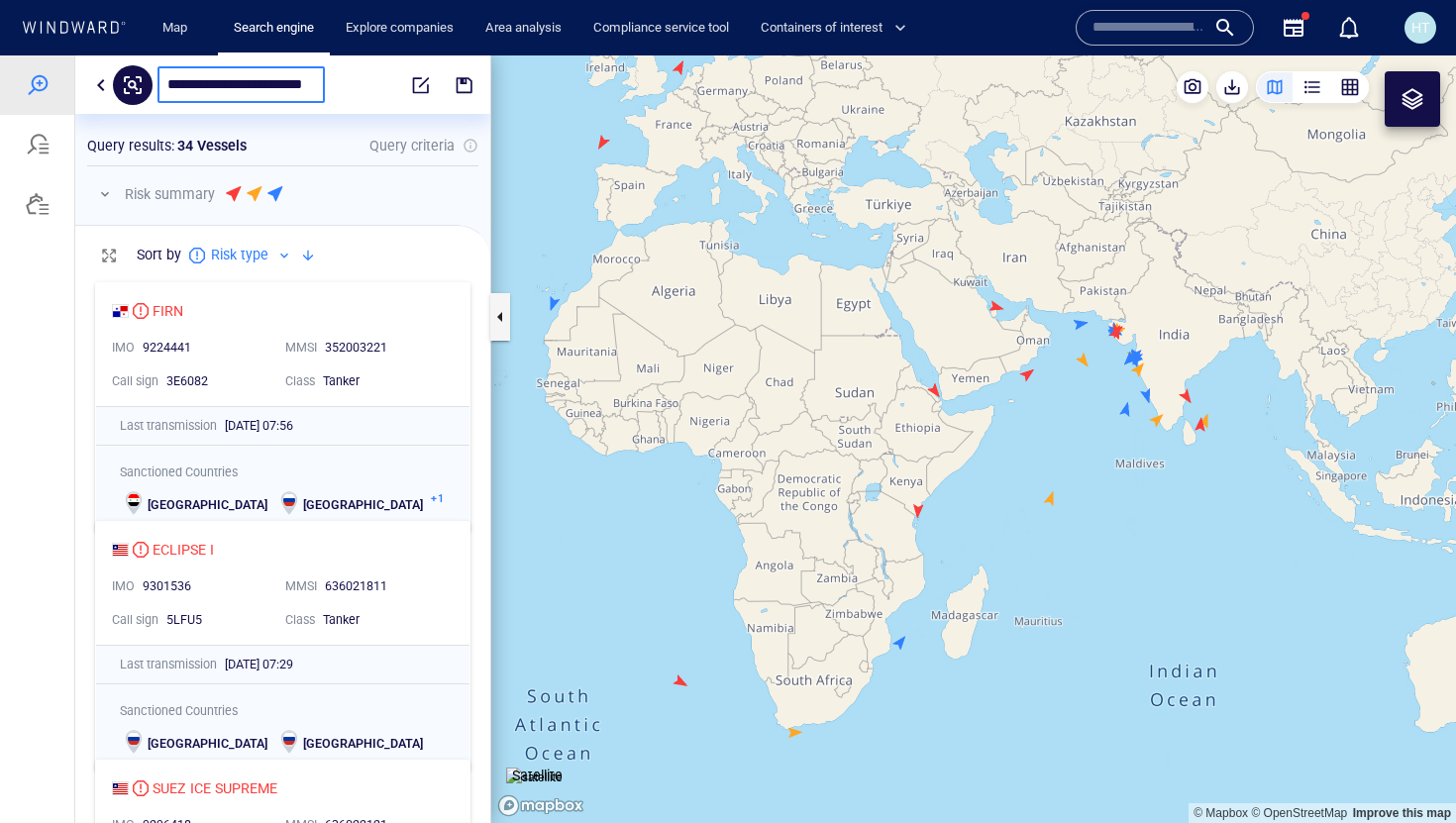 type on "**********" 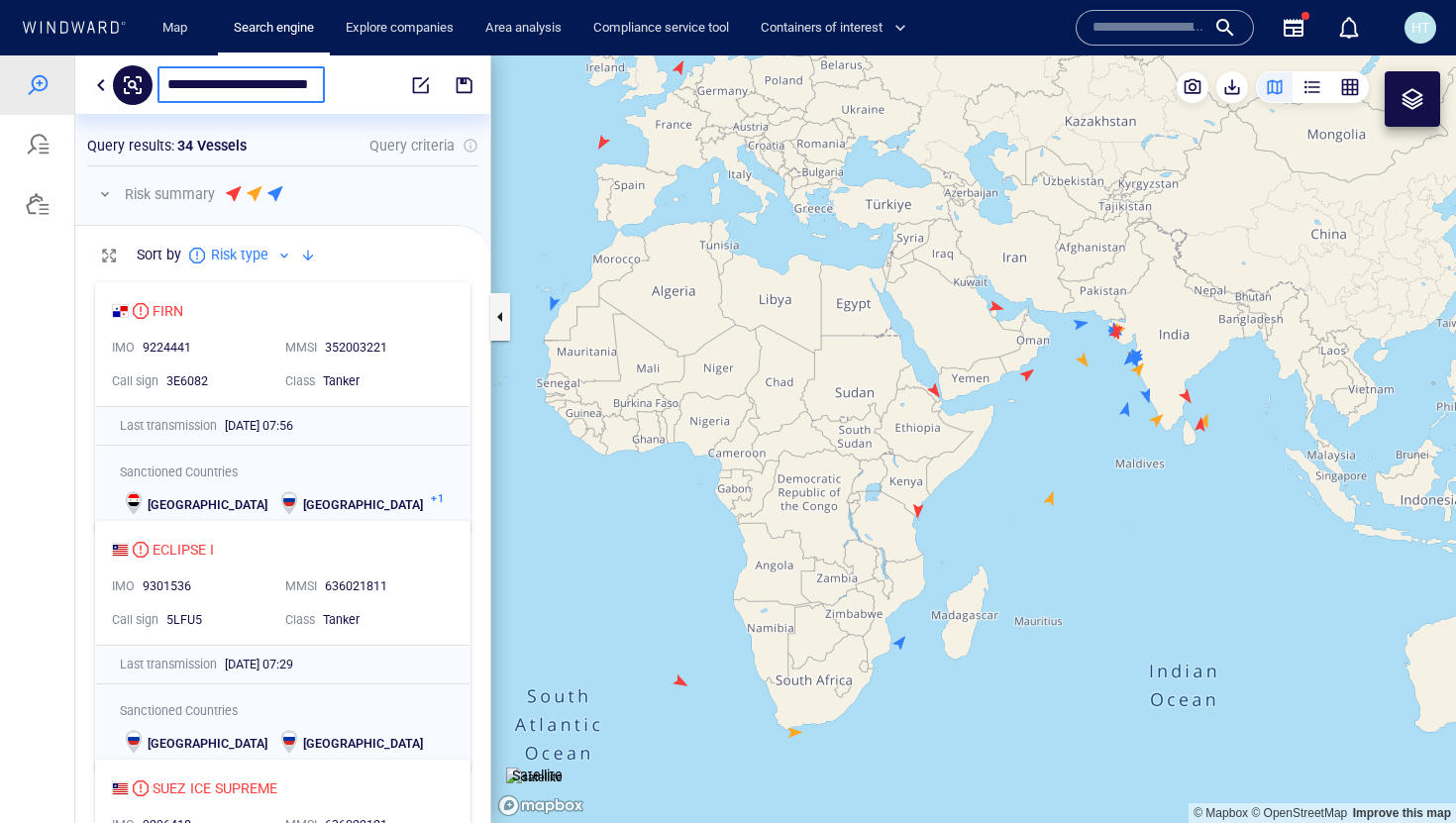 scroll, scrollTop: 0, scrollLeft: 9, axis: horizontal 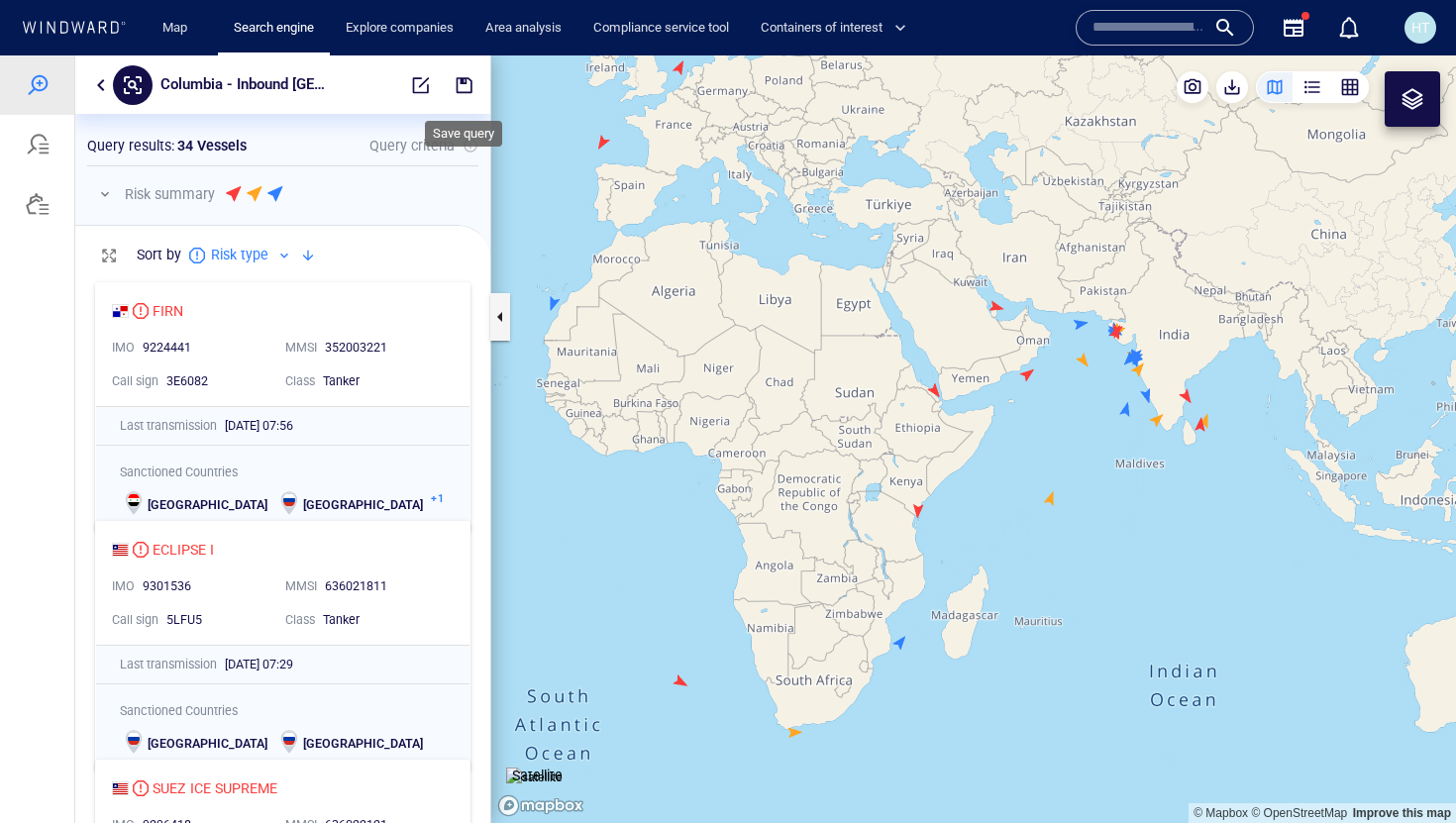 click at bounding box center (465, 85) 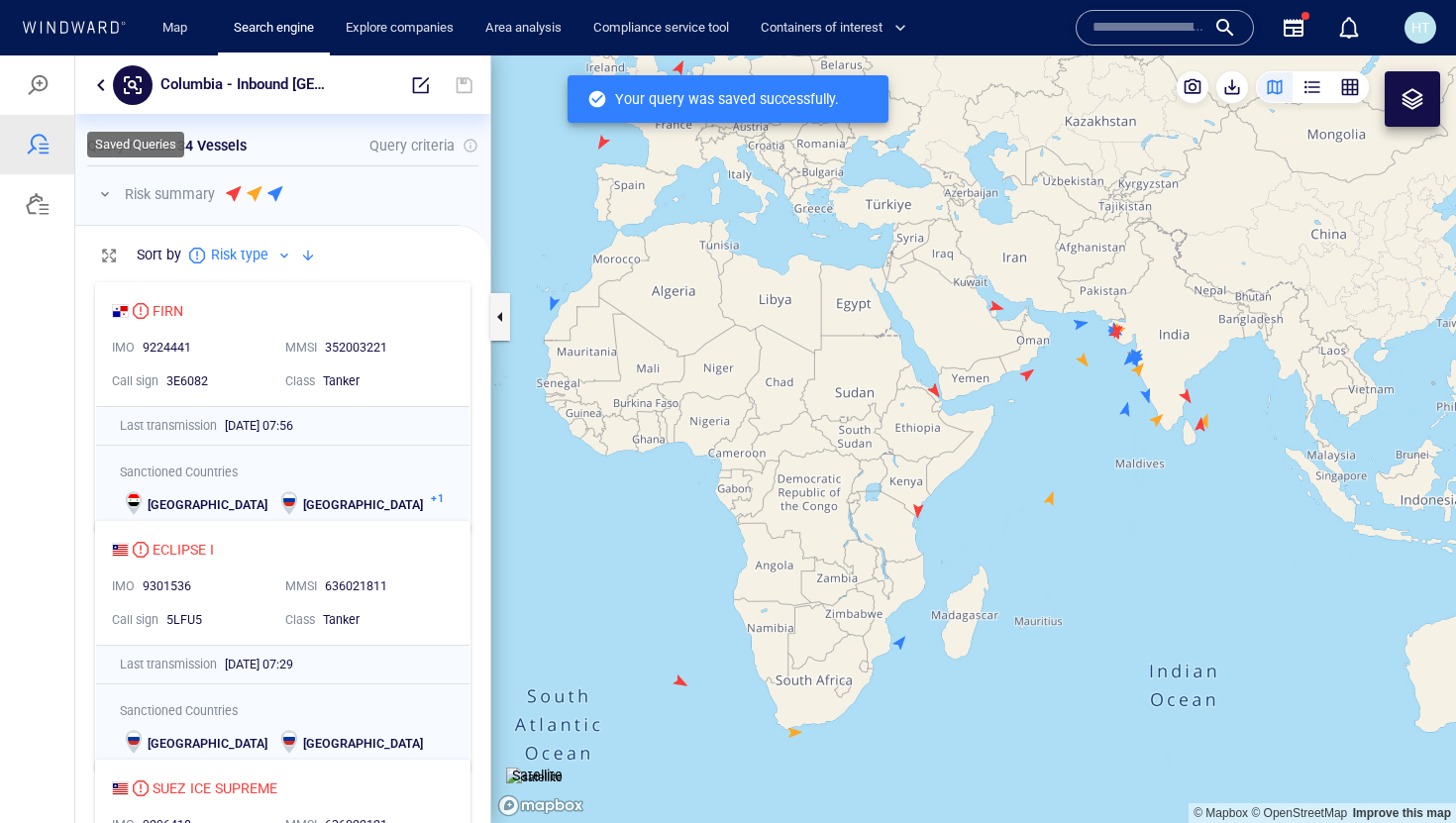 scroll, scrollTop: 0, scrollLeft: 1, axis: horizontal 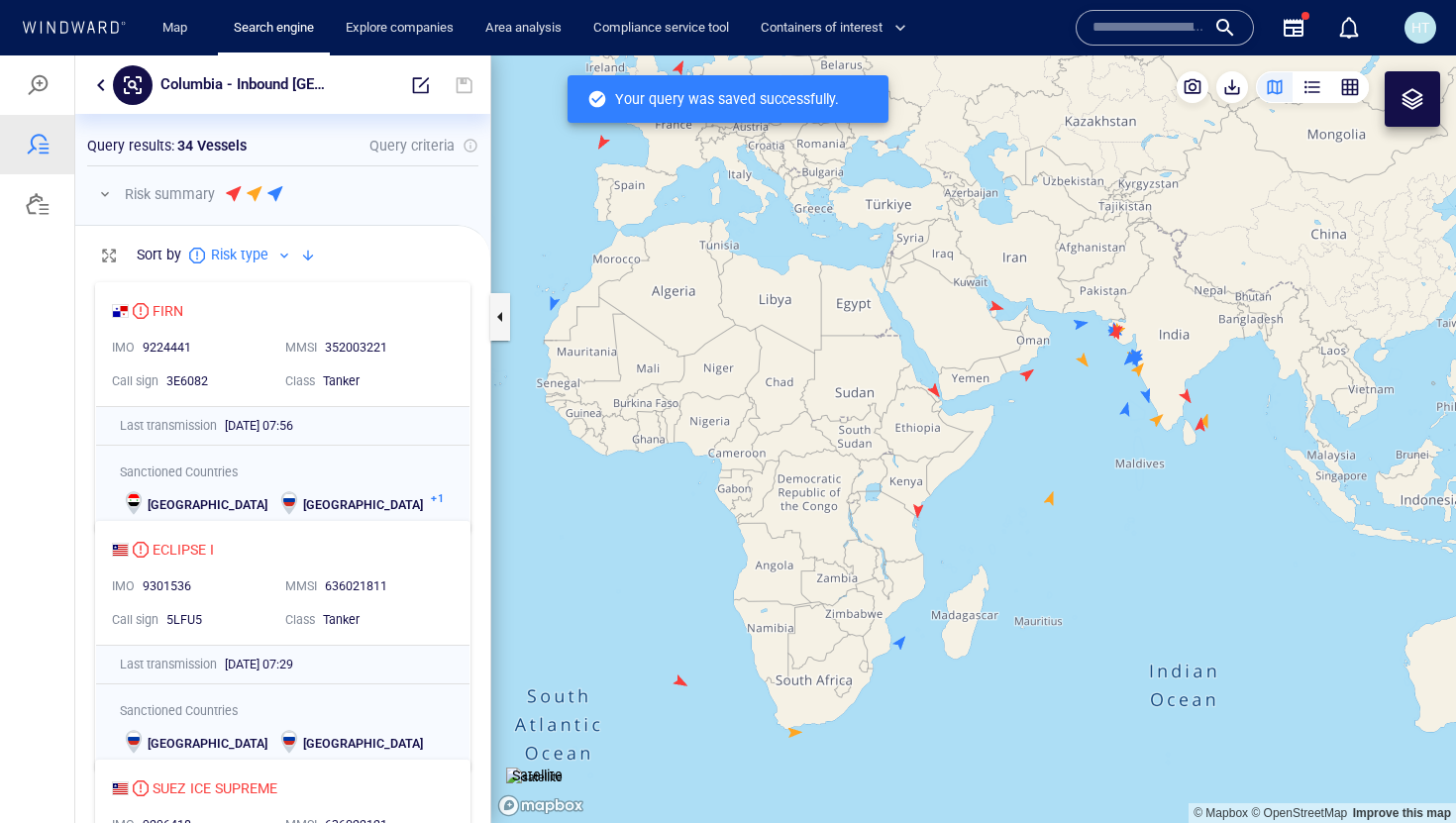 click at bounding box center (101, 85) 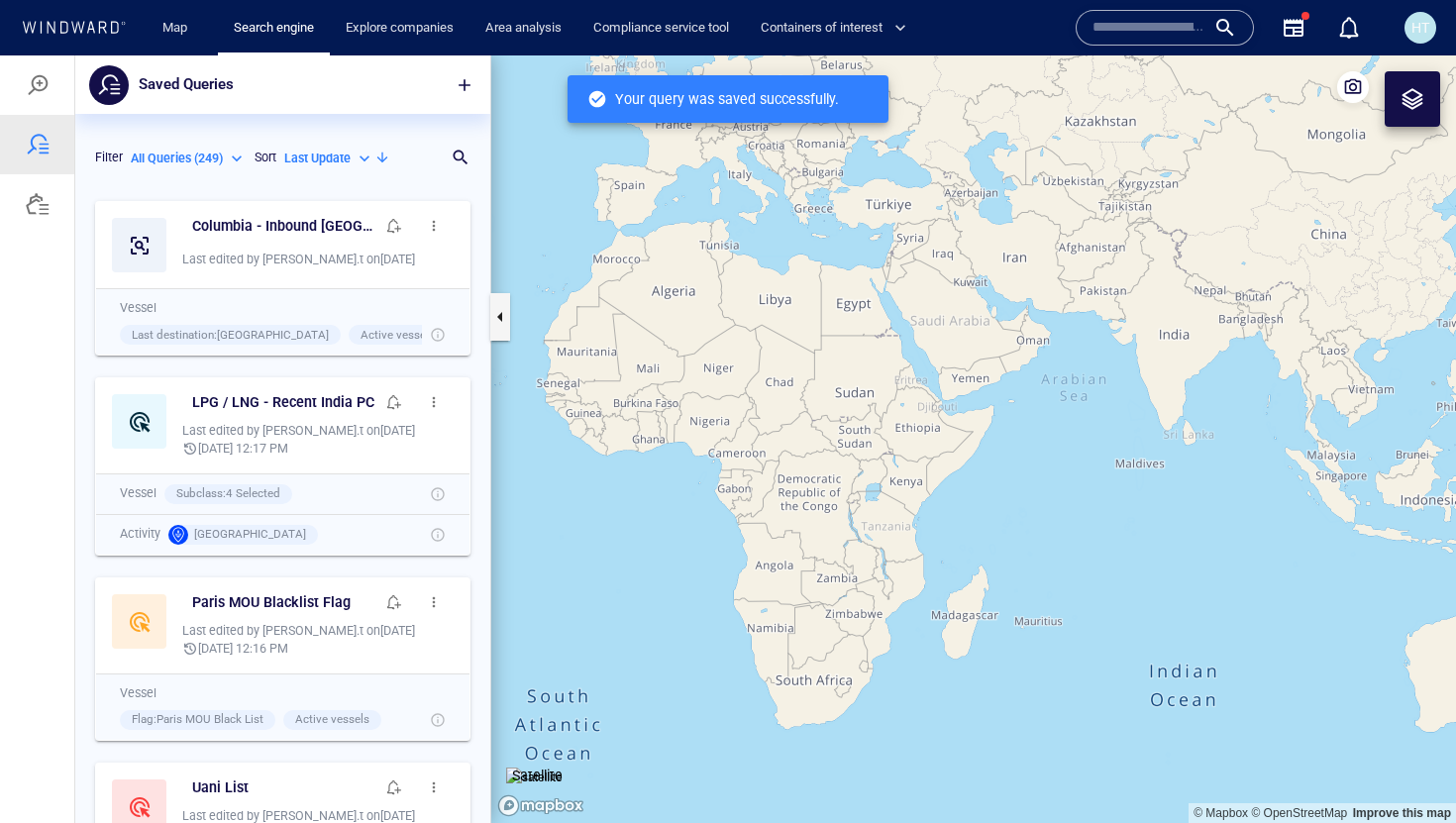 scroll, scrollTop: 1, scrollLeft: 1, axis: both 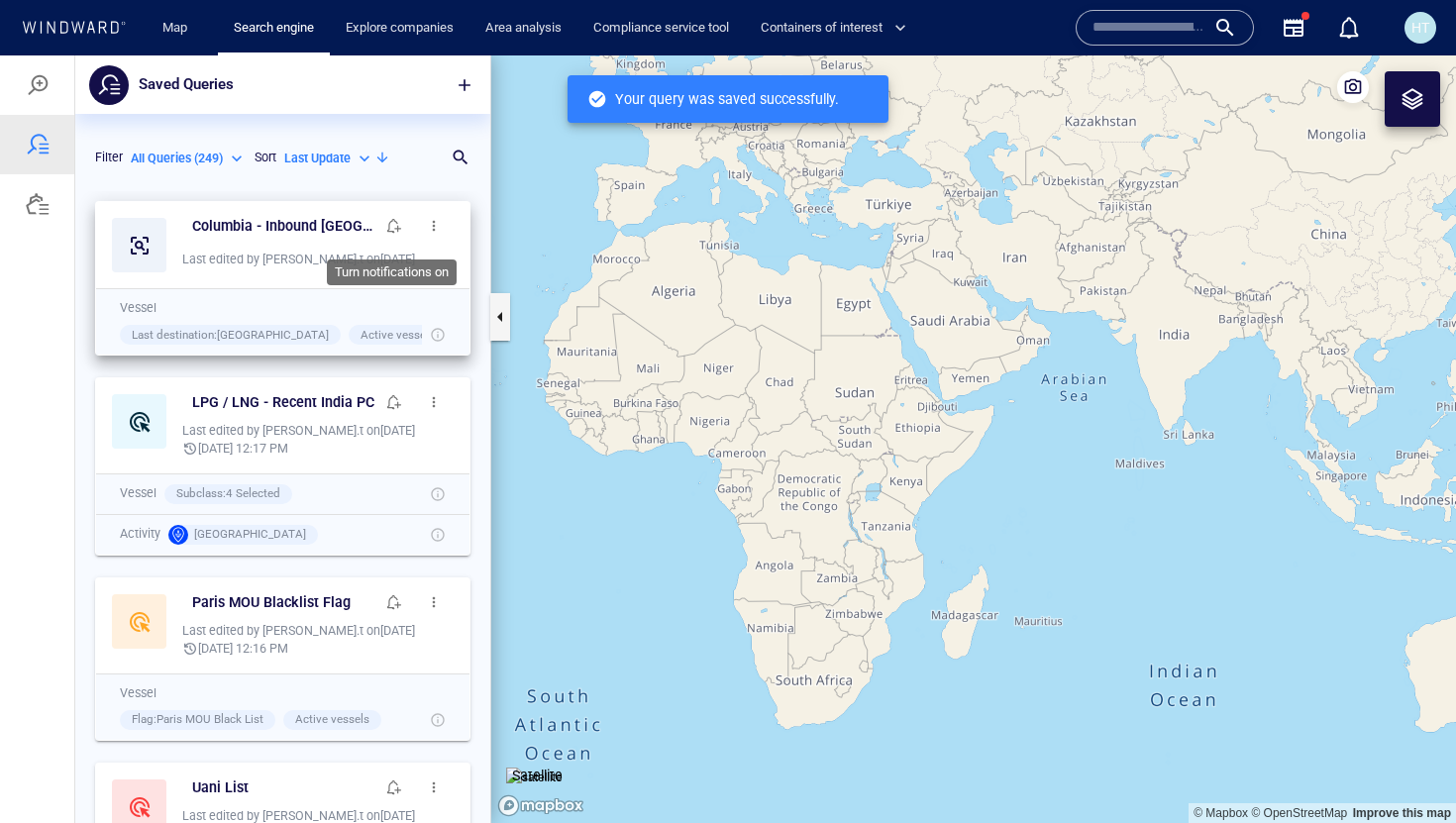 click at bounding box center (394, 226) 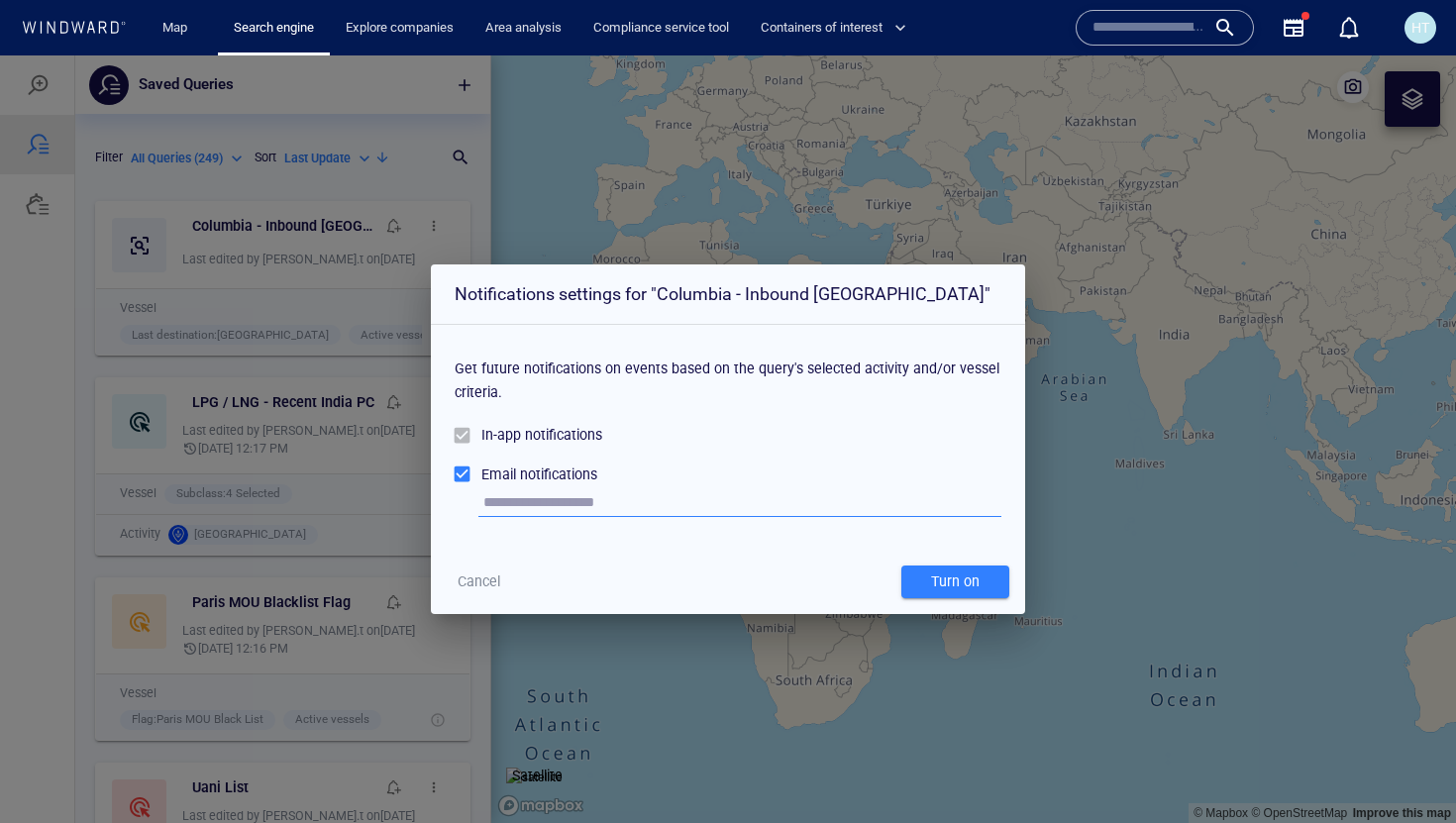 click on "Cancel" at bounding box center [478, 581] 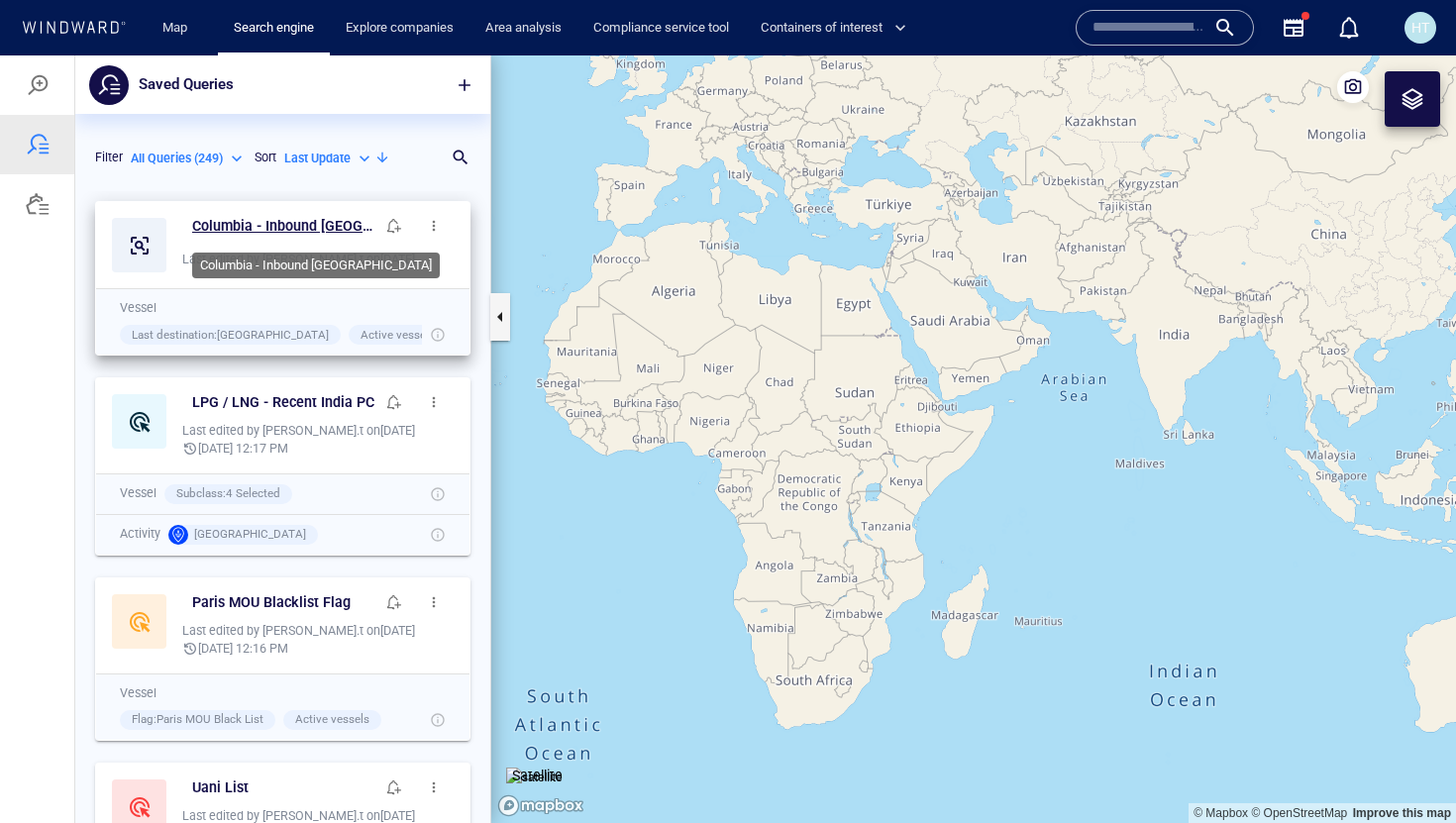 click on "Columbia - Inbound India" at bounding box center (283, 226) 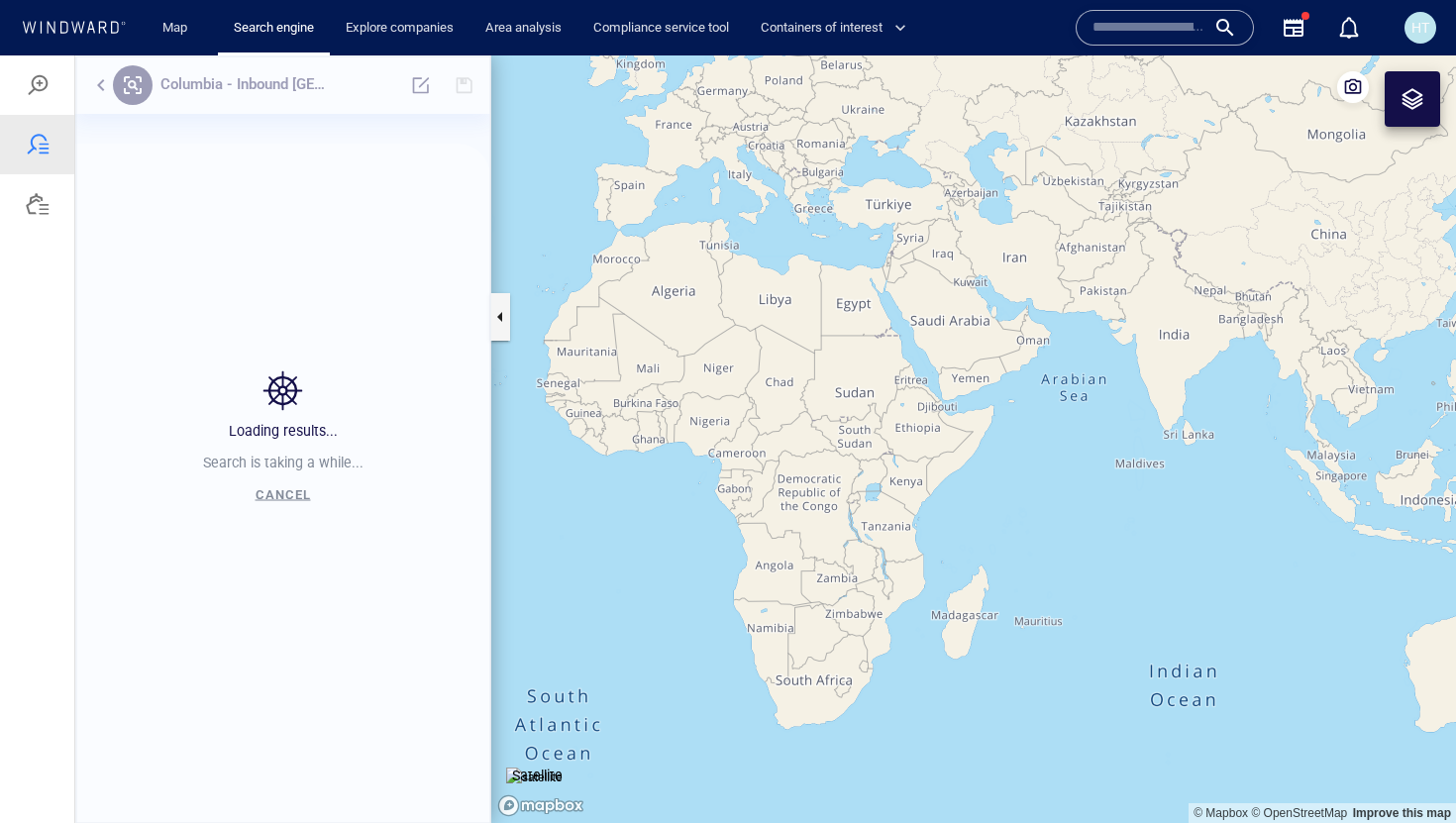 scroll, scrollTop: 1, scrollLeft: 1, axis: both 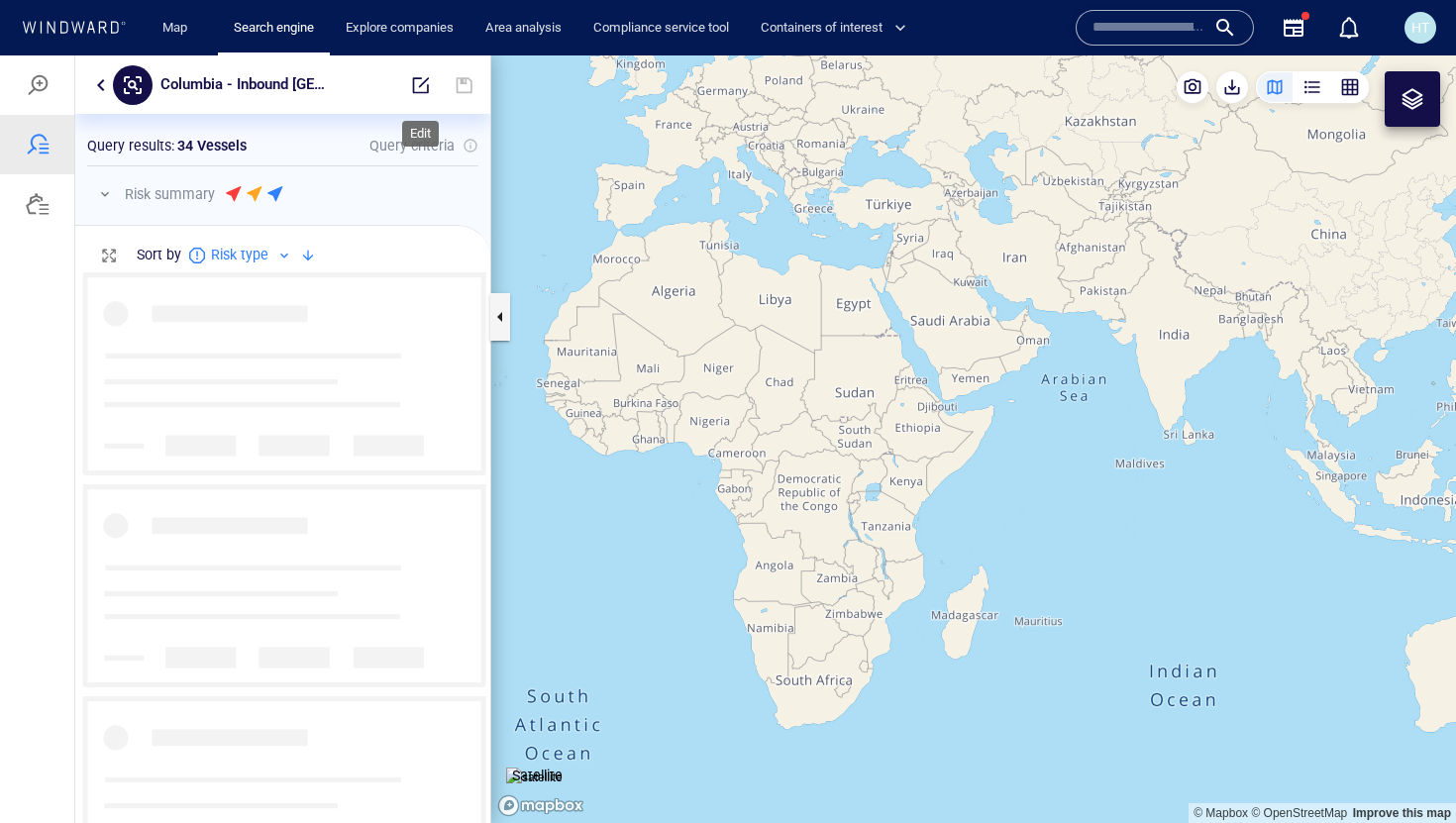 click at bounding box center (421, 85) 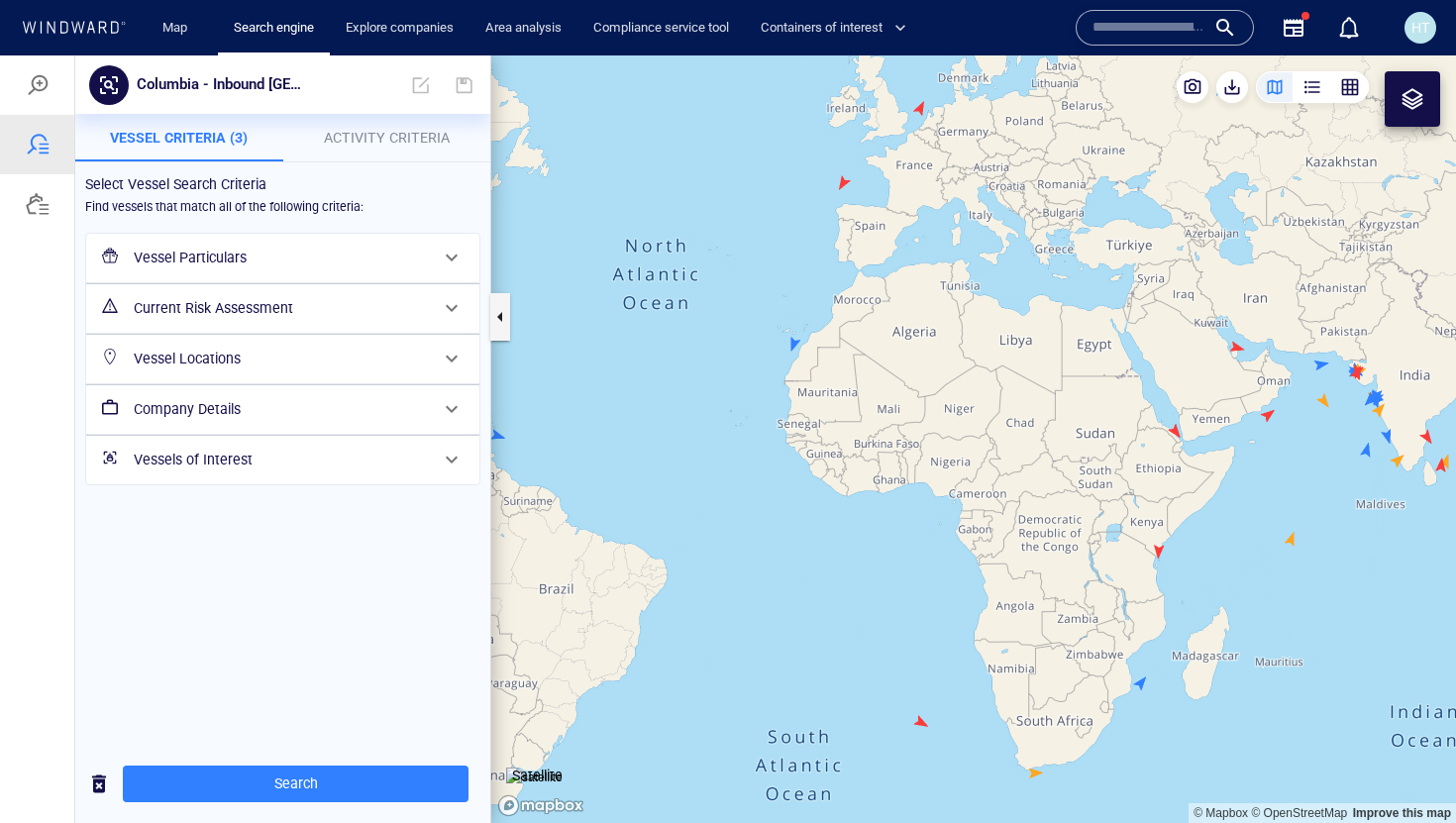 click on "Vessel Locations" at bounding box center [280, 359] 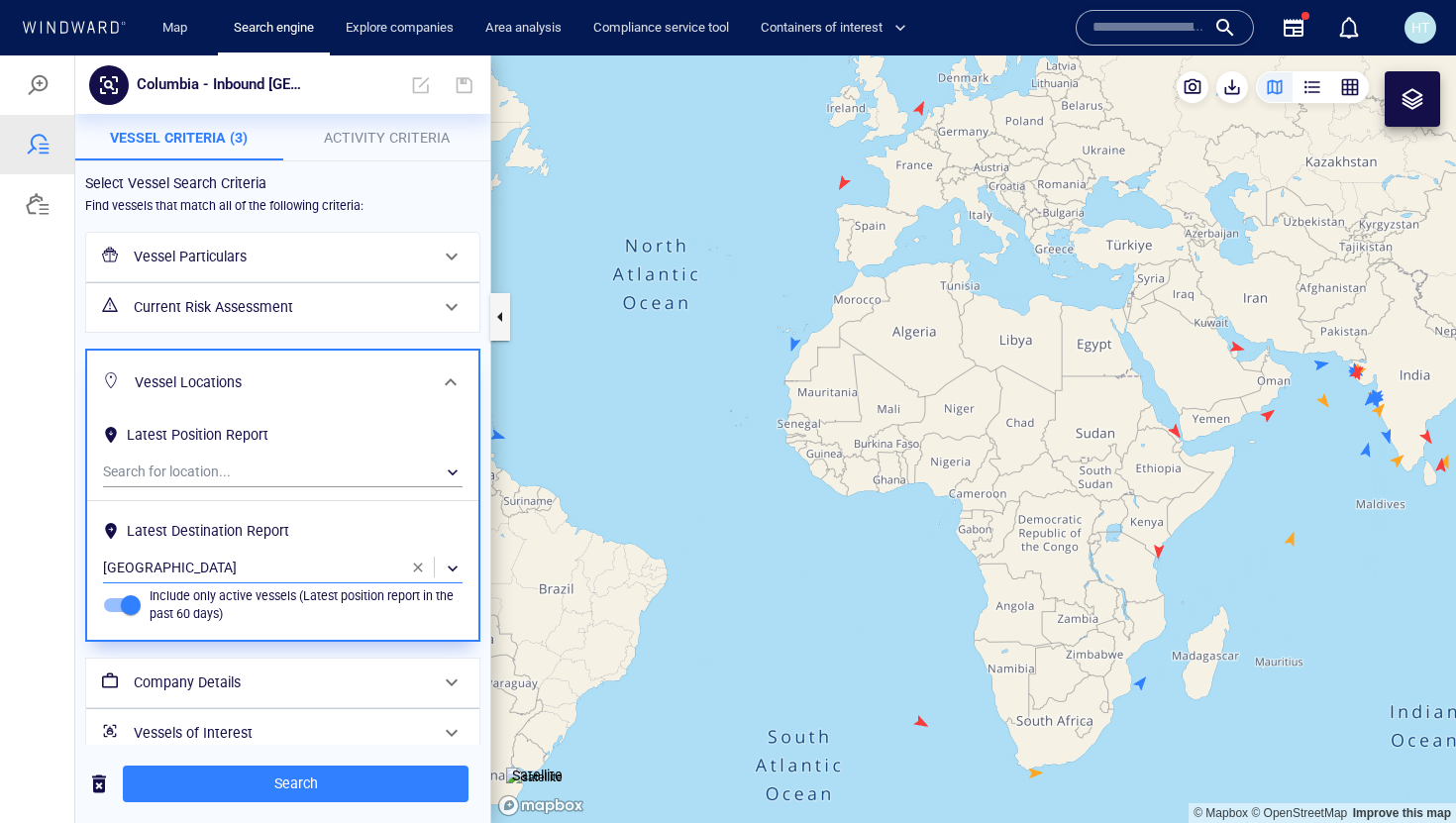click on "​" at bounding box center (282, 568) 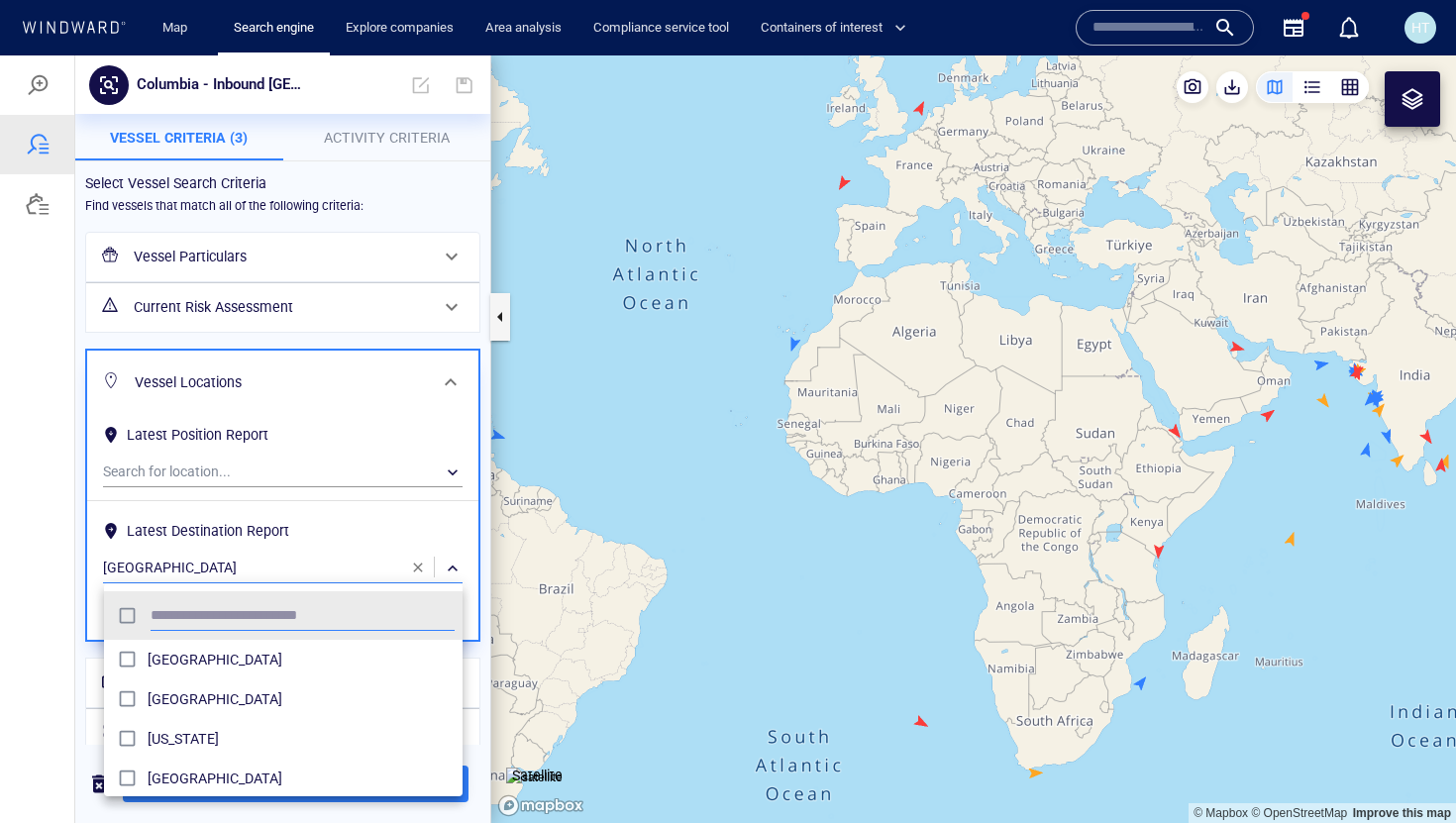 scroll, scrollTop: 0, scrollLeft: 1, axis: horizontal 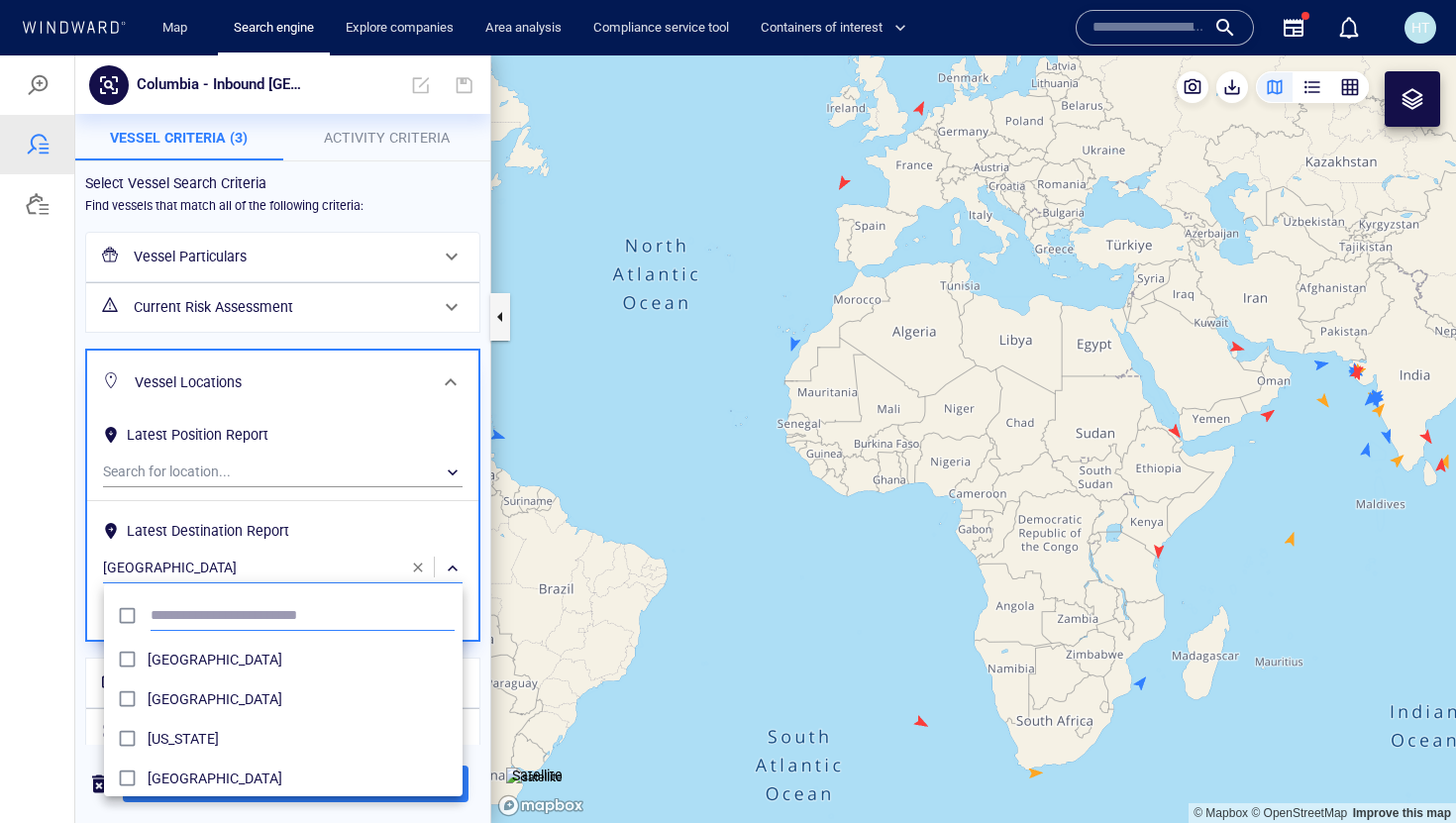 click at bounding box center [302, 616] 